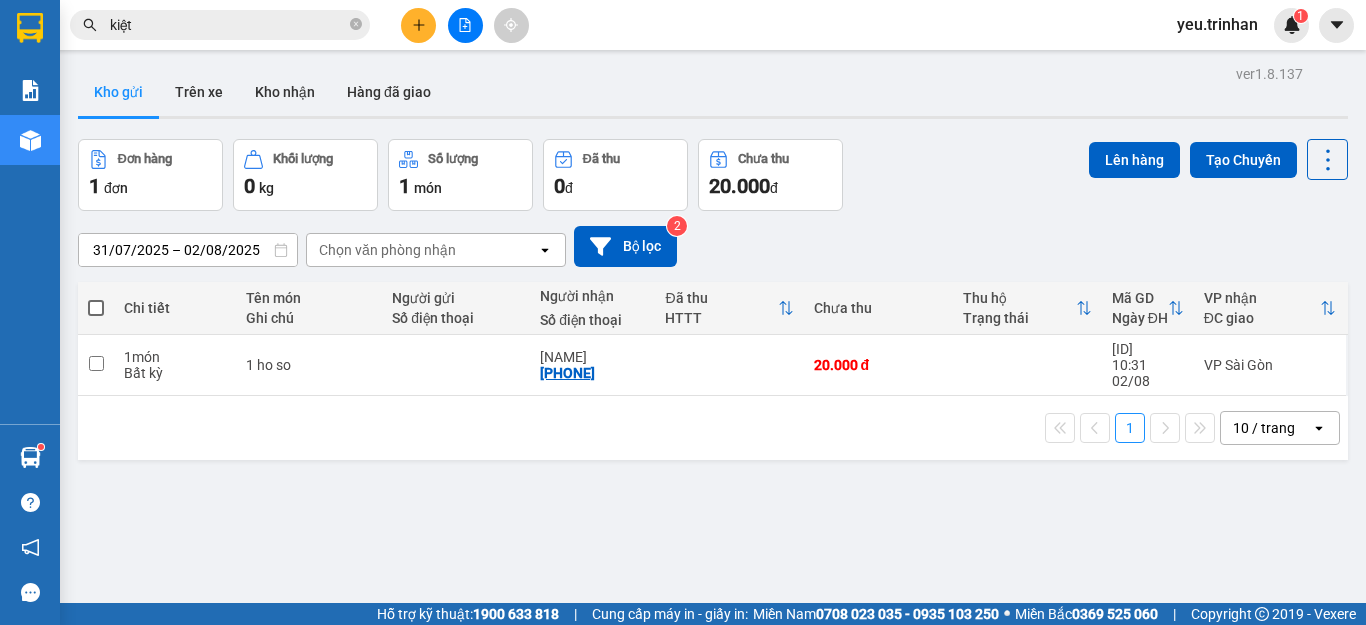 scroll, scrollTop: 0, scrollLeft: 0, axis: both 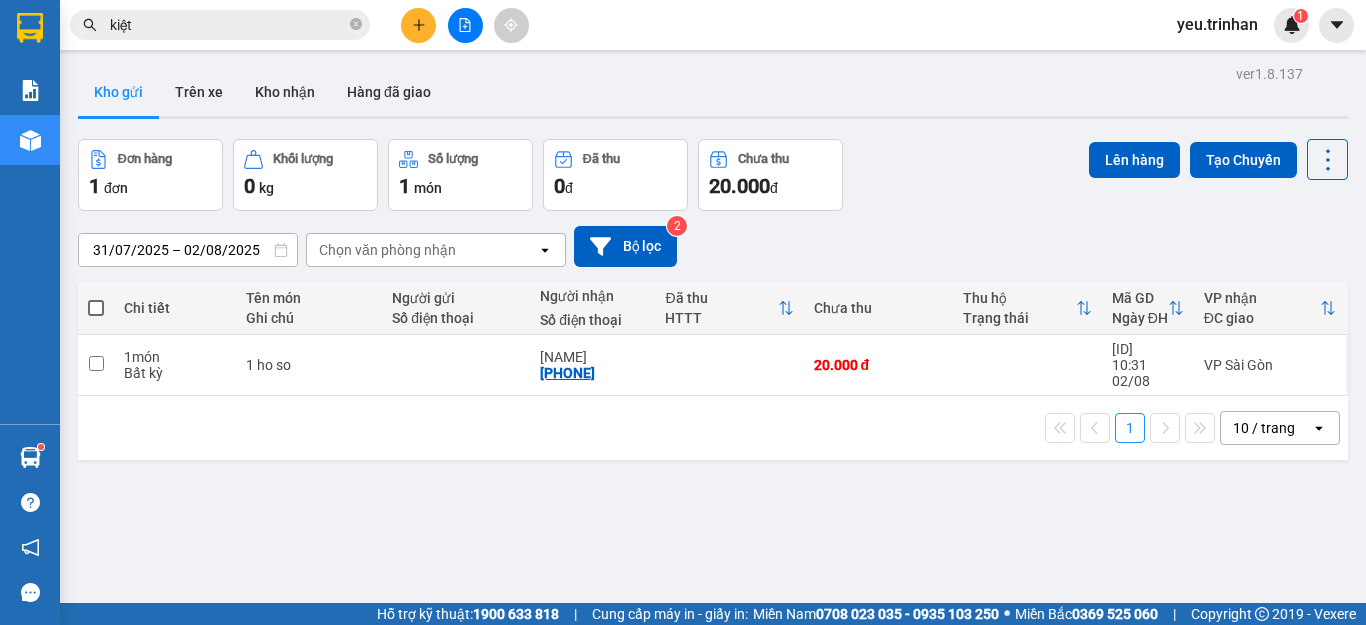 click 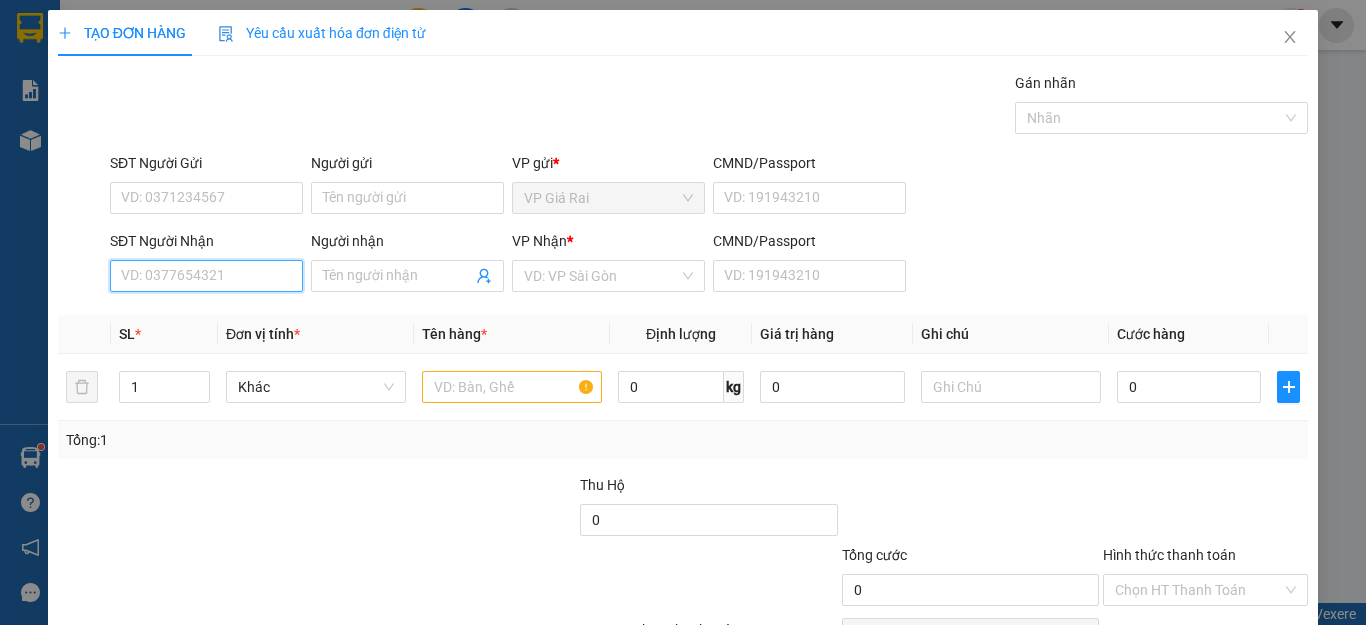 click on "SĐT Người Nhận" at bounding box center [206, 276] 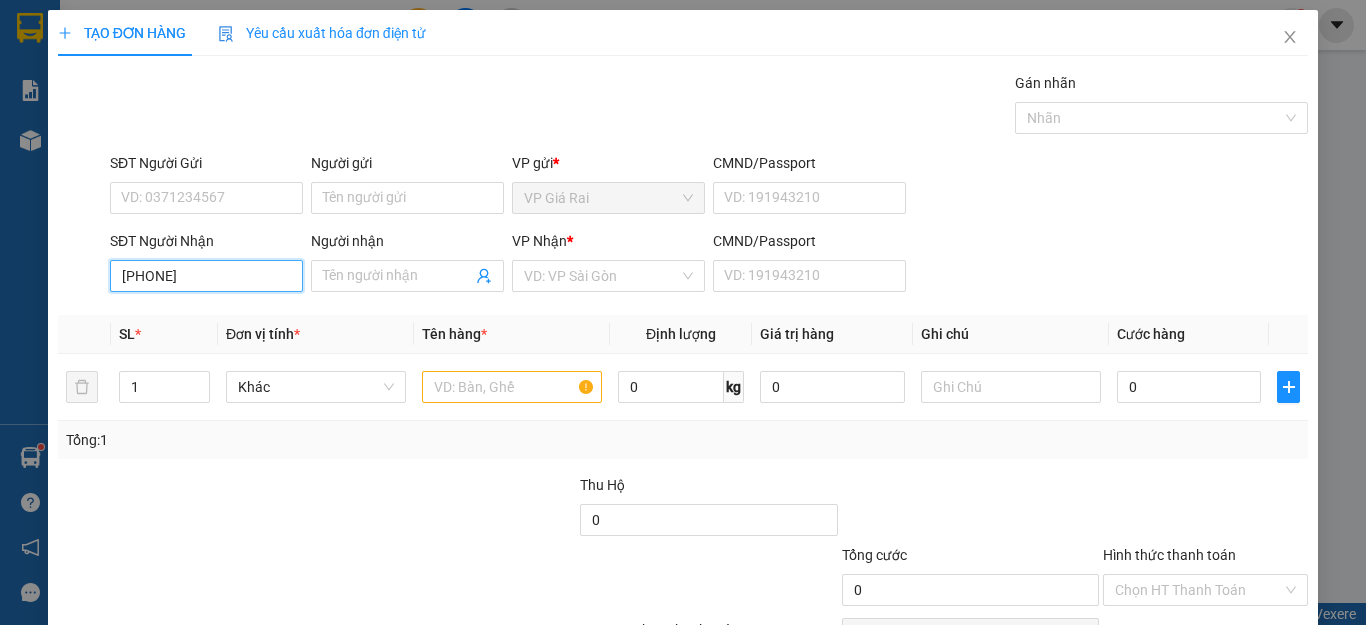 type on "[PHONE]" 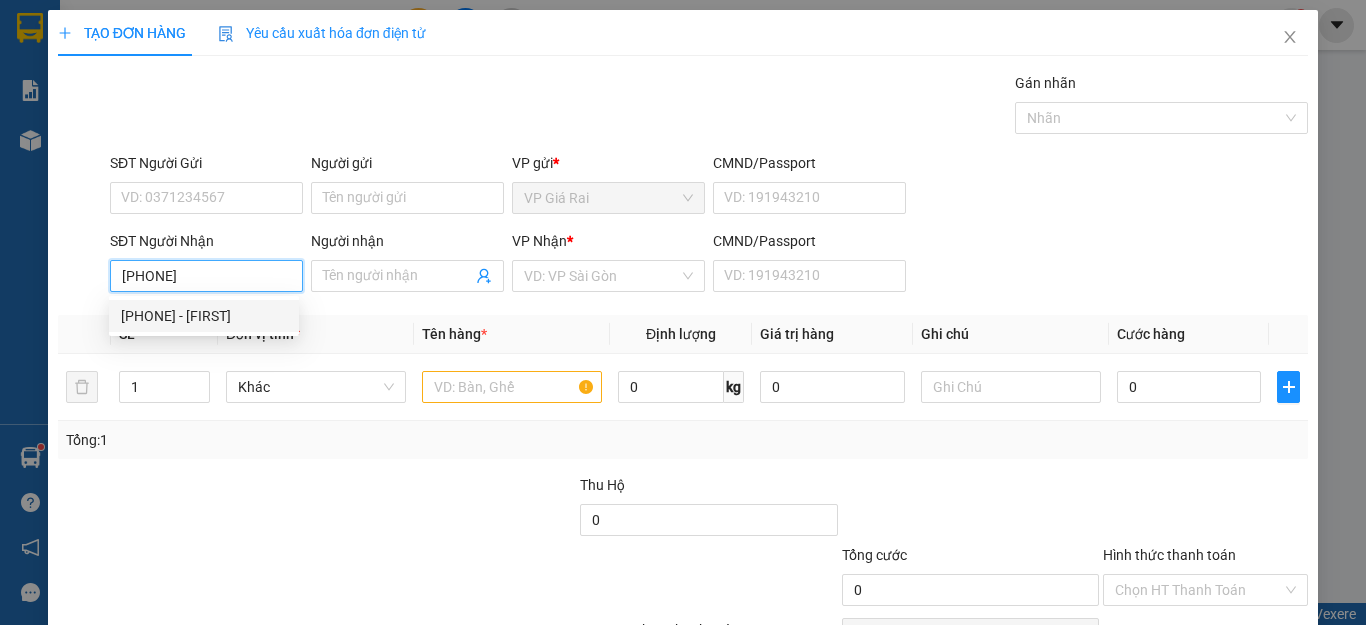click on "[PHONE] - [FIRST]" at bounding box center (204, 316) 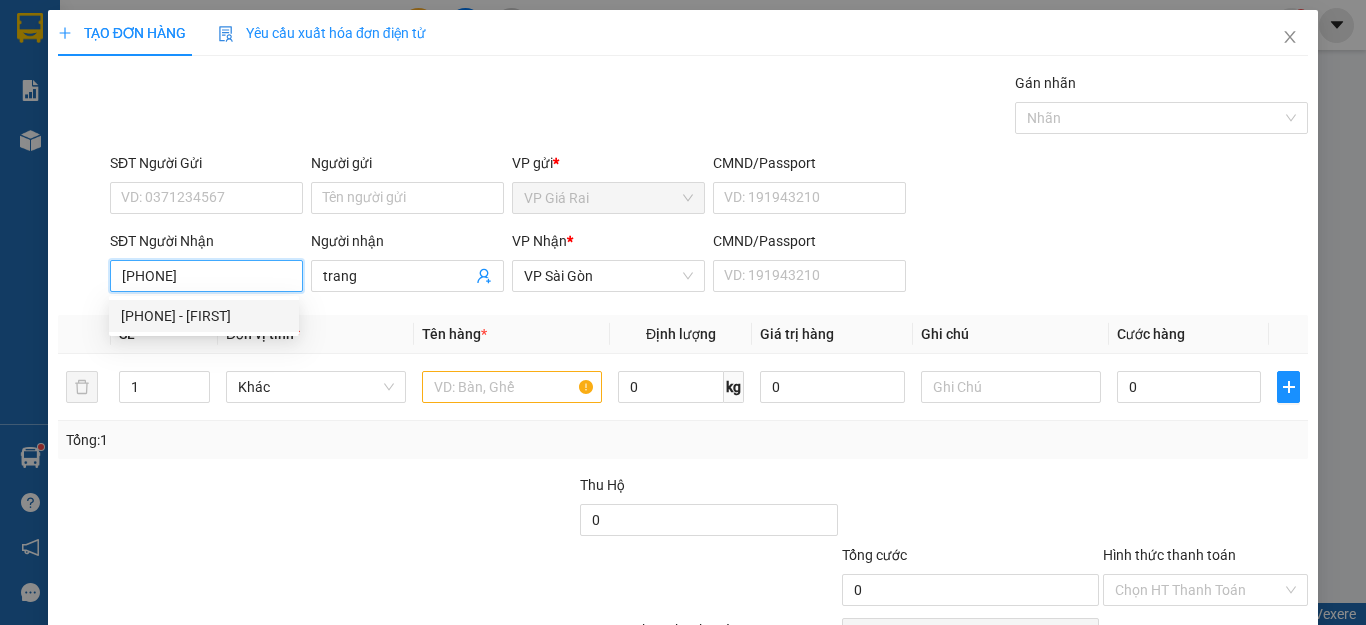 type on "30.000" 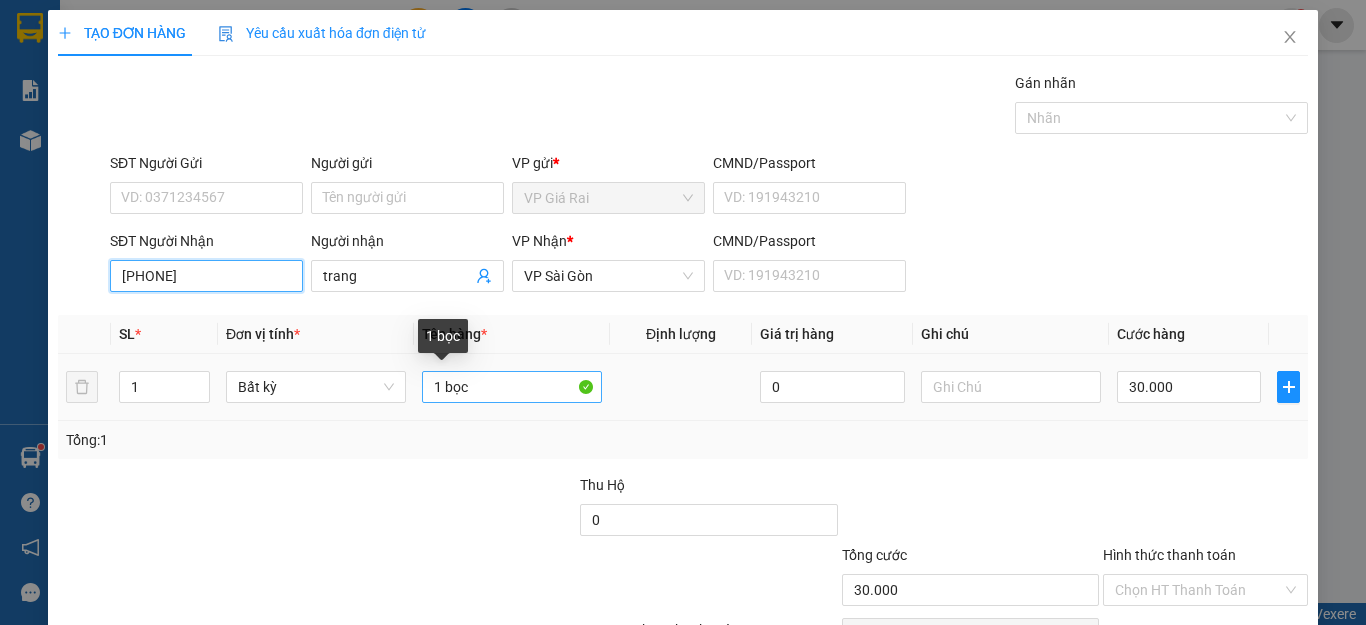 type on "[PHONE]" 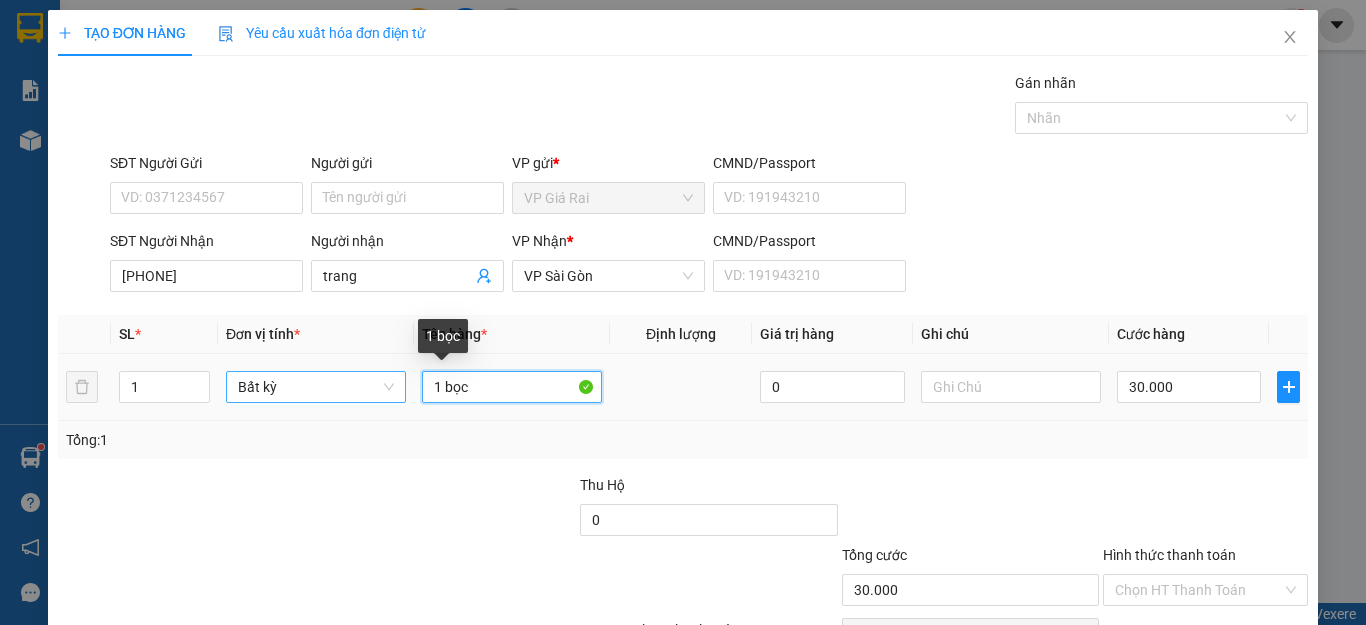 drag, startPoint x: 446, startPoint y: 391, endPoint x: 319, endPoint y: 401, distance: 127.39309 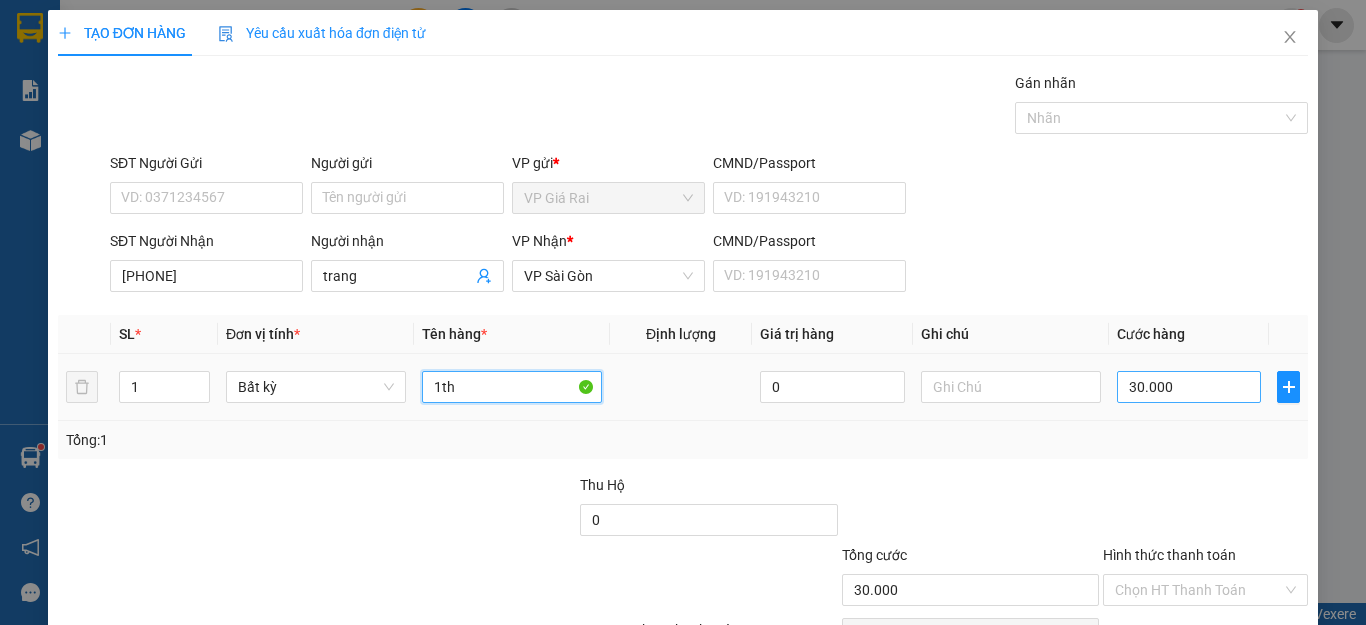 type on "1th" 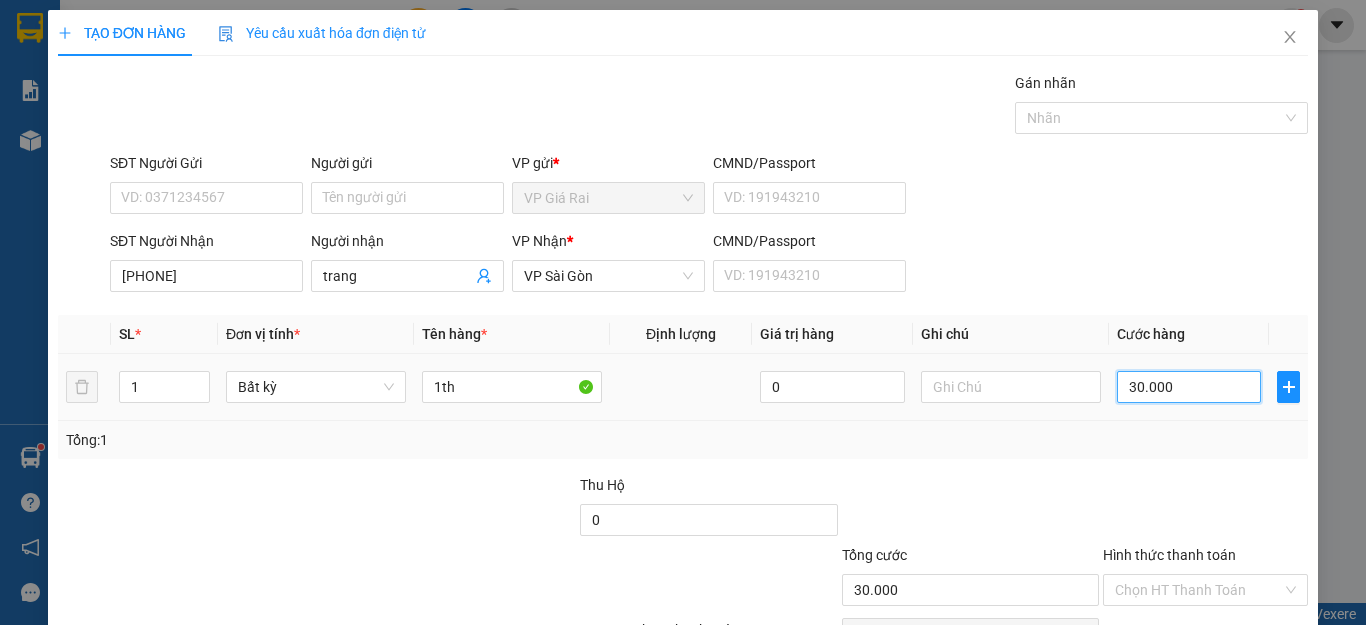 click on "30.000" at bounding box center (1189, 387) 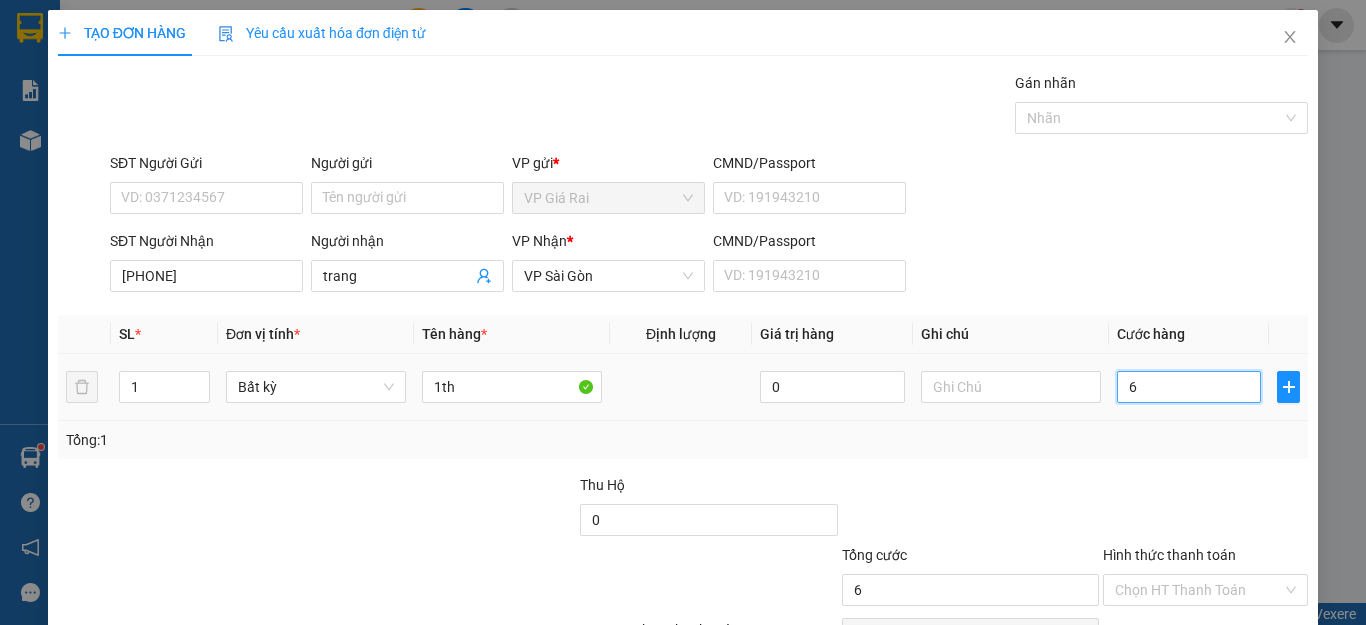 type on "60" 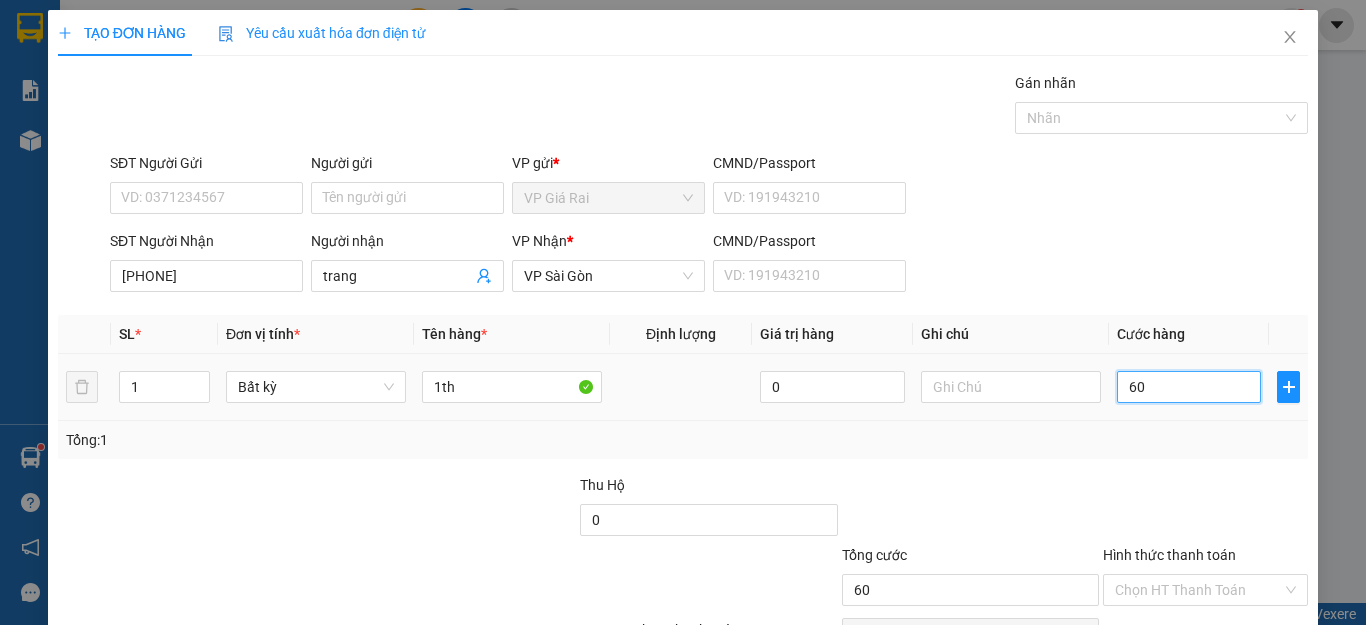 scroll, scrollTop: 115, scrollLeft: 0, axis: vertical 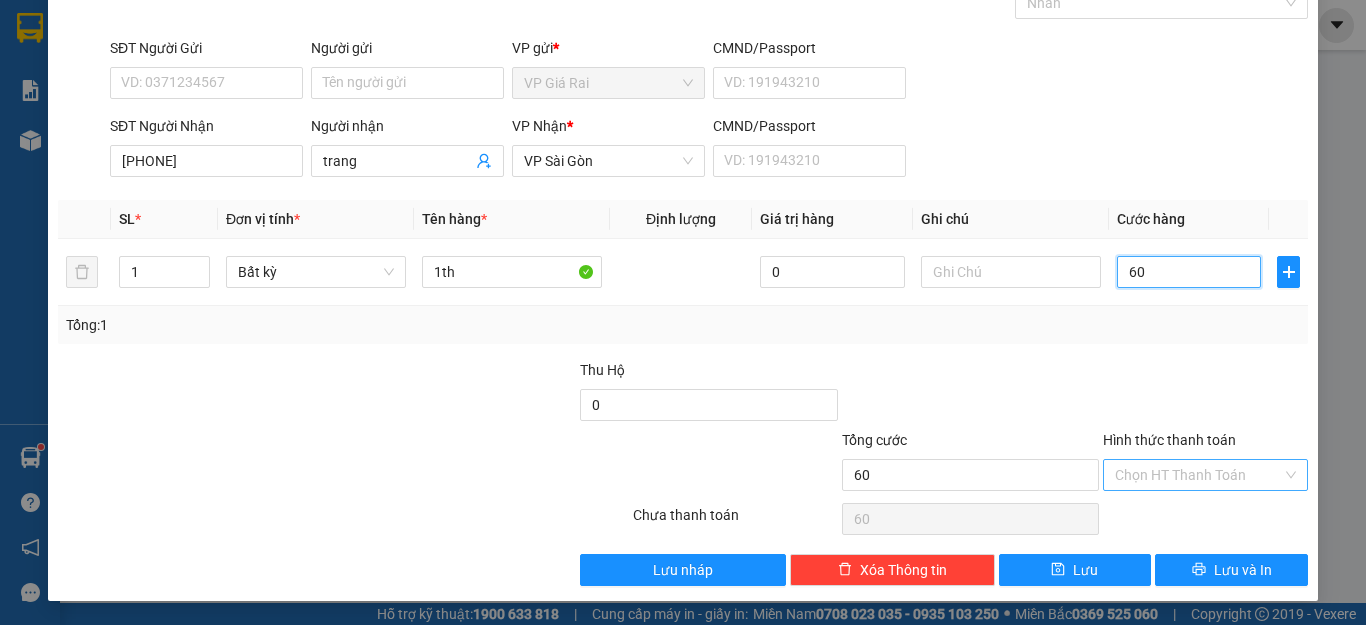 type on "60" 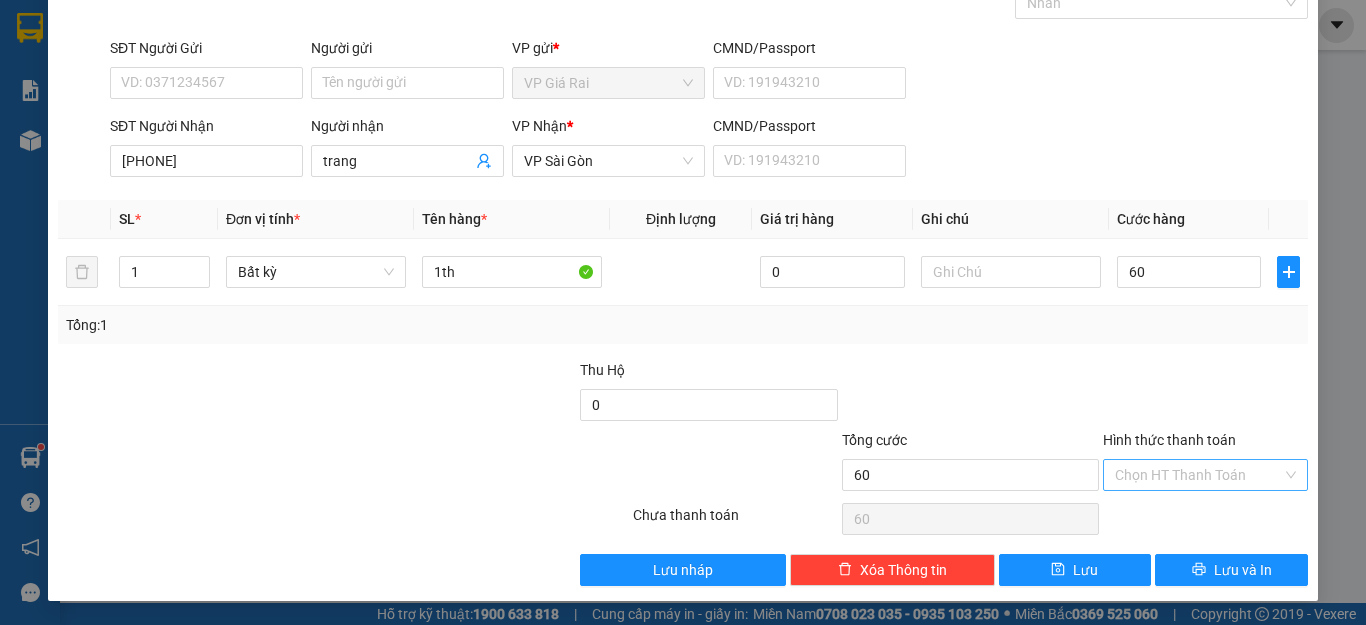 type on "60.000" 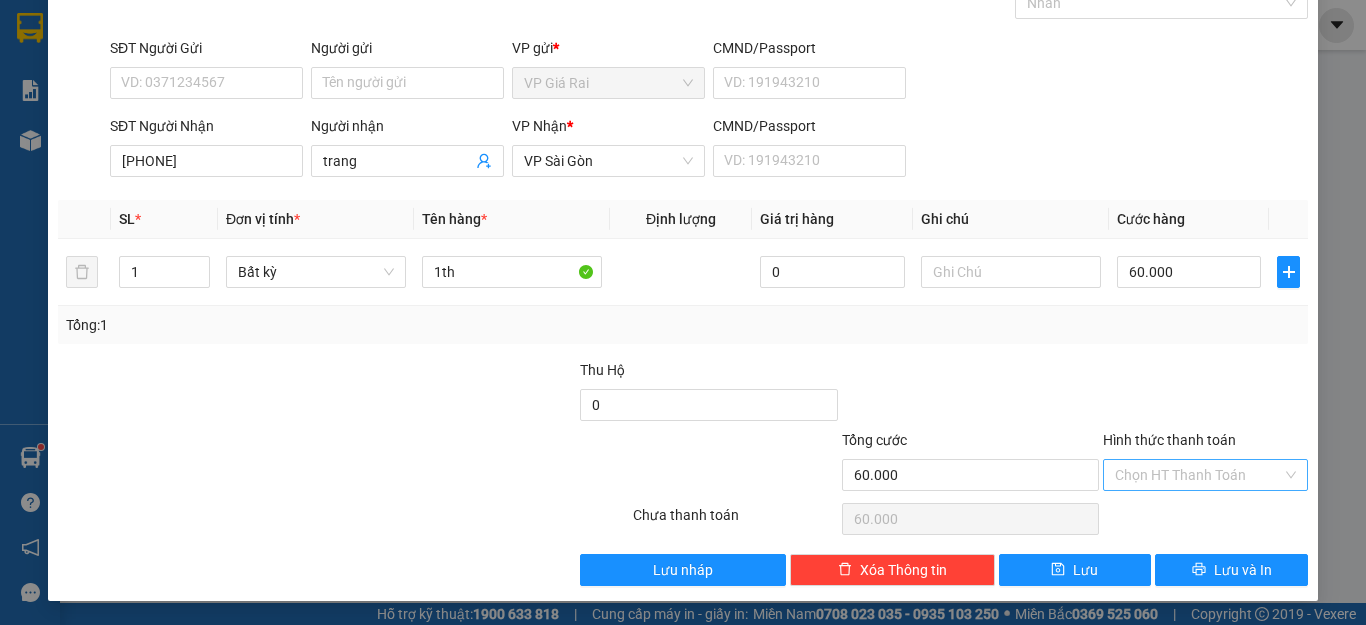 click on "Hình thức thanh toán" at bounding box center (1198, 475) 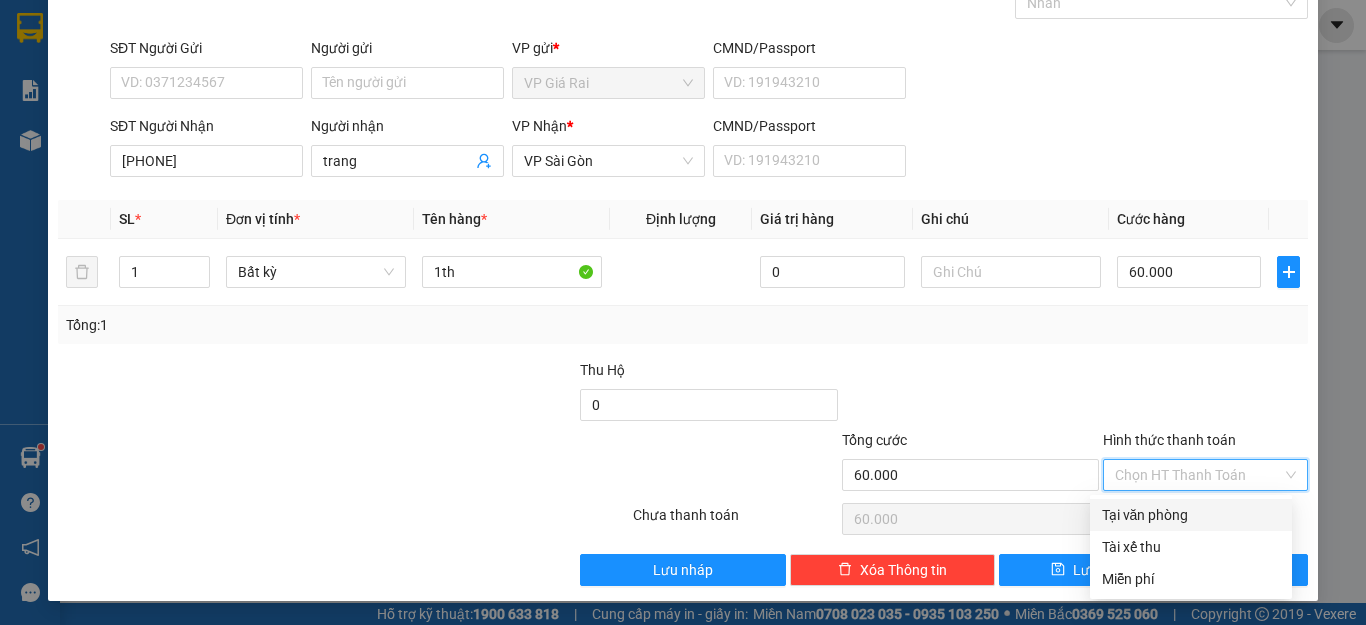 click on "Tại văn phòng" at bounding box center [1191, 515] 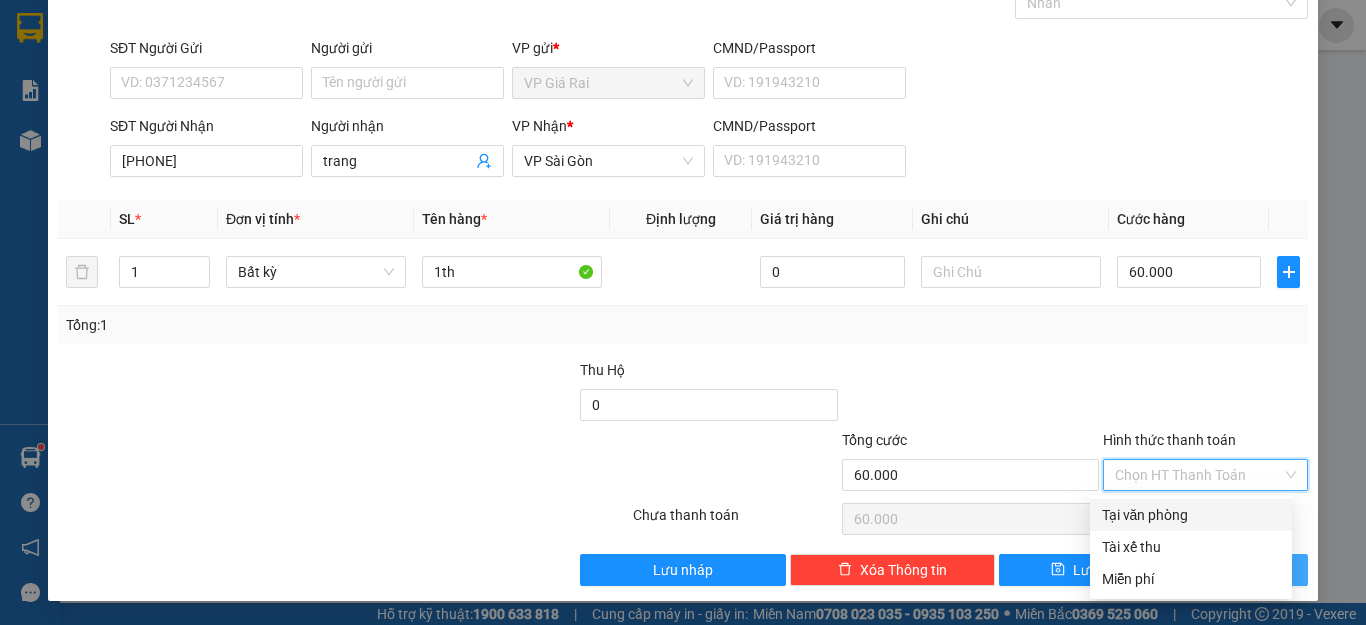 type on "0" 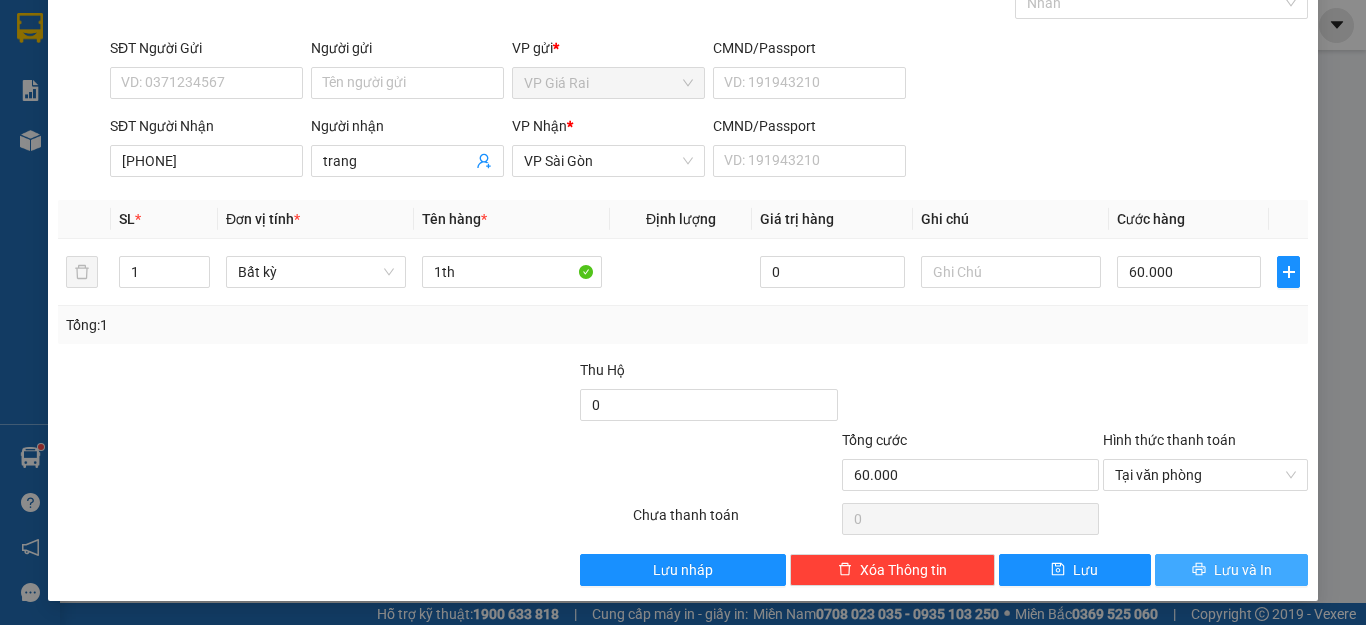 click 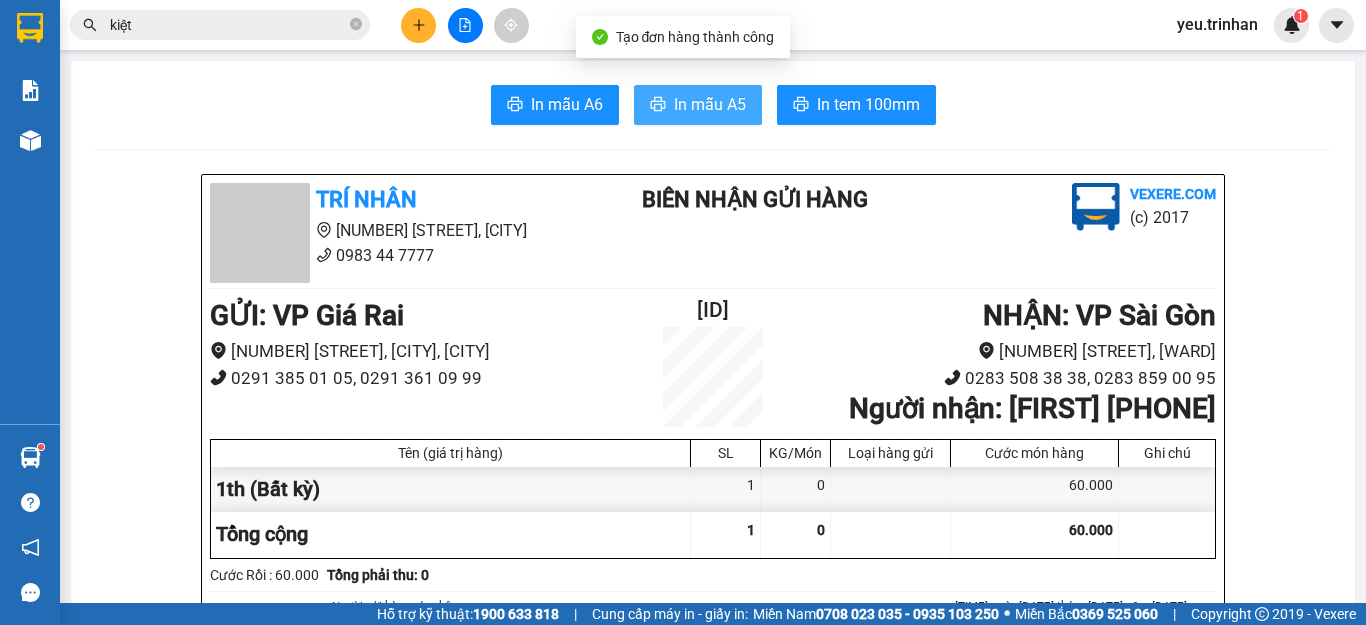 click on "In mẫu A5" at bounding box center (710, 104) 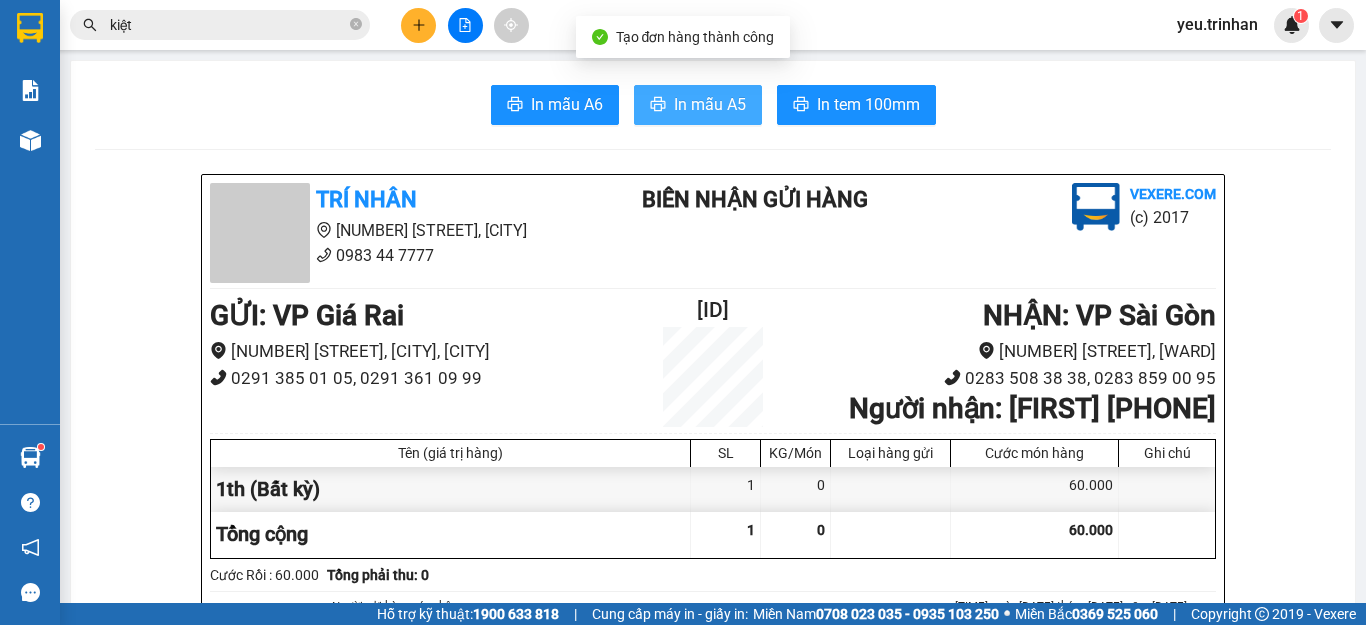 scroll, scrollTop: 0, scrollLeft: 0, axis: both 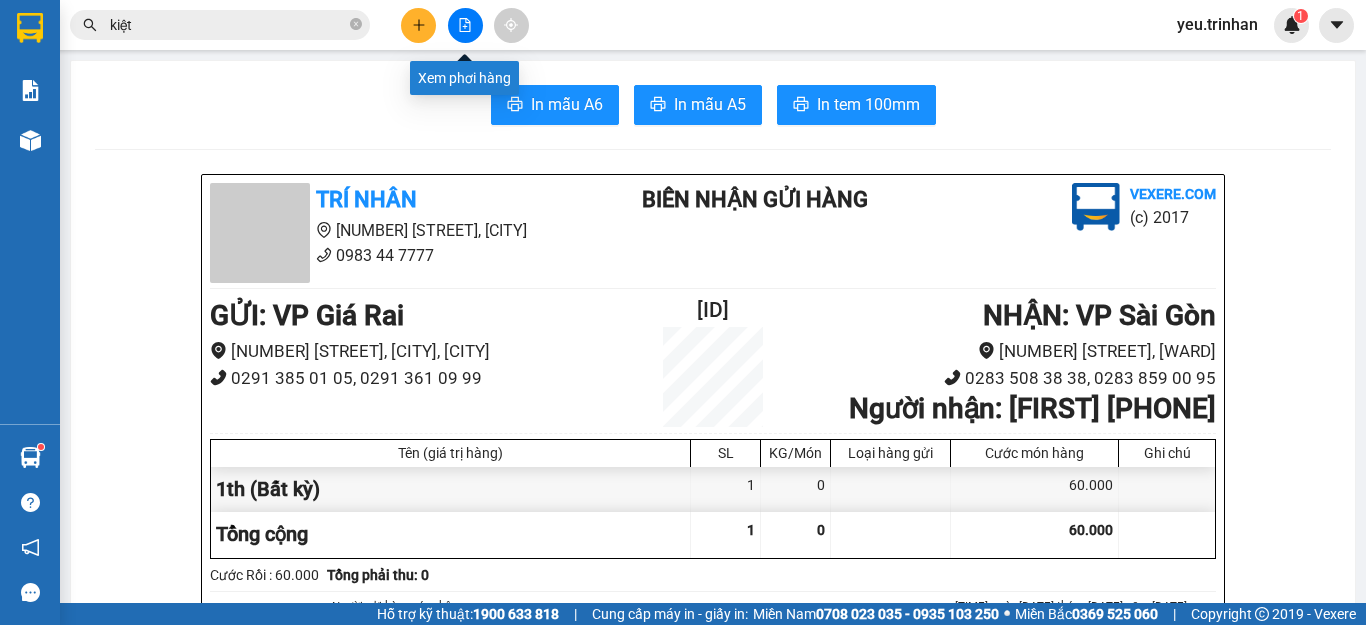 click 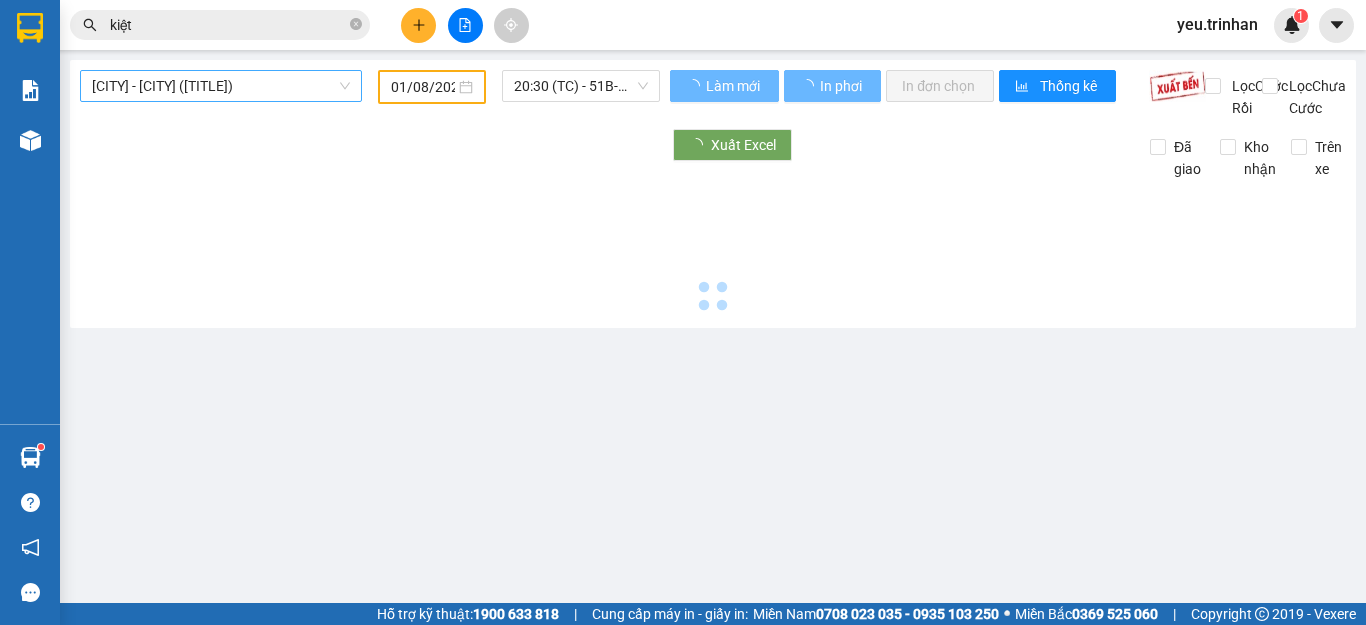 click on "[CITY] - [CITY] ([TITLE])" at bounding box center [221, 86] 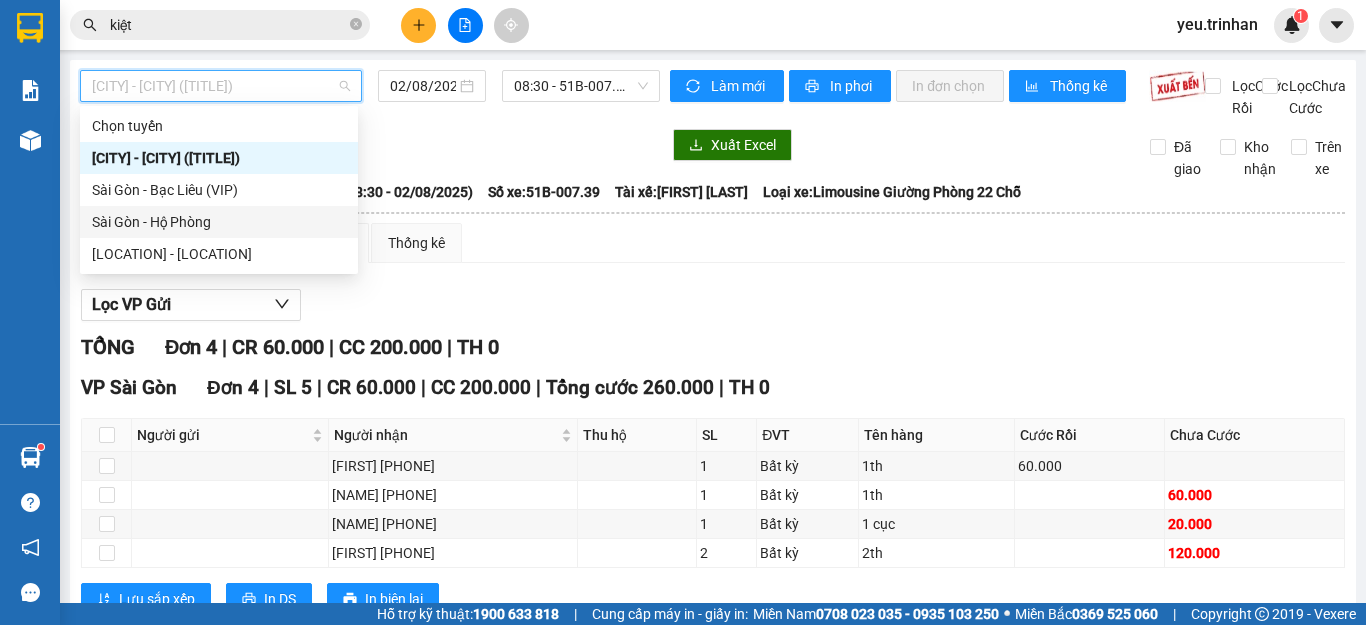 click on "Sài Gòn - Hộ Phòng" at bounding box center (219, 222) 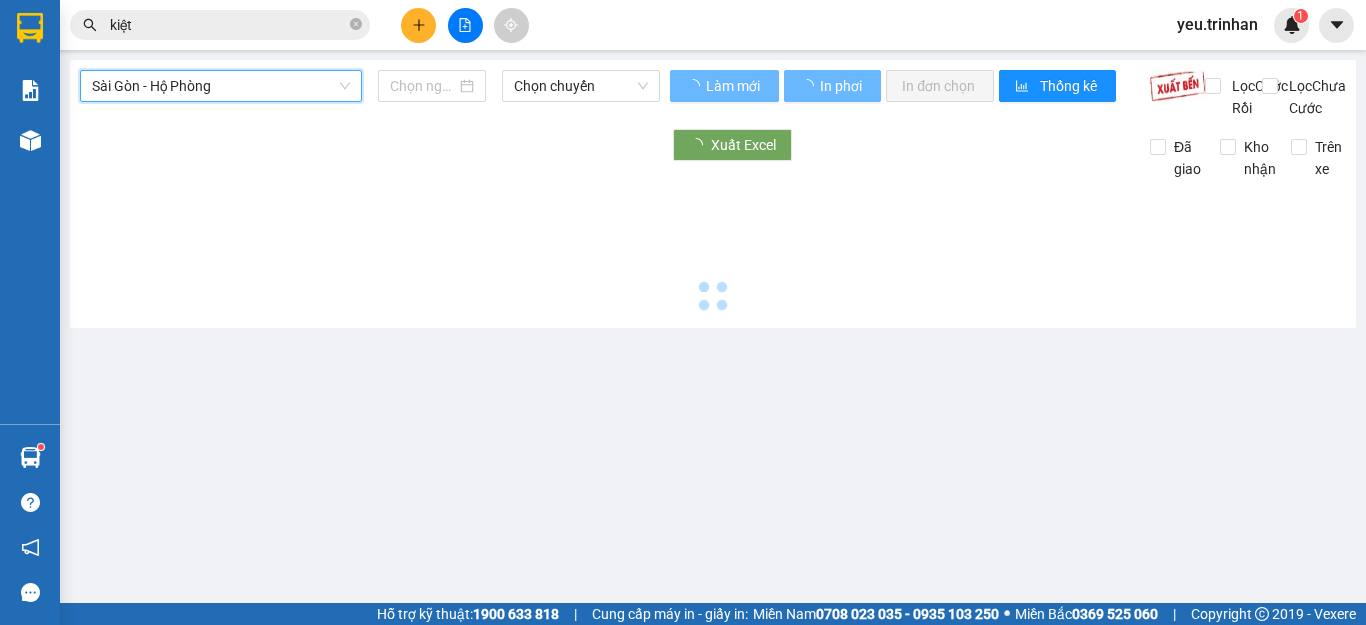 type on "02/08/2025" 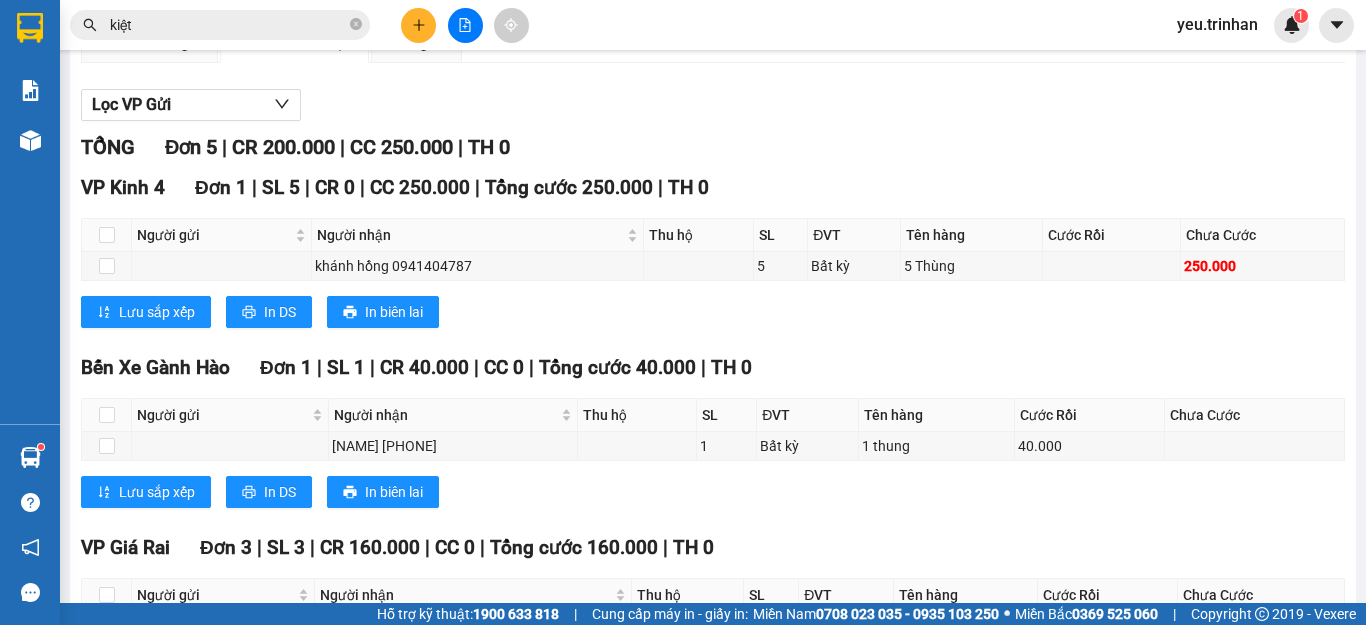 scroll, scrollTop: 400, scrollLeft: 0, axis: vertical 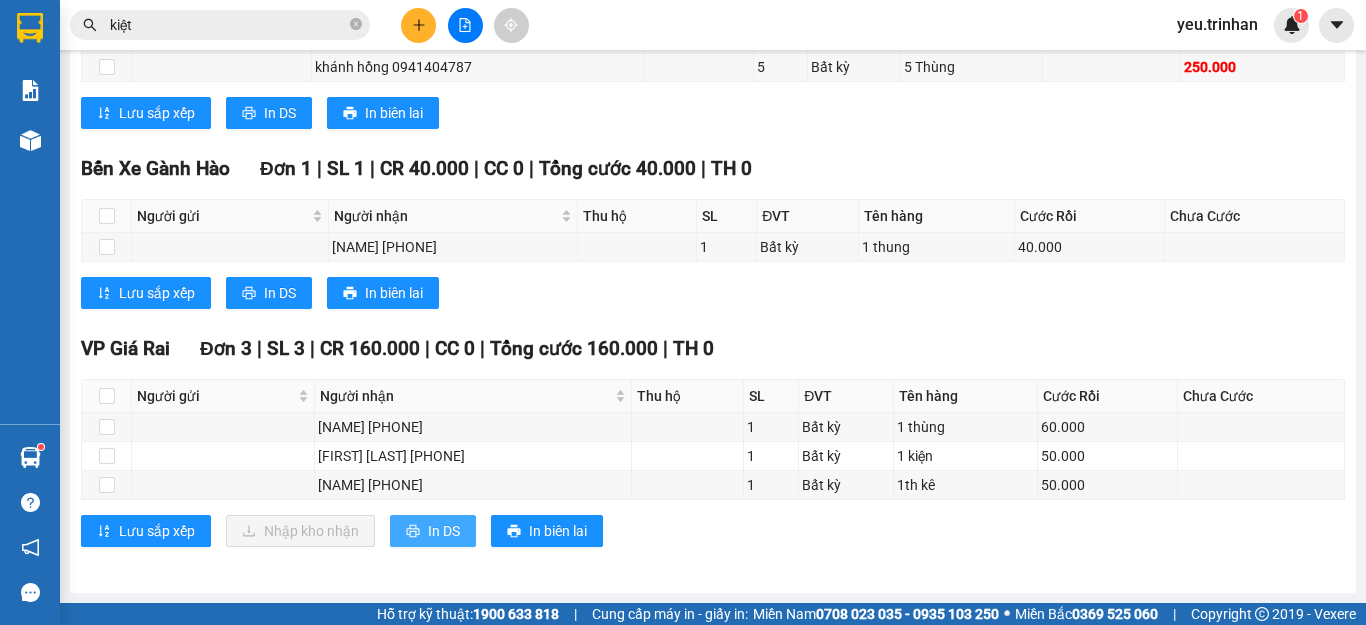 click on "In DS" at bounding box center [444, 531] 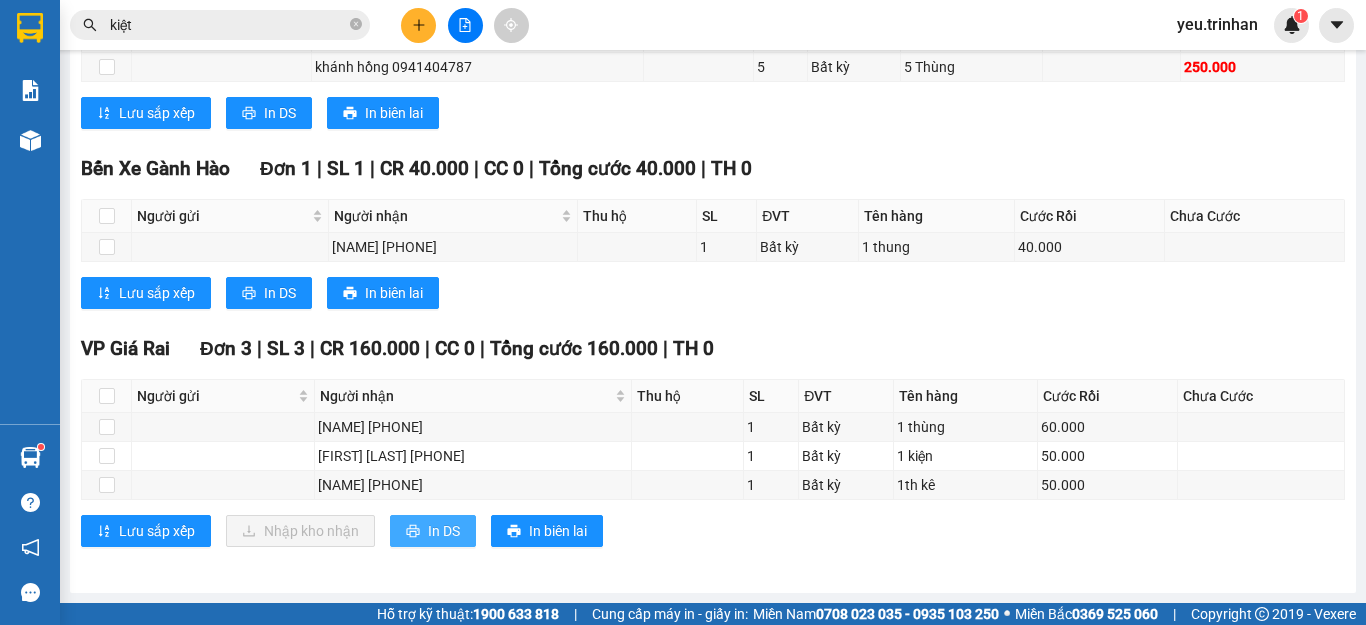 scroll, scrollTop: 0, scrollLeft: 0, axis: both 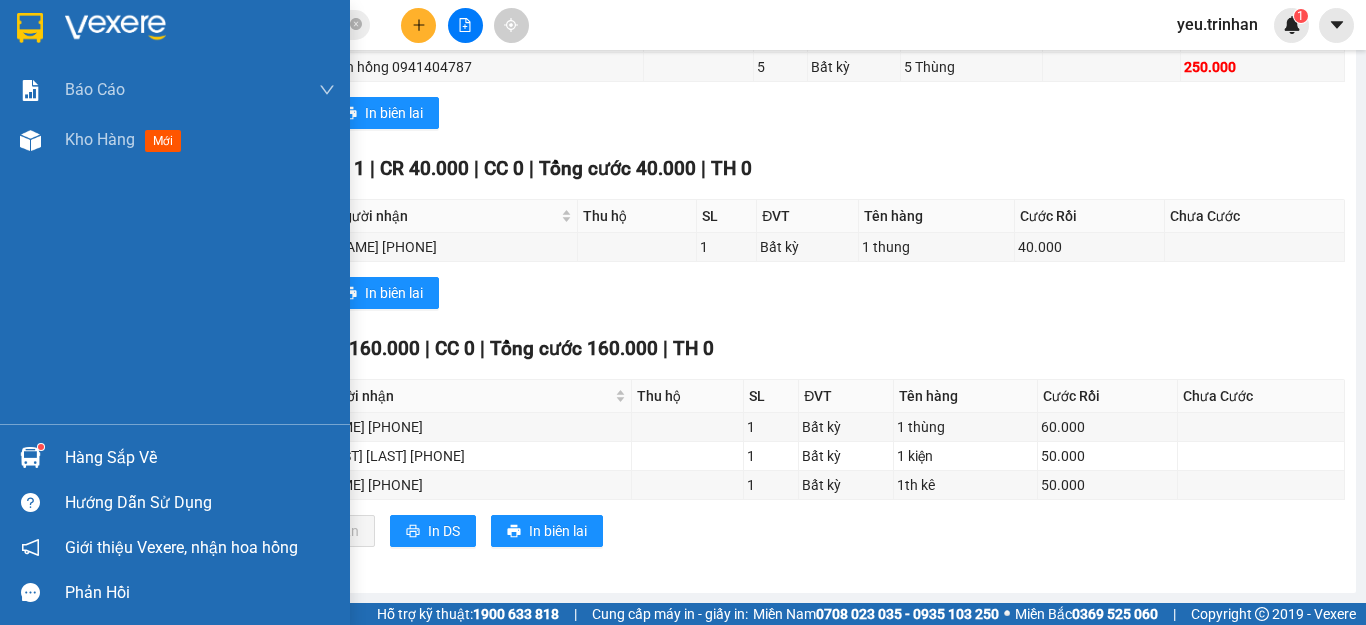 click at bounding box center (30, 28) 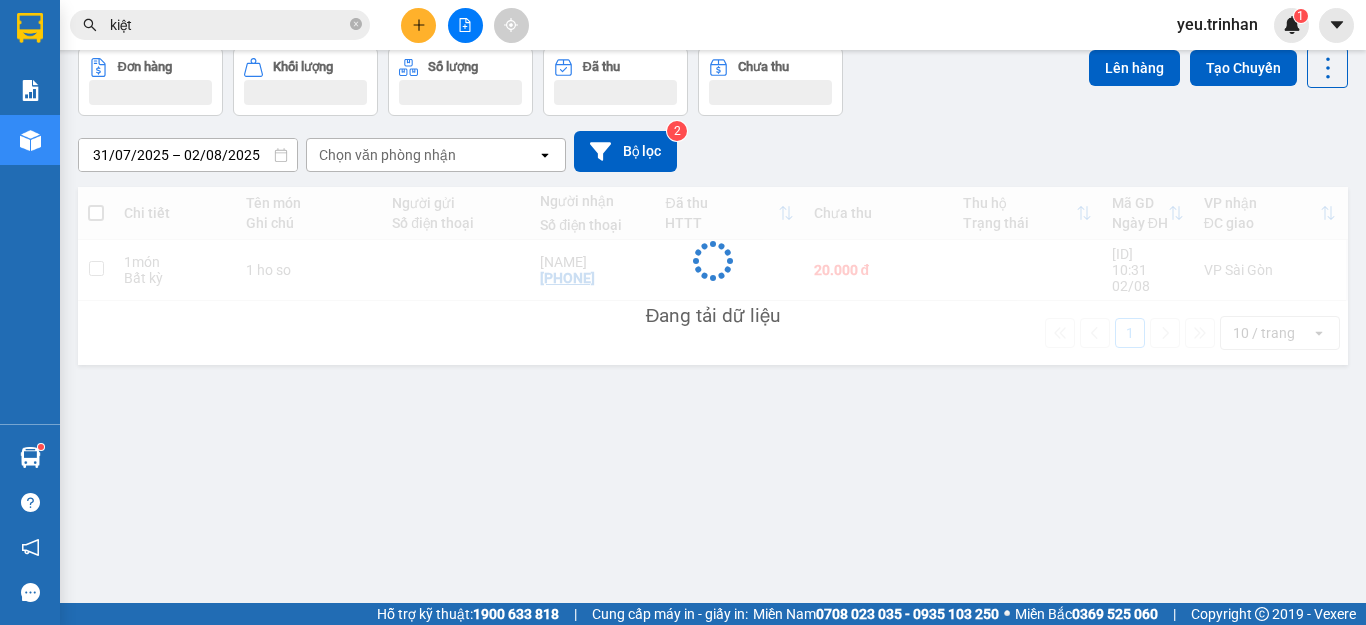 scroll, scrollTop: 92, scrollLeft: 0, axis: vertical 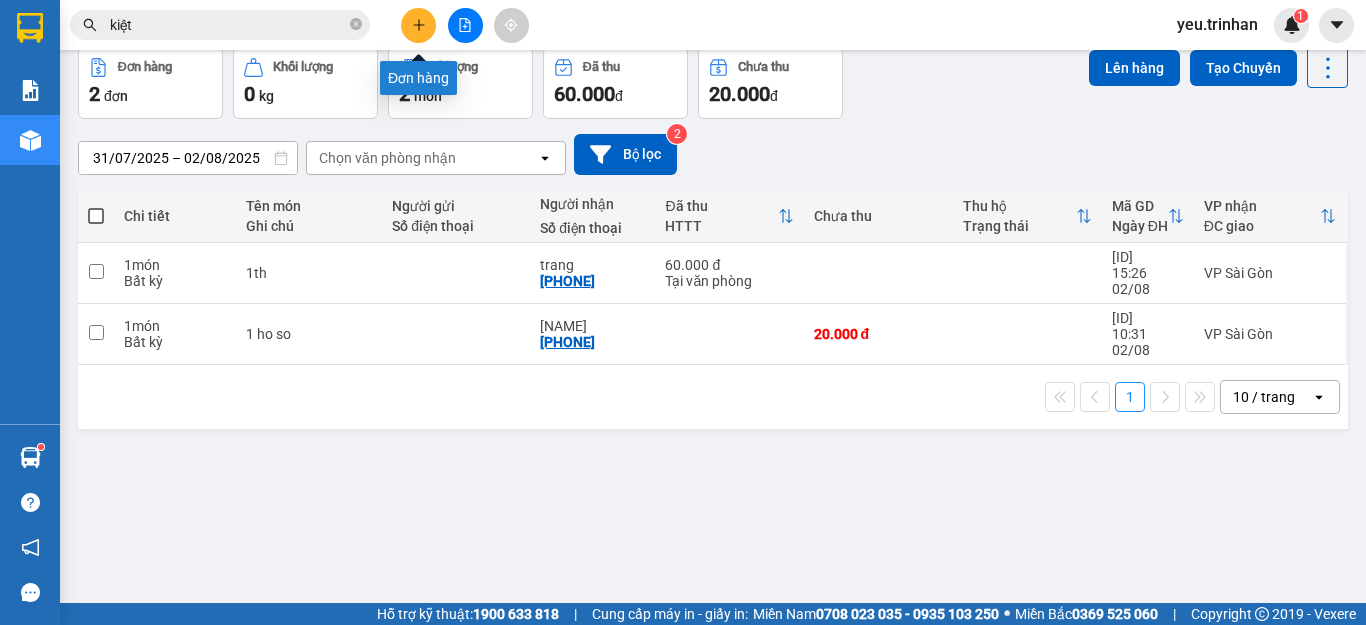 click at bounding box center [418, 25] 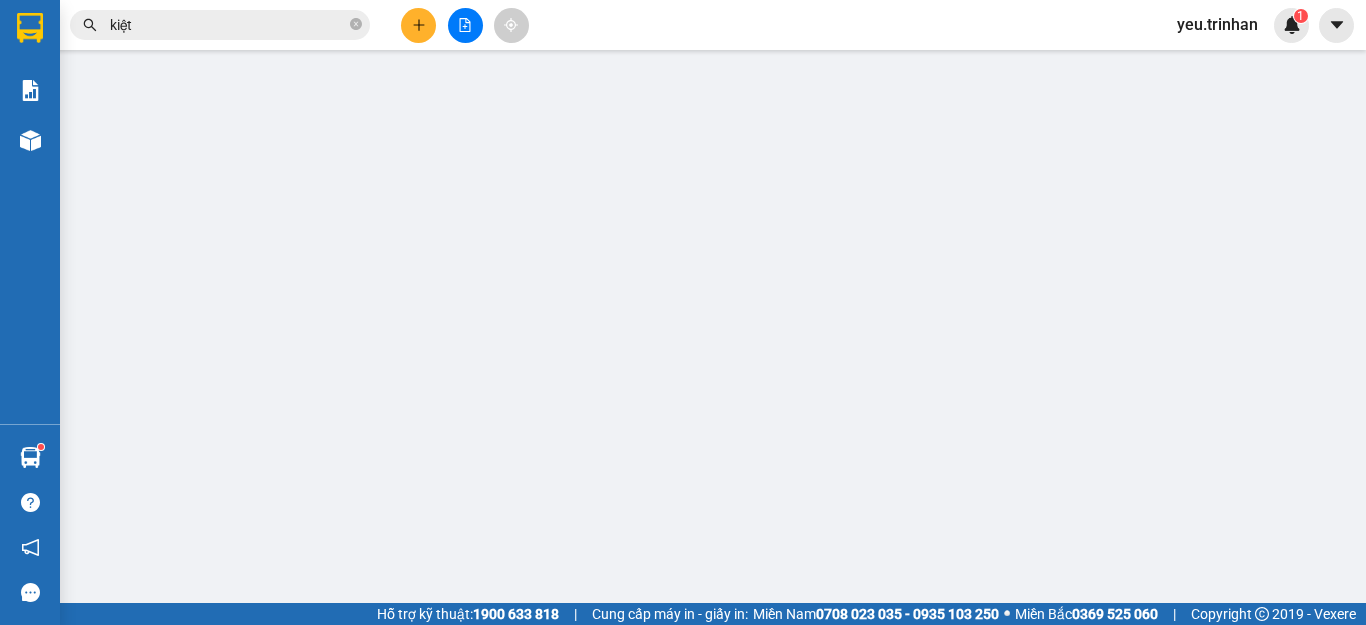 scroll, scrollTop: 0, scrollLeft: 0, axis: both 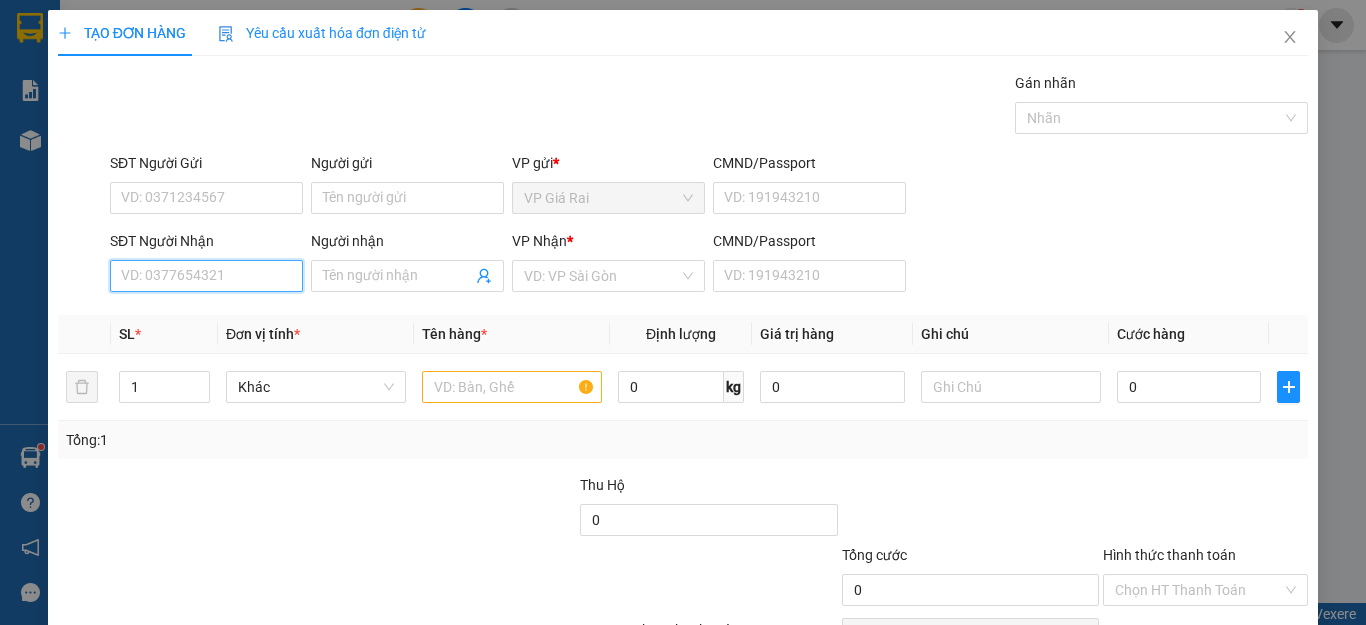 click on "SĐT Người Nhận" at bounding box center [206, 276] 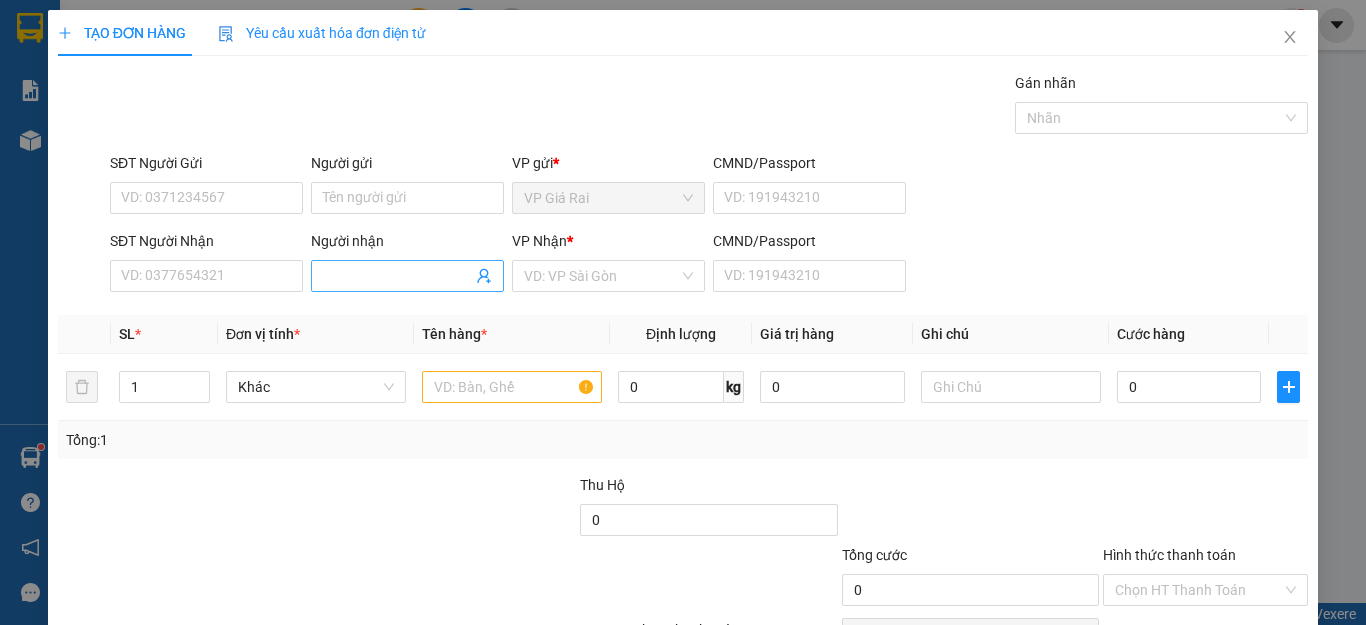 click on "Người nhận" at bounding box center [397, 276] 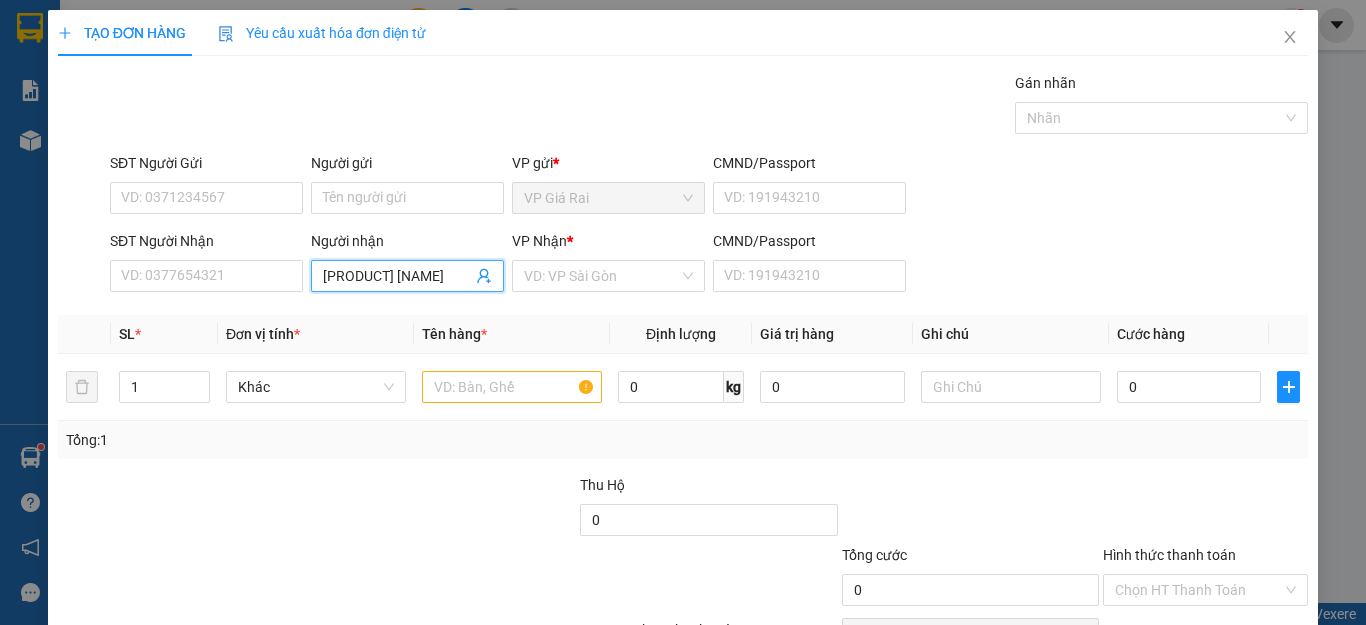 type on "[PRODUCT] [NAME]" 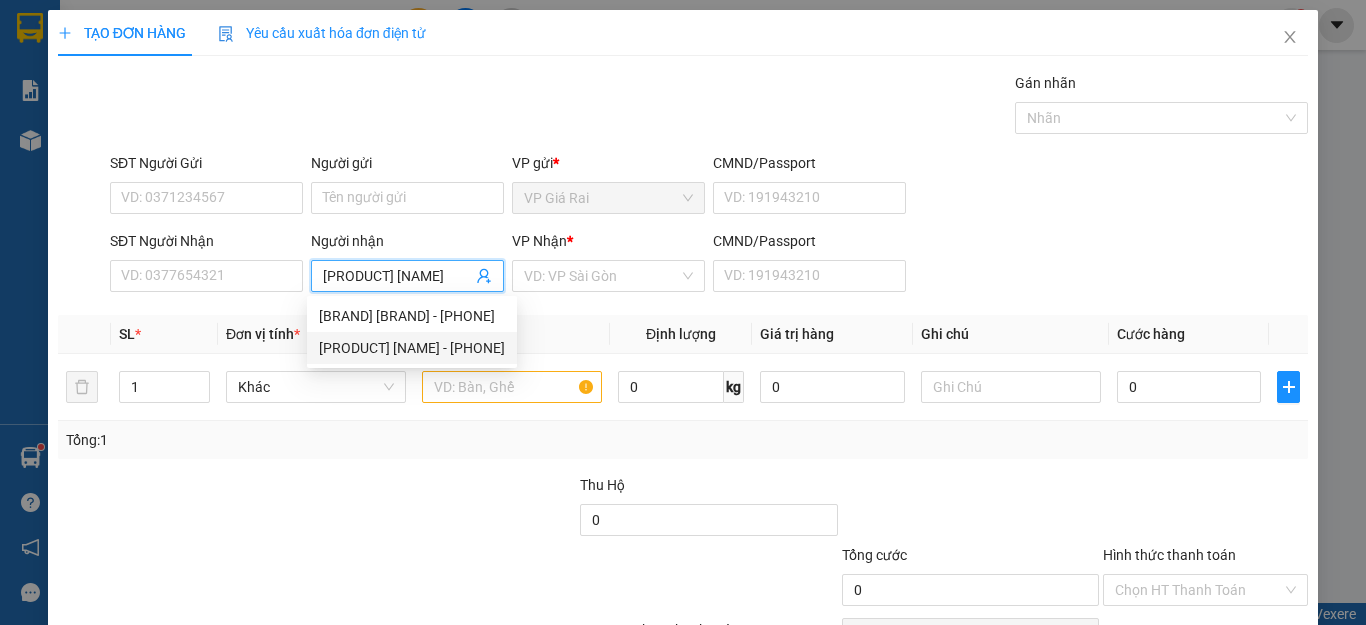 click on "[PRODUCT] [NAME] - [PHONE]" at bounding box center [412, 348] 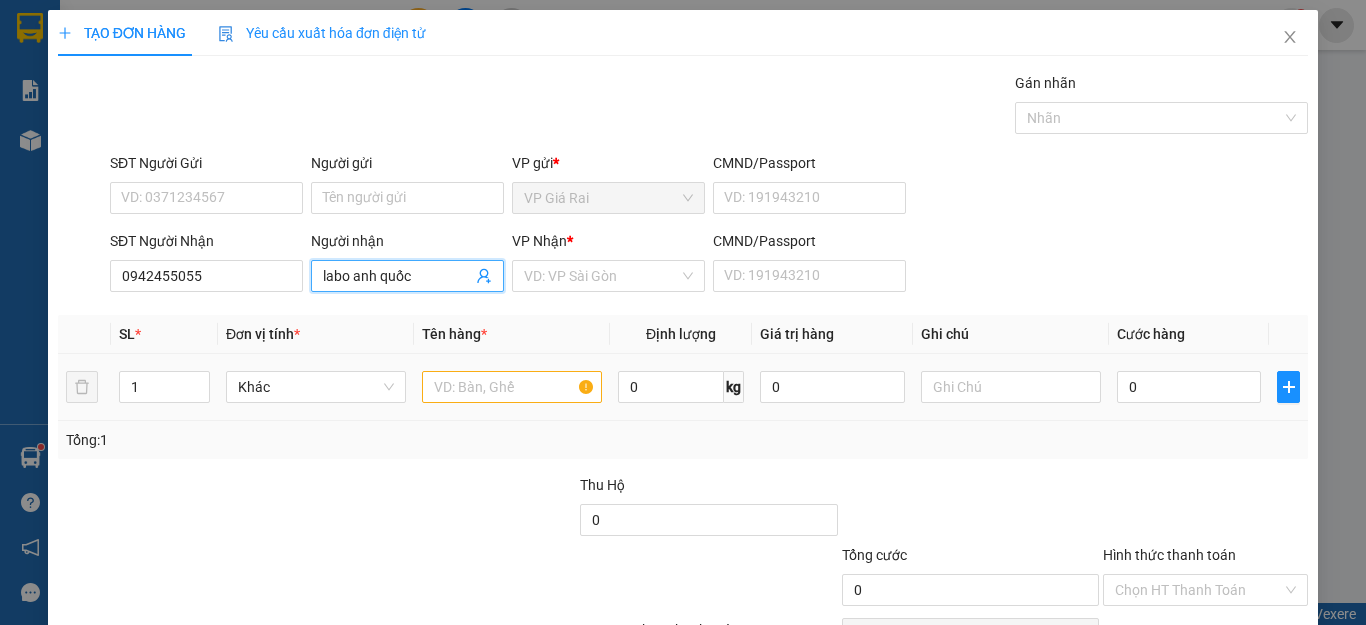 type on "labo anh quốc" 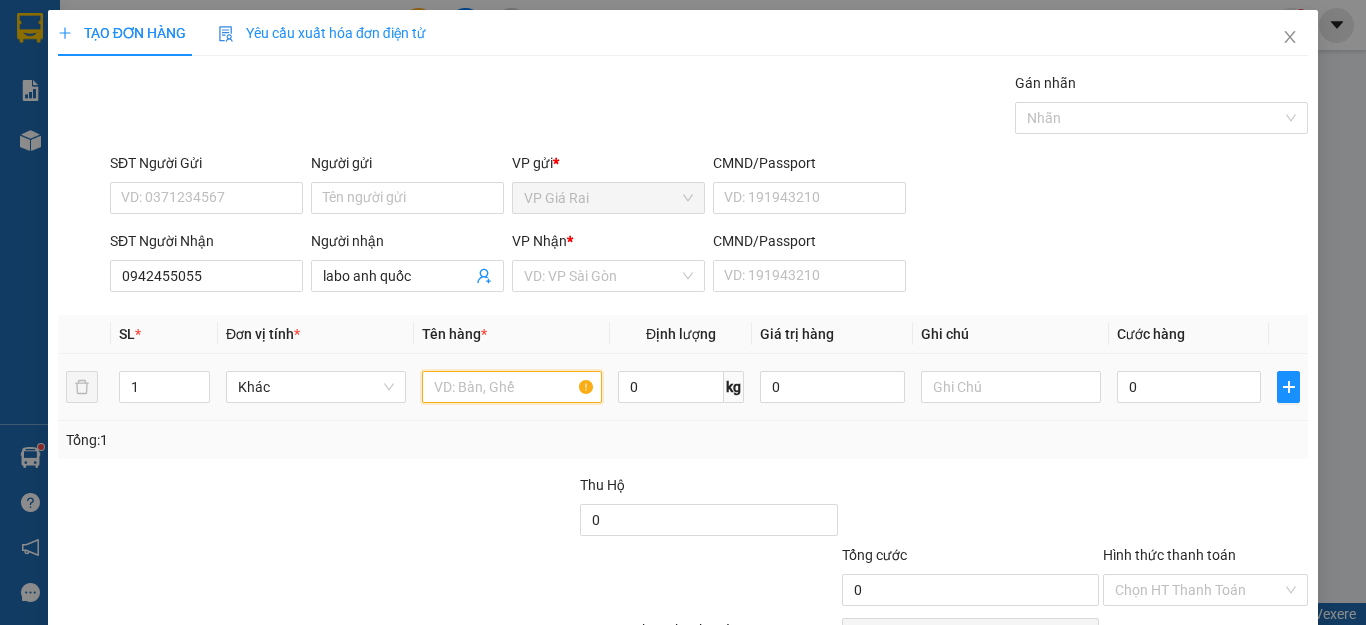 click at bounding box center (512, 387) 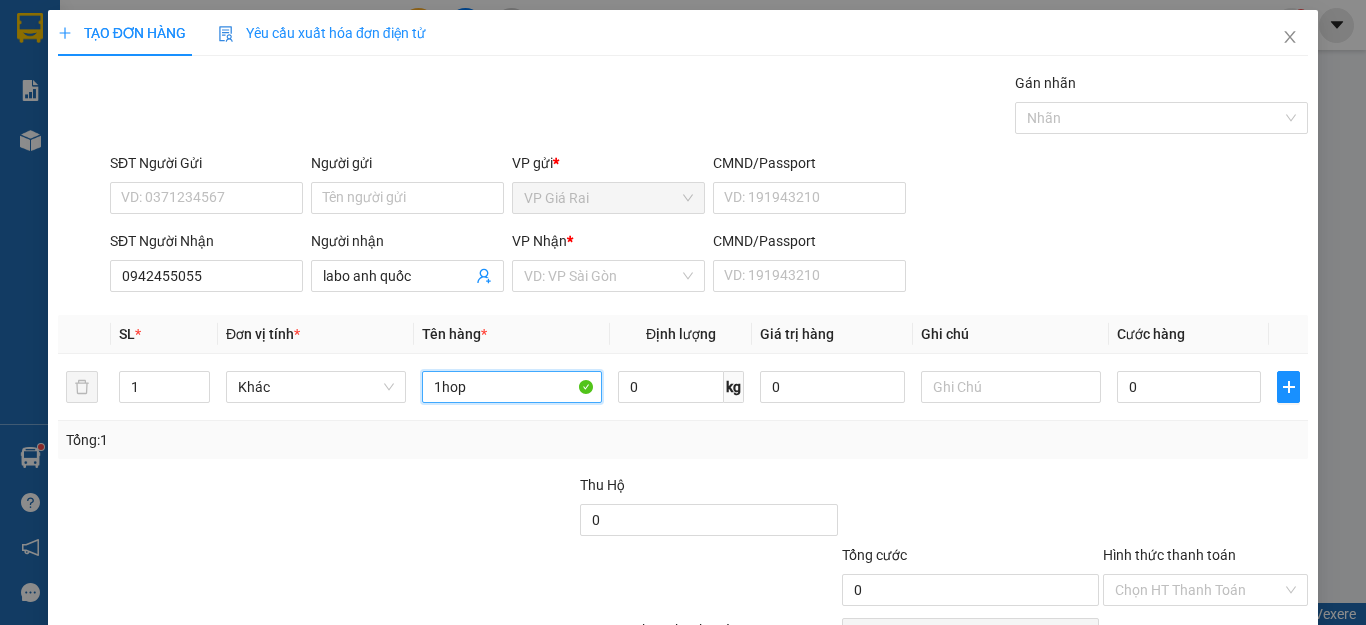type on "1hop" 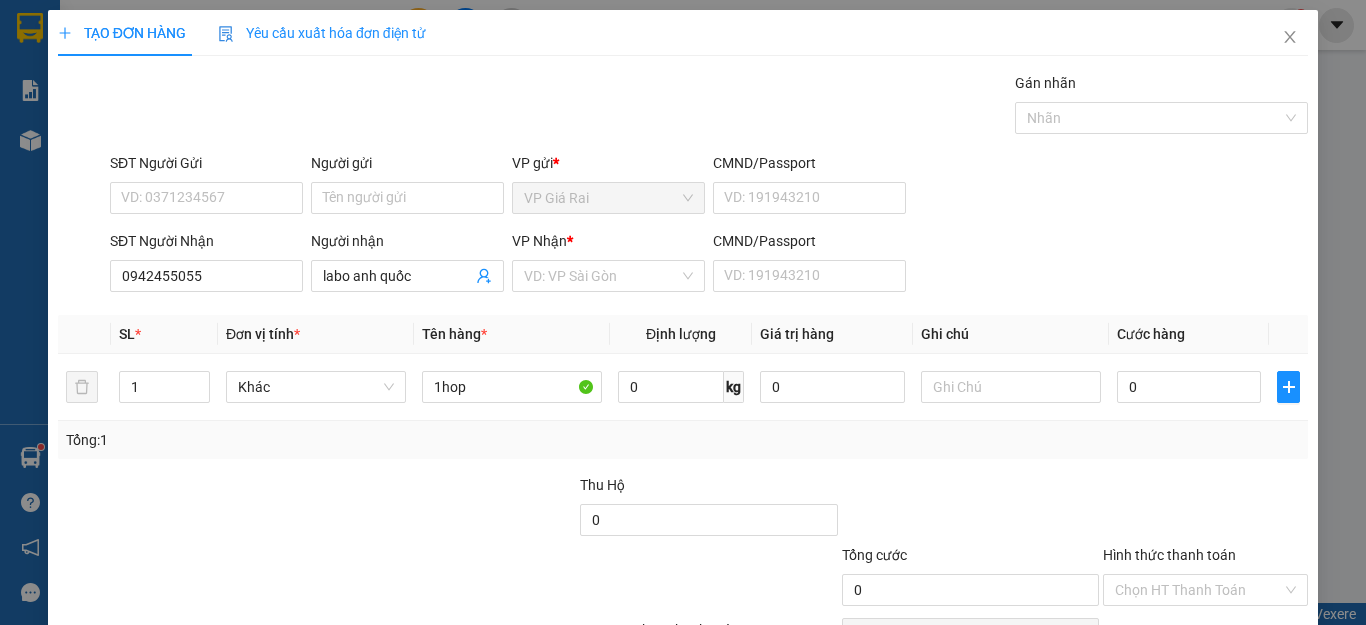 click on "VP Nhận  *" at bounding box center [608, 245] 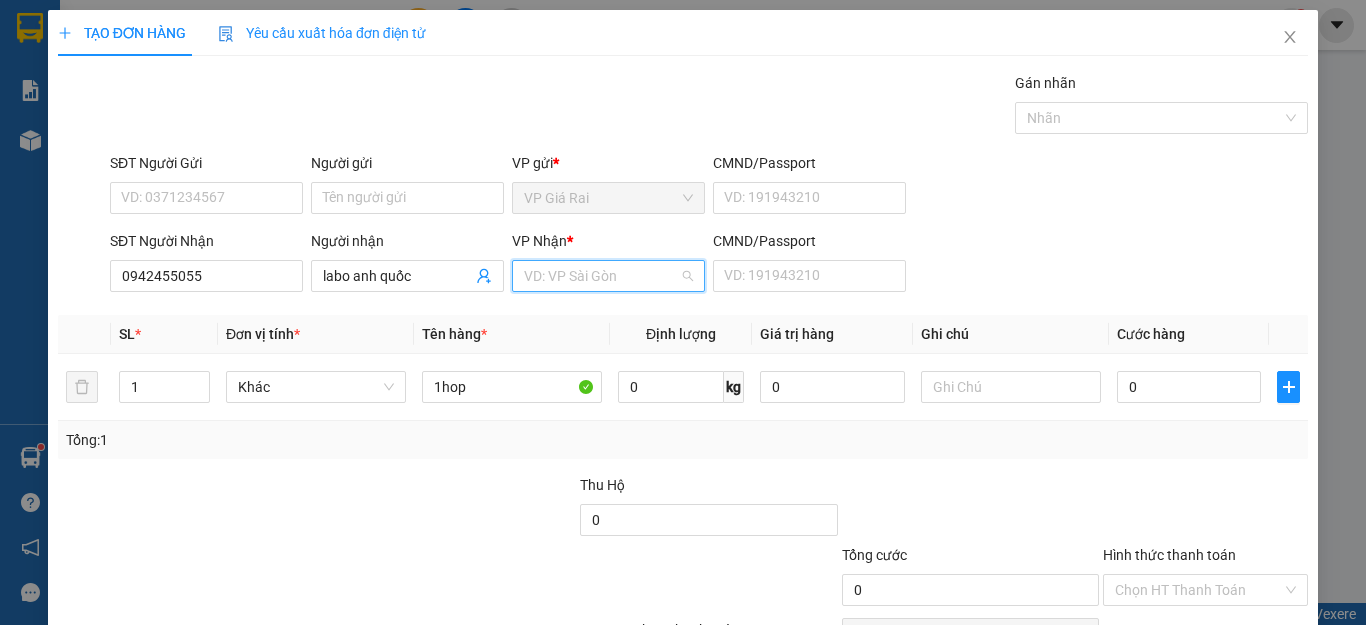 click at bounding box center (601, 276) 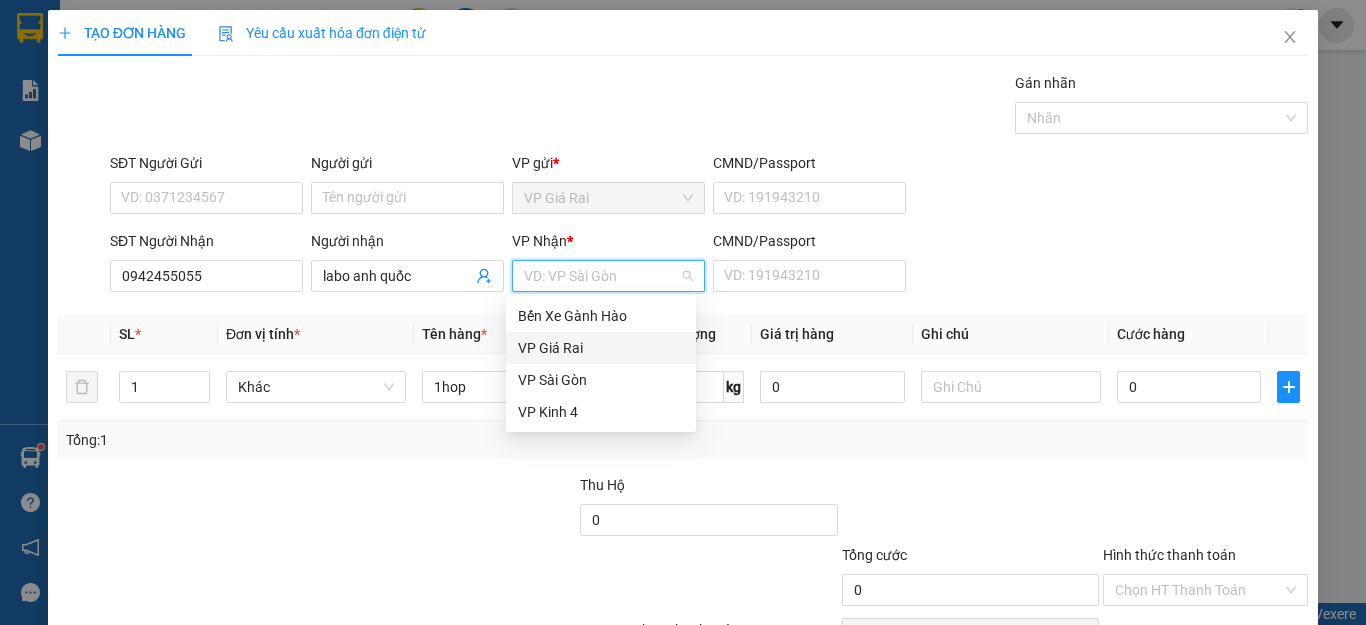 click on "VP Giá Rai" at bounding box center (601, 348) 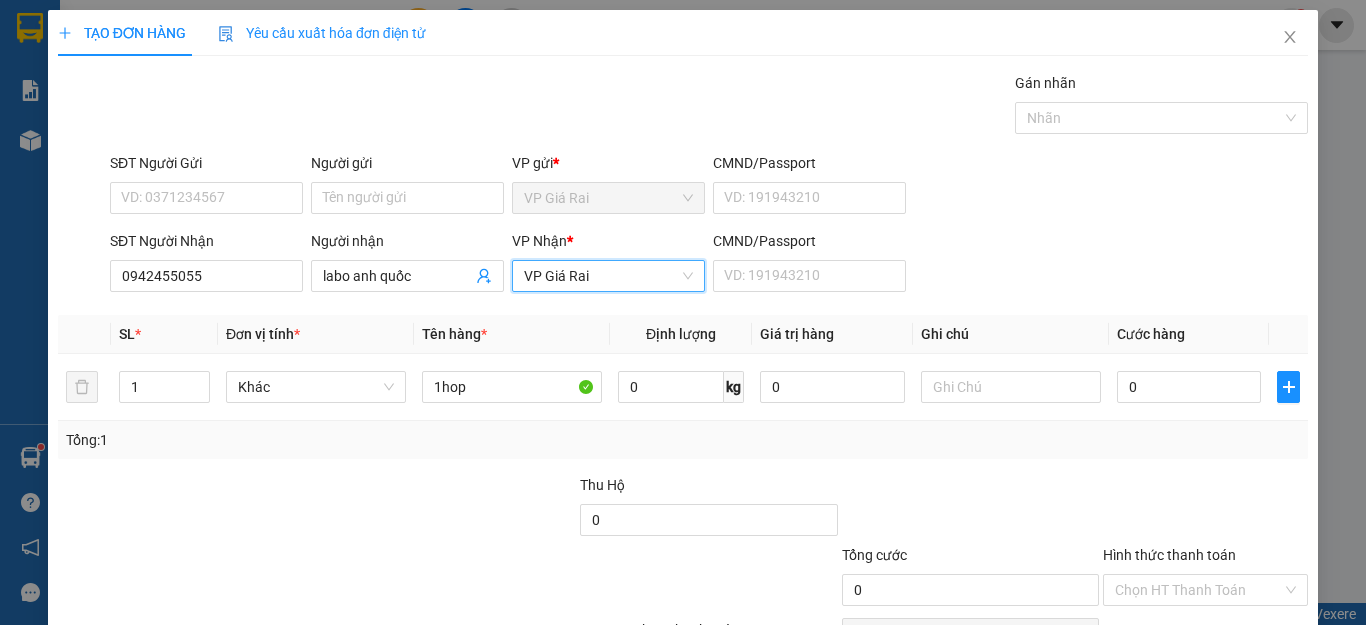 click on "VP Giá Rai" at bounding box center [608, 276] 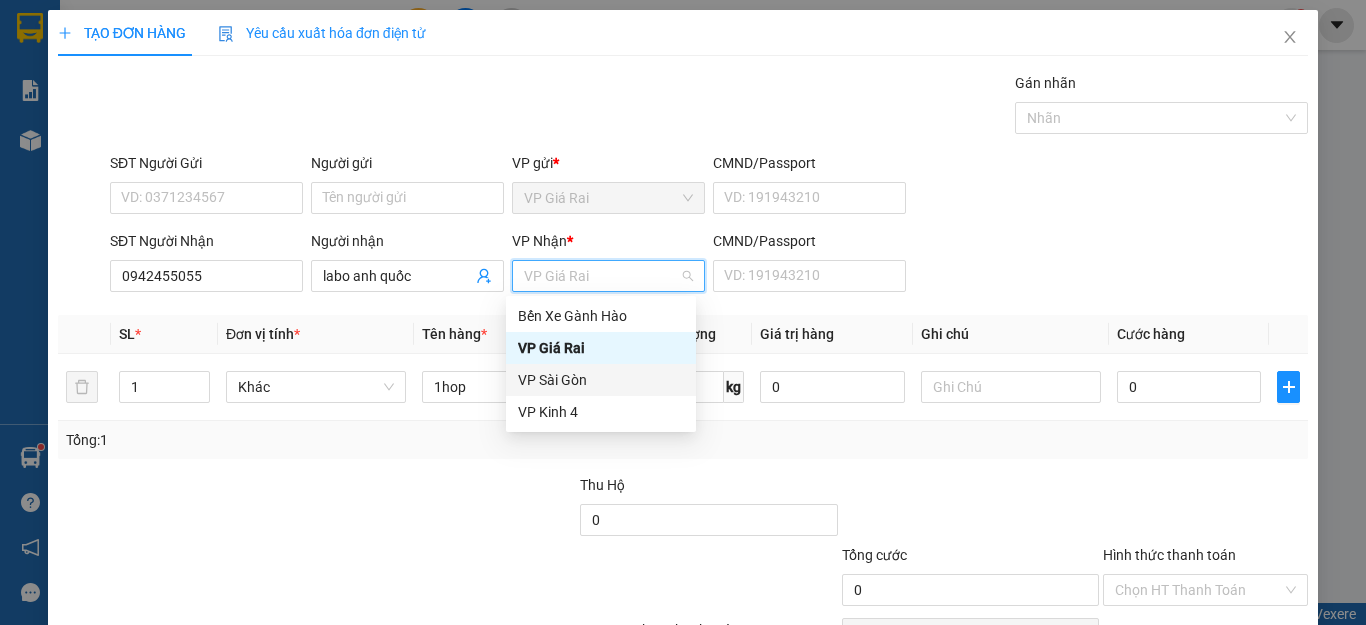 click on "VP Sài Gòn" at bounding box center (601, 380) 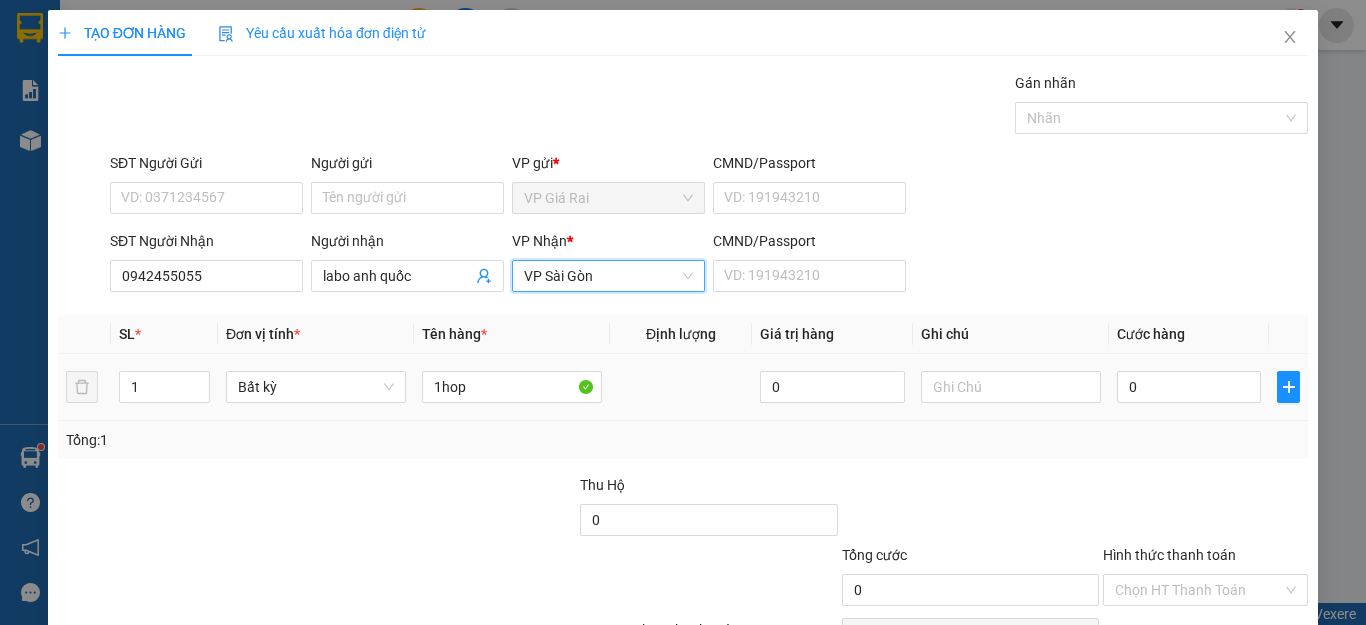 scroll, scrollTop: 100, scrollLeft: 0, axis: vertical 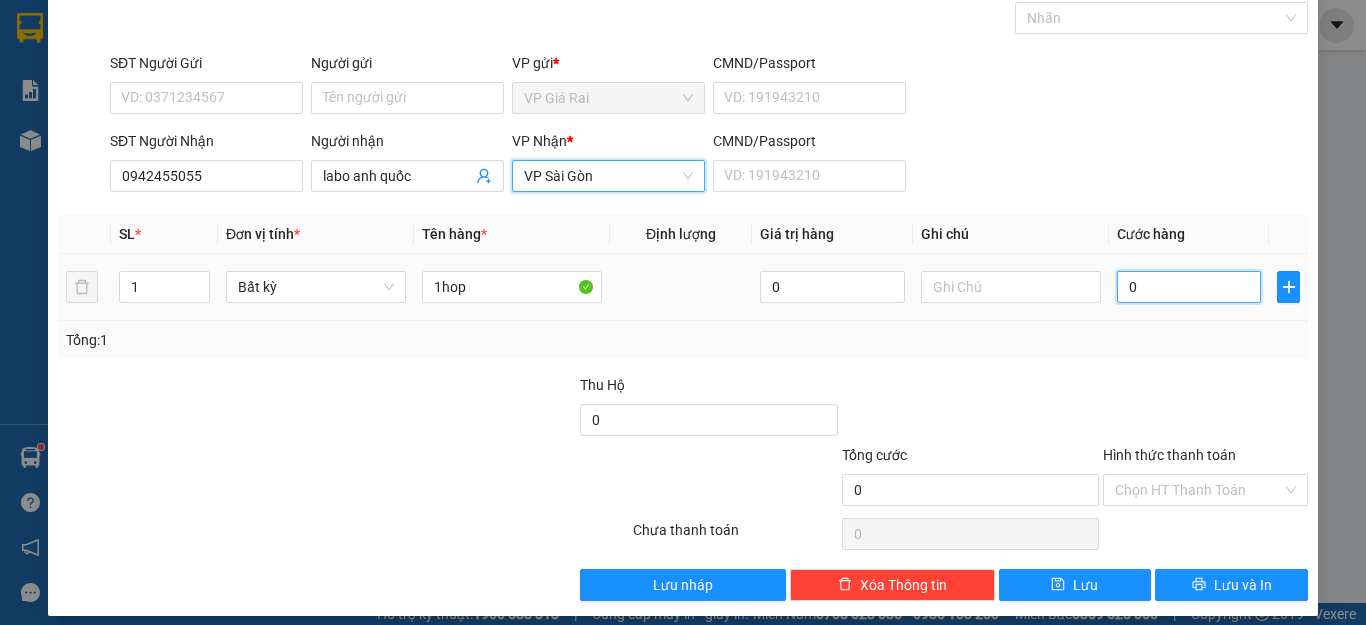 click on "0" at bounding box center [1189, 287] 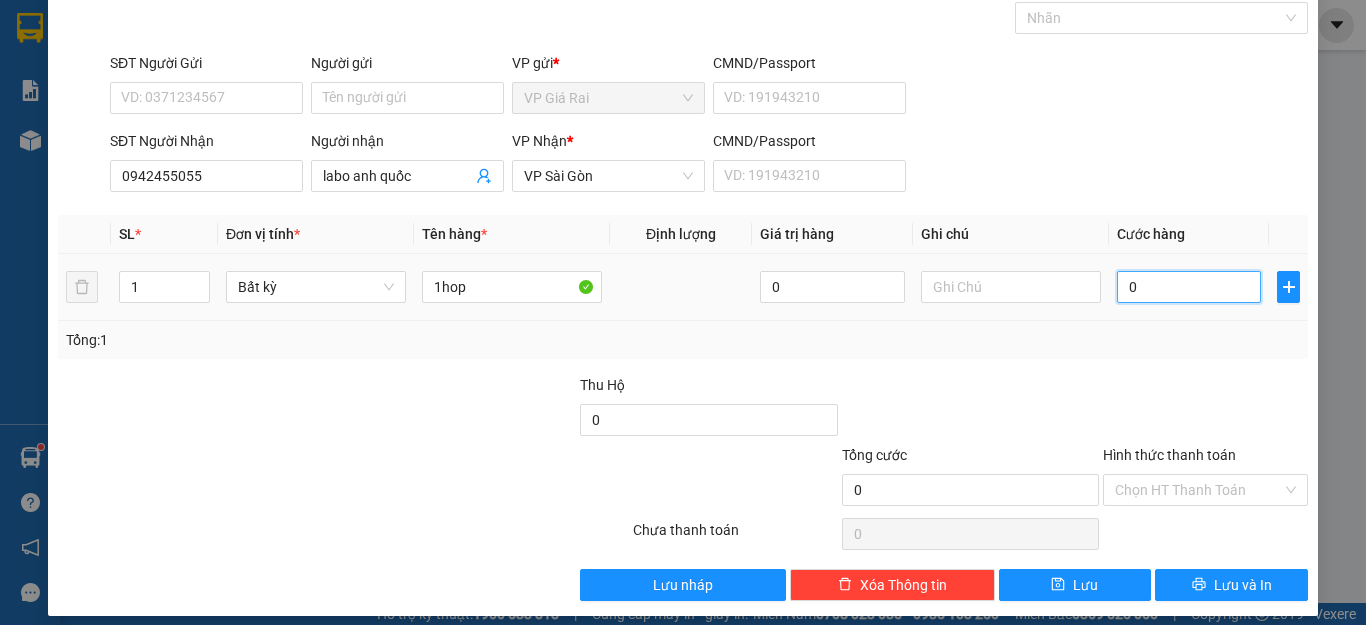 type on "1" 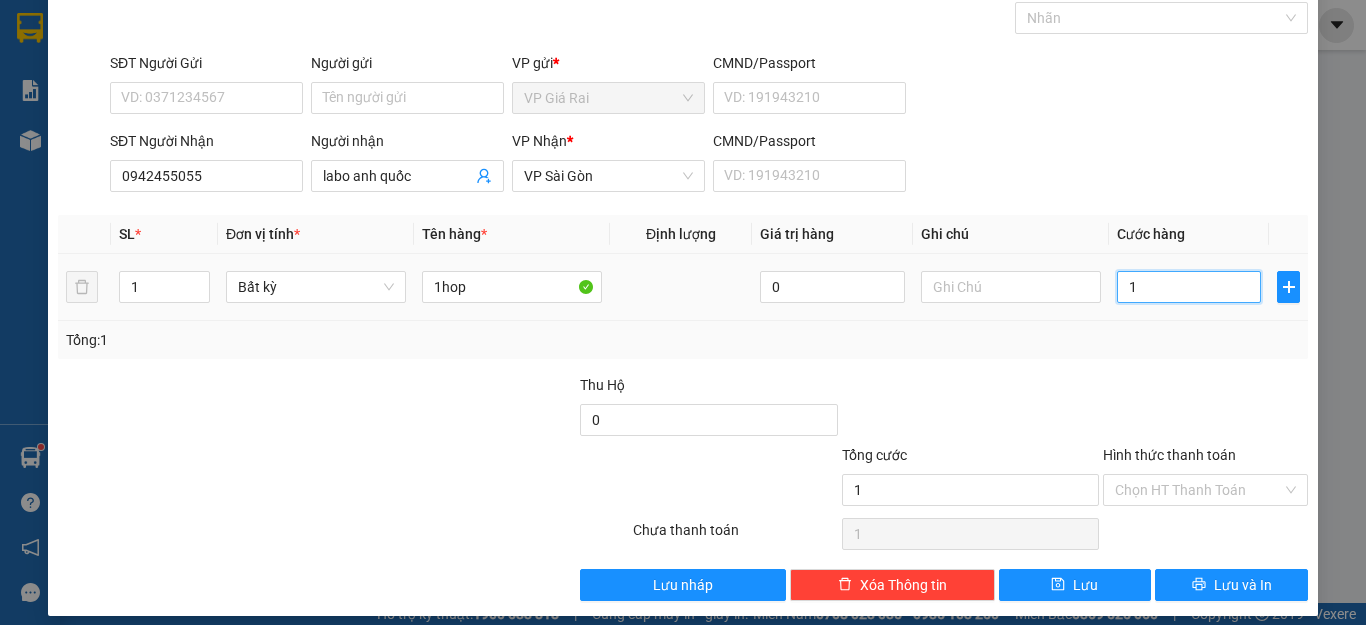 type on "1h" 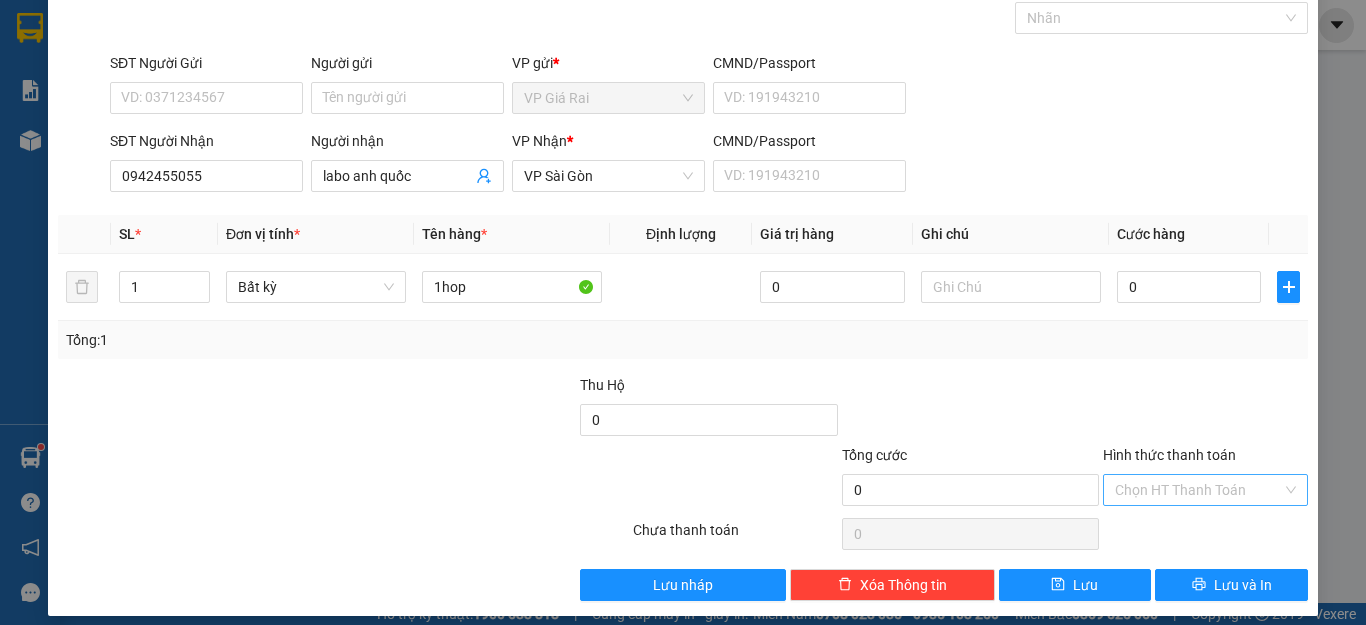 click on "Hình thức thanh toán" at bounding box center (1198, 490) 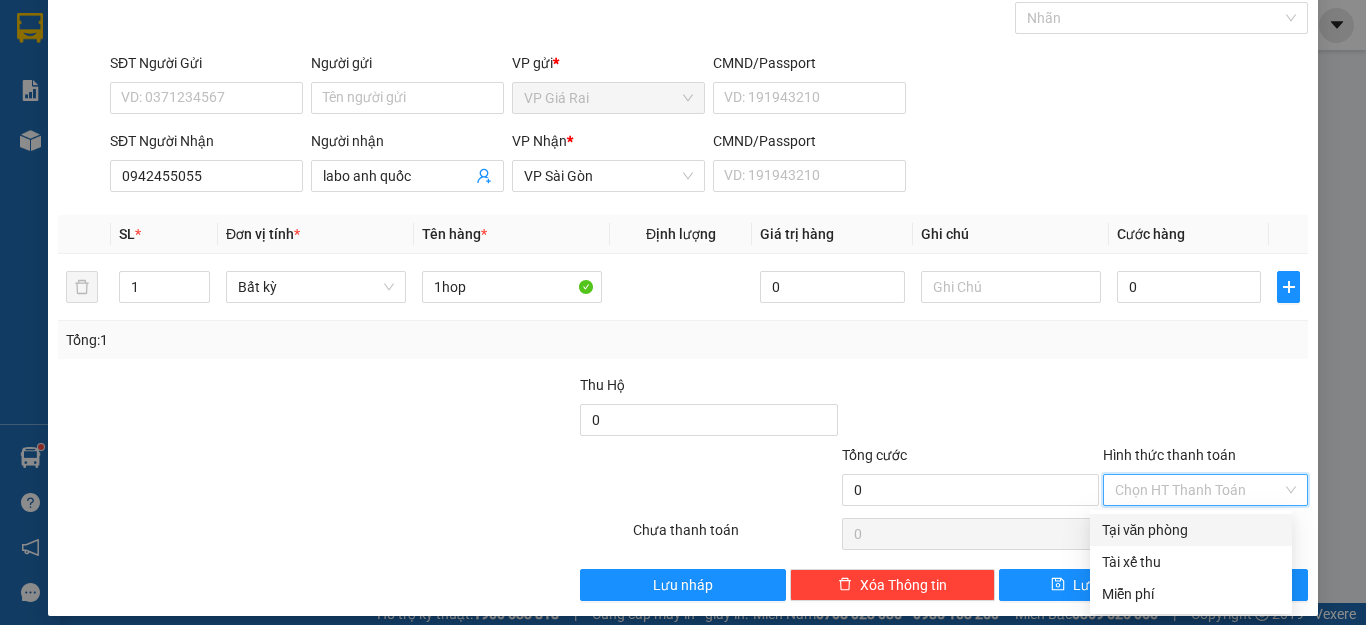click on "Tại văn phòng" at bounding box center [1191, 530] 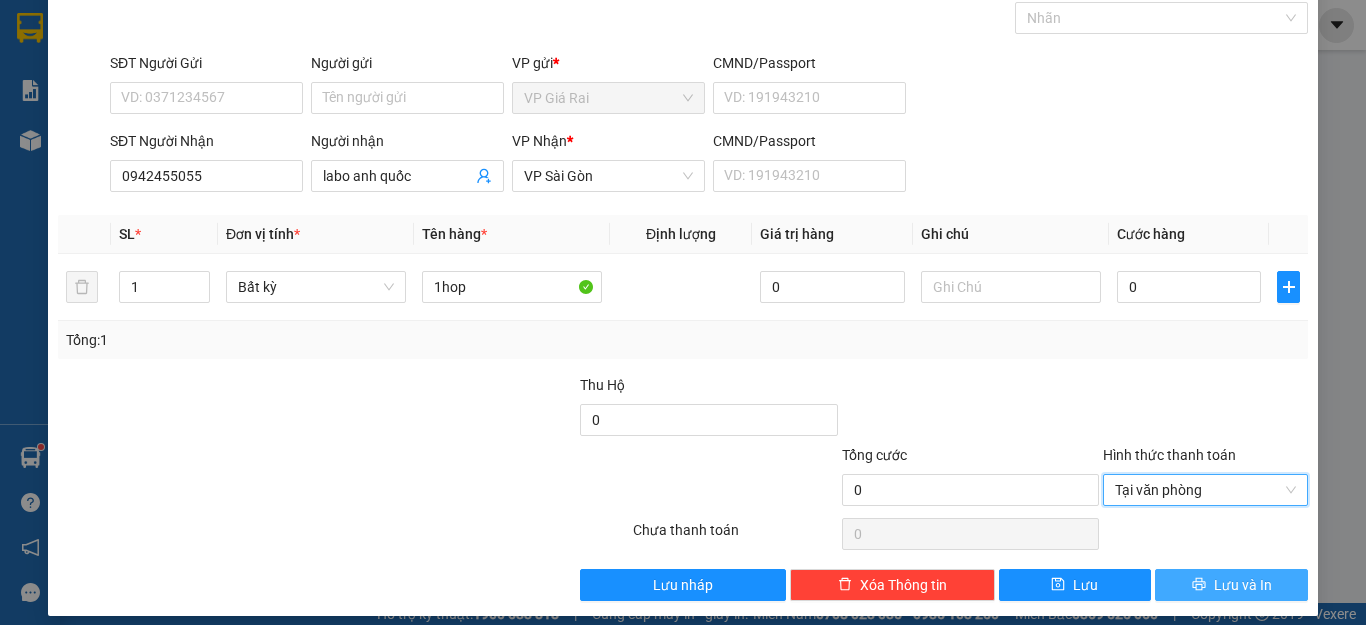 click on "Lưu và In" at bounding box center (1243, 585) 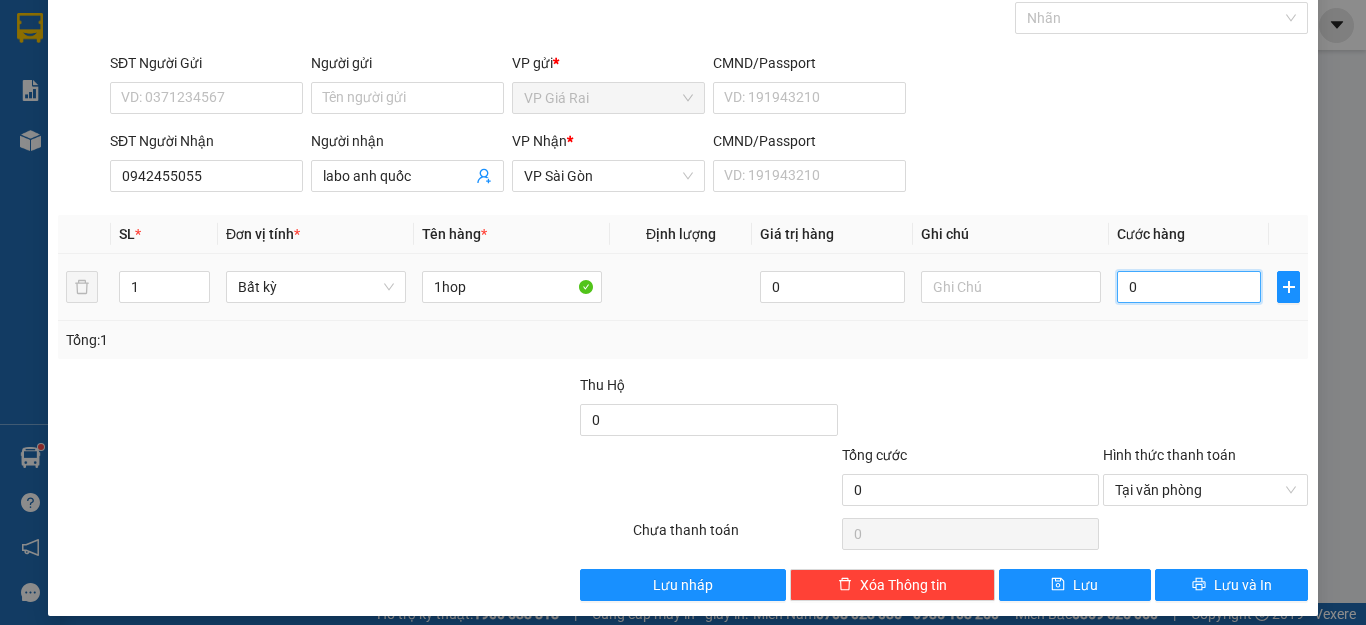 click on "0" at bounding box center [1189, 287] 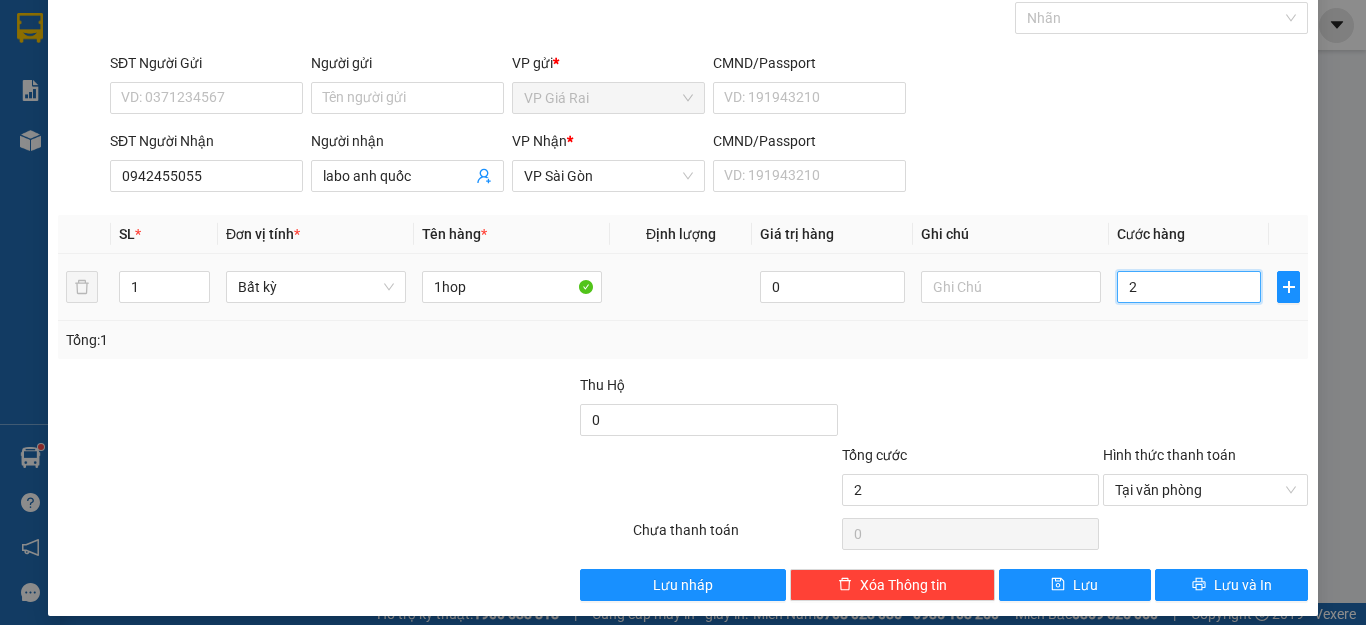 type on "20" 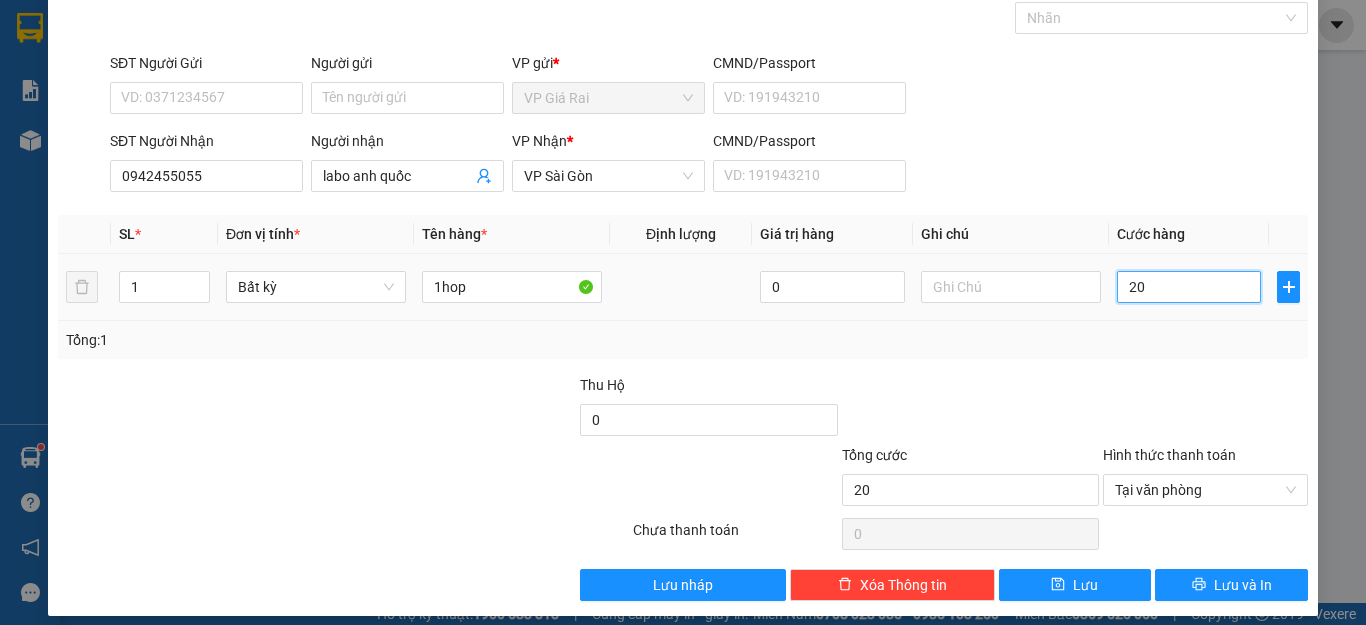 type on "200" 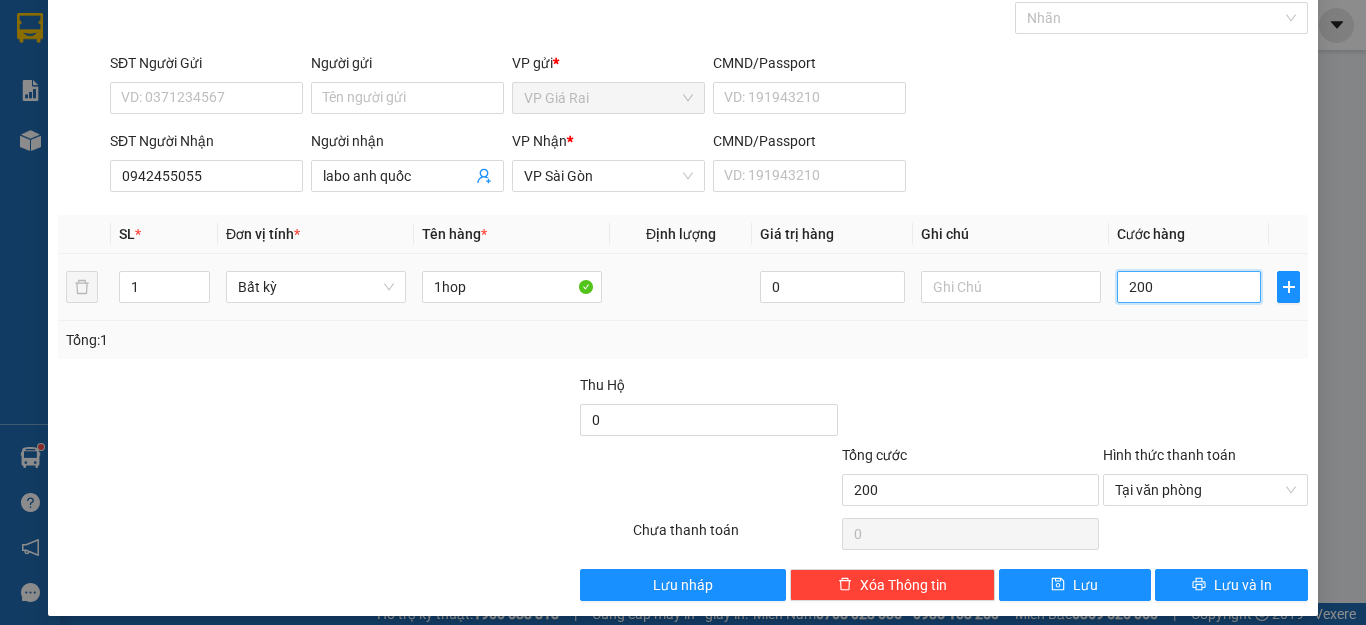 type on "2.000" 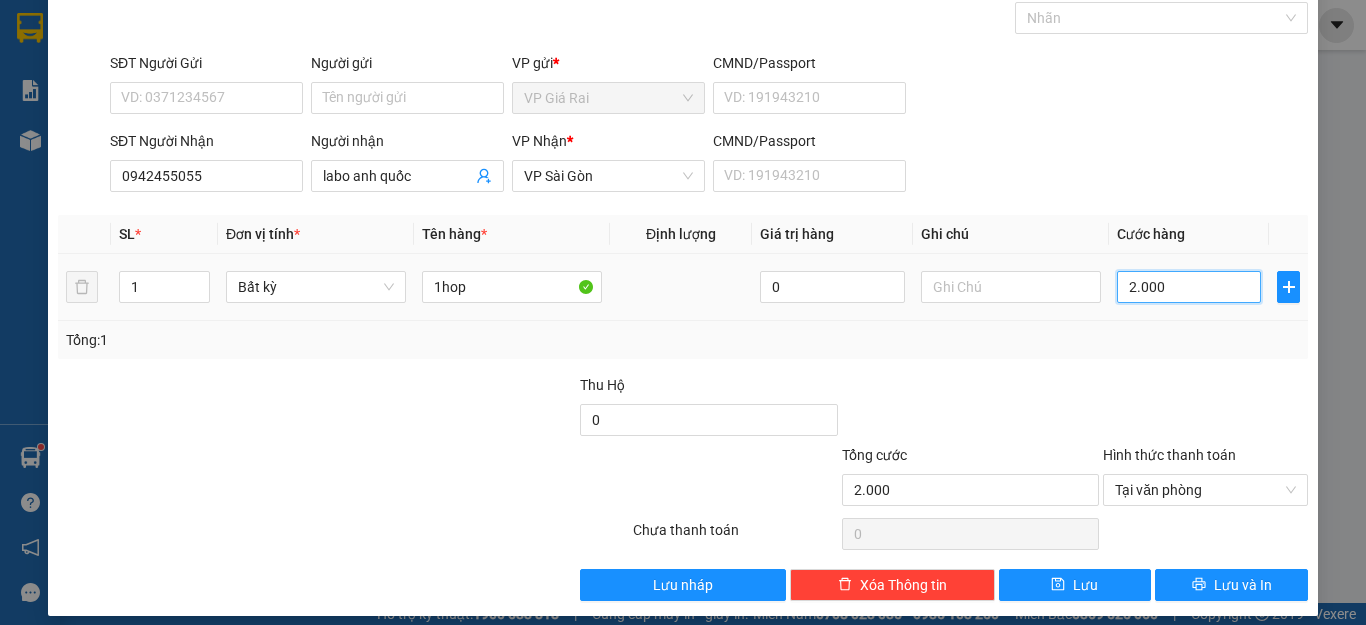 type on "20.000" 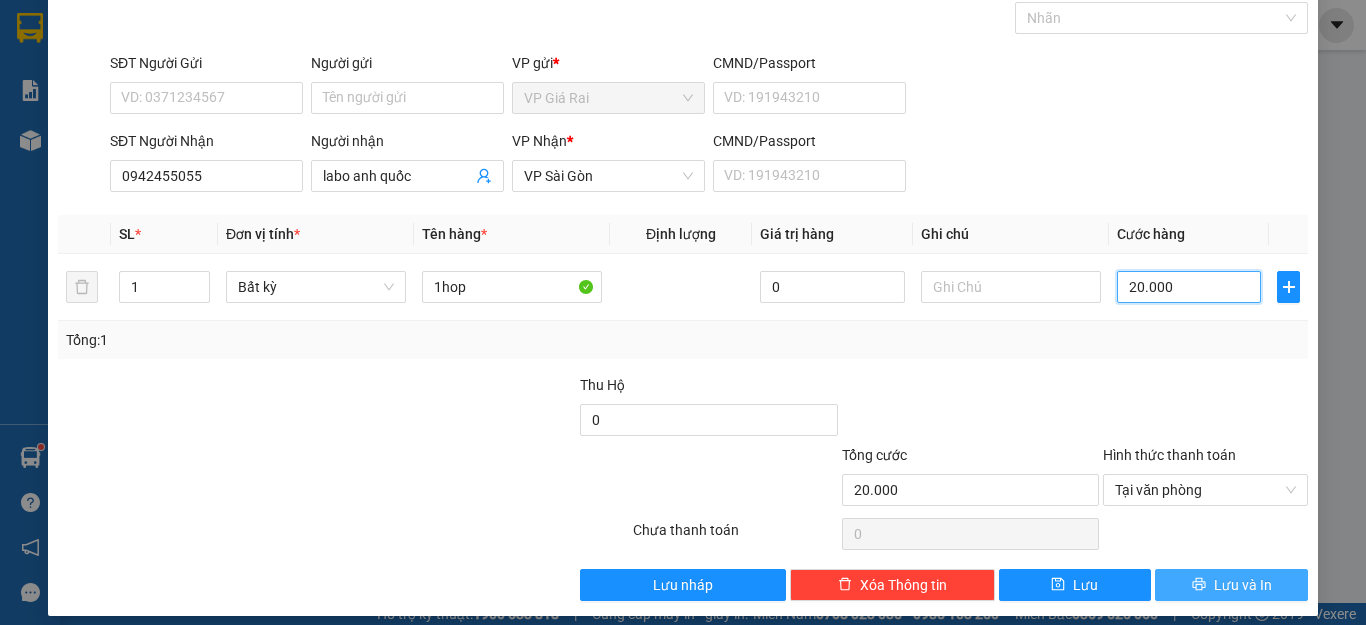 type on "20.000" 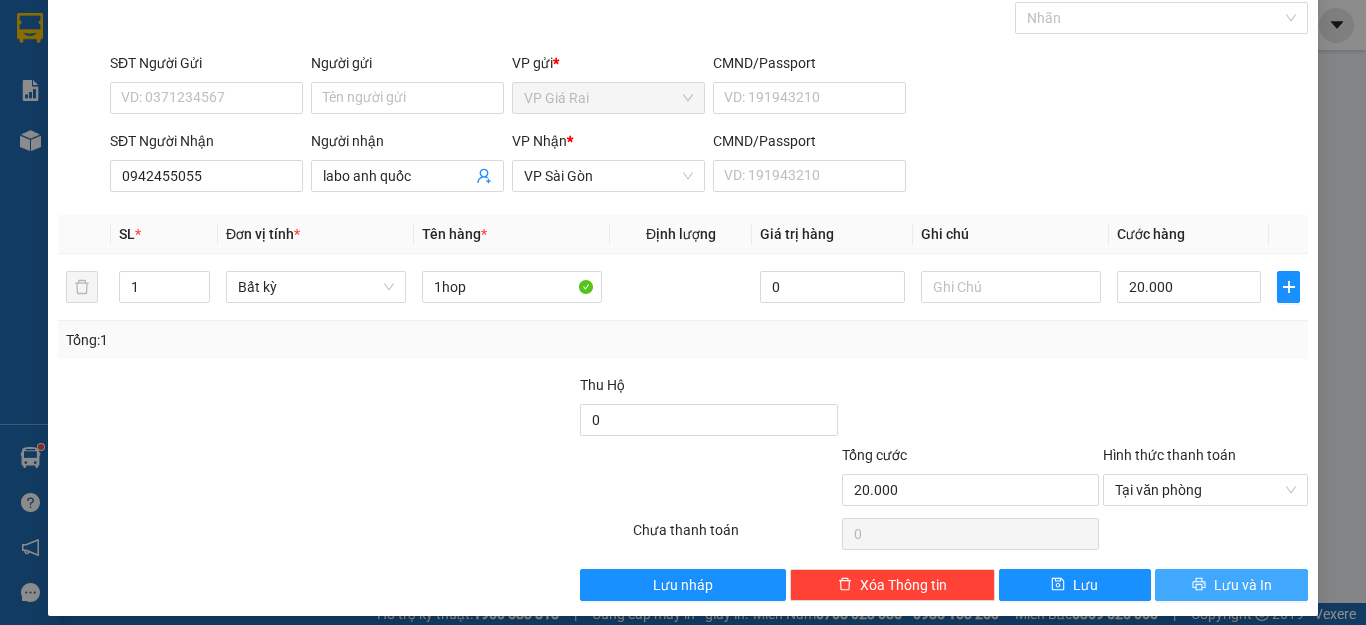 click on "Lưu và In" at bounding box center (1243, 585) 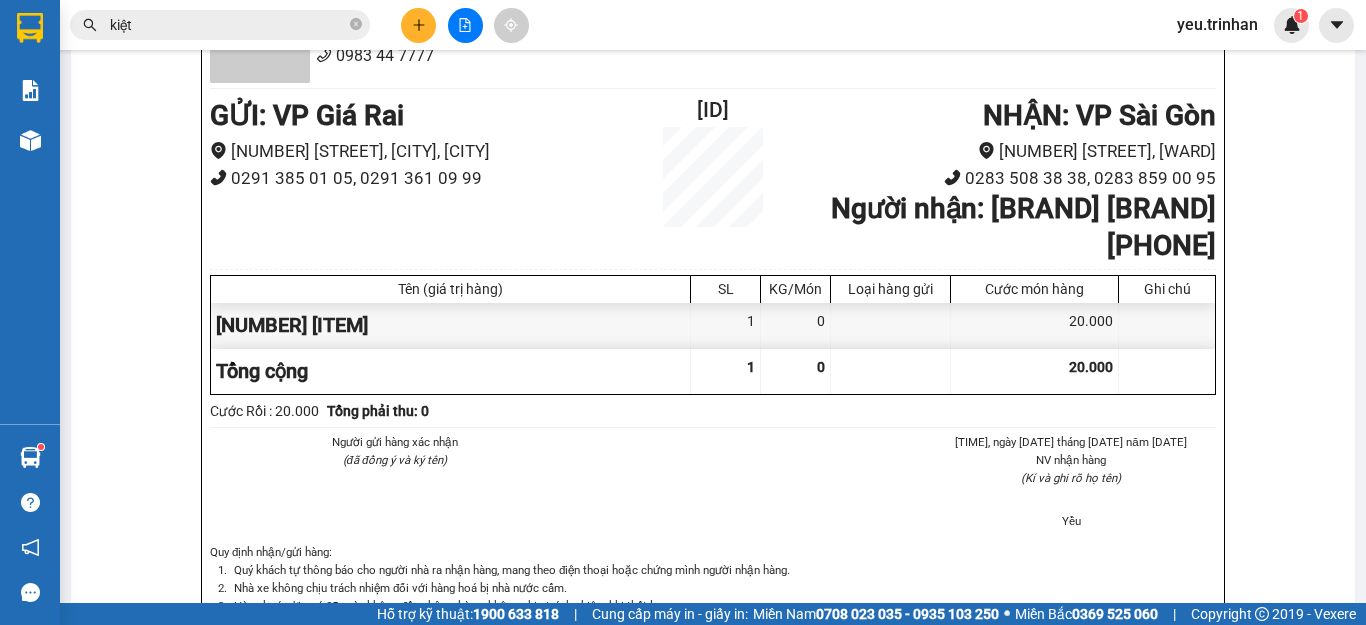 scroll, scrollTop: 0, scrollLeft: 0, axis: both 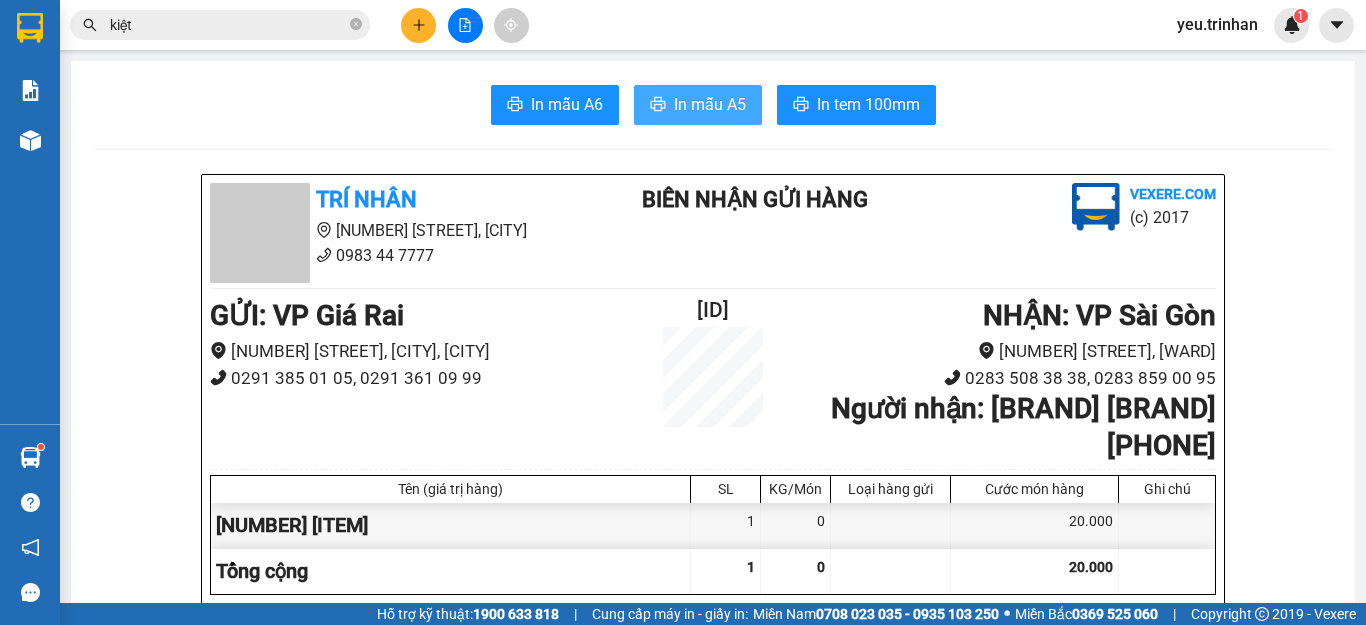 click on "In mẫu A5" at bounding box center [710, 104] 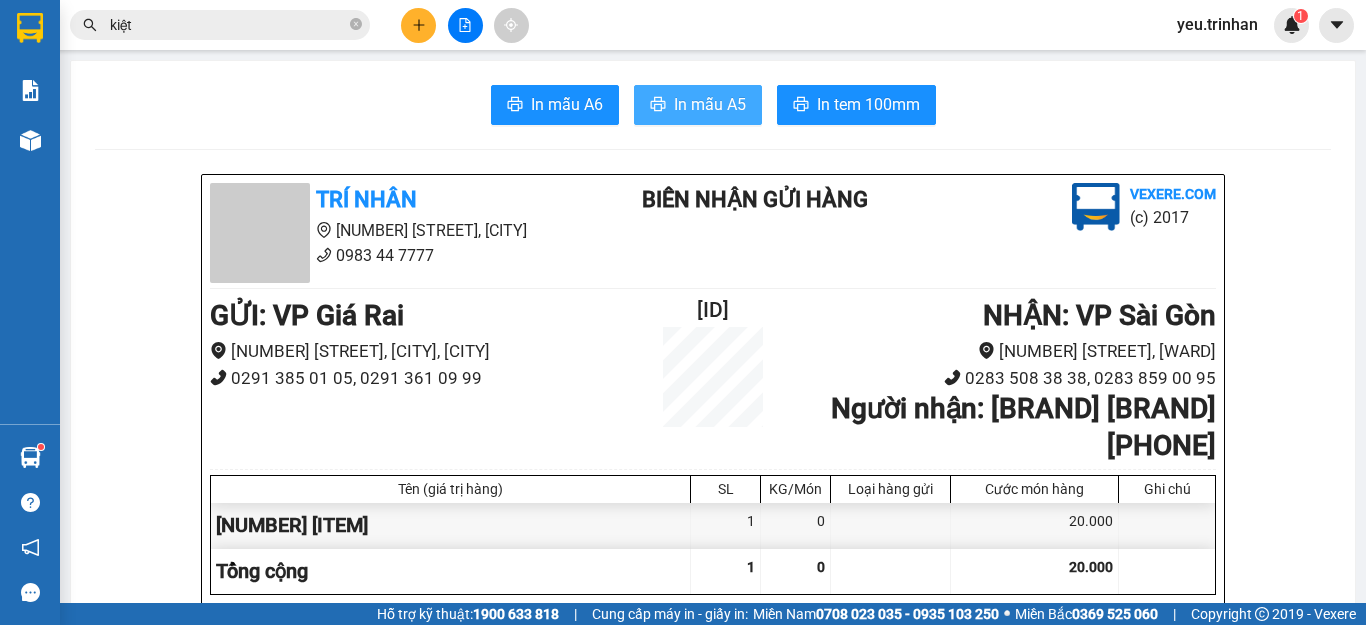 scroll, scrollTop: 0, scrollLeft: 0, axis: both 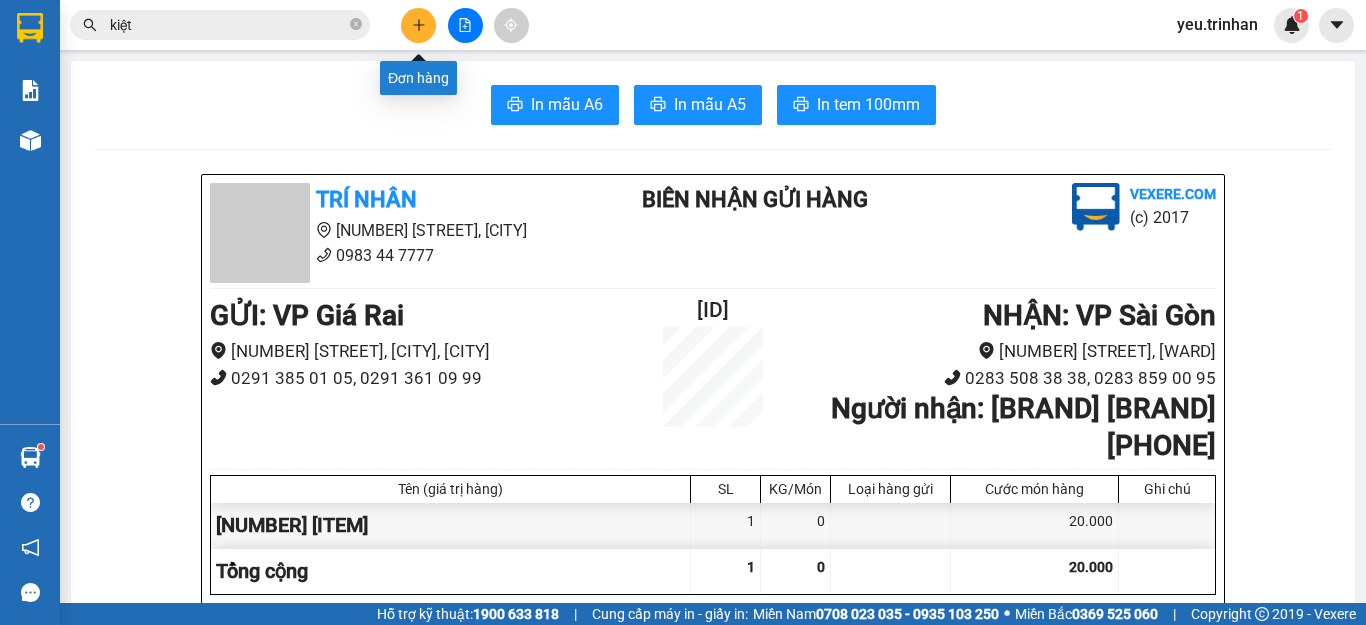 click 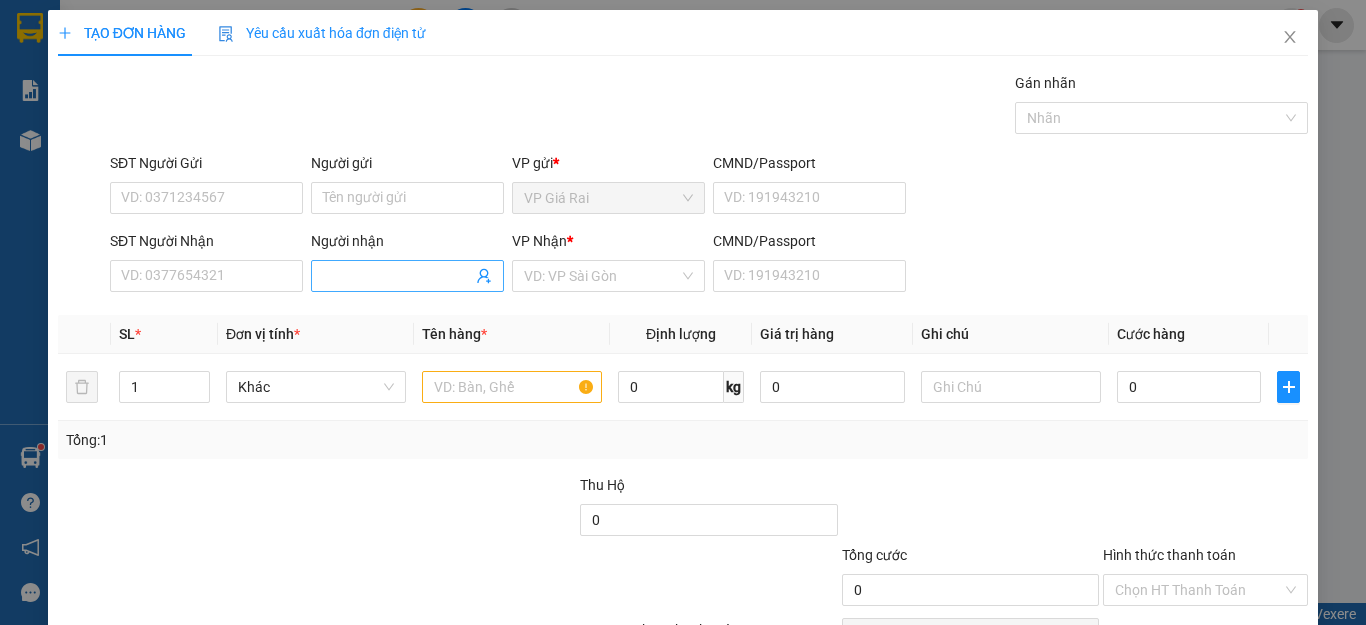click on "Người nhận" at bounding box center (397, 276) 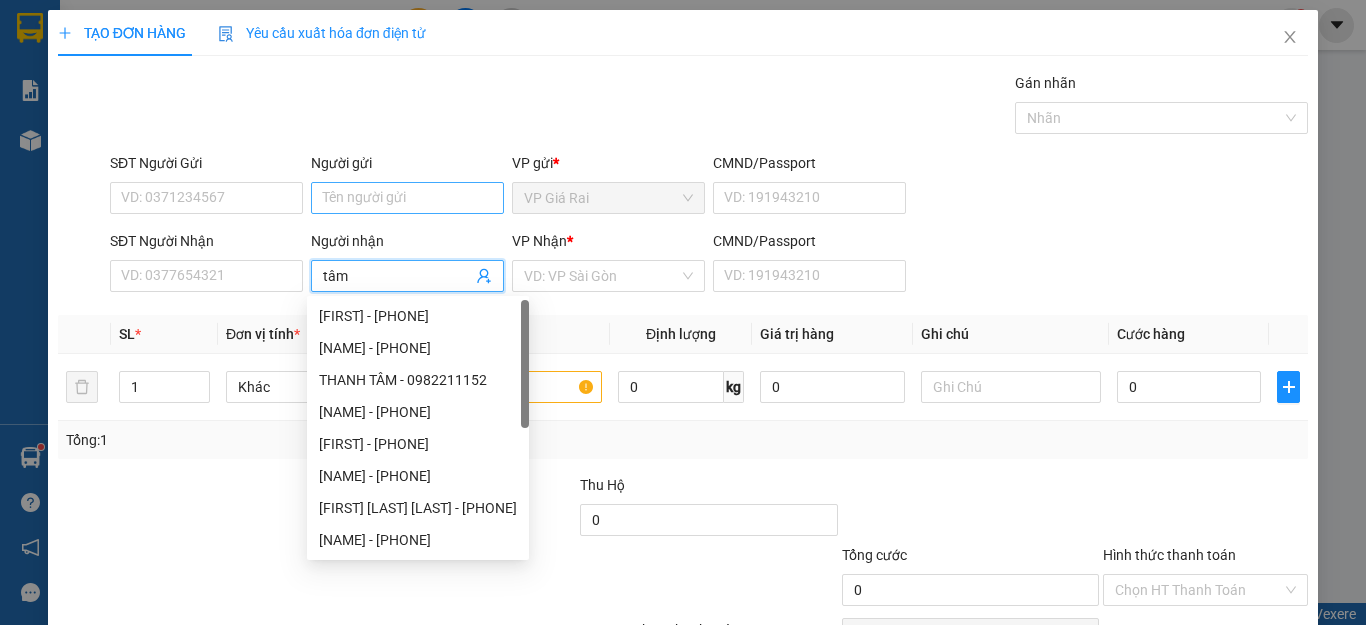 type on "tâm" 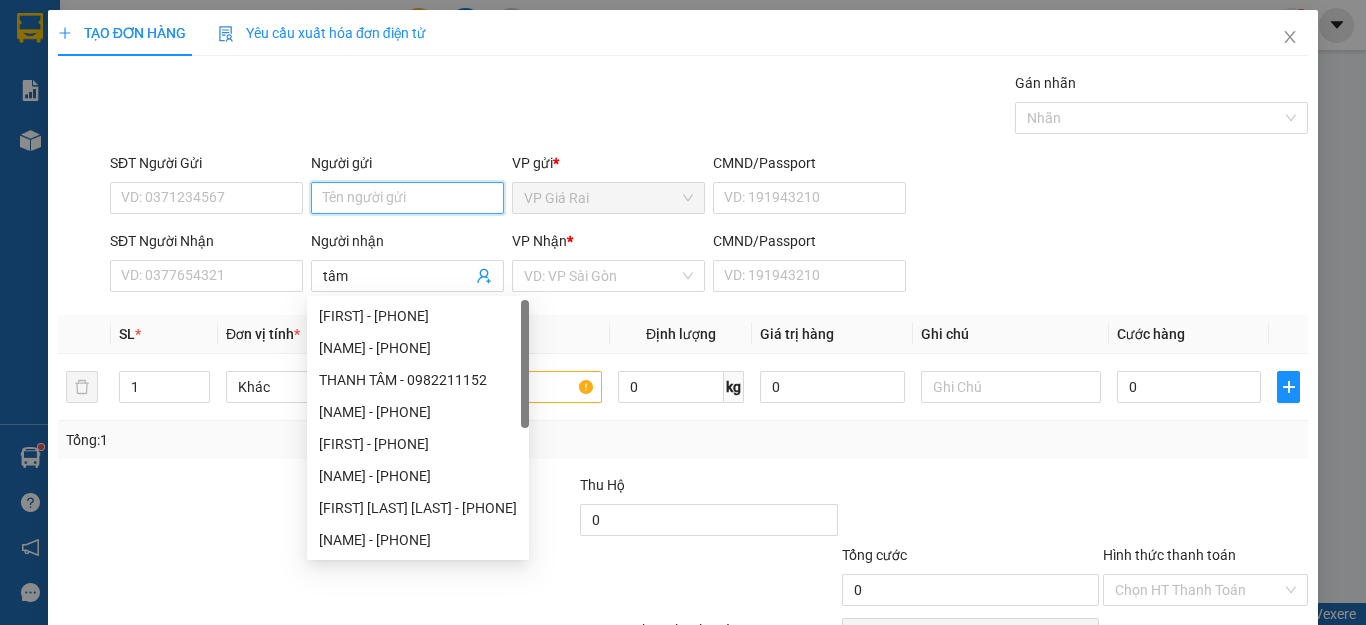 click on "Người gửi" at bounding box center [407, 198] 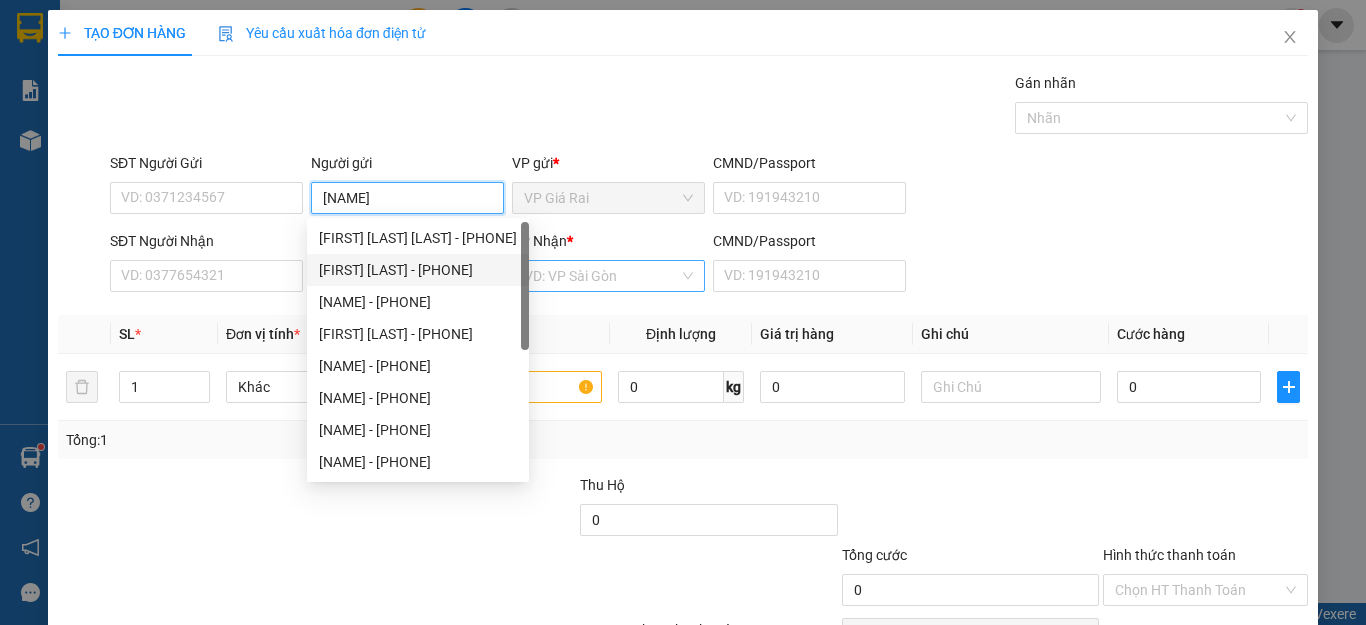 type on "[NAME]" 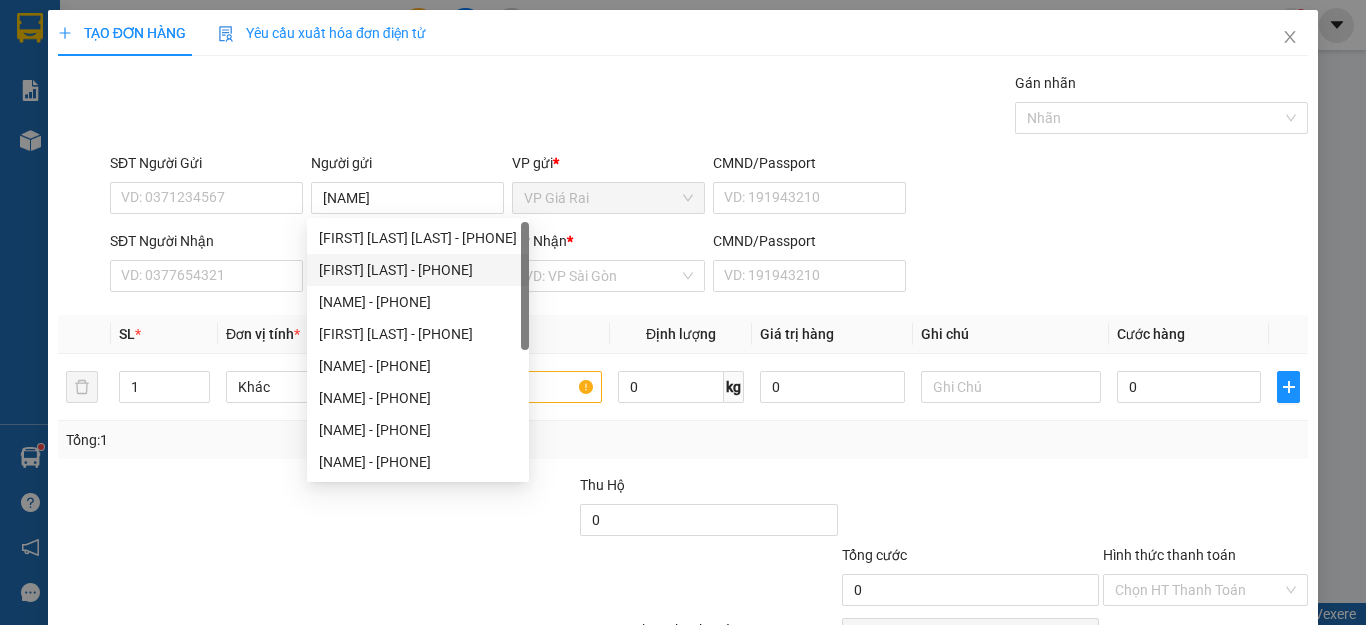 drag, startPoint x: 643, startPoint y: 285, endPoint x: 637, endPoint y: 295, distance: 11.661903 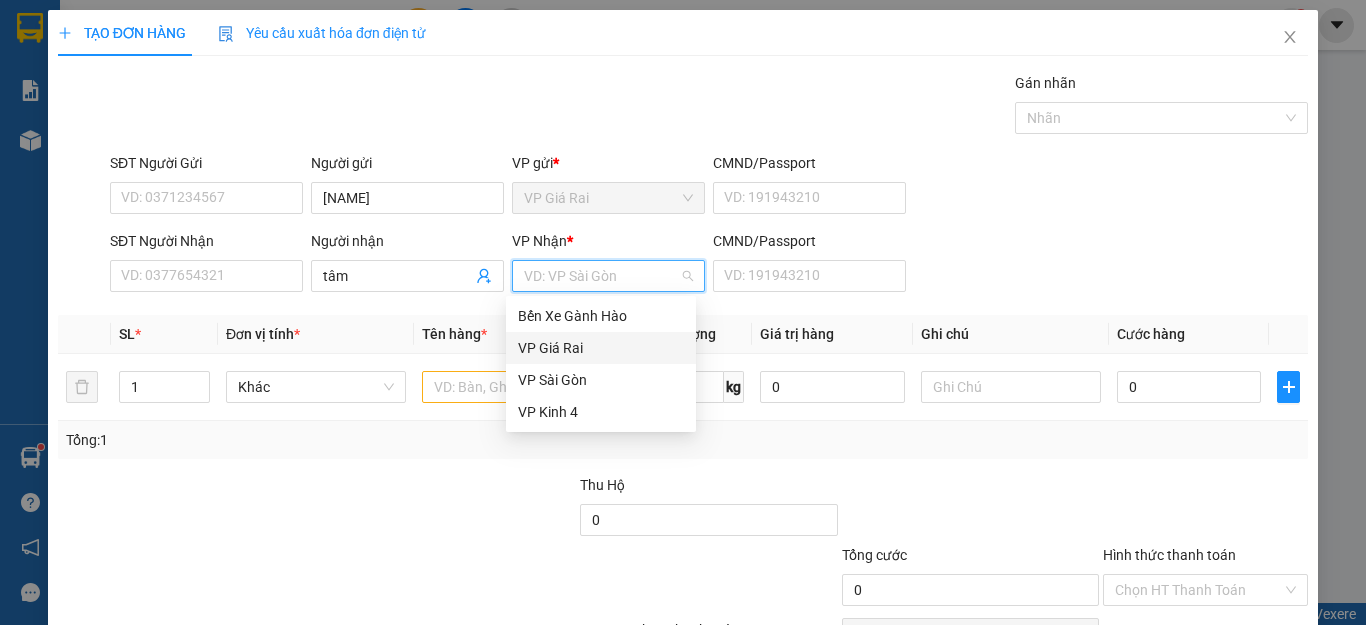 click on "VP Giá Rai" at bounding box center (601, 348) 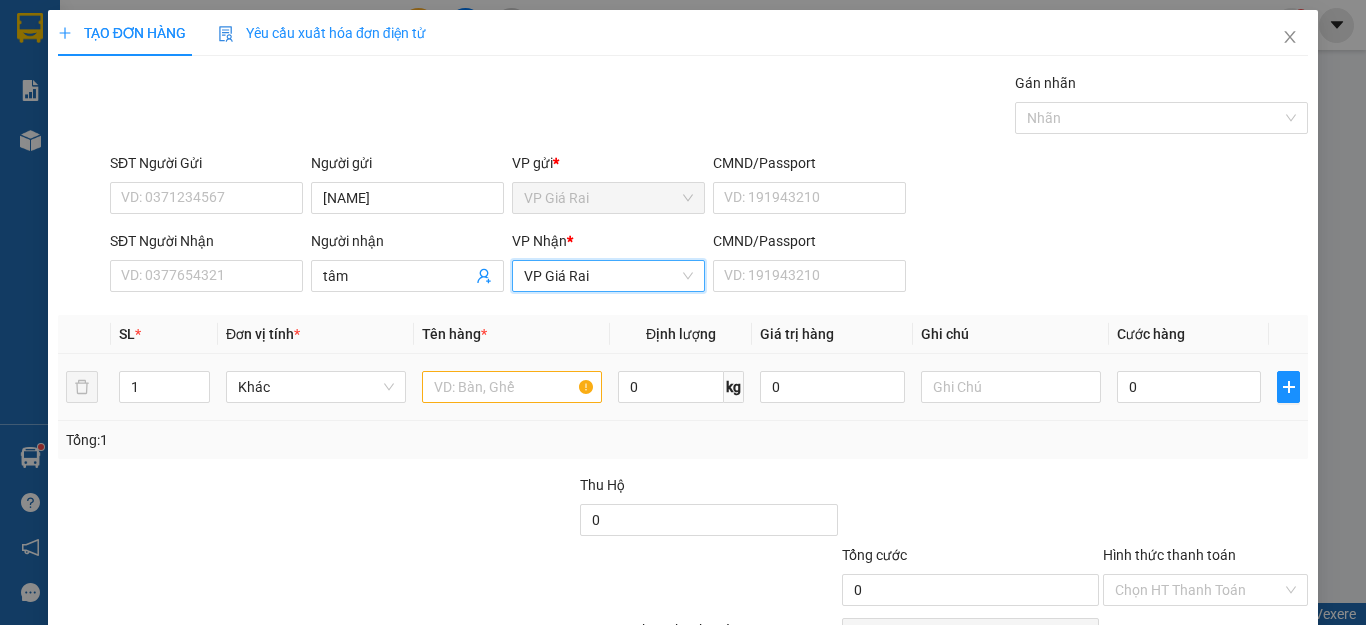 drag, startPoint x: 608, startPoint y: 281, endPoint x: 577, endPoint y: 373, distance: 97.082436 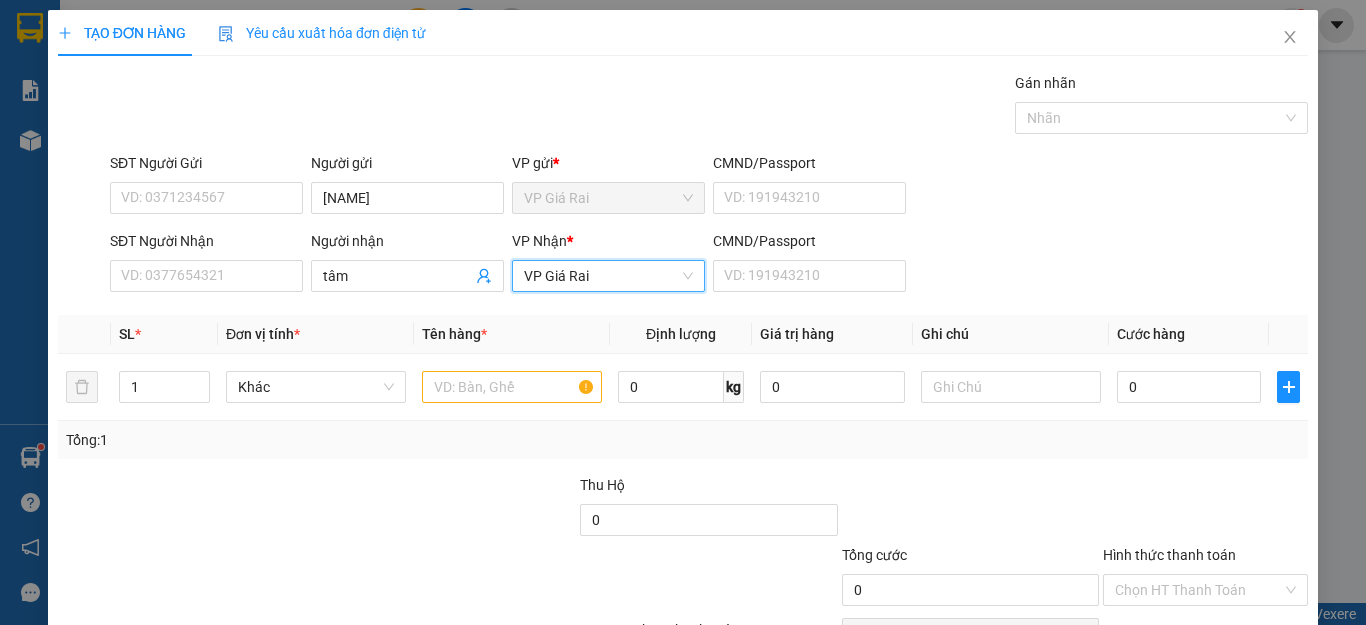 drag, startPoint x: 552, startPoint y: 269, endPoint x: 549, endPoint y: 314, distance: 45.099888 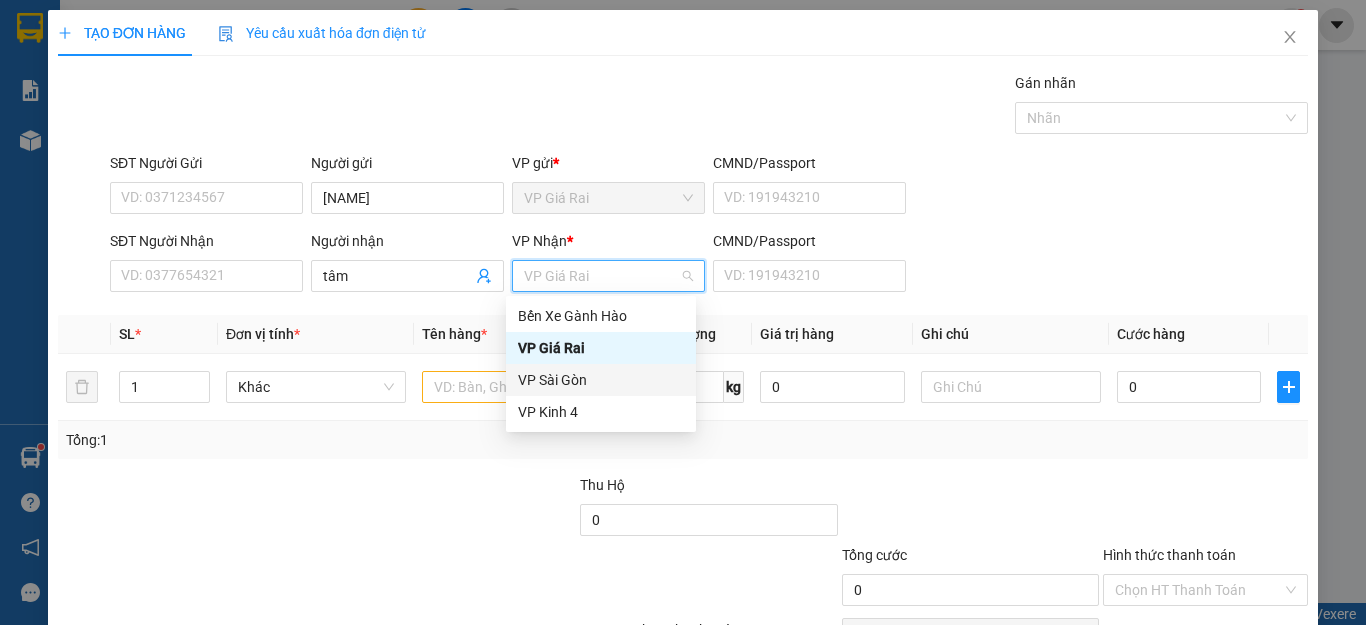 drag, startPoint x: 549, startPoint y: 376, endPoint x: 445, endPoint y: 380, distance: 104.0769 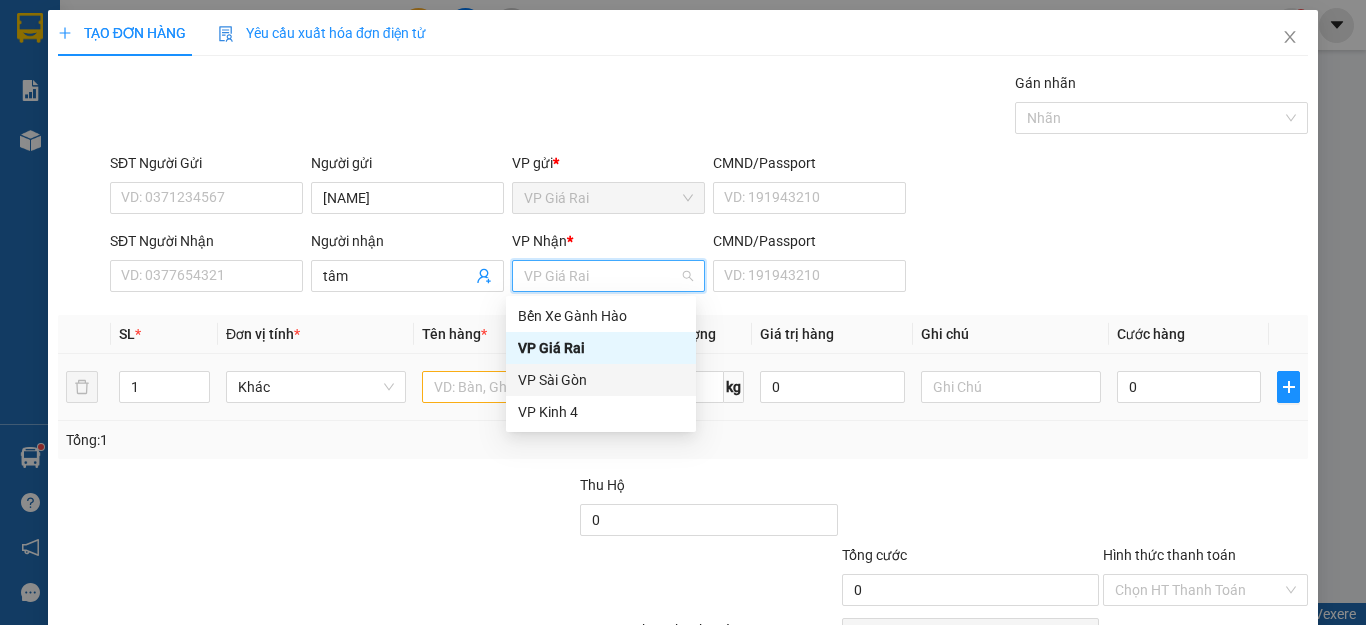 click on "VP Sài Gòn" at bounding box center (601, 380) 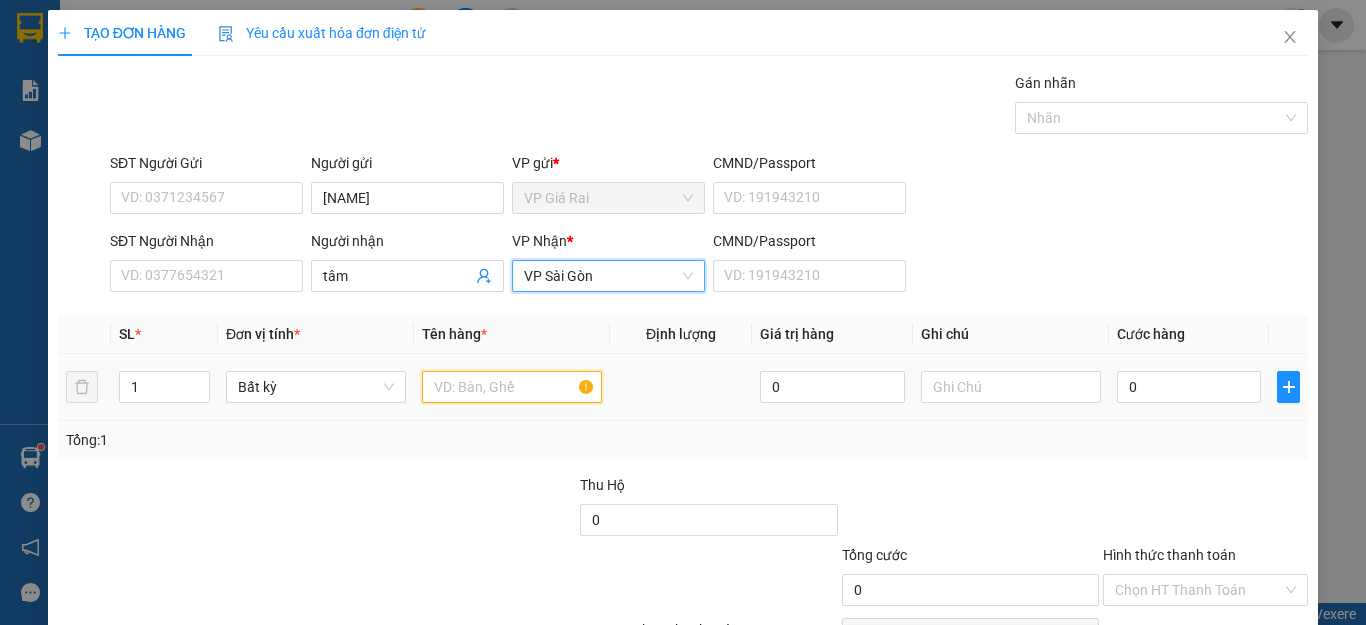 click at bounding box center [512, 387] 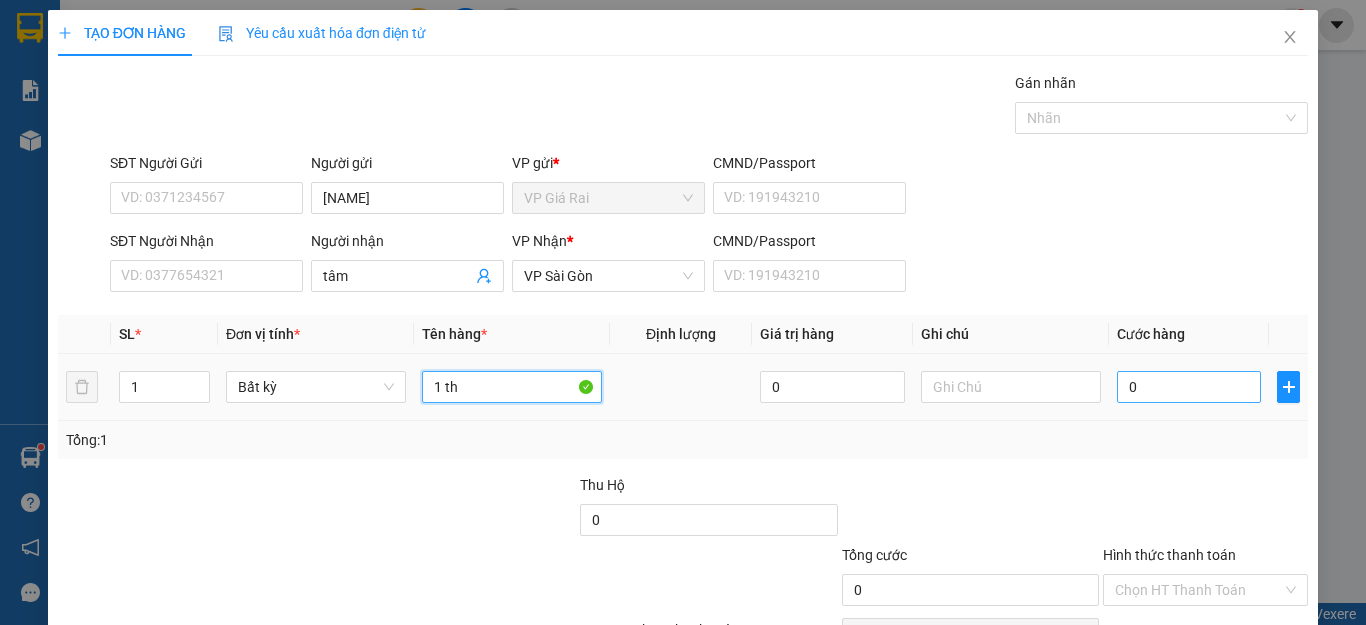 type on "1 th" 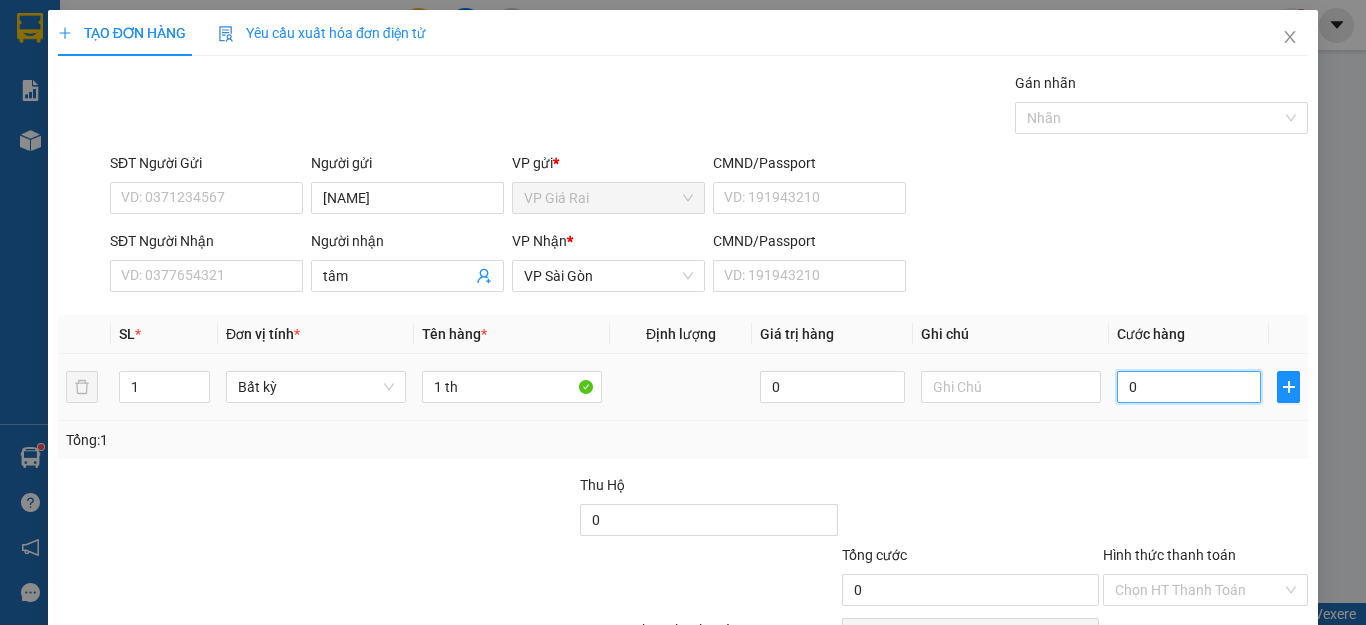 click on "0" at bounding box center (1189, 387) 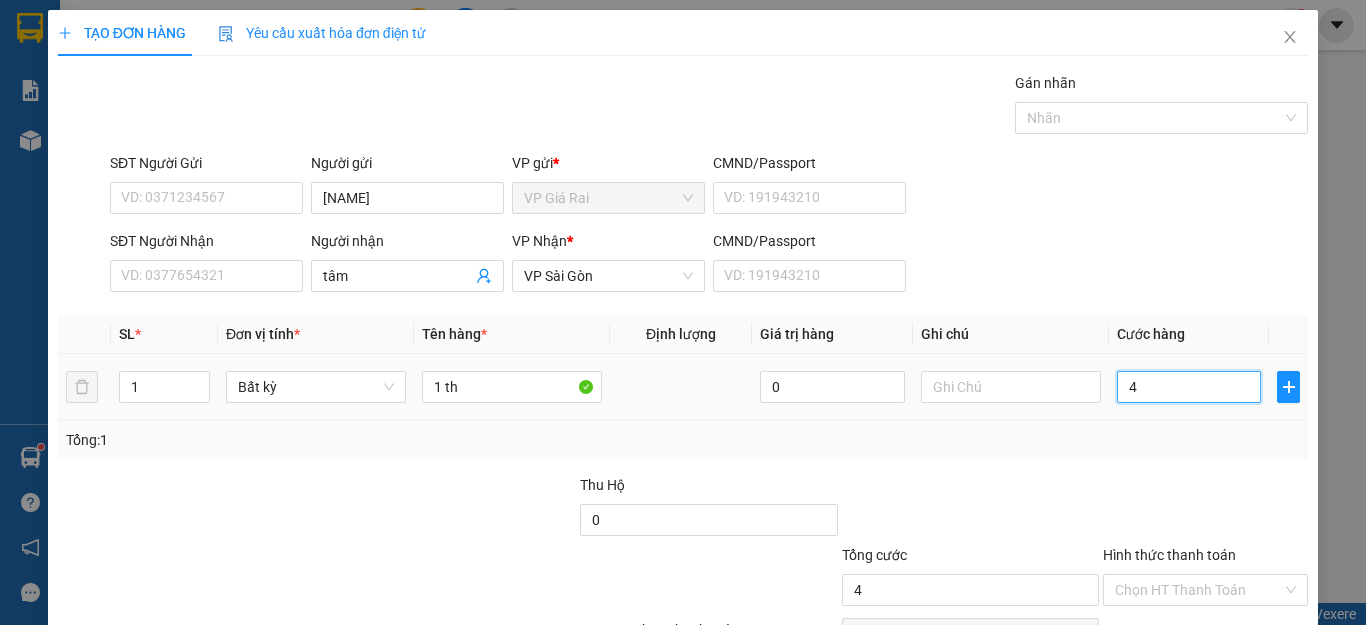 type on "40" 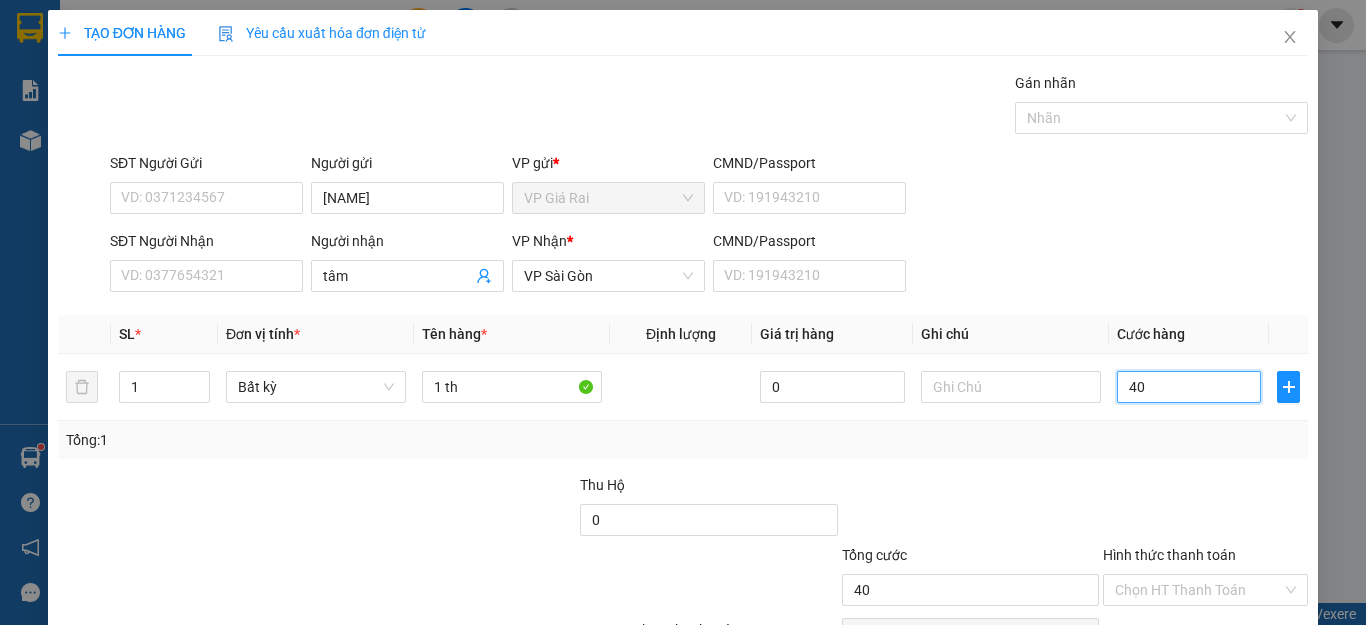 scroll, scrollTop: 115, scrollLeft: 0, axis: vertical 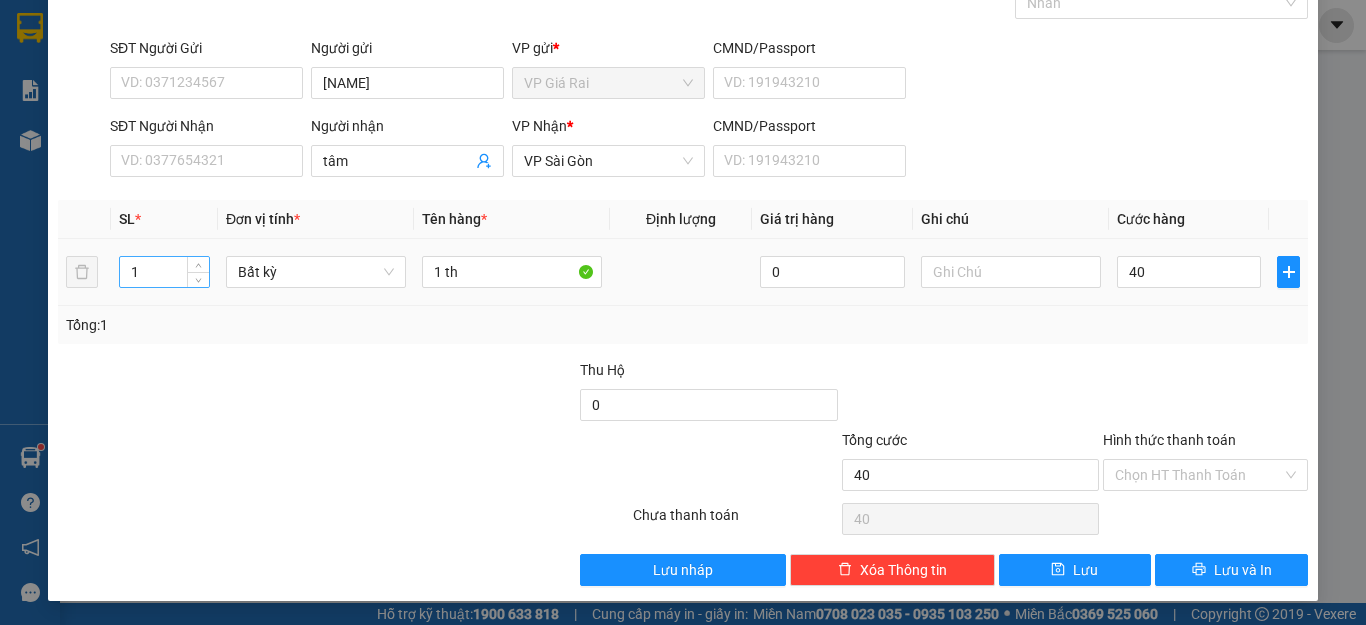 type on "40.000" 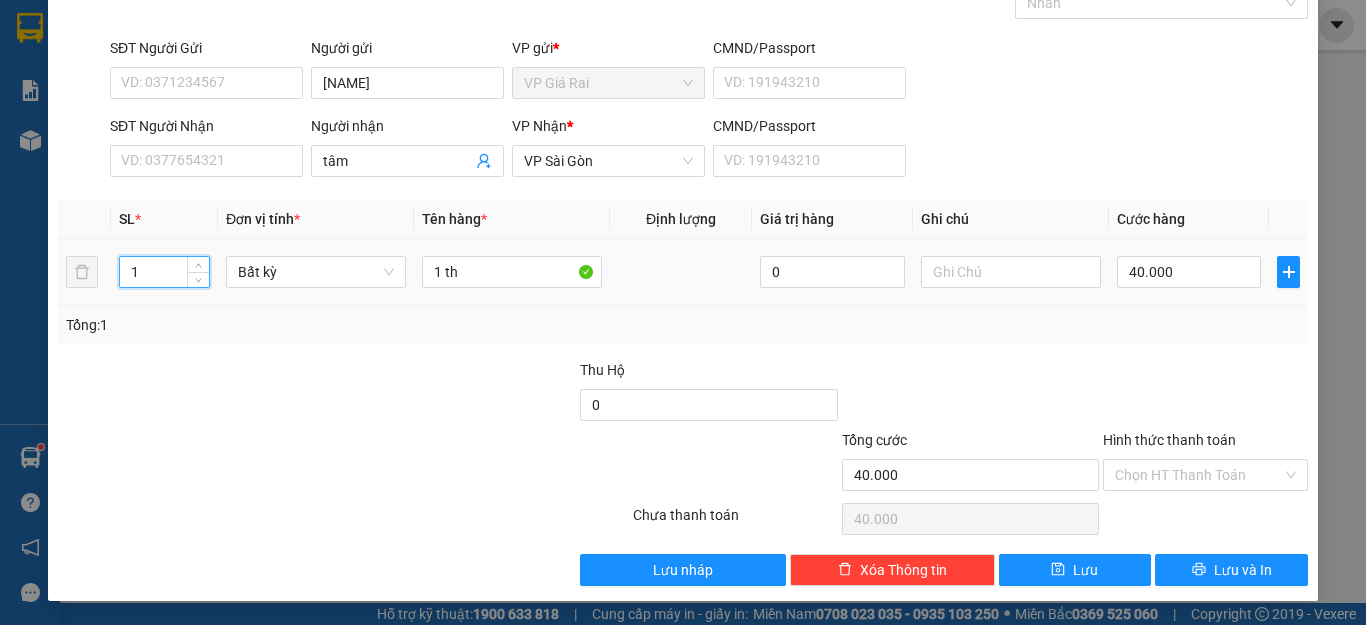 drag, startPoint x: 153, startPoint y: 264, endPoint x: 64, endPoint y: 272, distance: 89.358826 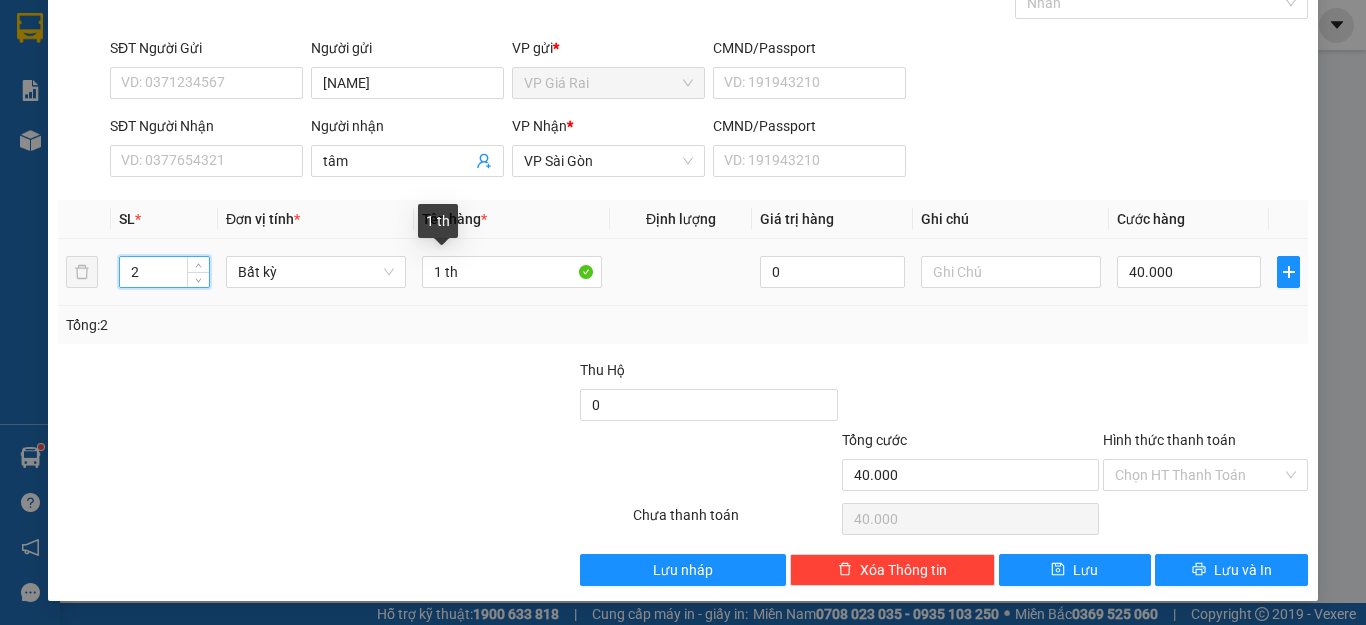 type on "2" 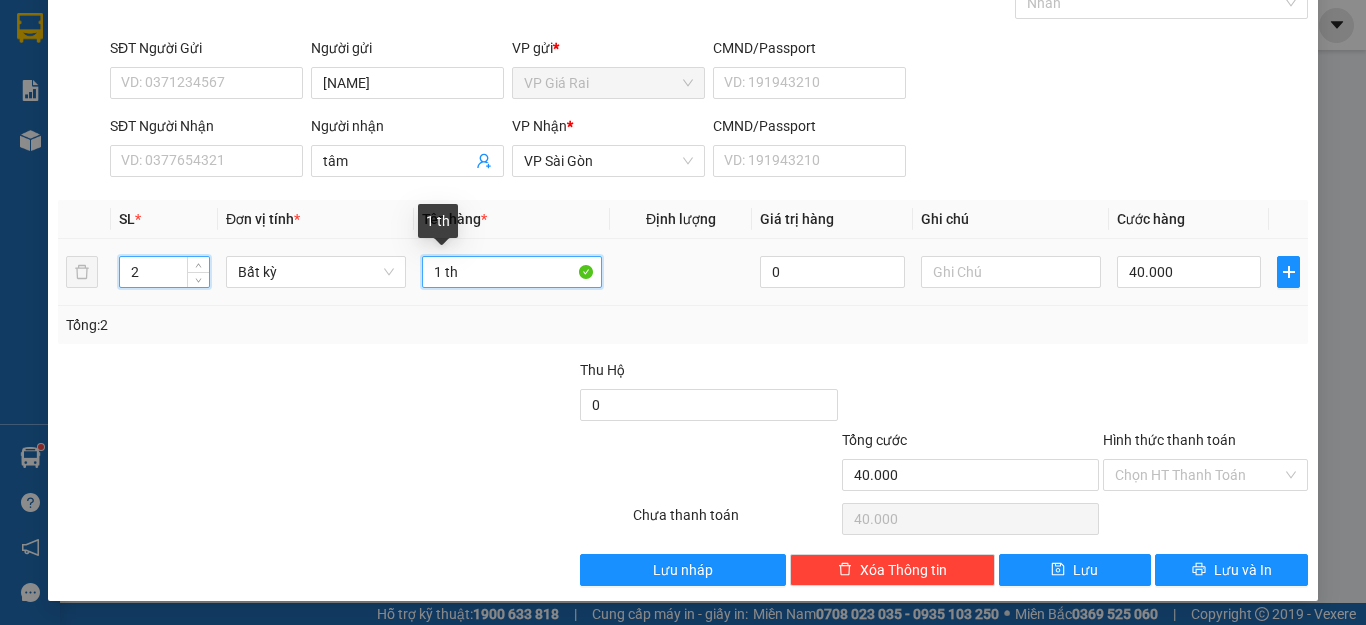 click on "[NUMBER] [ITEM] [NUMBER] [ITEM] [NUMBER] [PRICE]" at bounding box center [683, 272] 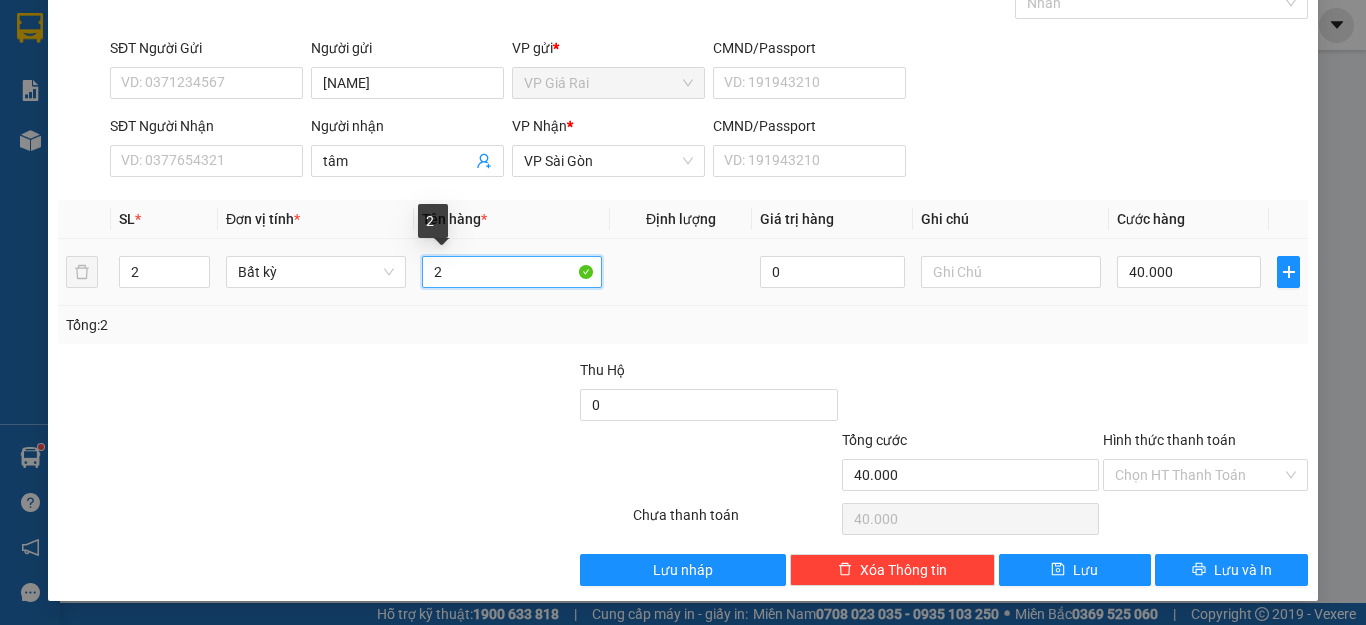 type on "0" 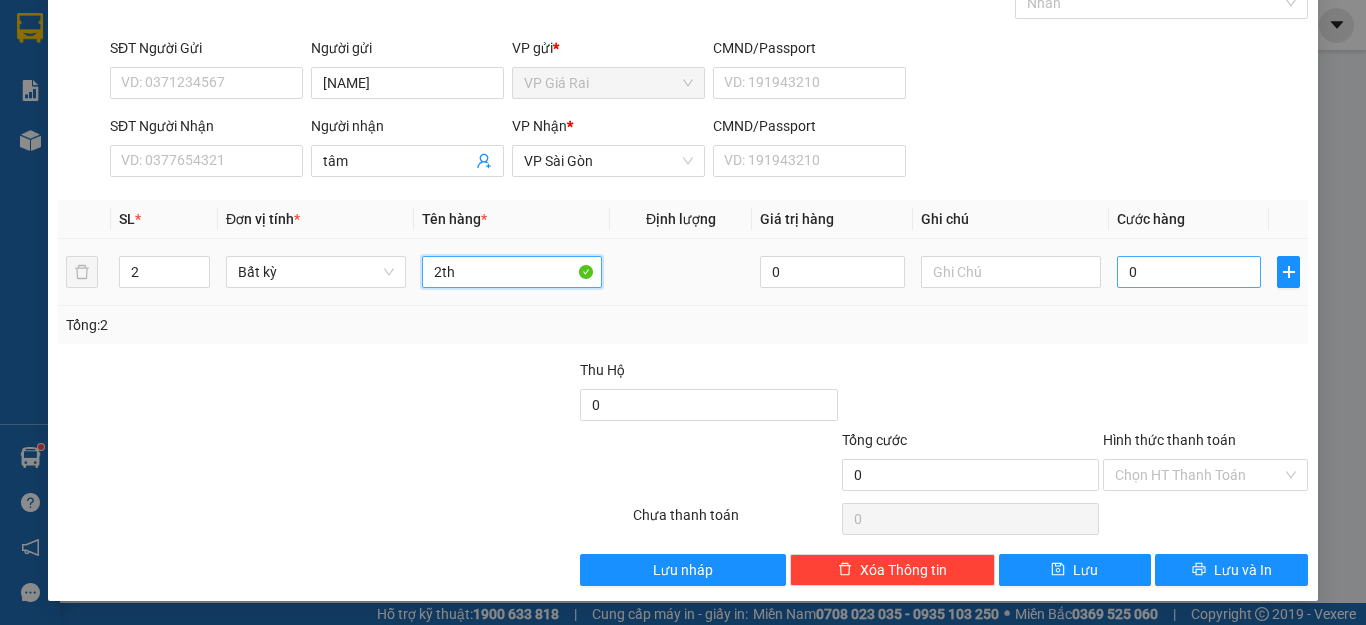 type on "2th" 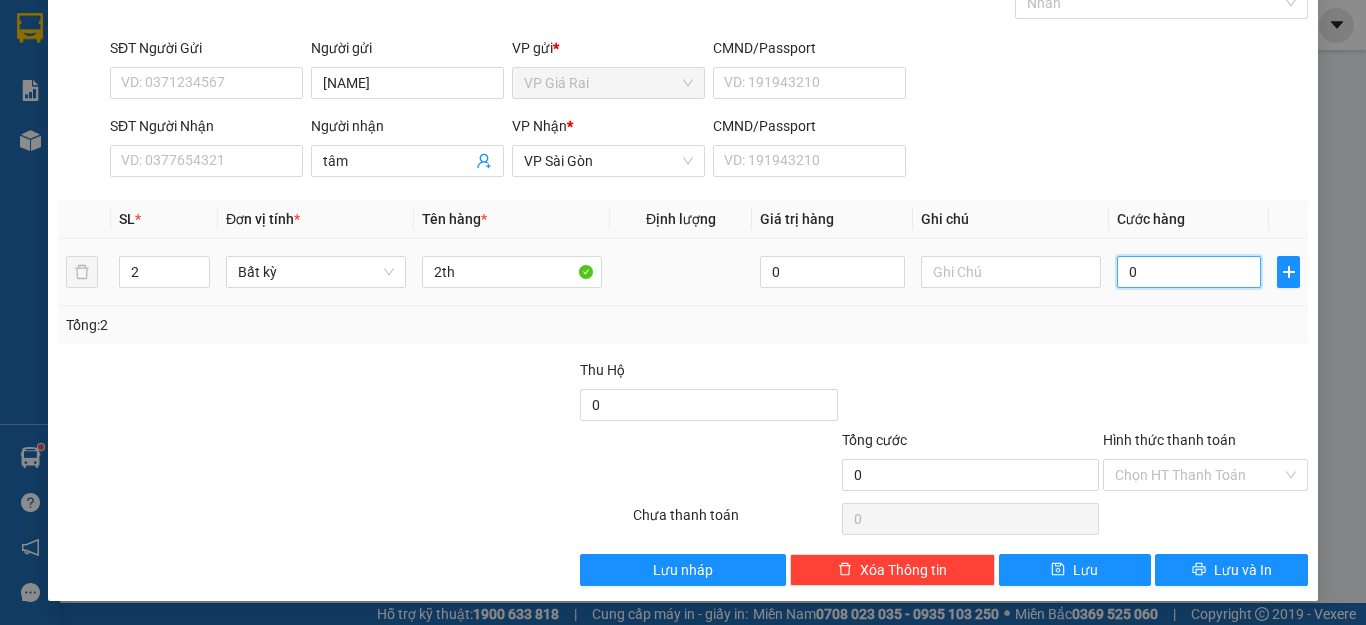 click on "0" at bounding box center [1189, 272] 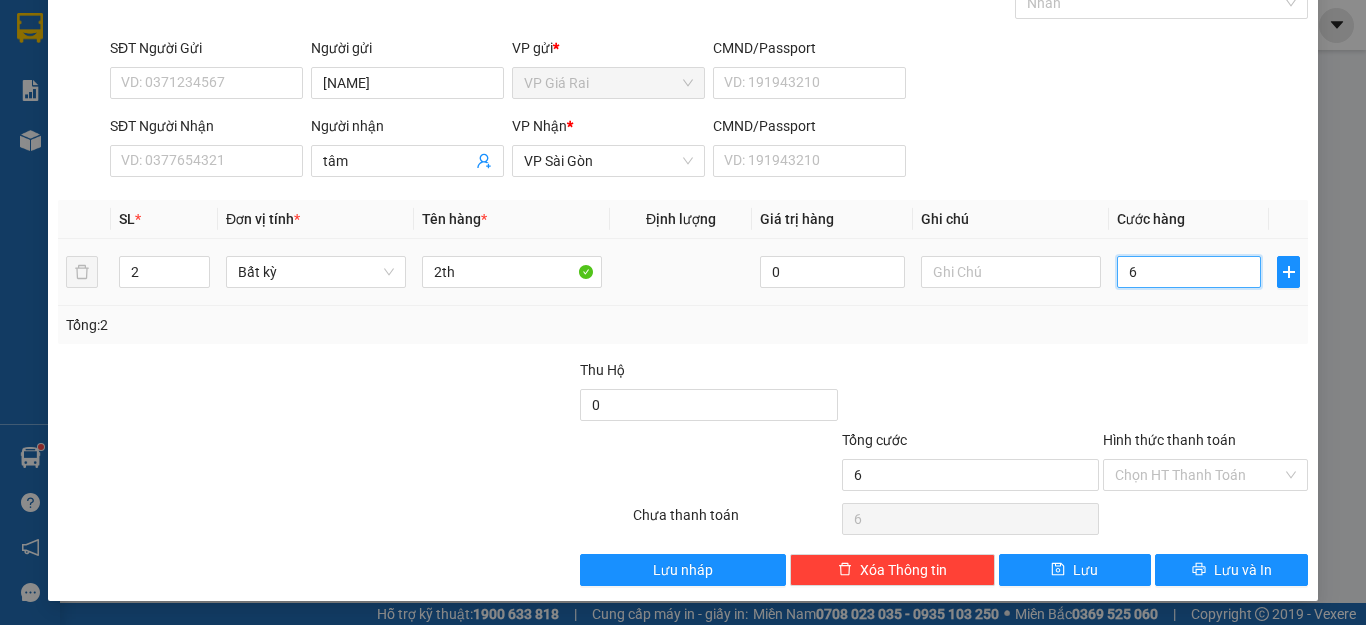 type on "60" 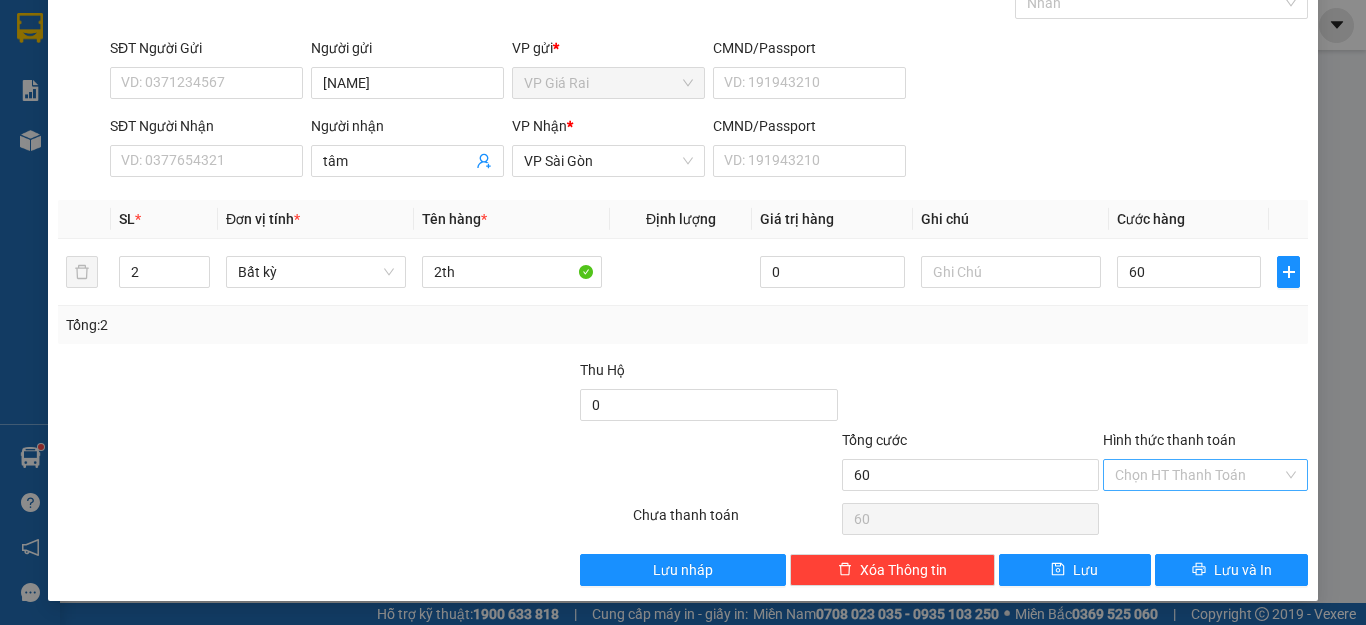 type on "60.000" 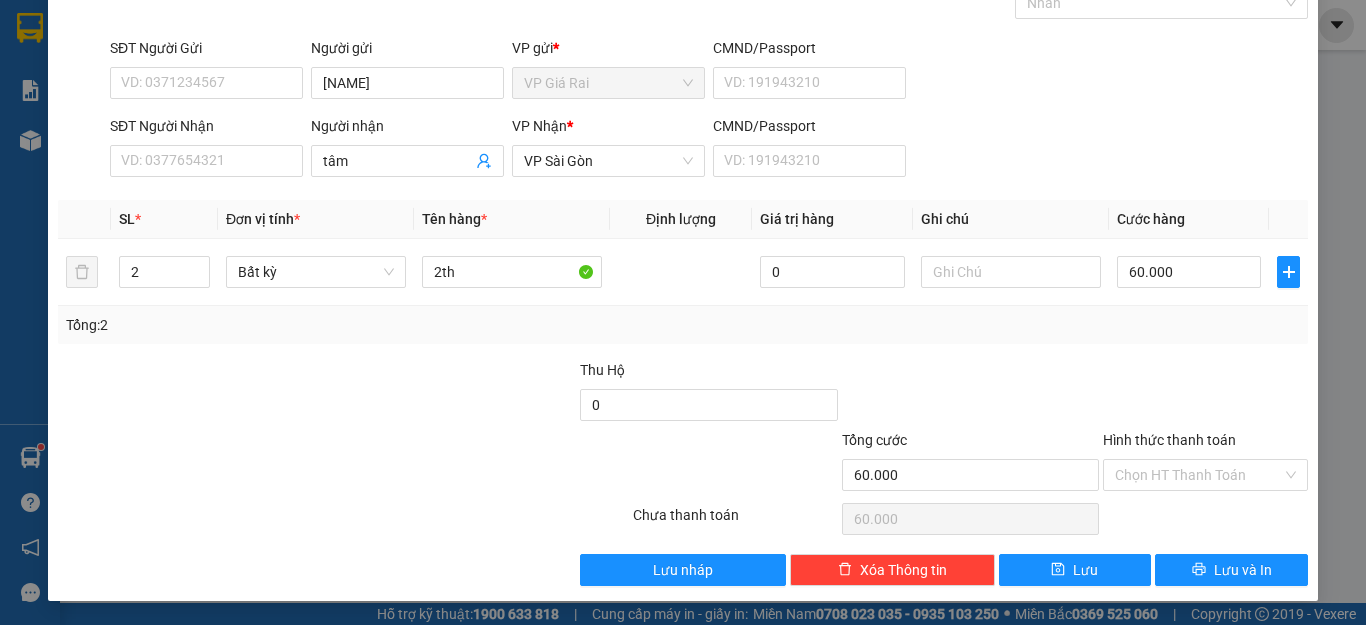 drag, startPoint x: 1143, startPoint y: 477, endPoint x: 1143, endPoint y: 494, distance: 17 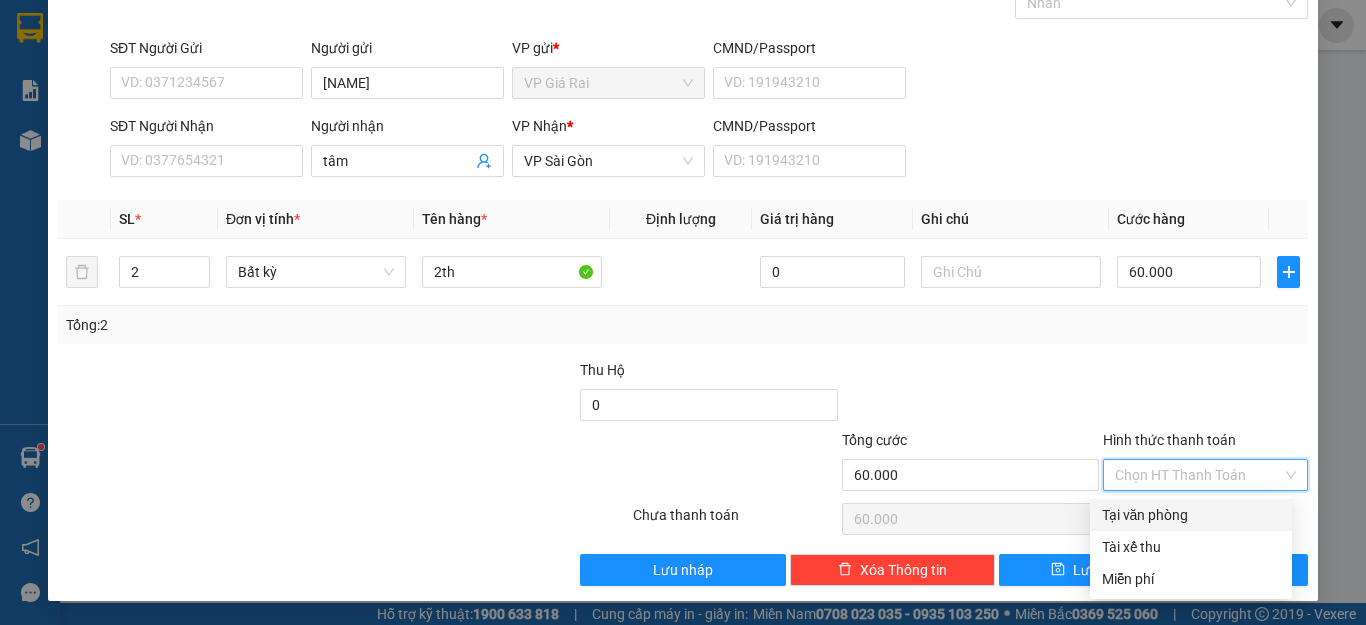 click on "Tại văn phòng" at bounding box center [1191, 515] 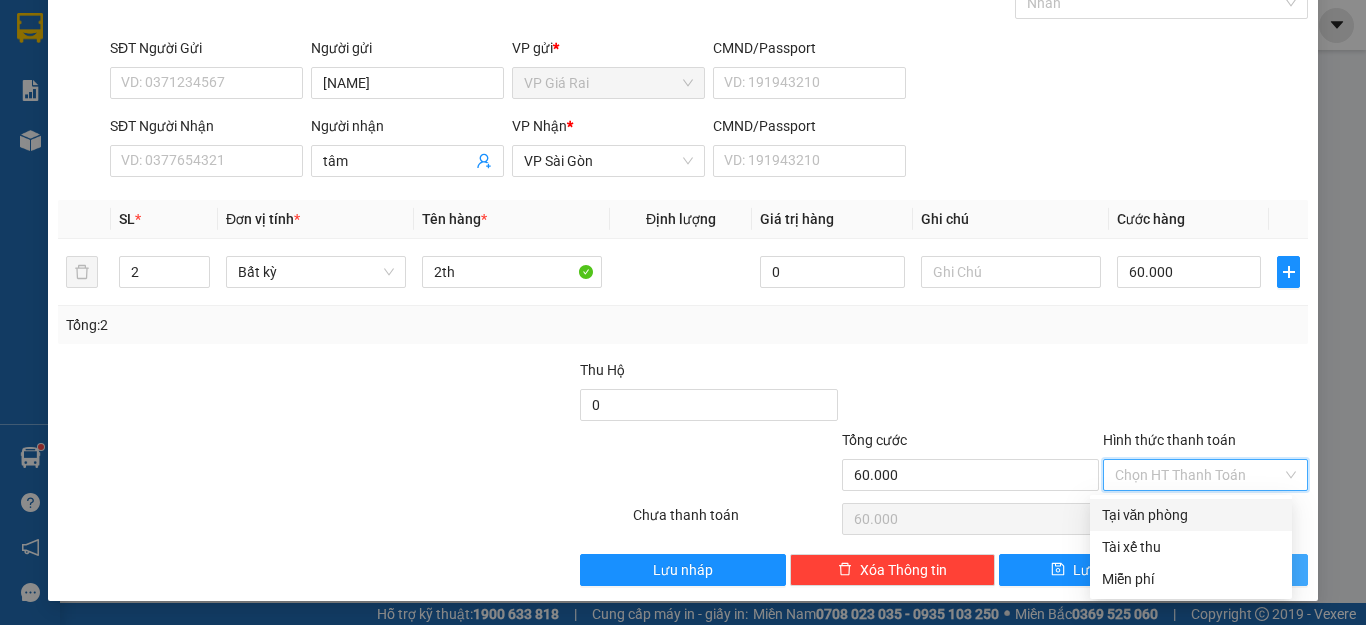type on "0" 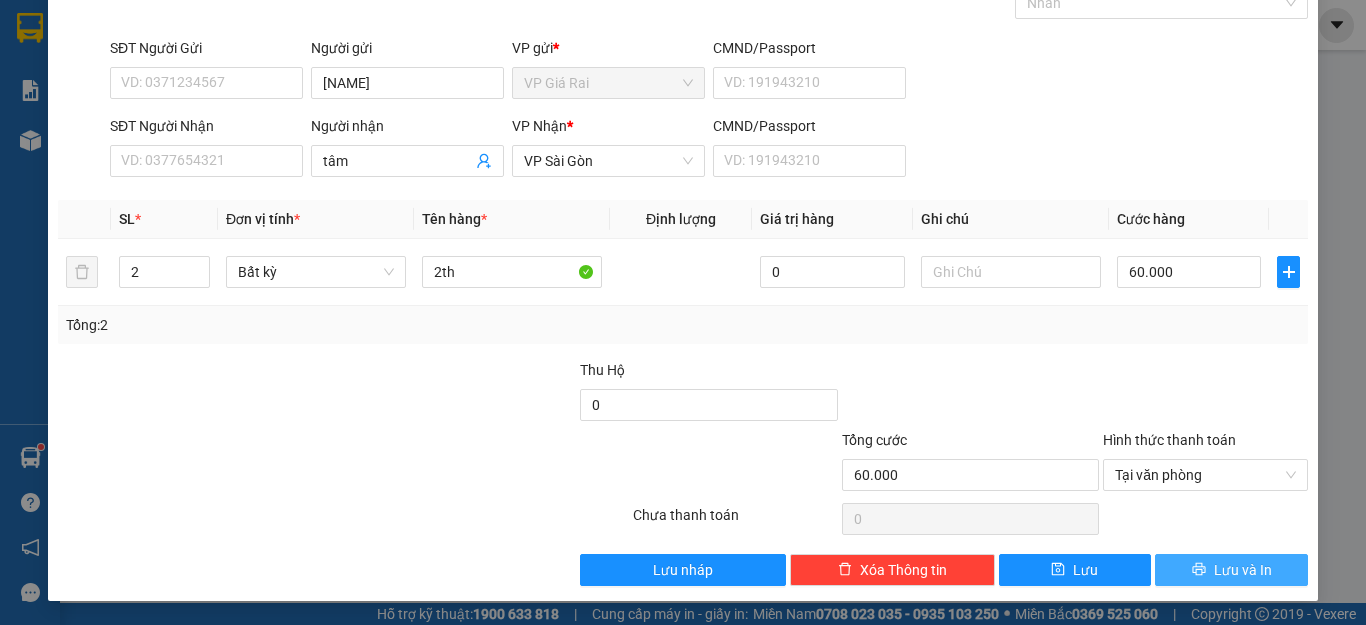 click 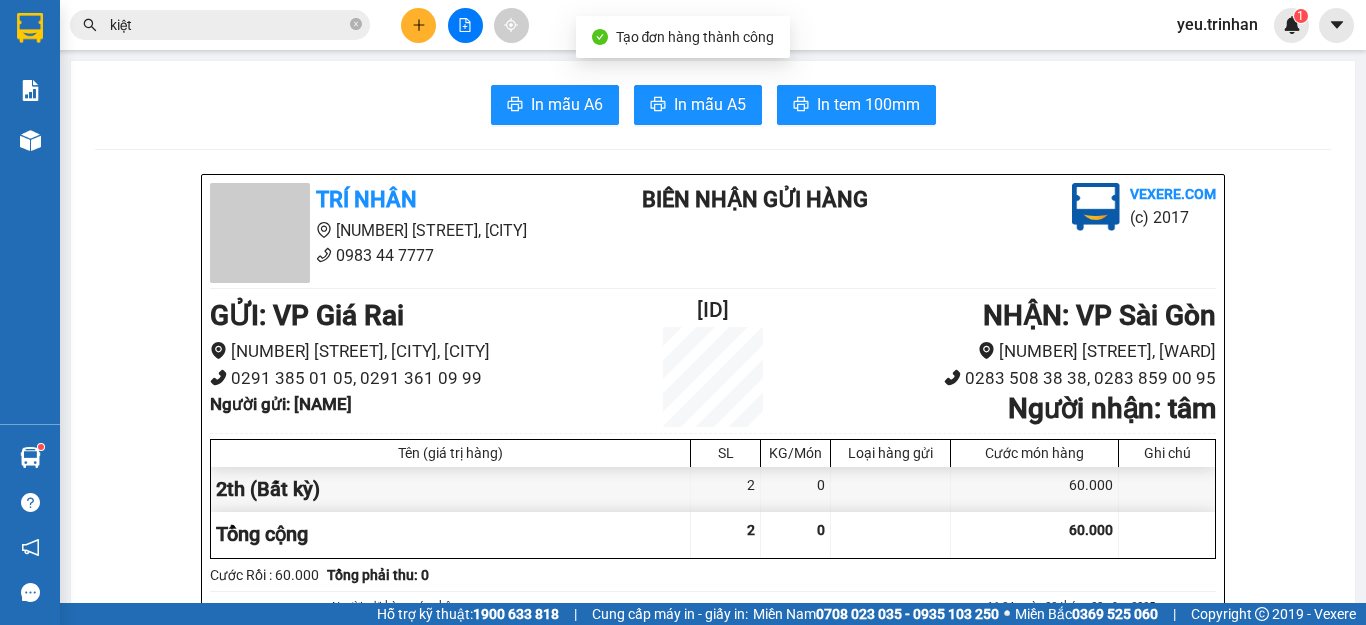 click on "In mẫu A6
In mẫu A5
In tem 100mm
TRÍ NHÂN   [NUMBER] [STREET], [CITY], [STATE]    [PHONE] BIÊN NHẬN GỬI HÀNG Vexere.com (c) 2017 GỬI :   VP Giá Rai   [NUMBER] [STREET], [CITY], [STATE] [PHONE], [PHONE] Người gửi :   [FIRST]  GR[SSN] NHẬN :   VP Sài Gòn   [NUMBER] [STREET], [CITY], [STATE] [PHONE], [PHONE] Người nhận :   [FIRST]  Tên (giá trị hàng) SL KG/Món Loại hàng gửi Cước món hàng Ghi chú 2th (Bất kỳ) 2 0 60.000 Tổng cộng 2 0 60.000 Loading... Cước Rồi   : 60.000 Tổng phải thu: 0 Người gửi hàng xác nhận (đã đồng ý và ký tên) 16:24, ngày [DAY] tháng [MONTH] năm [YEAR] NV nhận hàng (Kí và ghi rõ họ tên) Yều Quy định nhận/gửi hàng : Quý khách tự thông báo cho người nhà ra nhận hàng, mang theo điện thoại hoặc chứng mình người nhận hàng. Nhà xe không chịu trách nhiệm đối với hàng hoá bị nhà nước cấm. TRÍ NHÂN" at bounding box center [713, 1273] 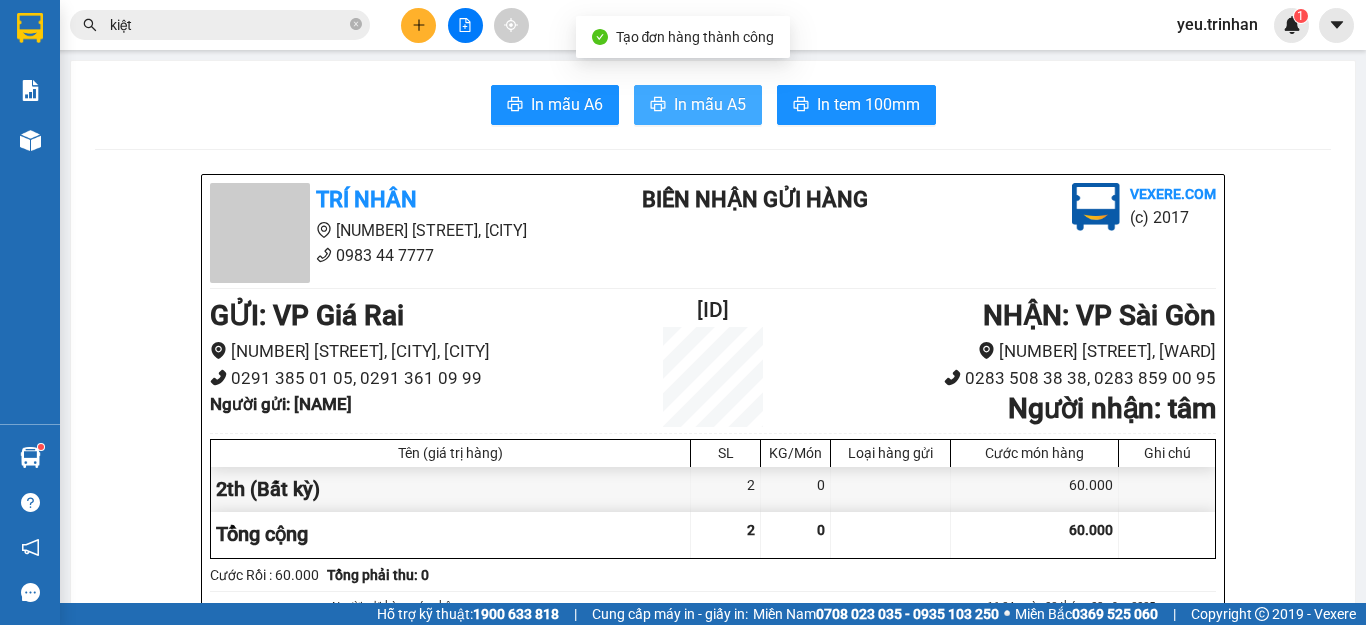 click on "In mẫu A5" at bounding box center [698, 105] 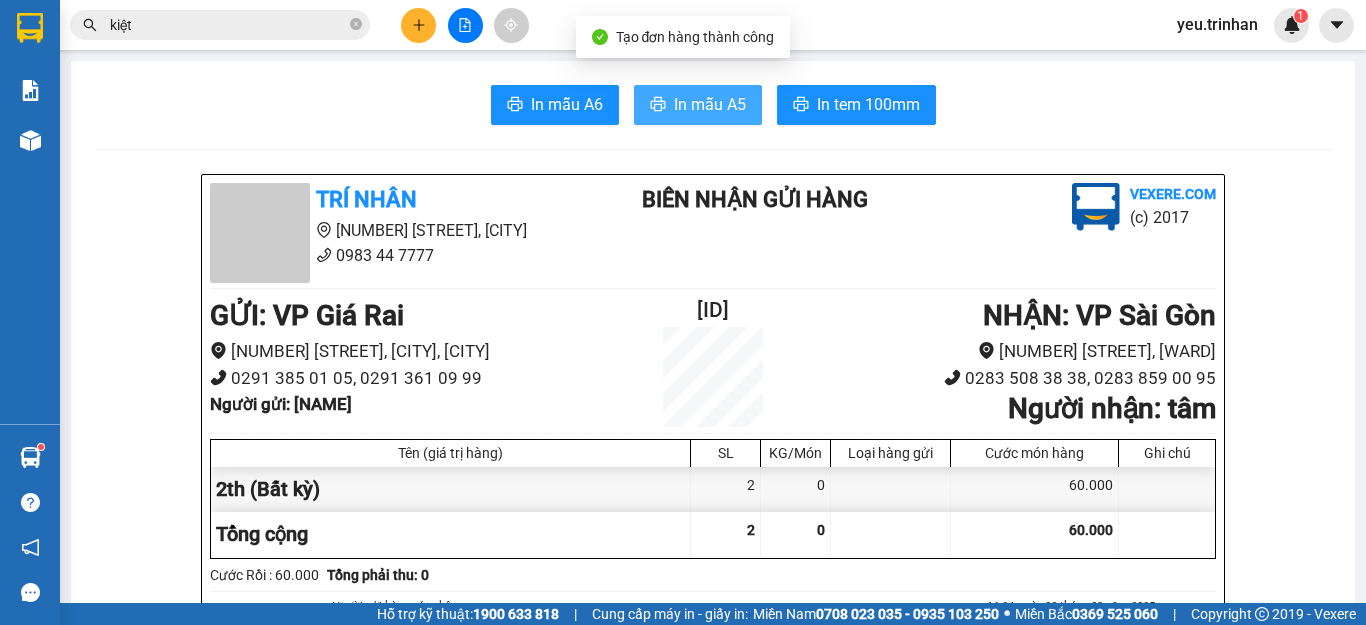 scroll, scrollTop: 0, scrollLeft: 0, axis: both 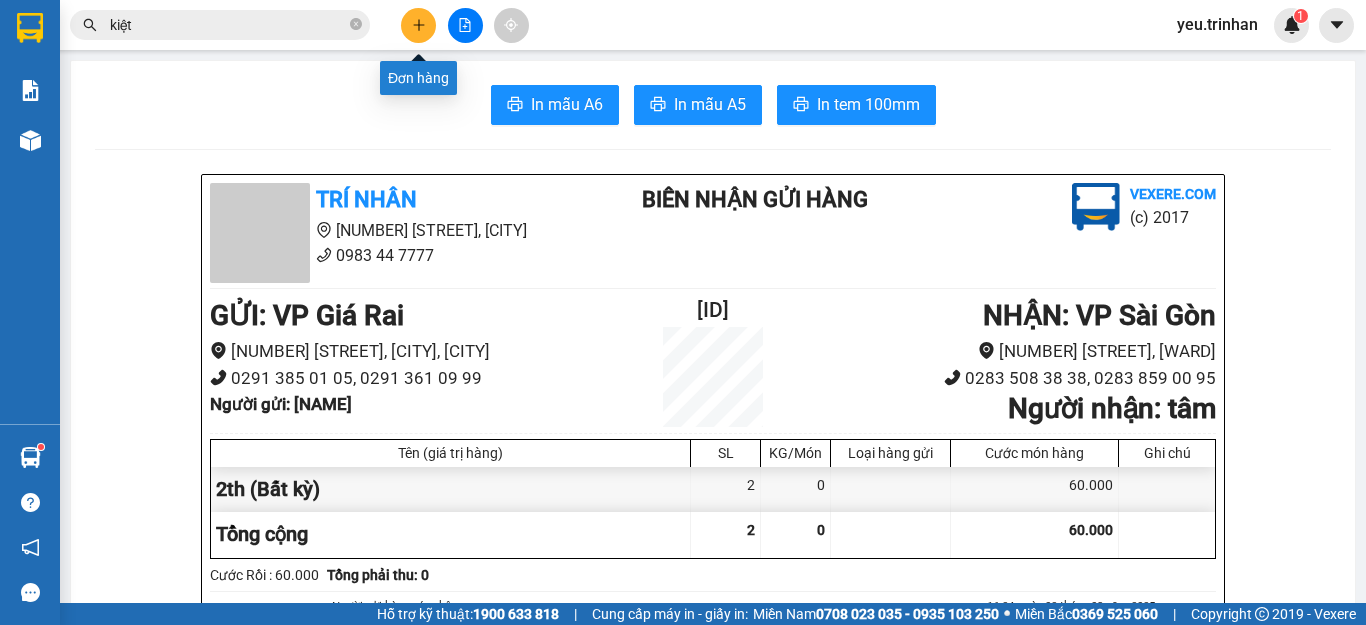 click 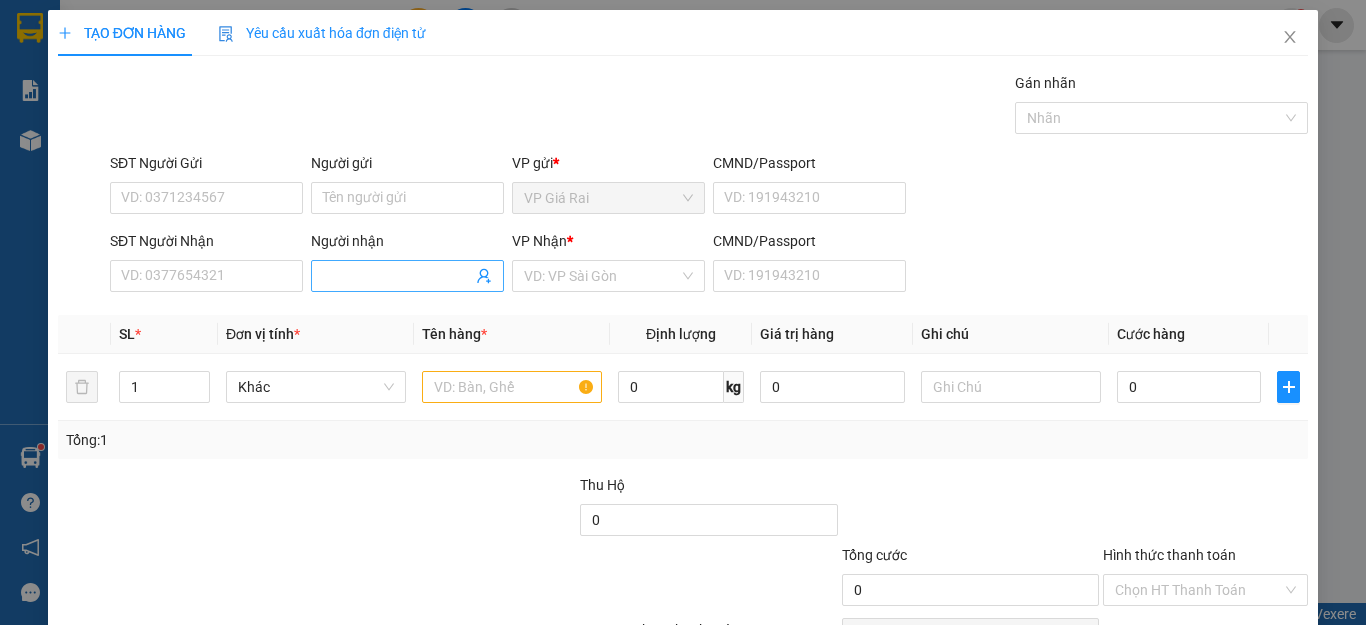 click on "Người nhận" at bounding box center (397, 276) 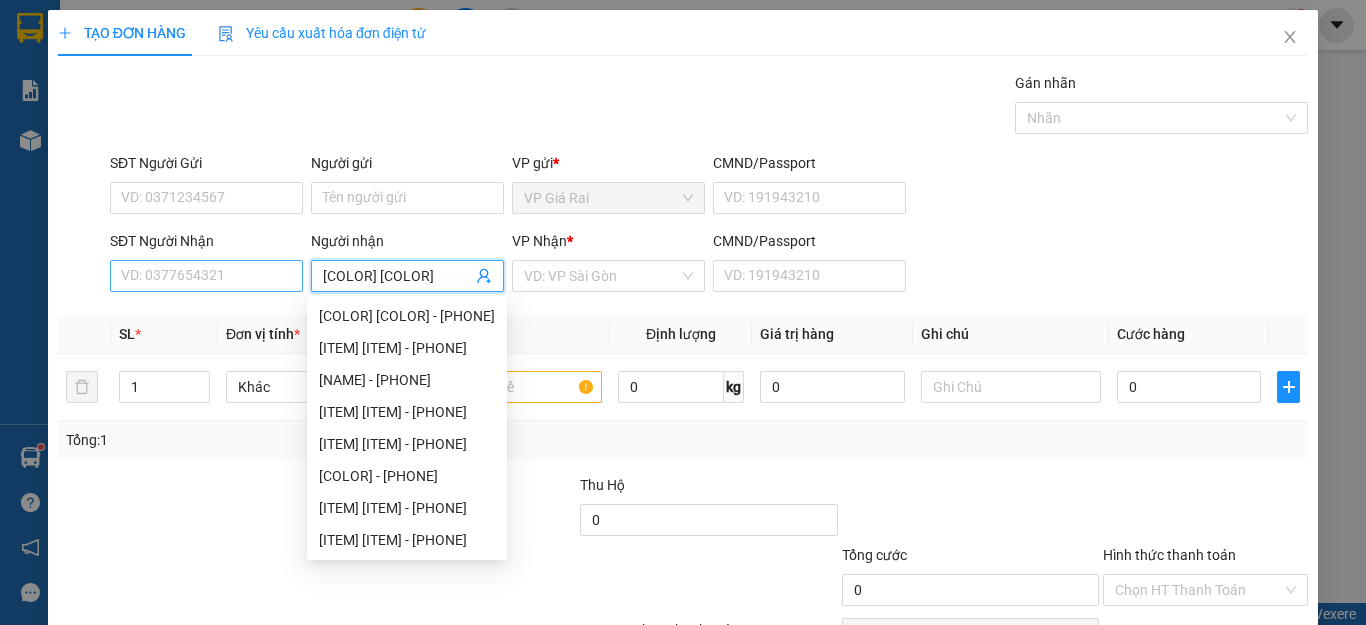 type on "[COLOR] [COLOR]" 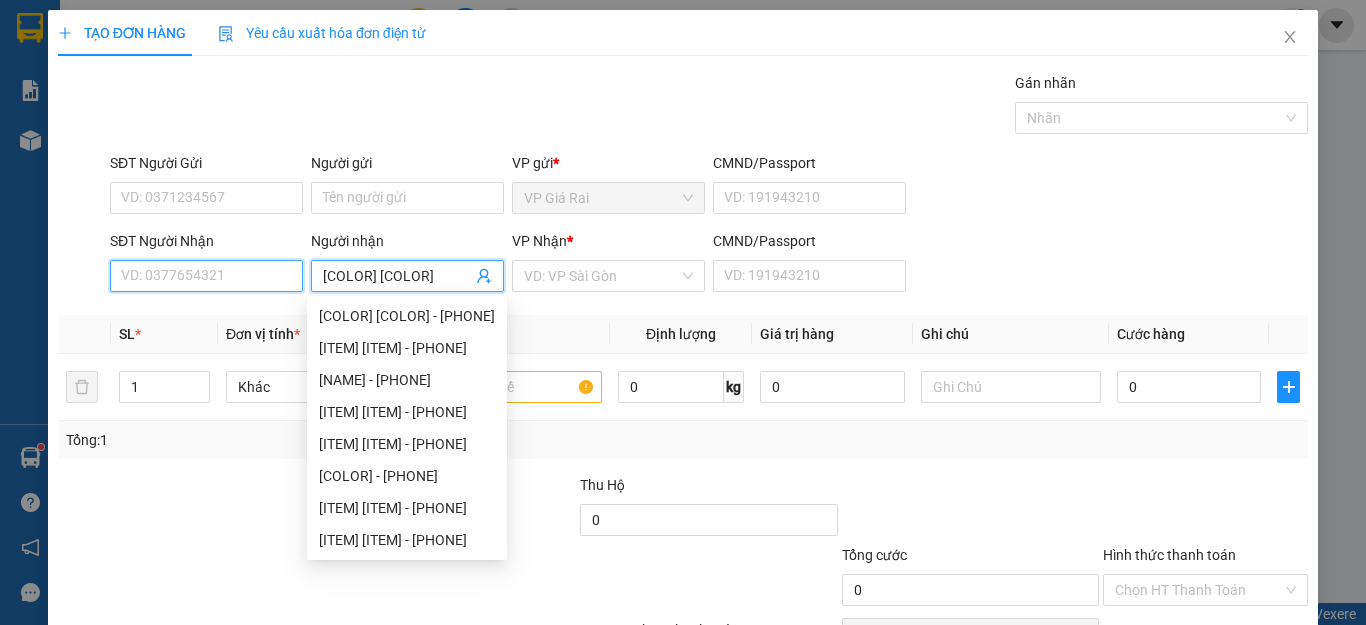 click on "SĐT Người Nhận" at bounding box center [206, 276] 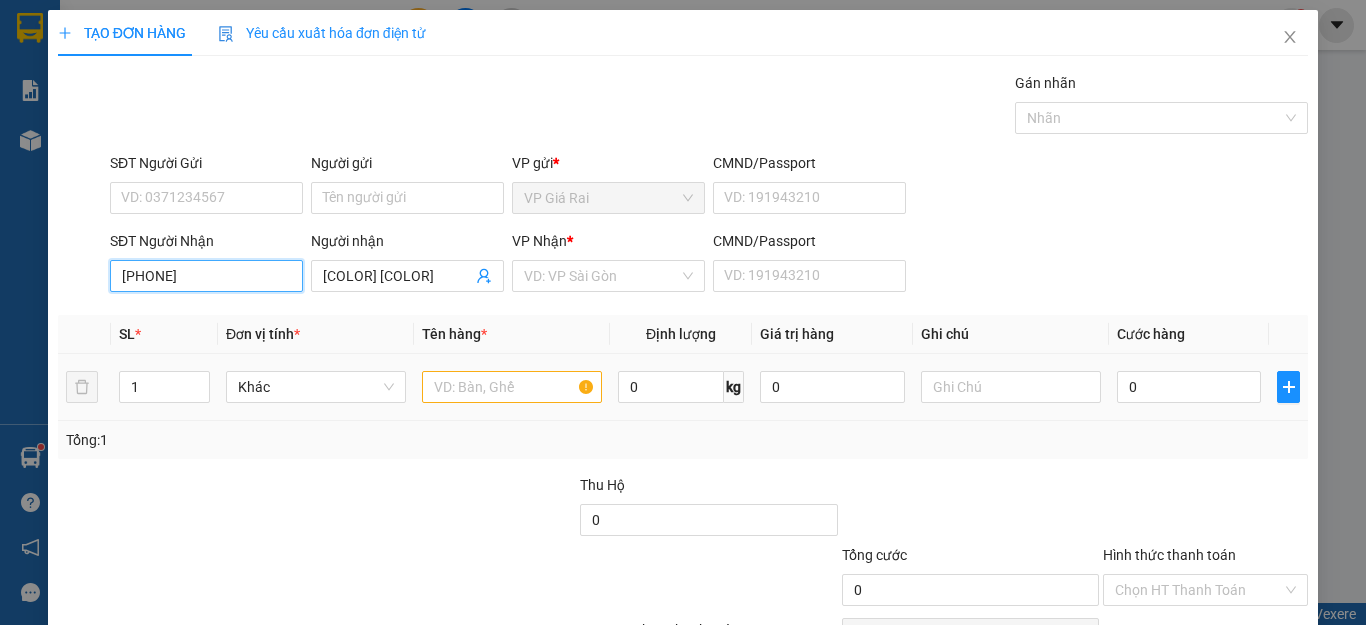 type on "[PHONE]" 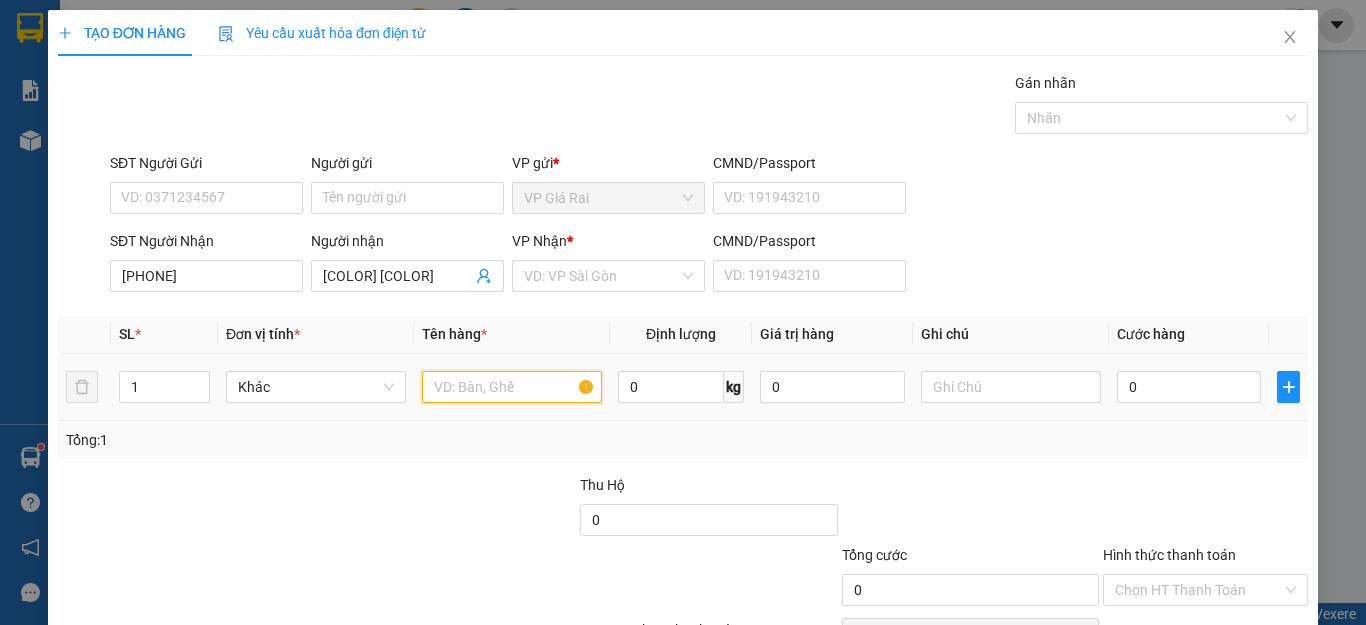 click at bounding box center [512, 387] 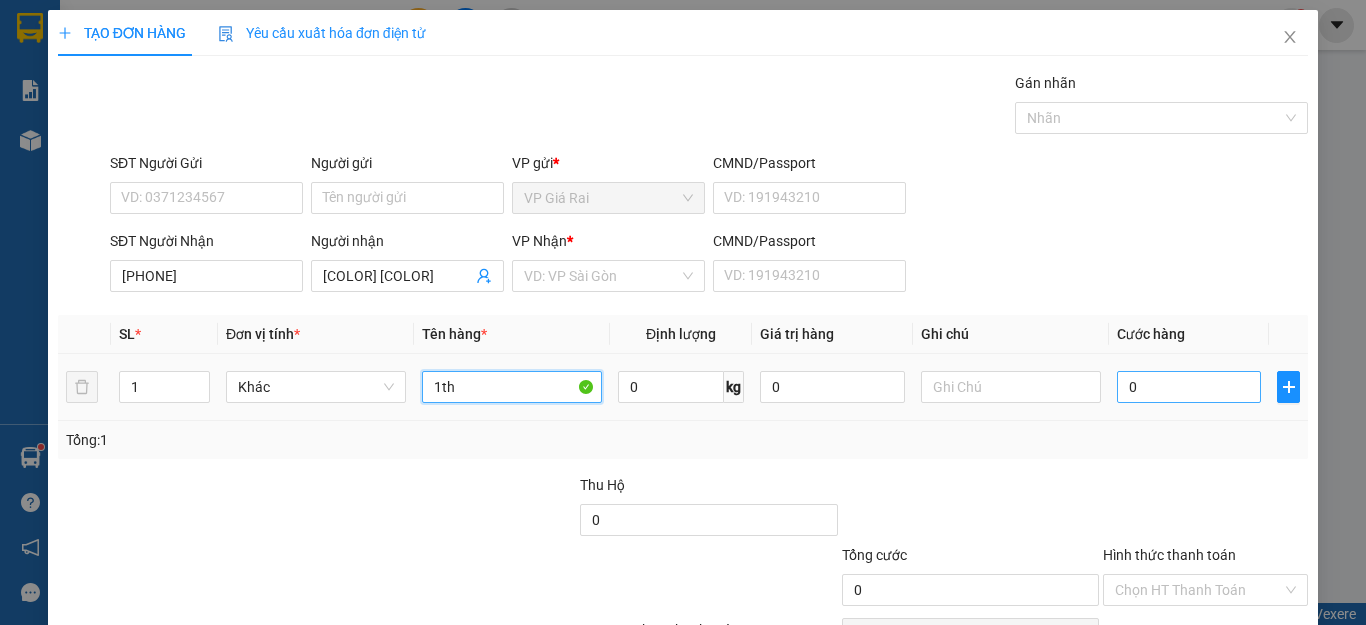 type on "1th" 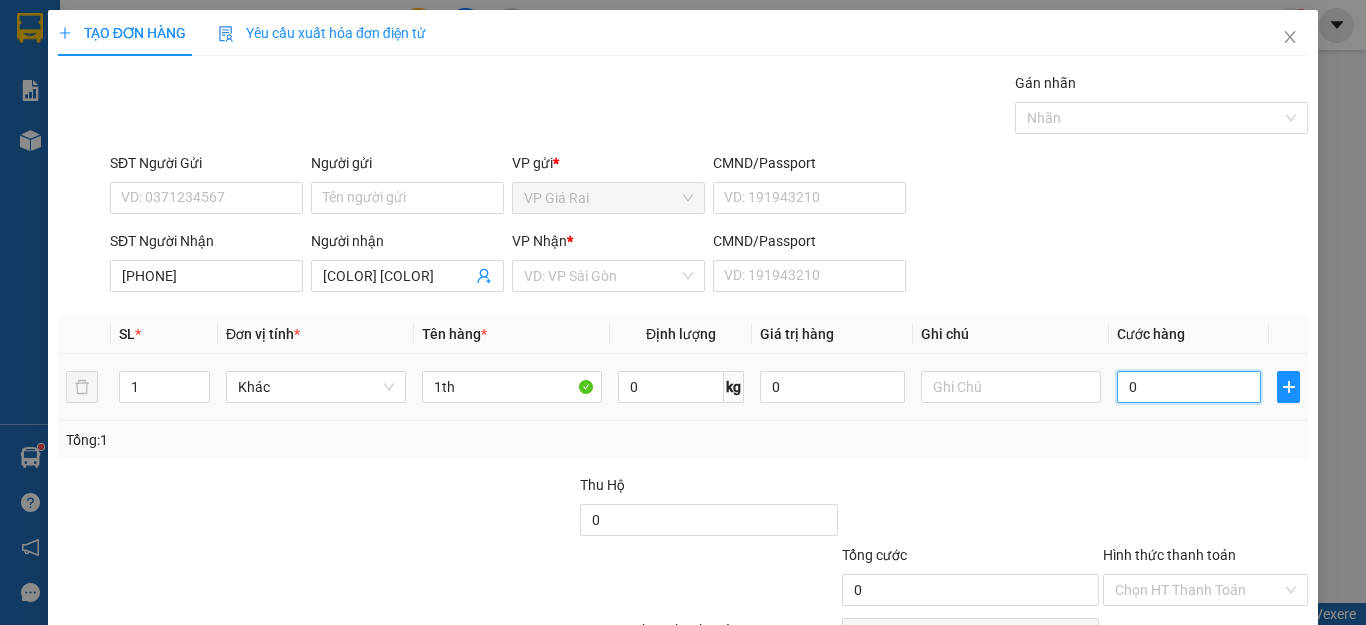 click on "0" at bounding box center [1189, 387] 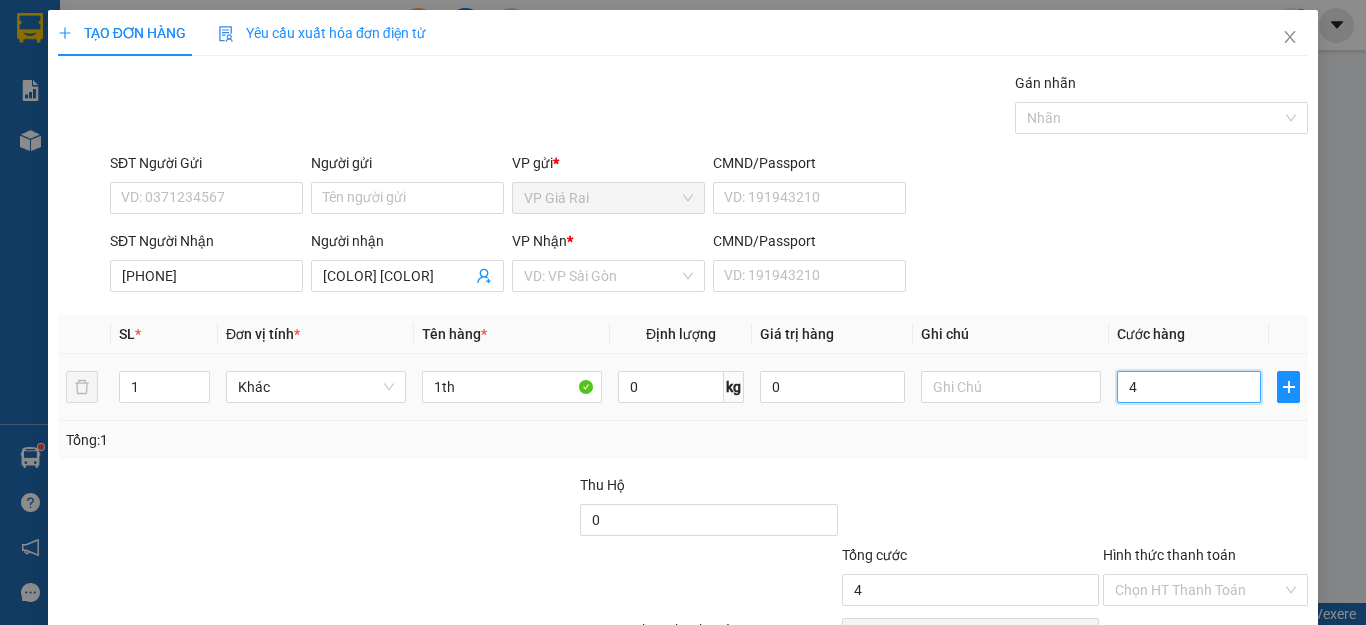 type on "40" 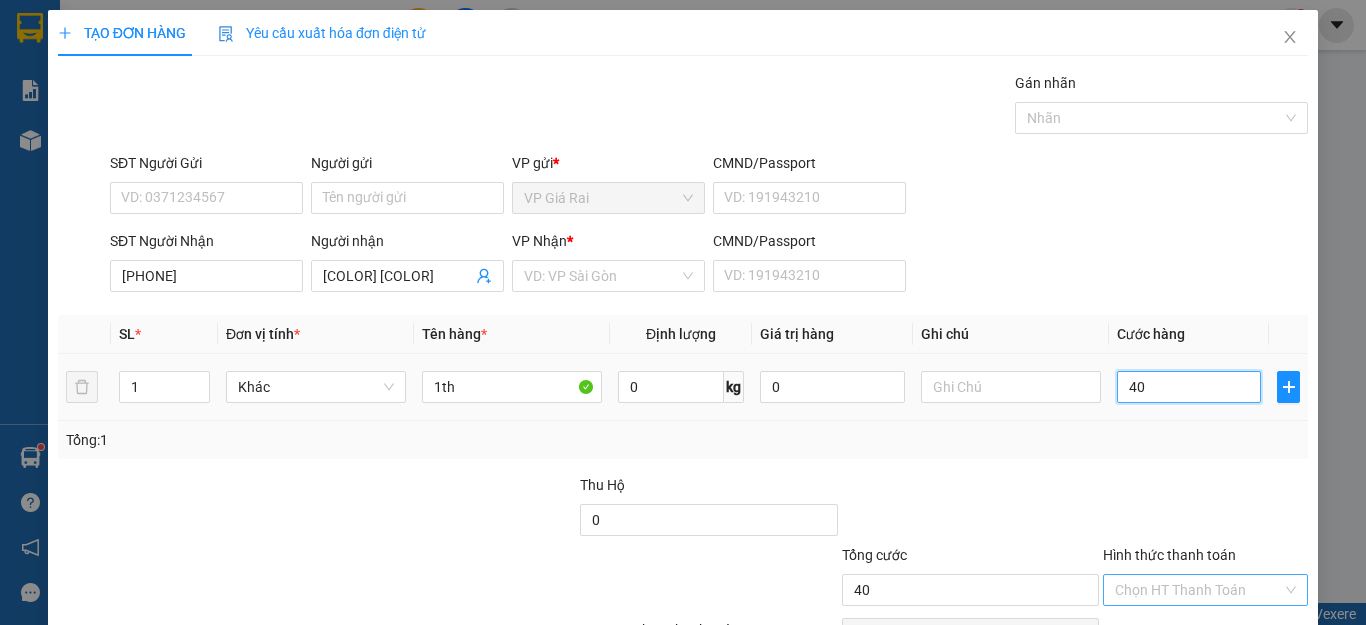 scroll, scrollTop: 115, scrollLeft: 0, axis: vertical 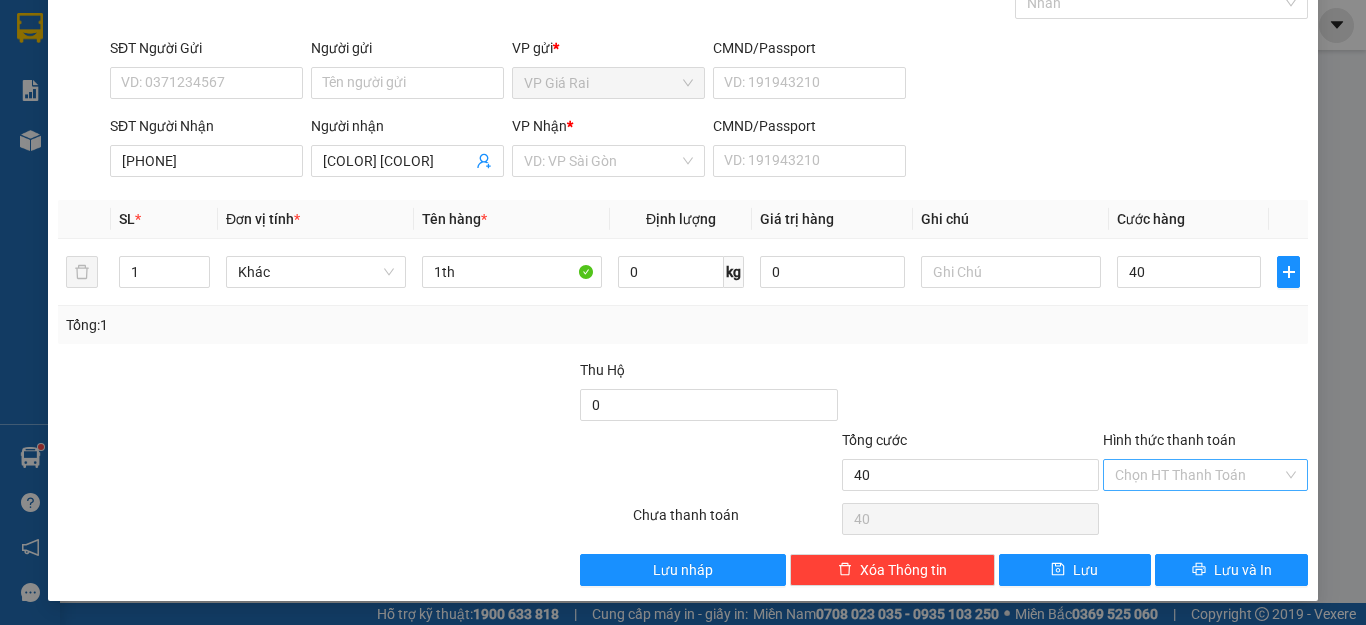 type on "40.000" 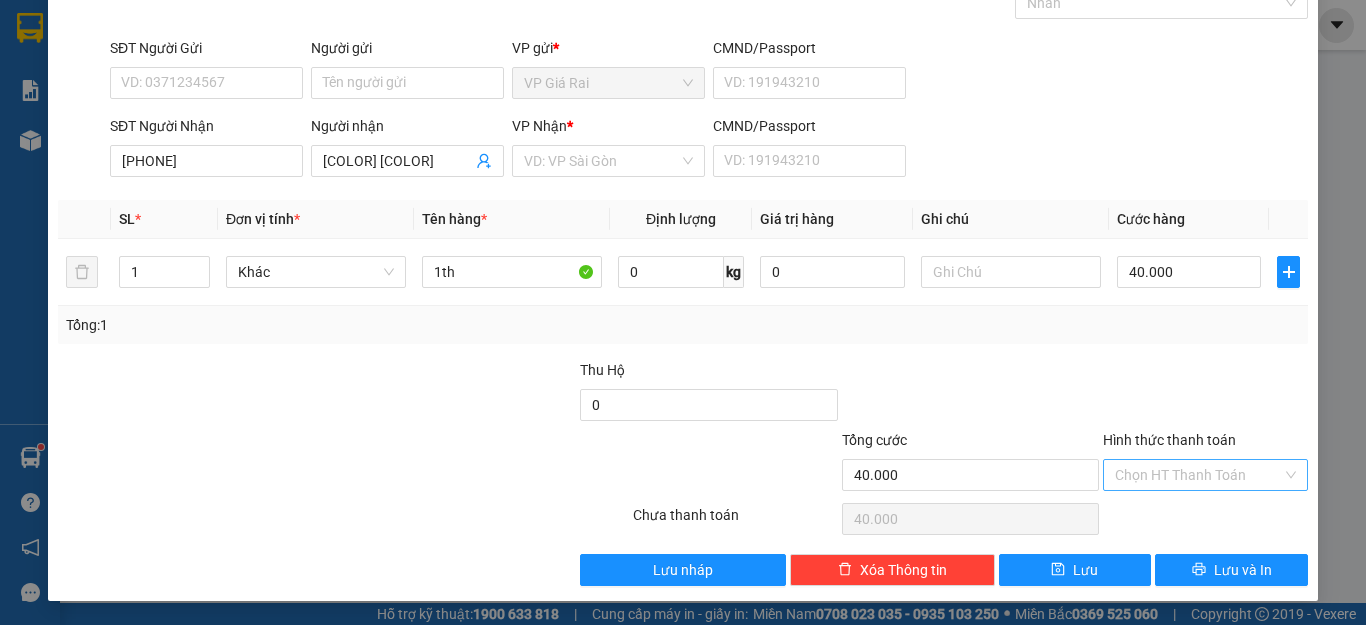 click on "Hình thức thanh toán" at bounding box center (1198, 475) 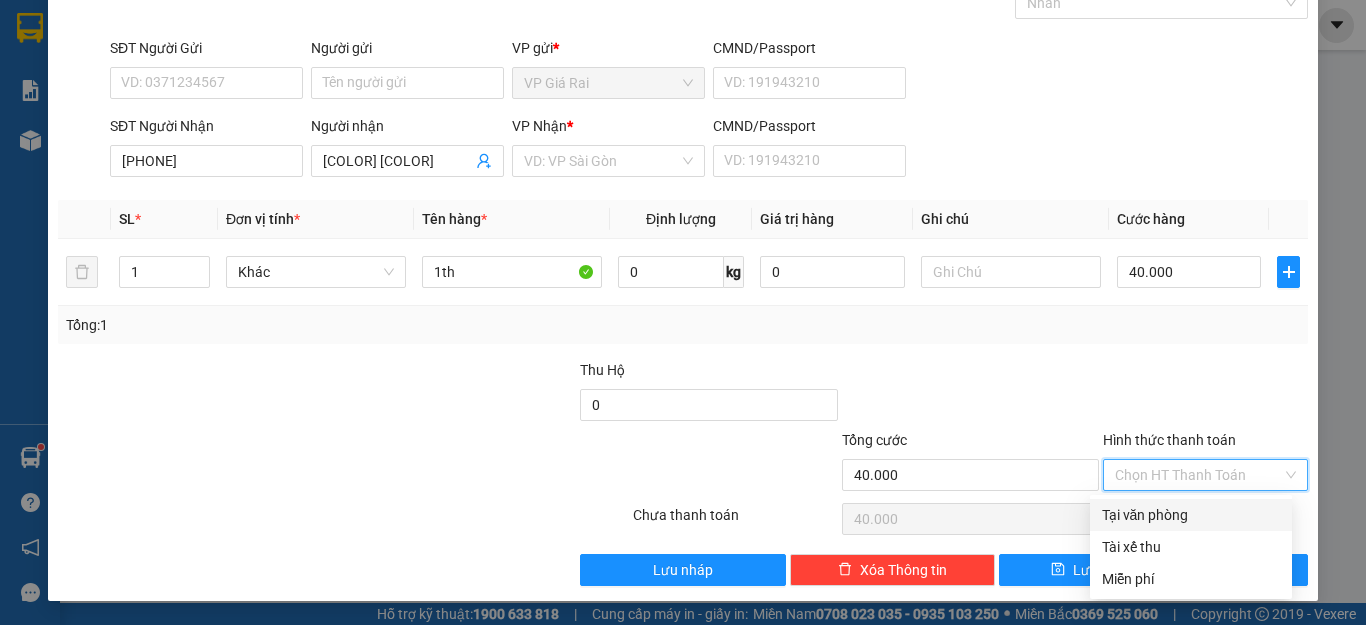 click on "Transit Pickup Surcharge Ids Transit Deliver Surcharge Ids Transit Deliver Surcharge Transit Deliver Surcharge Gói vận chuyển * Tiêu chuẩn Gán nhãn Nhãn SĐT Người Gửi VD: [PHONE] Người gửi Tên người gửi VP gửi * VP Giá Rai CMND/Passport VD: [ID] SĐT Người Nhận [PHONE] Người nhận [COLOR] VP Nhận * VP Sài Gòn CMND/Passport VD: [ID] SL * Đơn vị tính * Tên hàng * Định lượng Giá trị hàng Ghi chú Cước hàng 1 Khác 1th 0 kg 0 40.000 Tổng: 1 Thu Hộ 0 Tổng cước 40.000 Hình thức thanh toán Chọn HT Thanh Toán Số tiền thu trước 0 Chưa thanh toán 40.000 Chọn HT Thanh Toán Lưu nháp Xóa Thông tin Lưu Lưu và In Tại văn phòng Tài xế thu Tại văn phòng Tài xế thu Miễn phí" at bounding box center (683, 271) 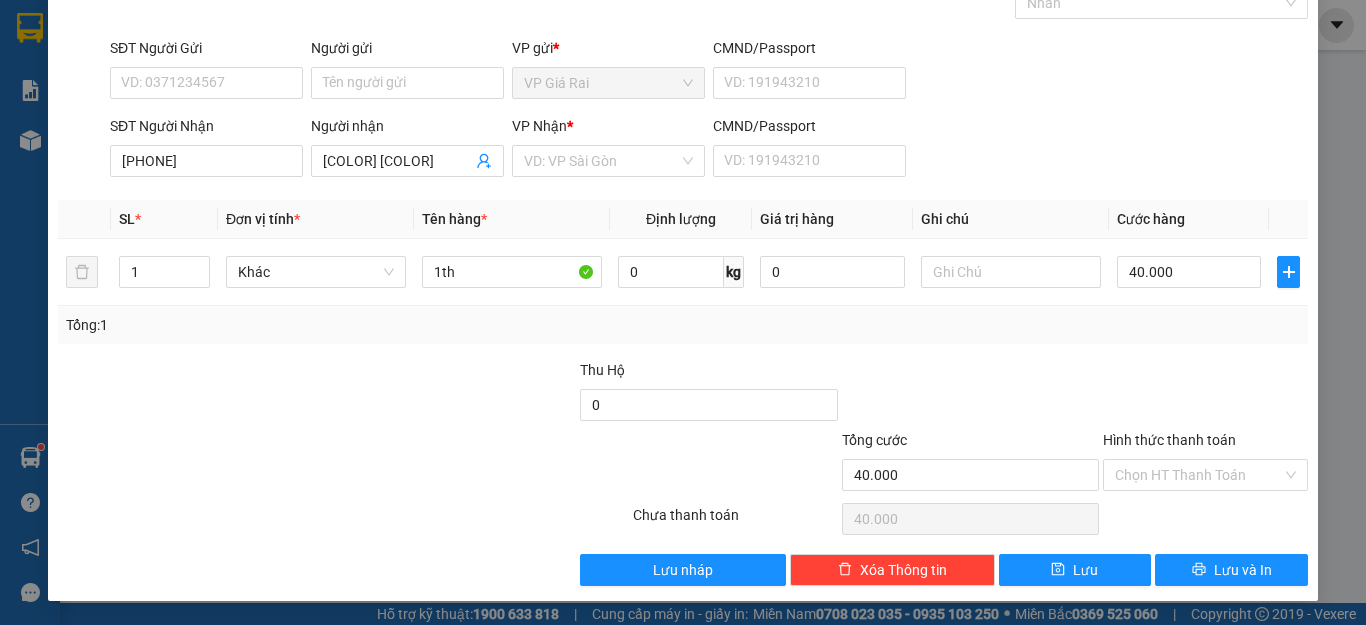 drag, startPoint x: 1172, startPoint y: 480, endPoint x: 1172, endPoint y: 501, distance: 21 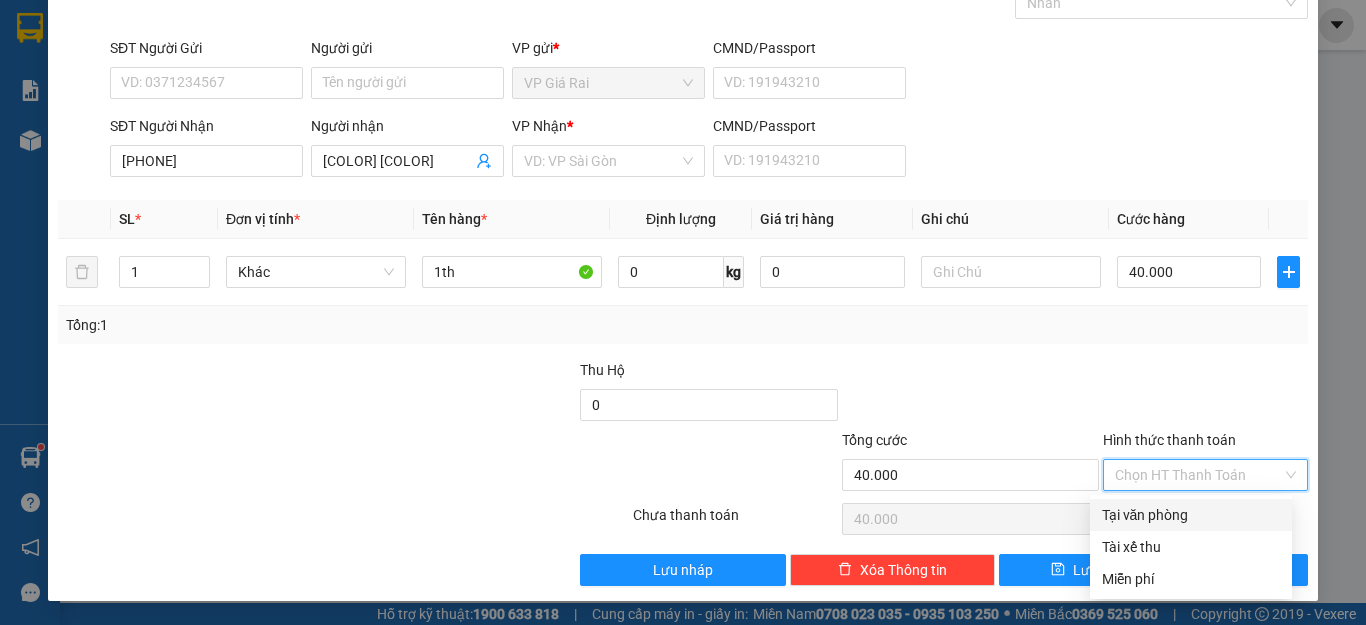 click on "Tại văn phòng" at bounding box center [1191, 515] 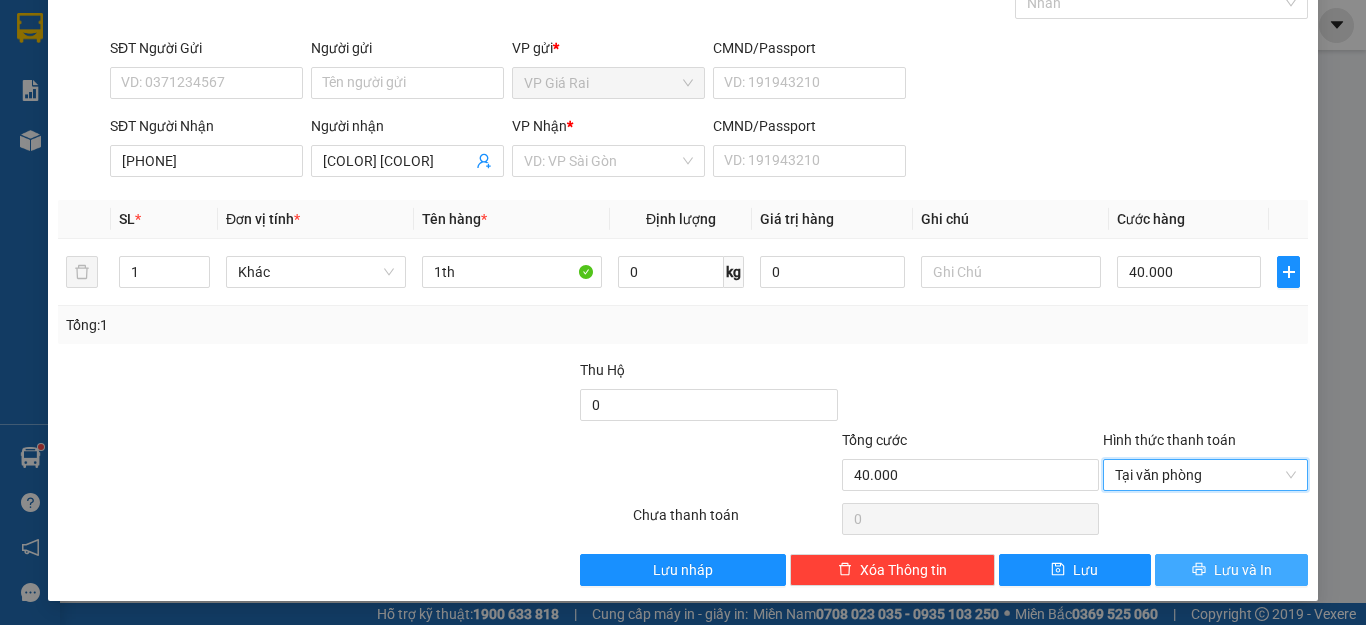 click on "Lưu và In" at bounding box center [1243, 570] 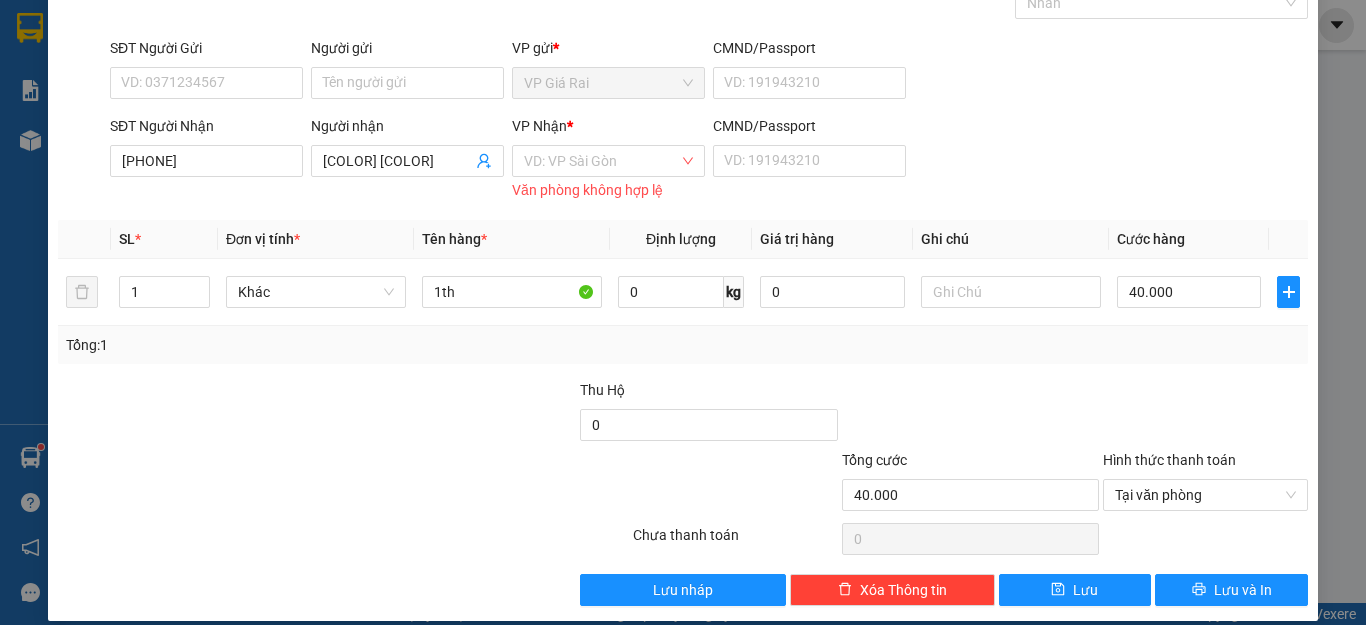drag, startPoint x: 630, startPoint y: 161, endPoint x: 623, endPoint y: 180, distance: 20.248457 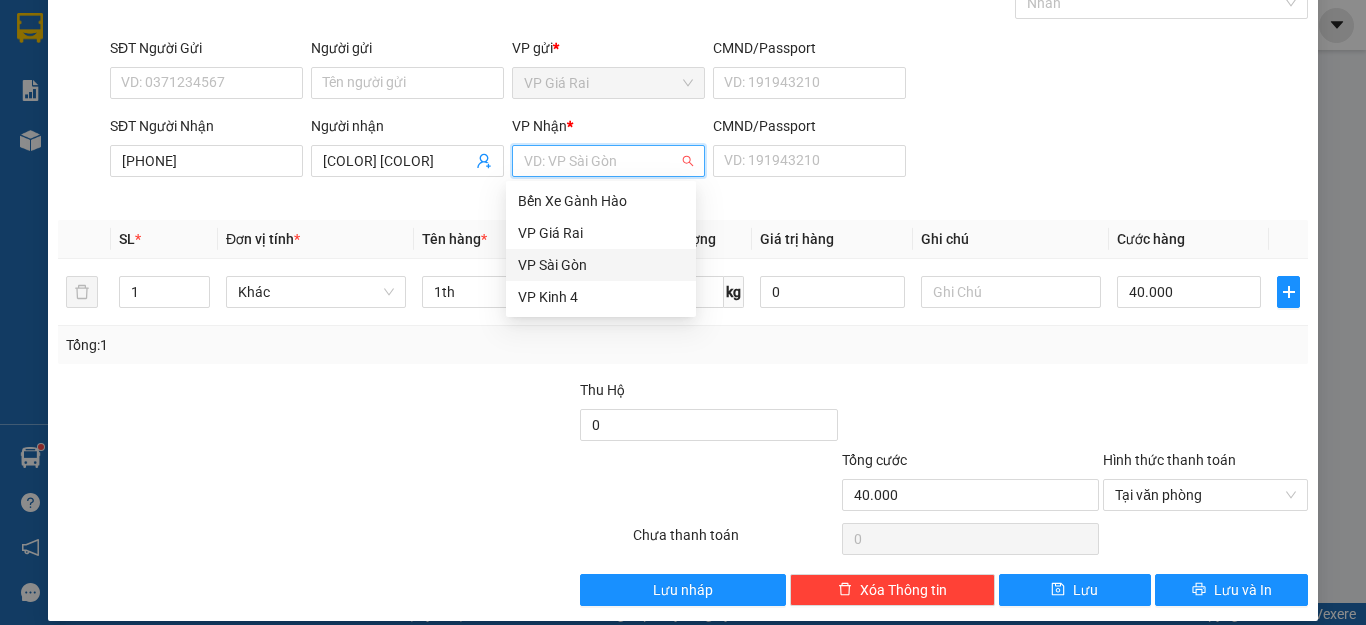 click on "VP Sài Gòn" at bounding box center [601, 265] 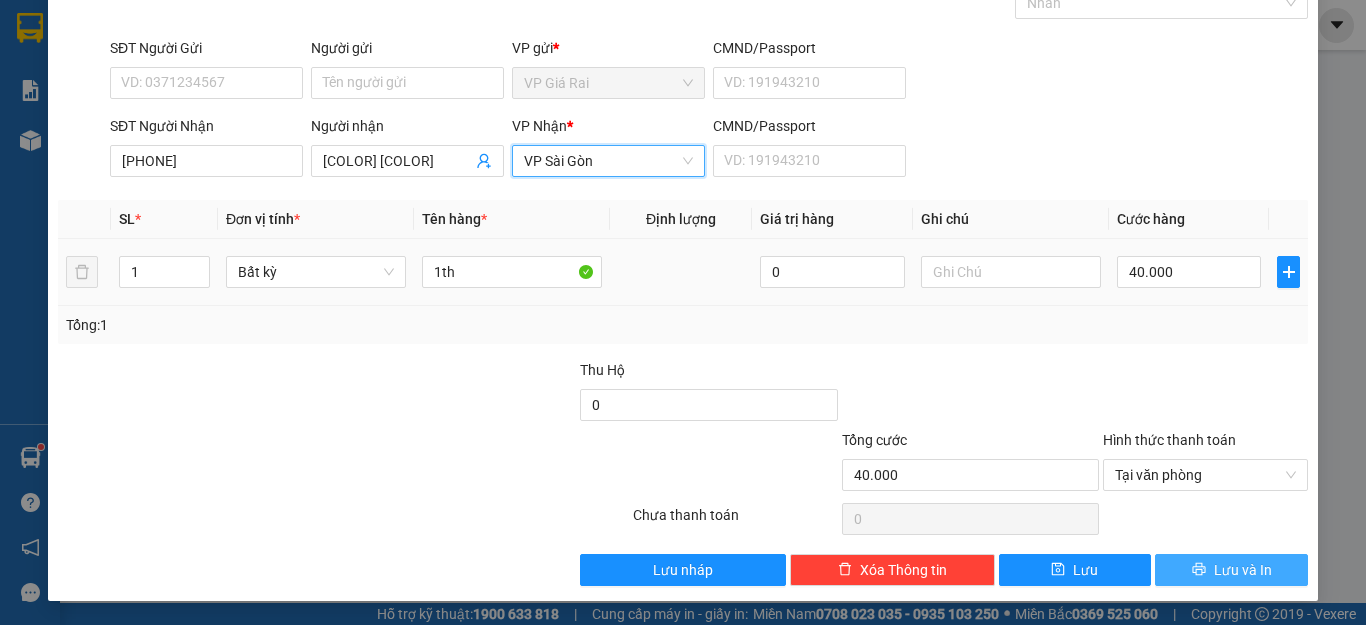 click on "Lưu và In" at bounding box center (1243, 570) 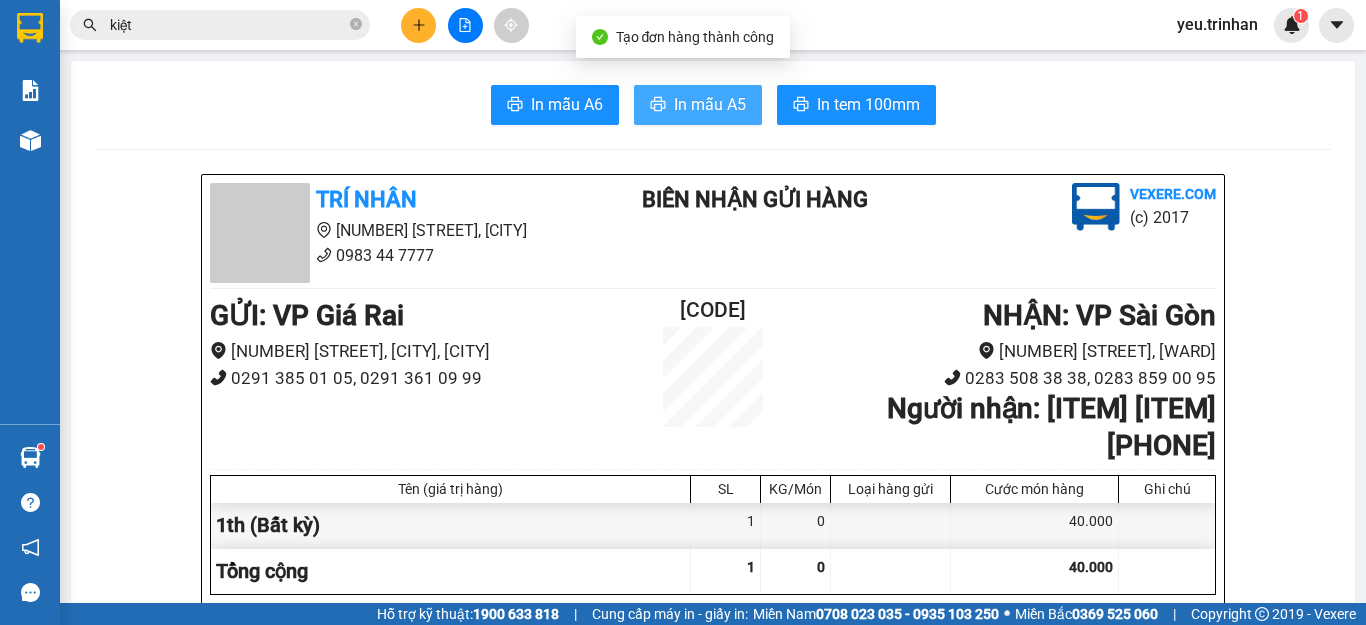 click on "In mẫu A5" at bounding box center (710, 104) 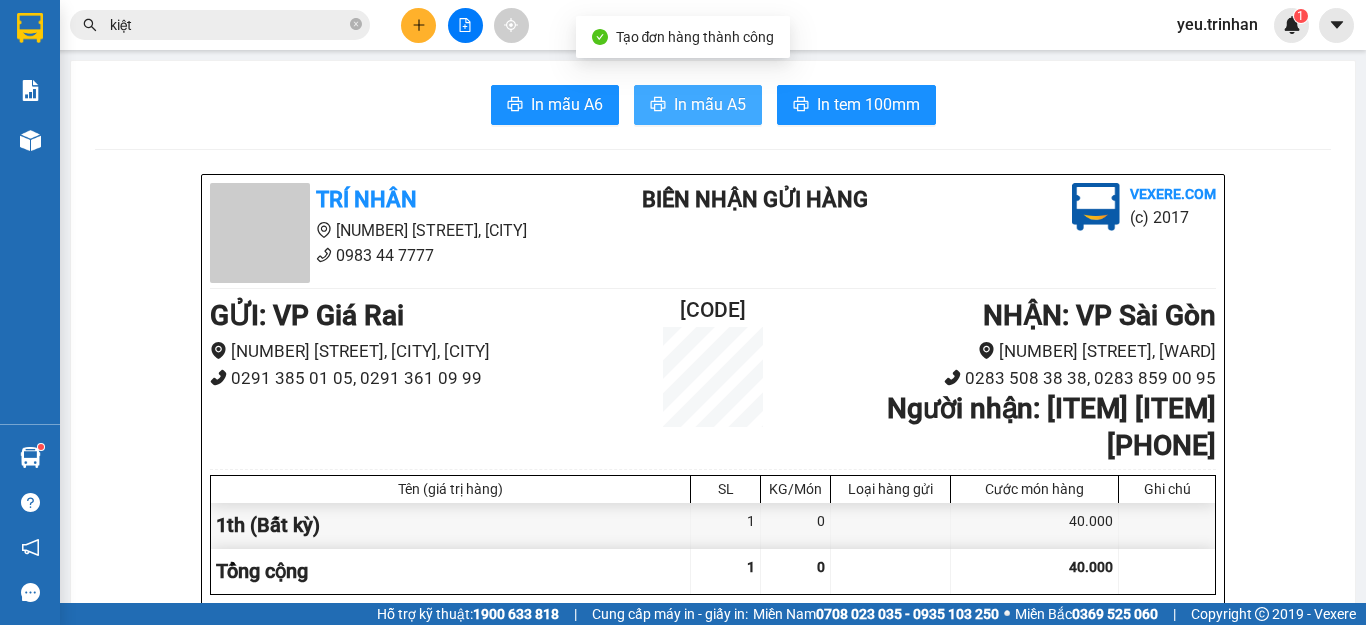 scroll, scrollTop: 0, scrollLeft: 0, axis: both 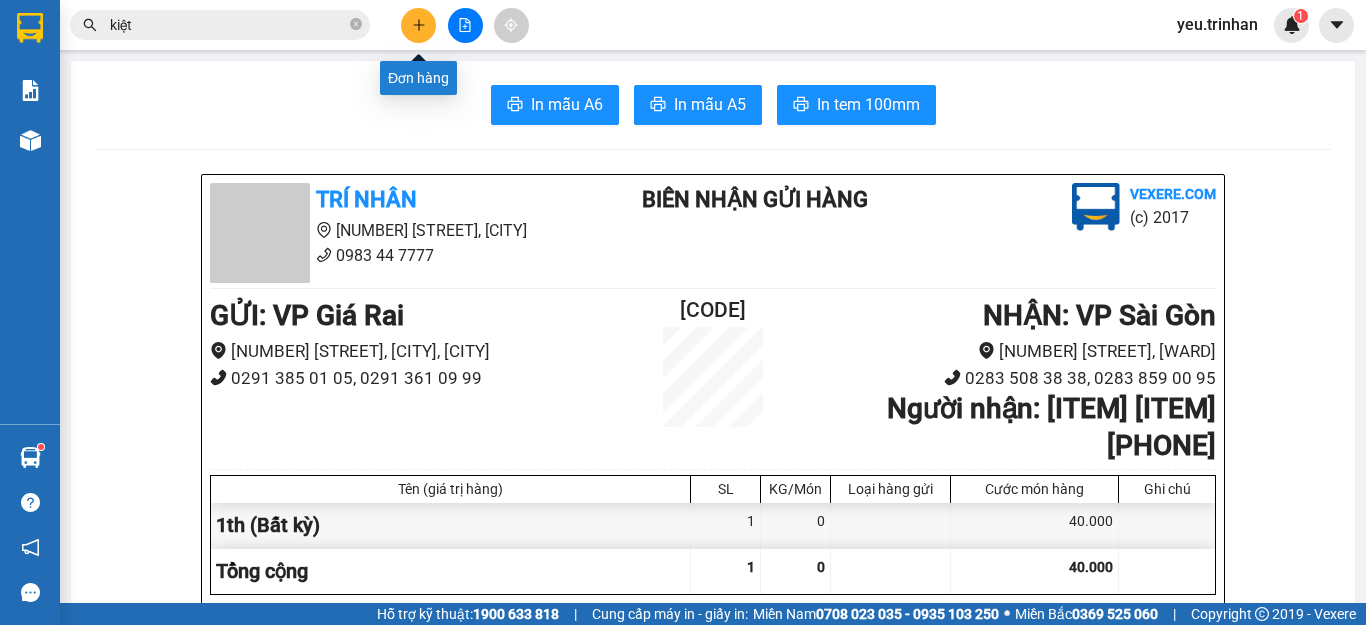 click at bounding box center (418, 25) 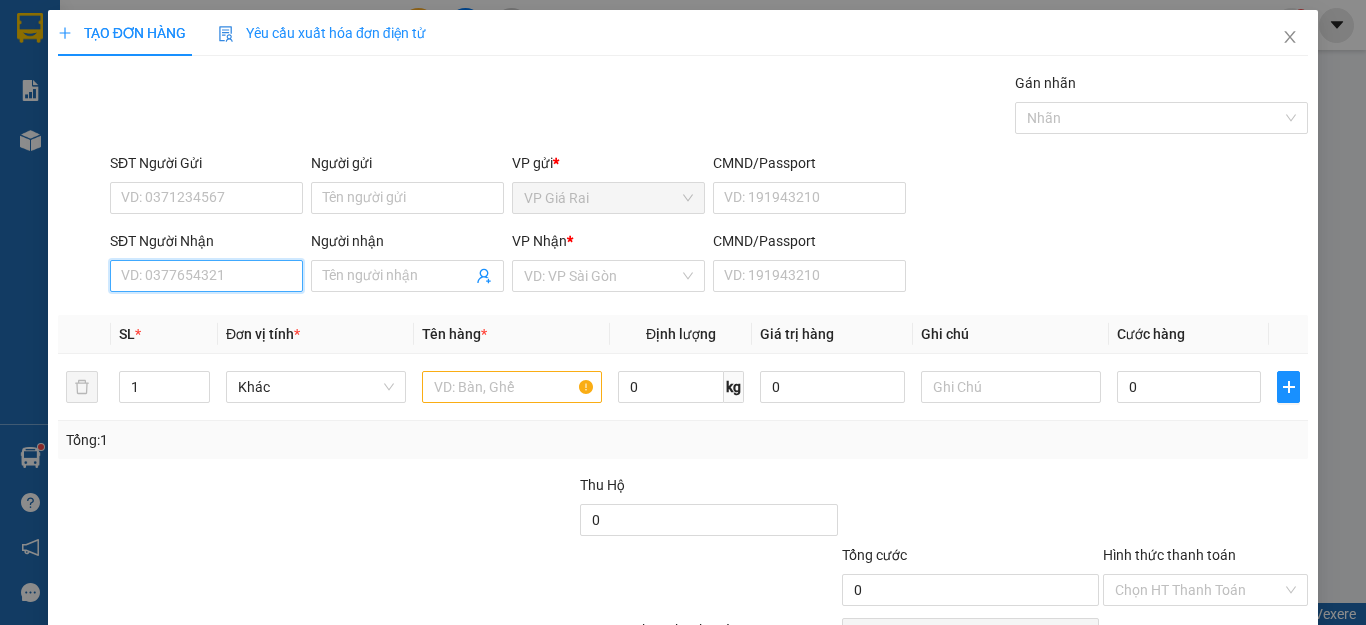 click on "SĐT Người Nhận" at bounding box center (206, 276) 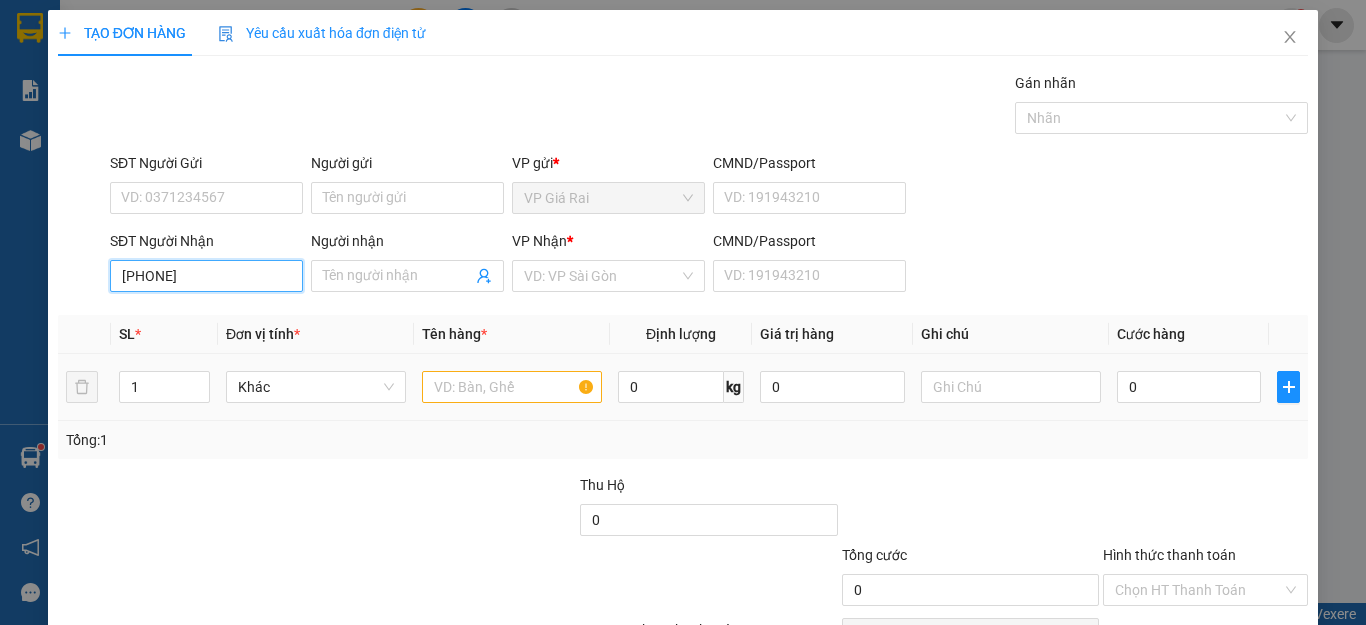 type on "[PHONE]" 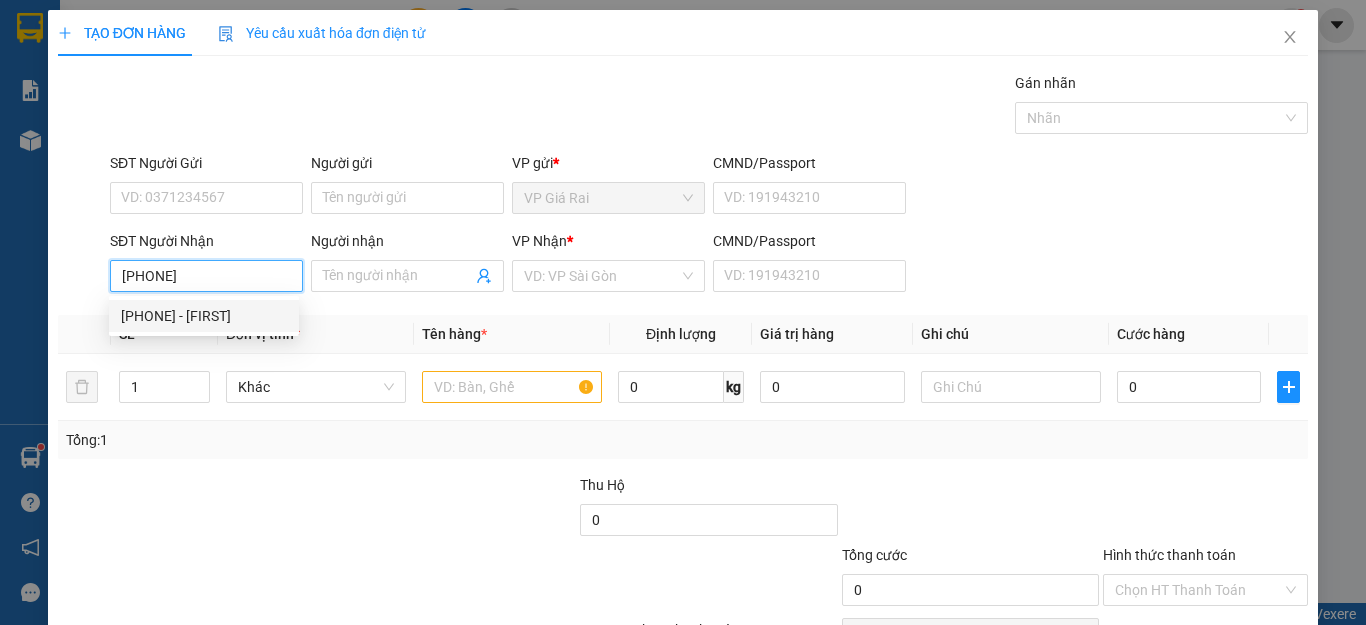 drag, startPoint x: 219, startPoint y: 312, endPoint x: 206, endPoint y: 332, distance: 23.853722 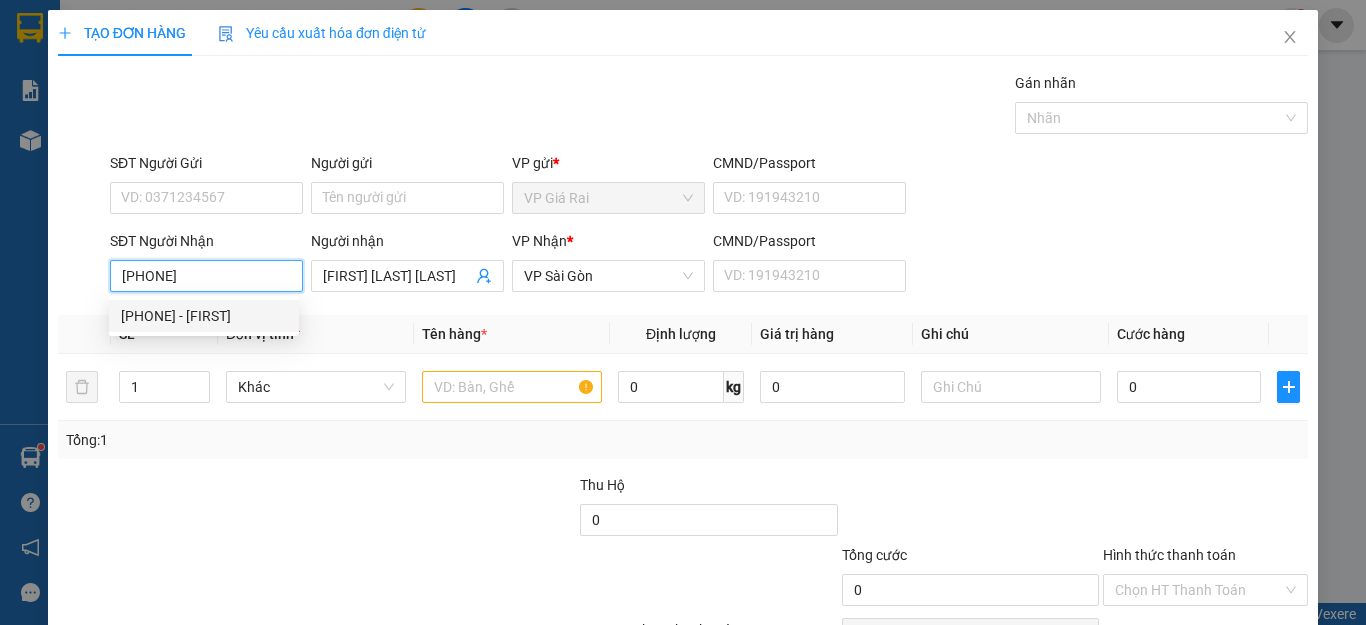 type on "30.000" 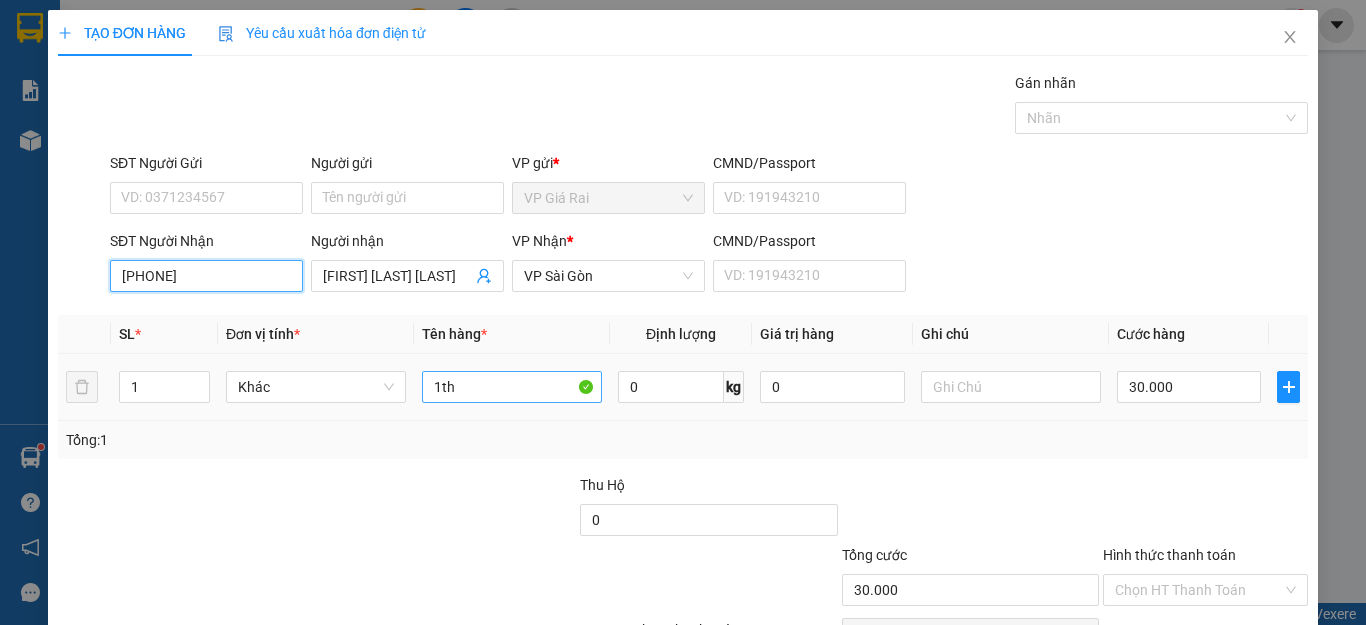 type on "[PHONE]" 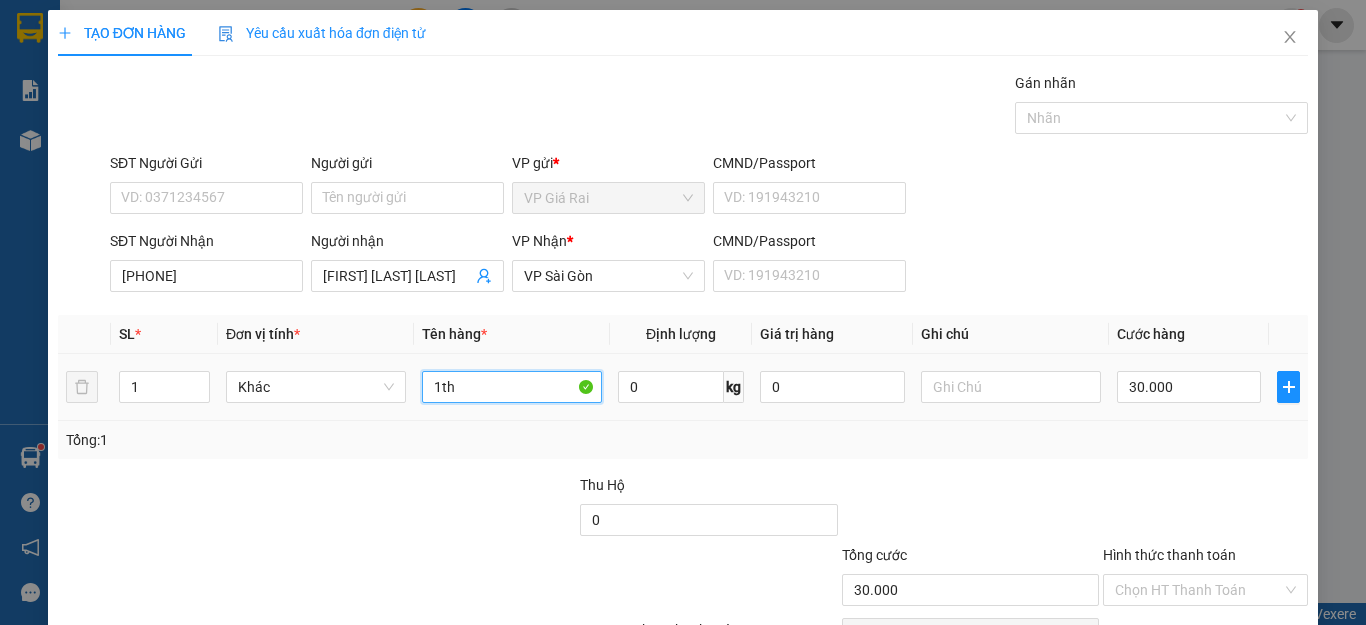 click on "1th" at bounding box center (512, 387) 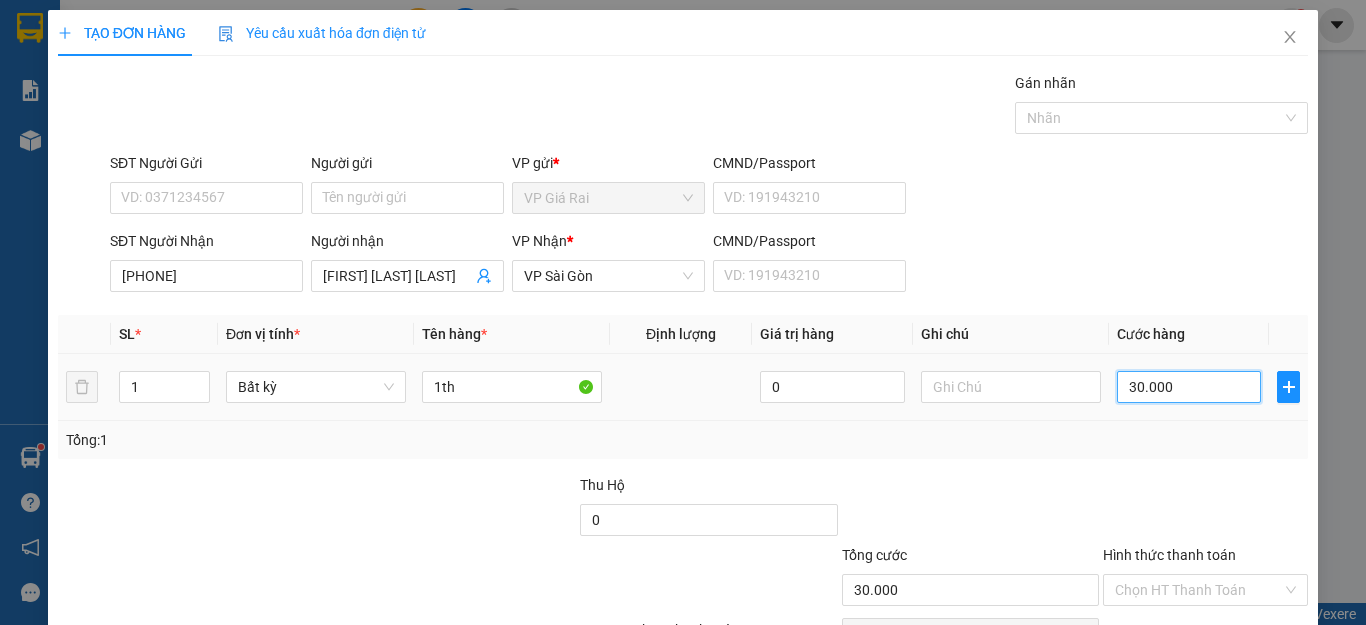 click on "30.000" at bounding box center [1189, 387] 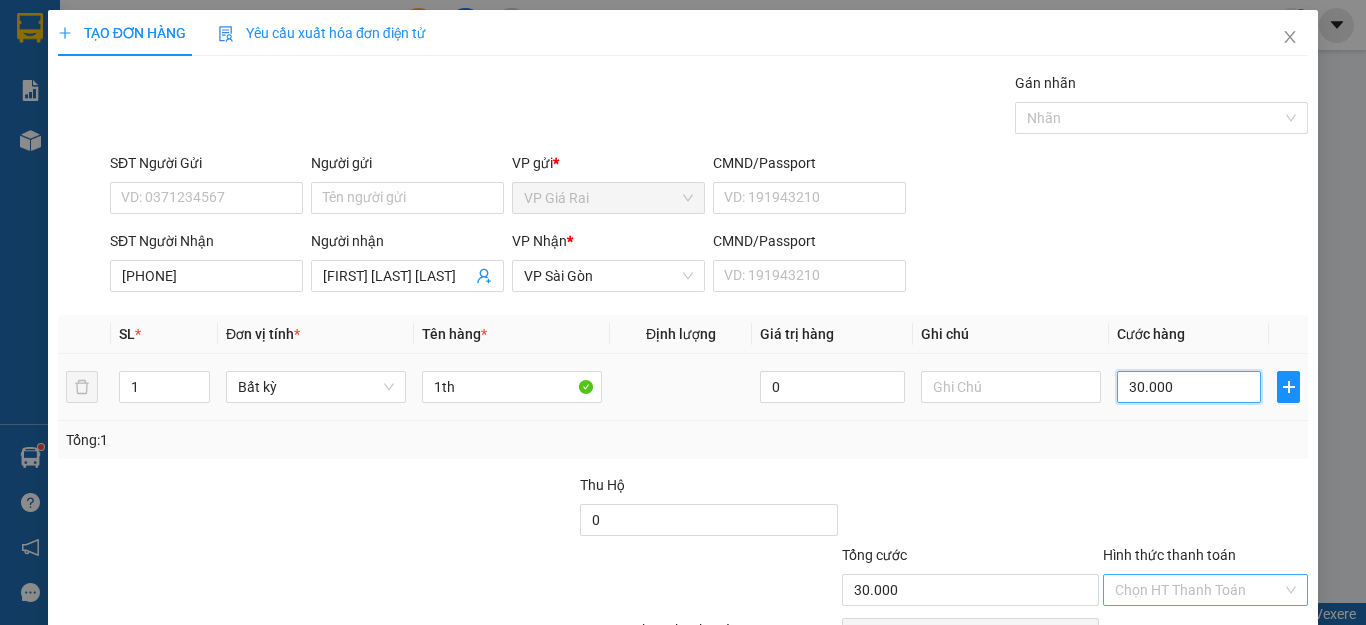 scroll, scrollTop: 115, scrollLeft: 0, axis: vertical 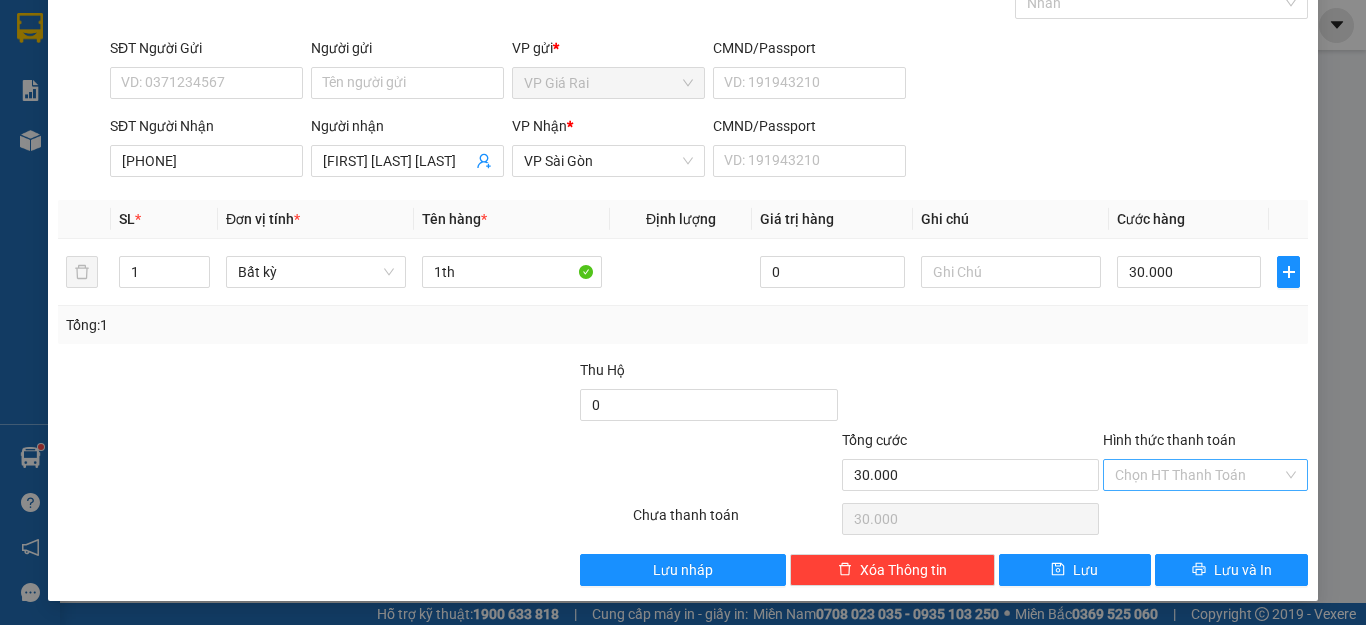 click on "Hình thức thanh toán" at bounding box center (1198, 475) 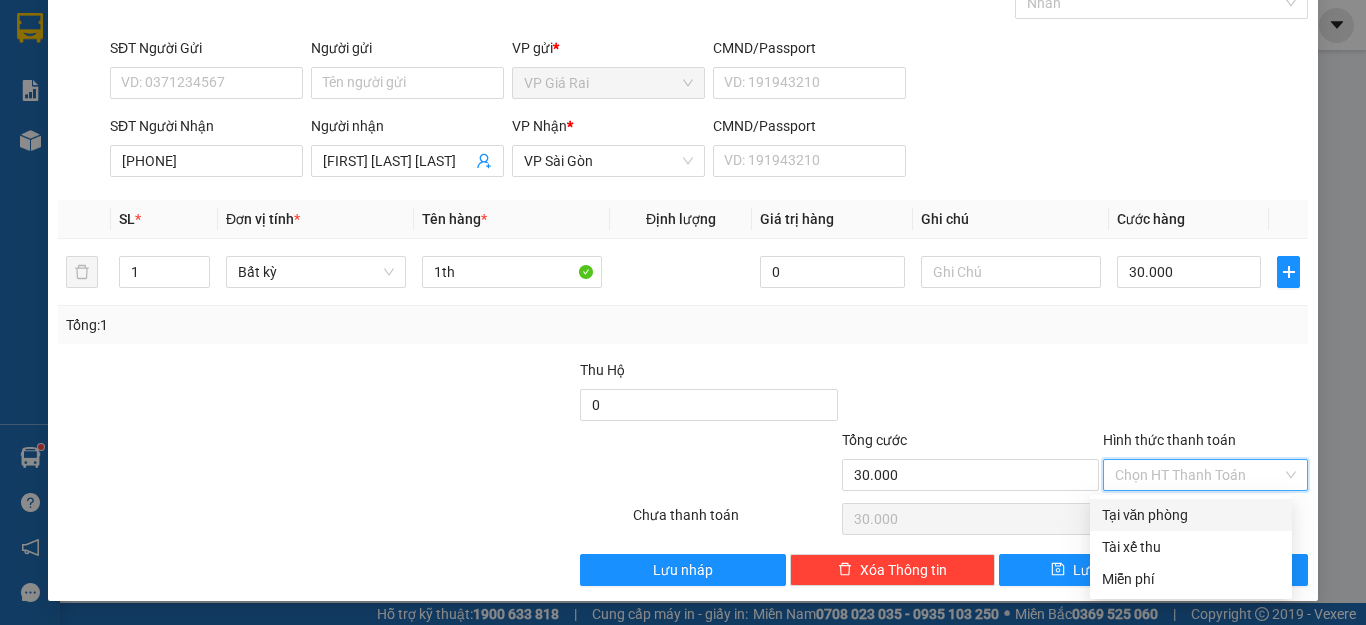click on "Tại văn phòng" at bounding box center [1191, 515] 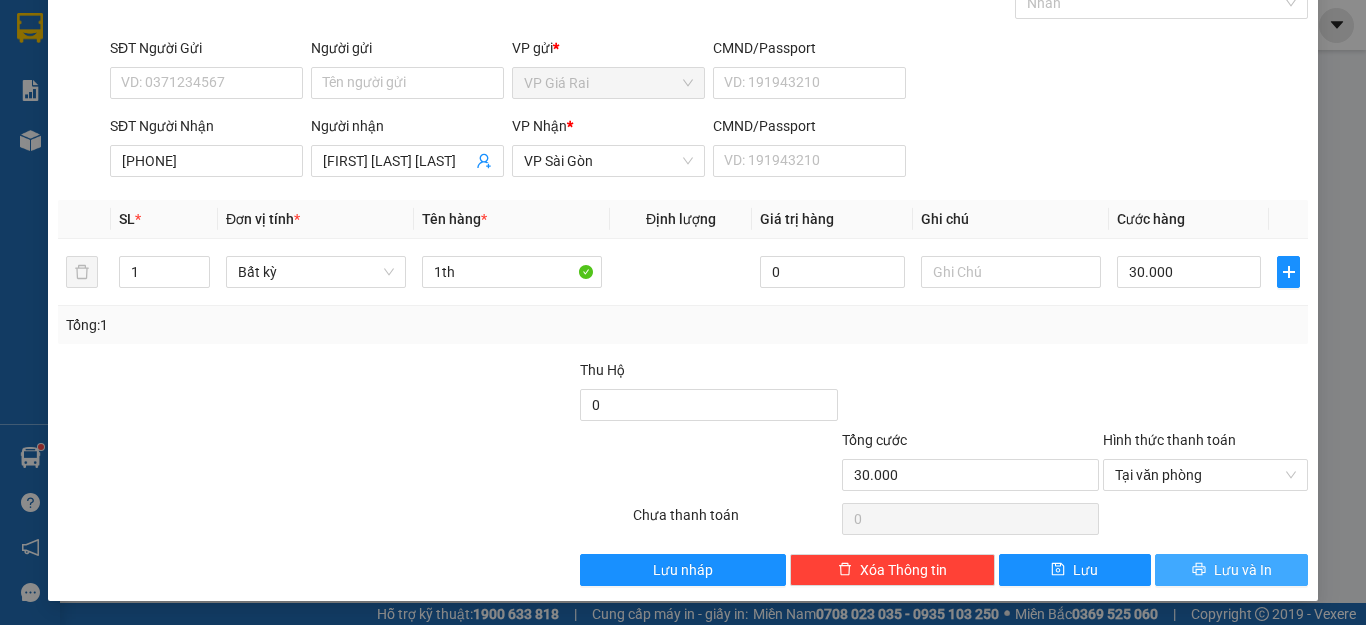 click 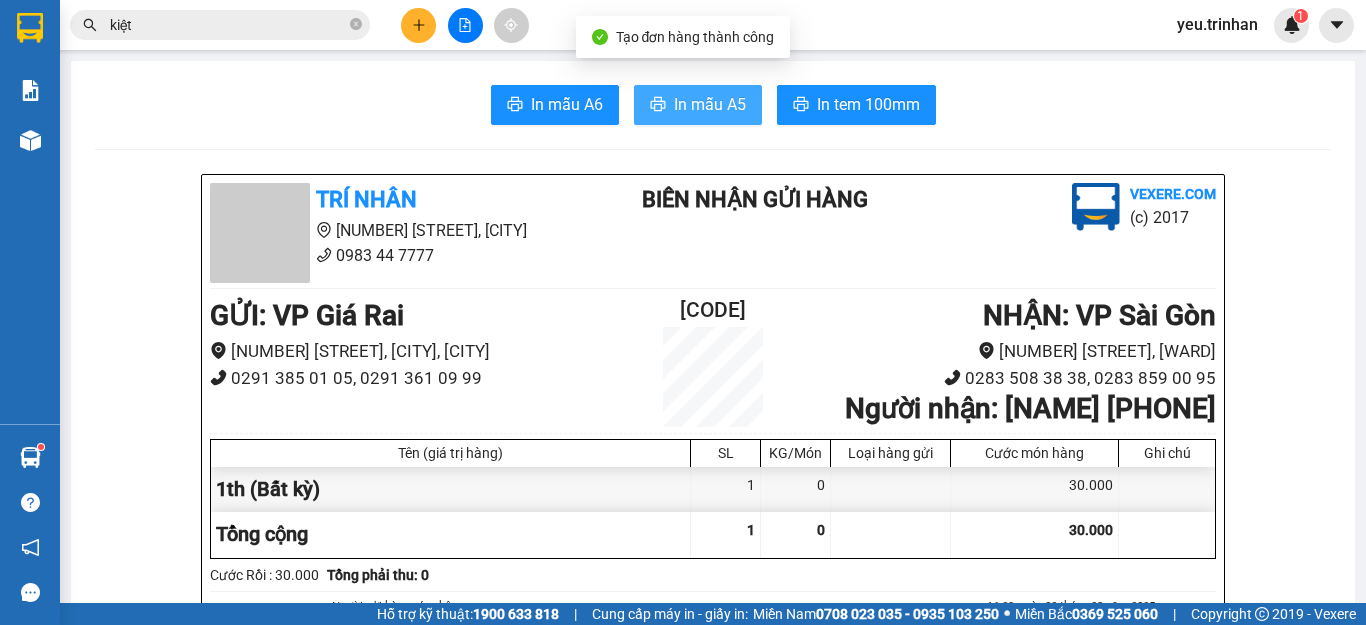 click 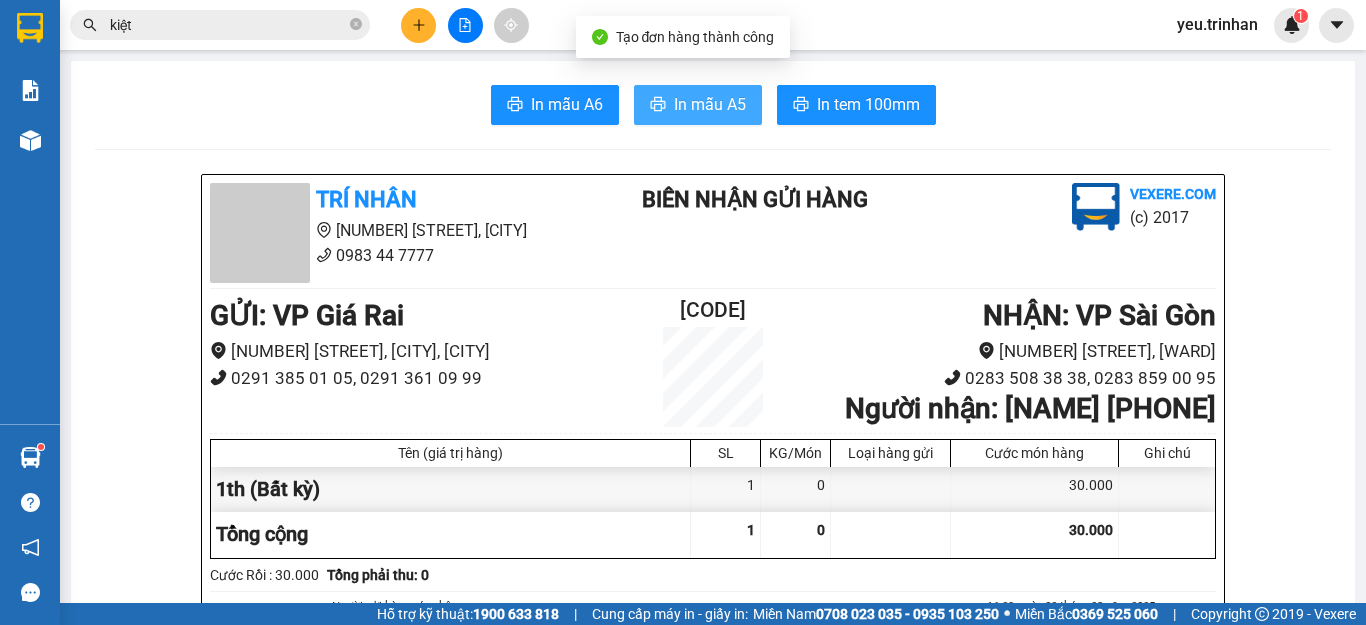 scroll, scrollTop: 0, scrollLeft: 0, axis: both 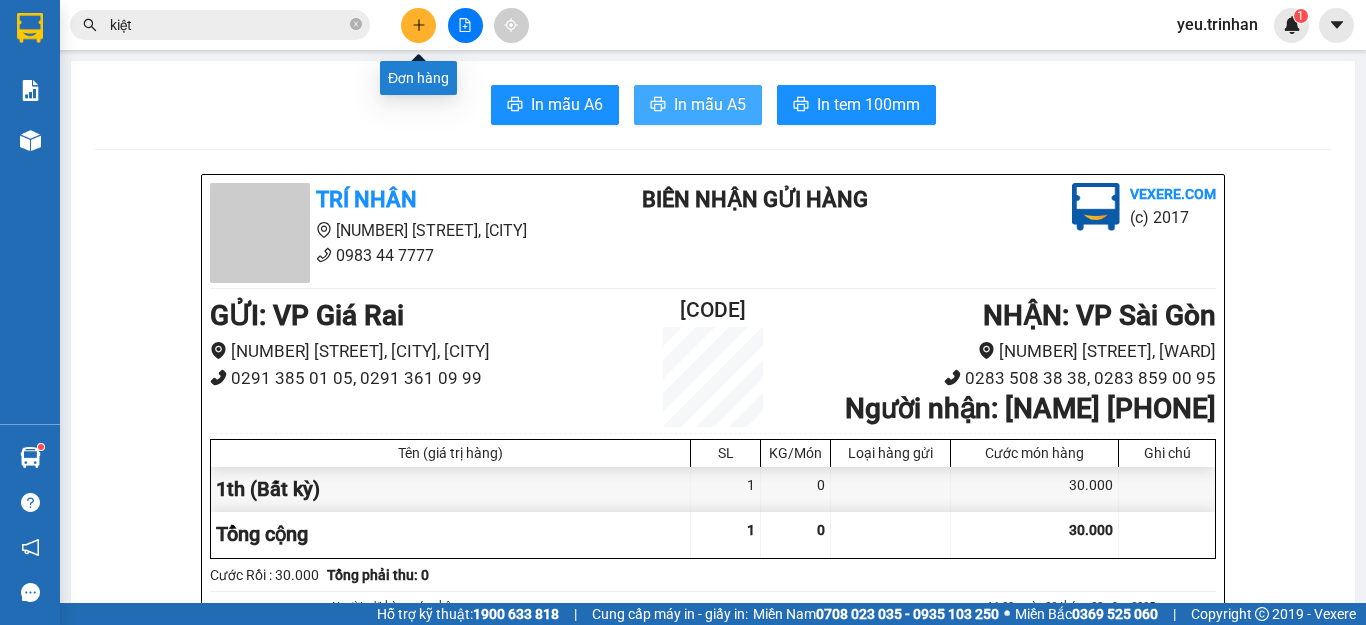 click at bounding box center (418, 25) 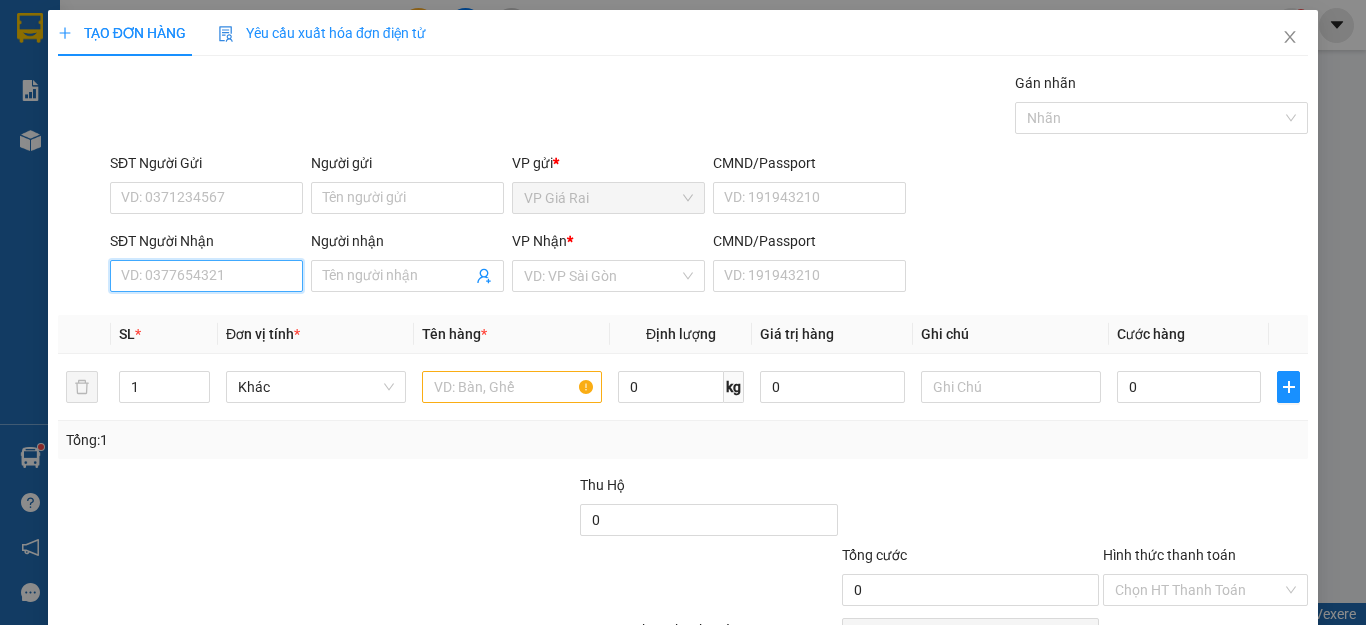 click on "SĐT Người Nhận" at bounding box center [206, 276] 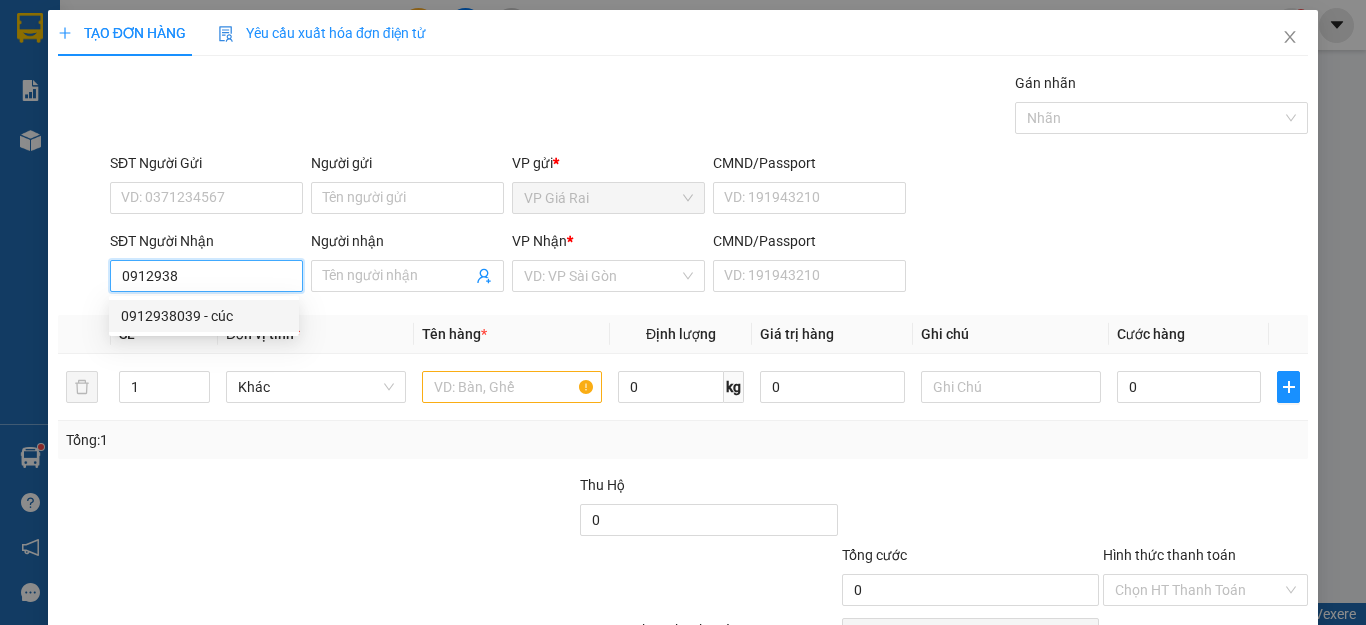 click on "0912938039 - cúc" at bounding box center (204, 316) 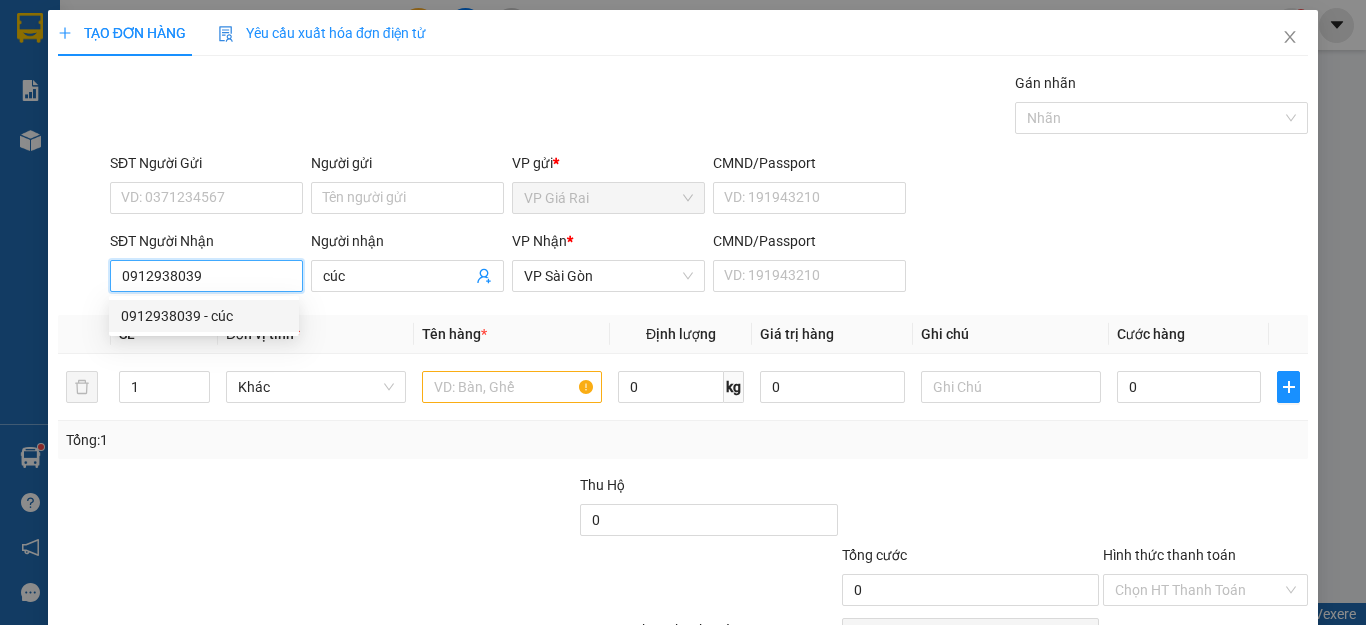 type on "40.000" 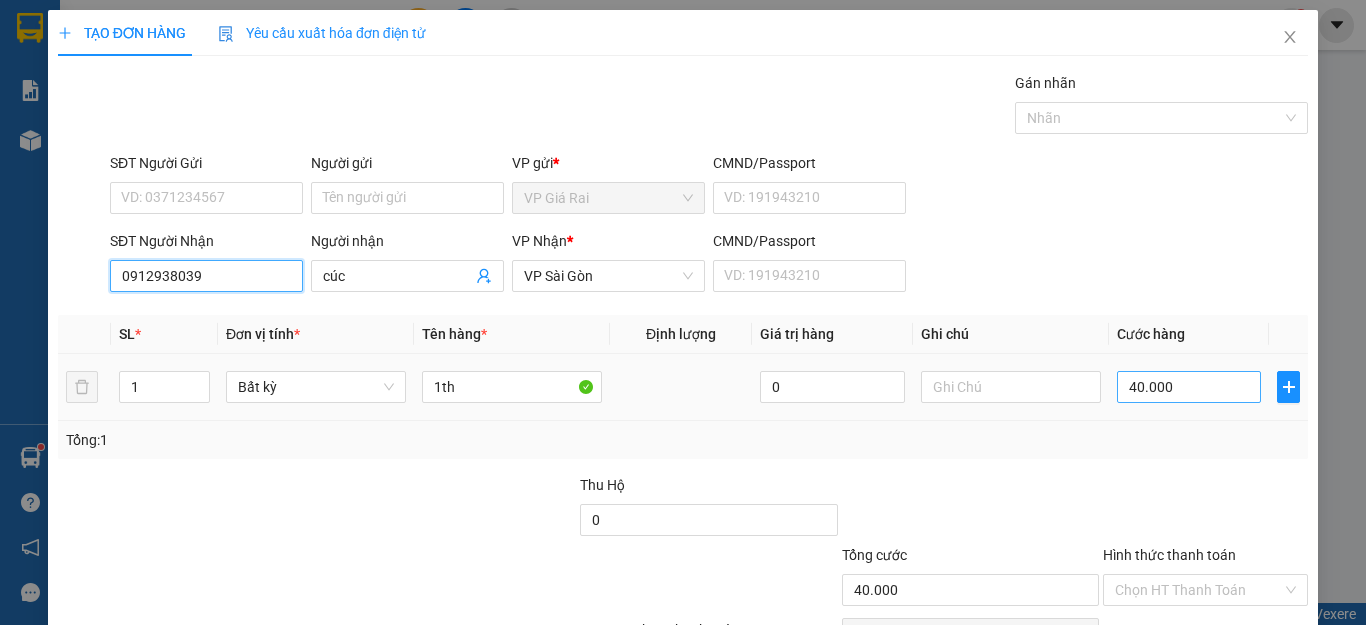 type on "0912938039" 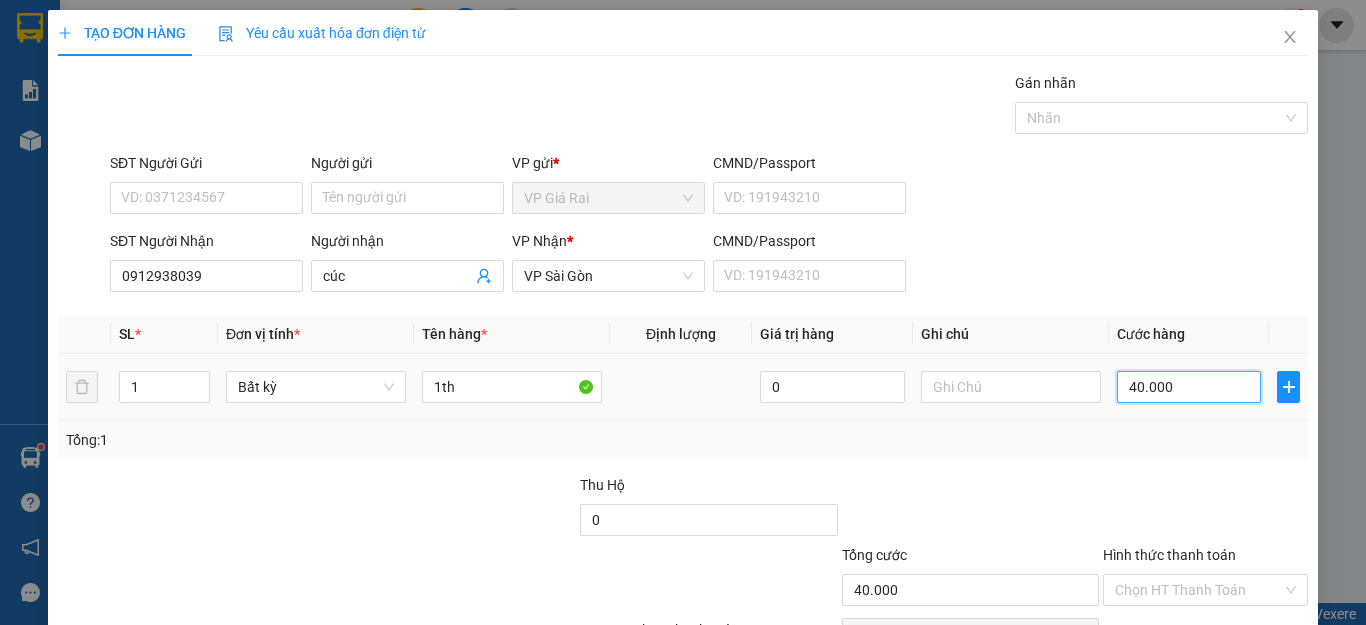 click on "40.000" at bounding box center (1189, 387) 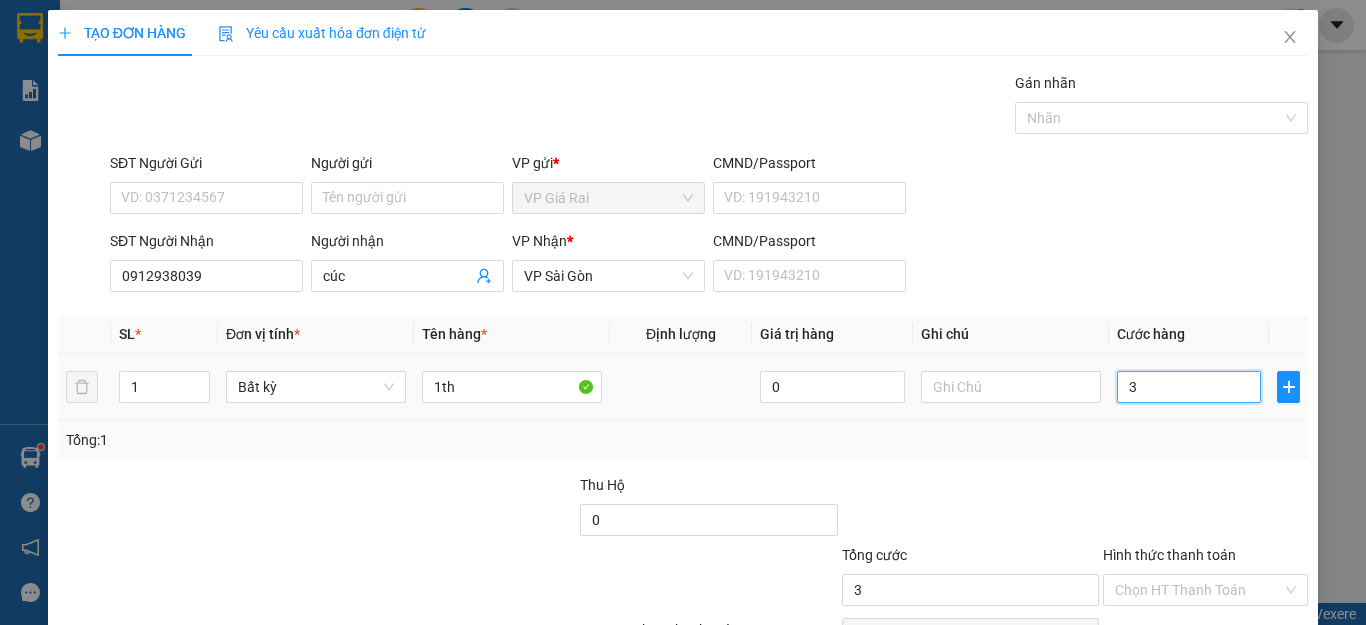 type on "30" 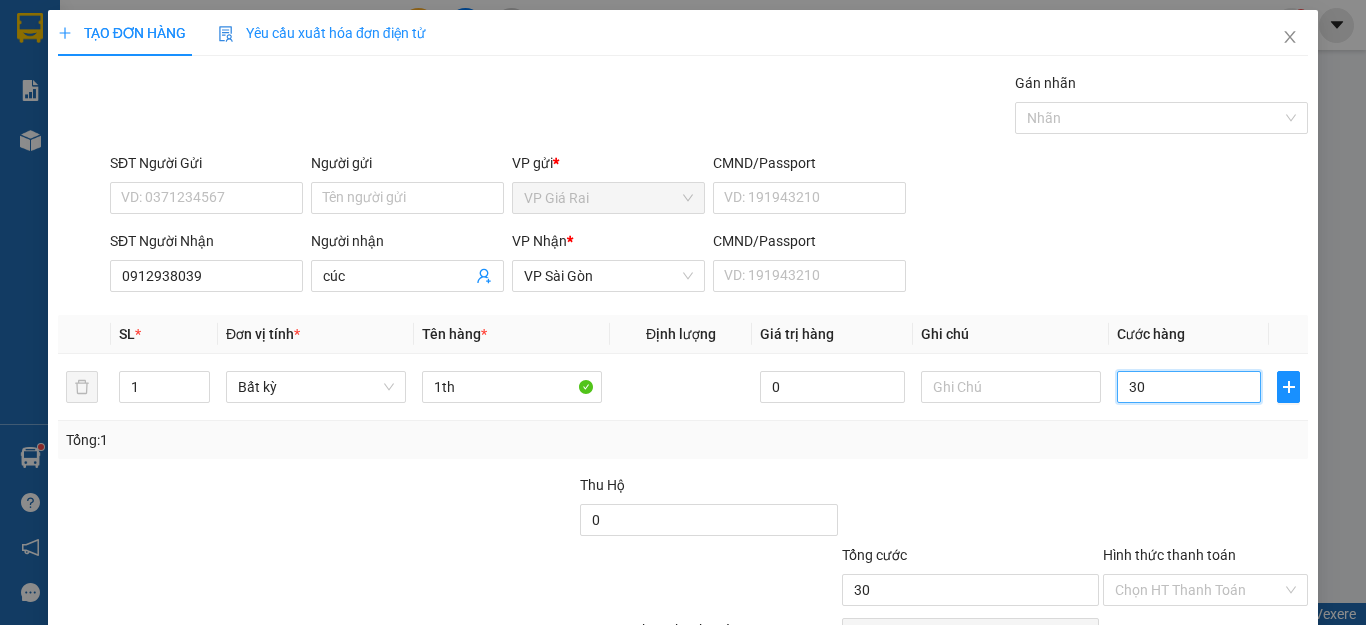 scroll, scrollTop: 115, scrollLeft: 0, axis: vertical 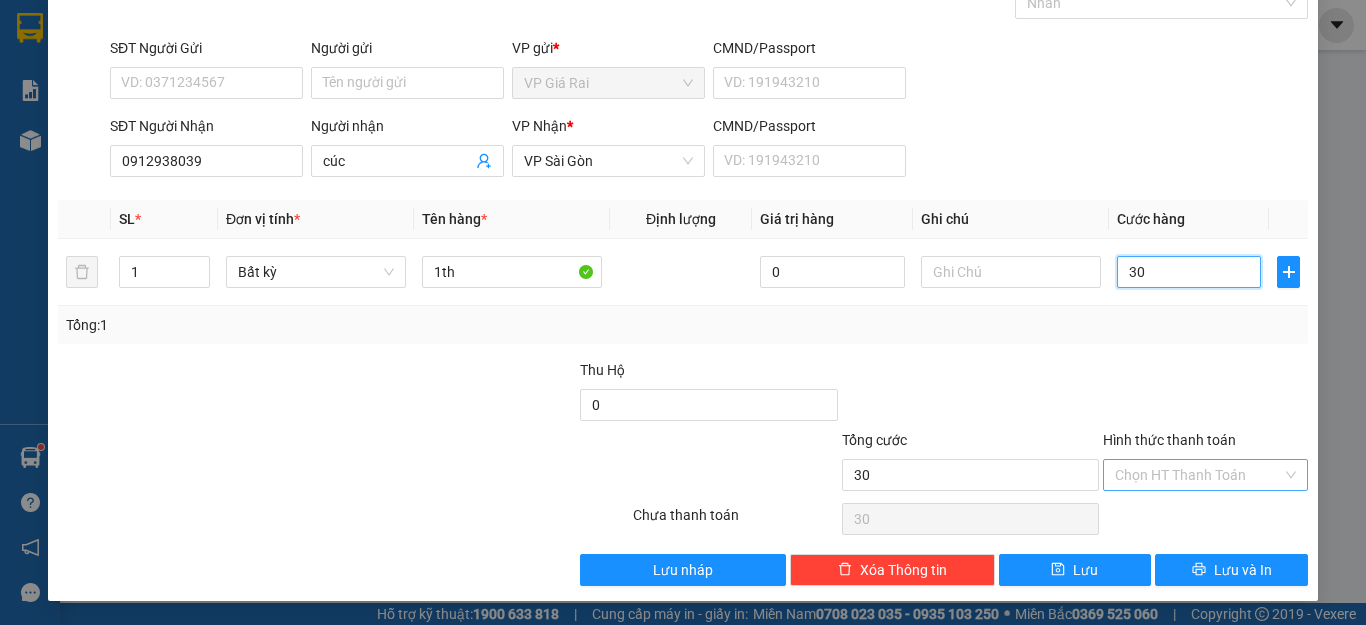 type on "30" 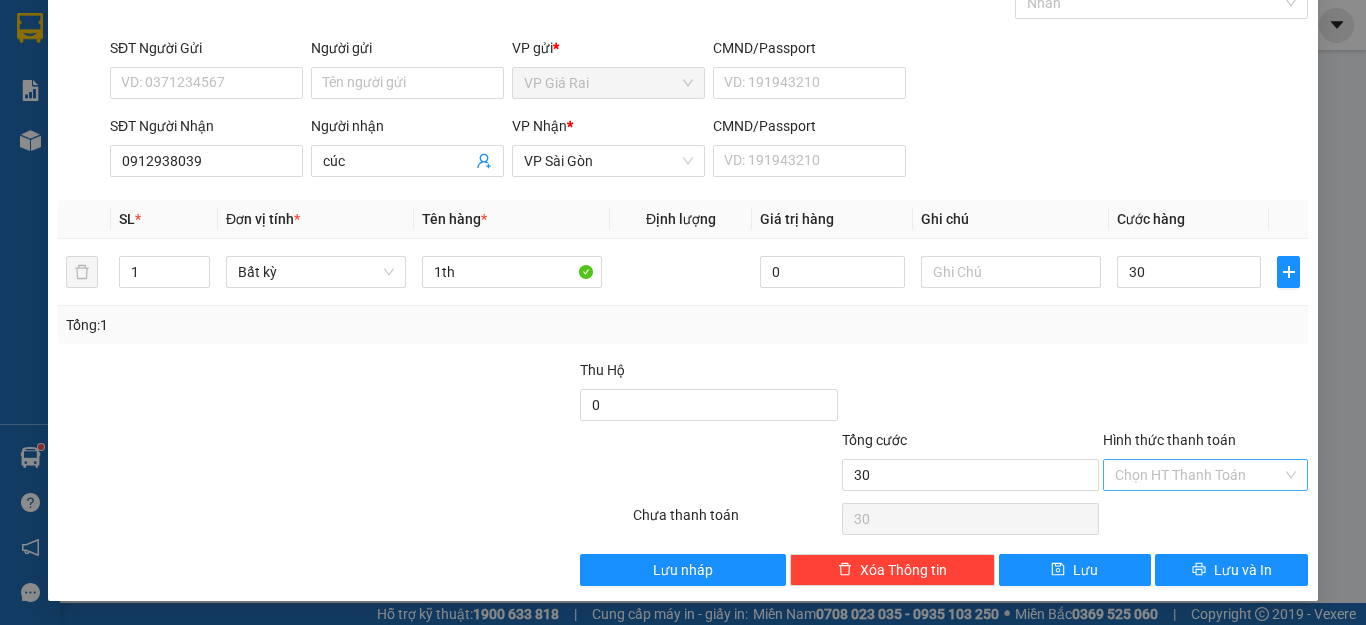 type on "30.000" 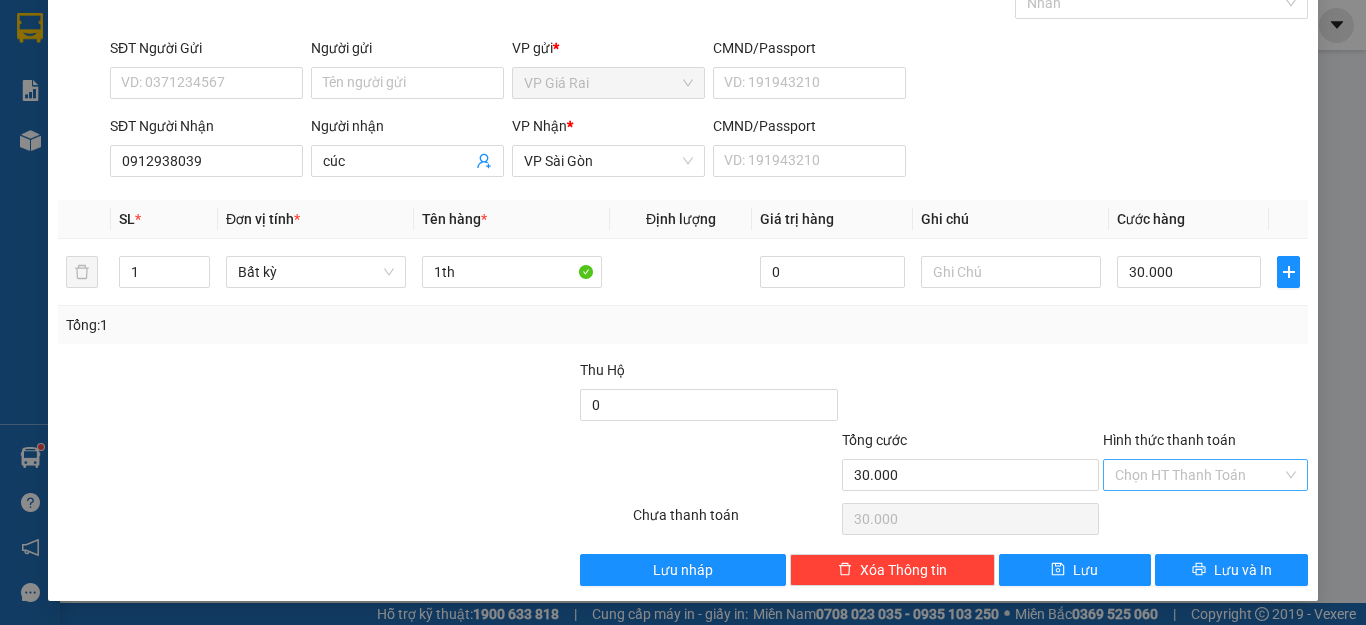 click on "Hình thức thanh toán" at bounding box center (1198, 475) 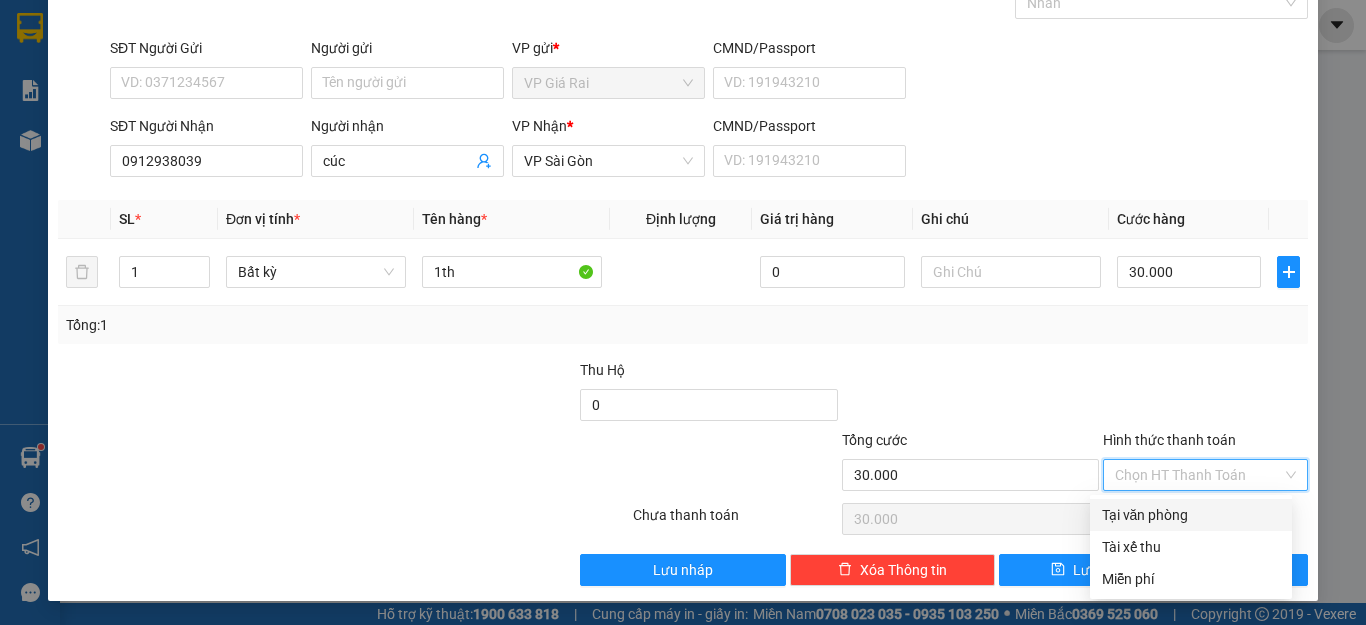 drag, startPoint x: 1136, startPoint y: 502, endPoint x: 1246, endPoint y: 559, distance: 123.89108 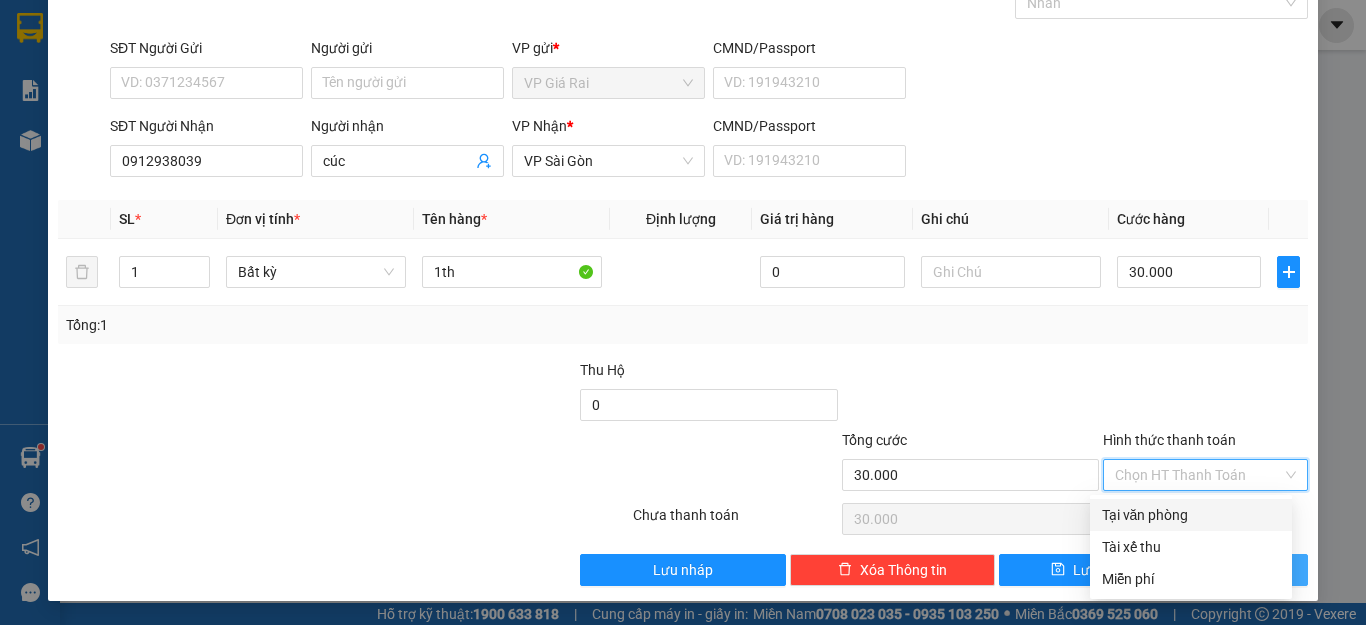type on "0" 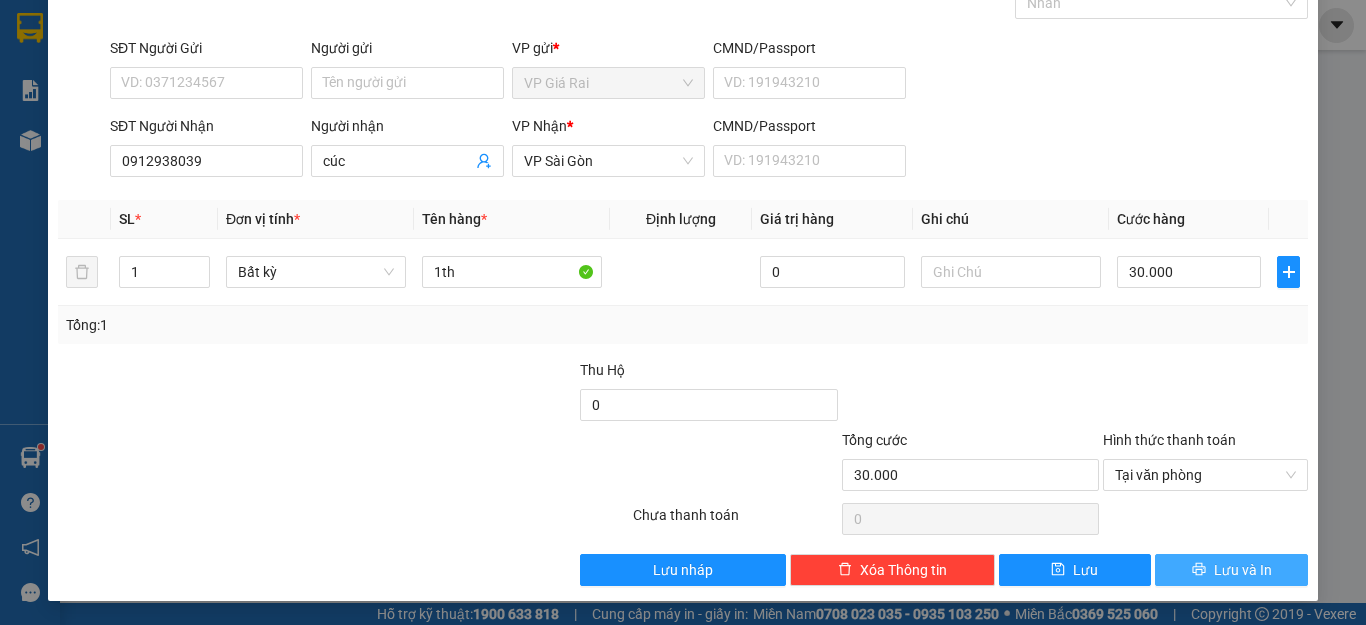 click on "Lưu và In" at bounding box center (1243, 570) 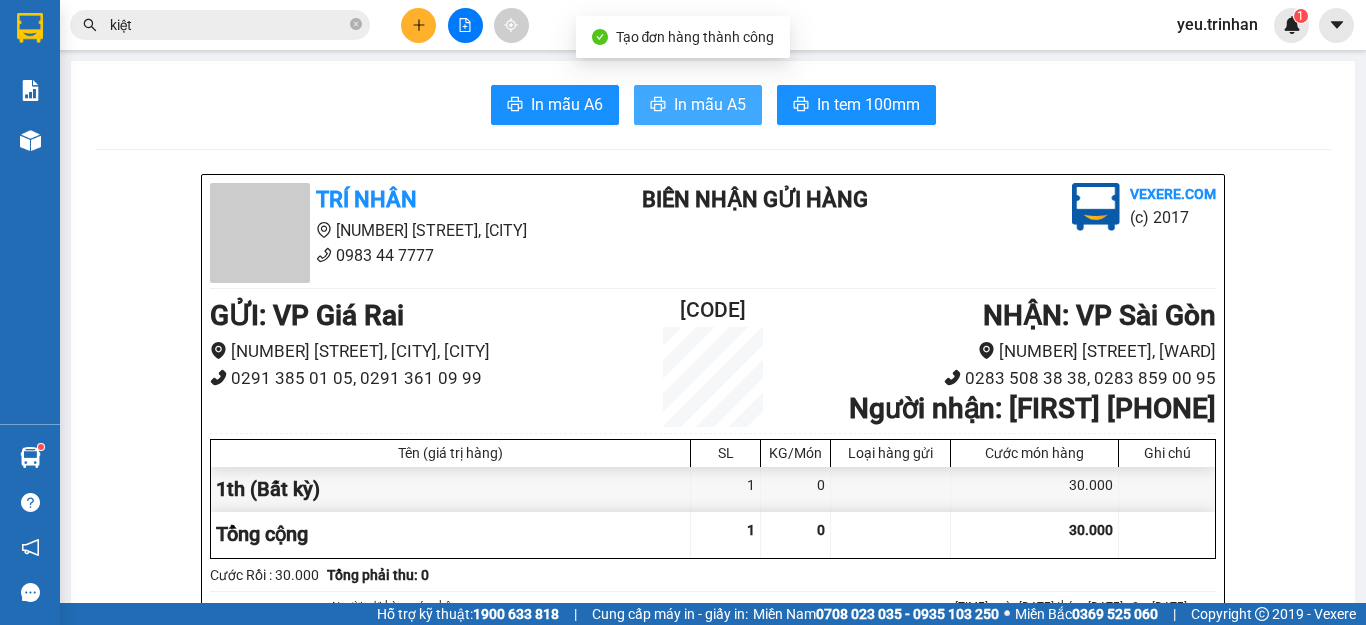 click on "In mẫu A5" at bounding box center [710, 104] 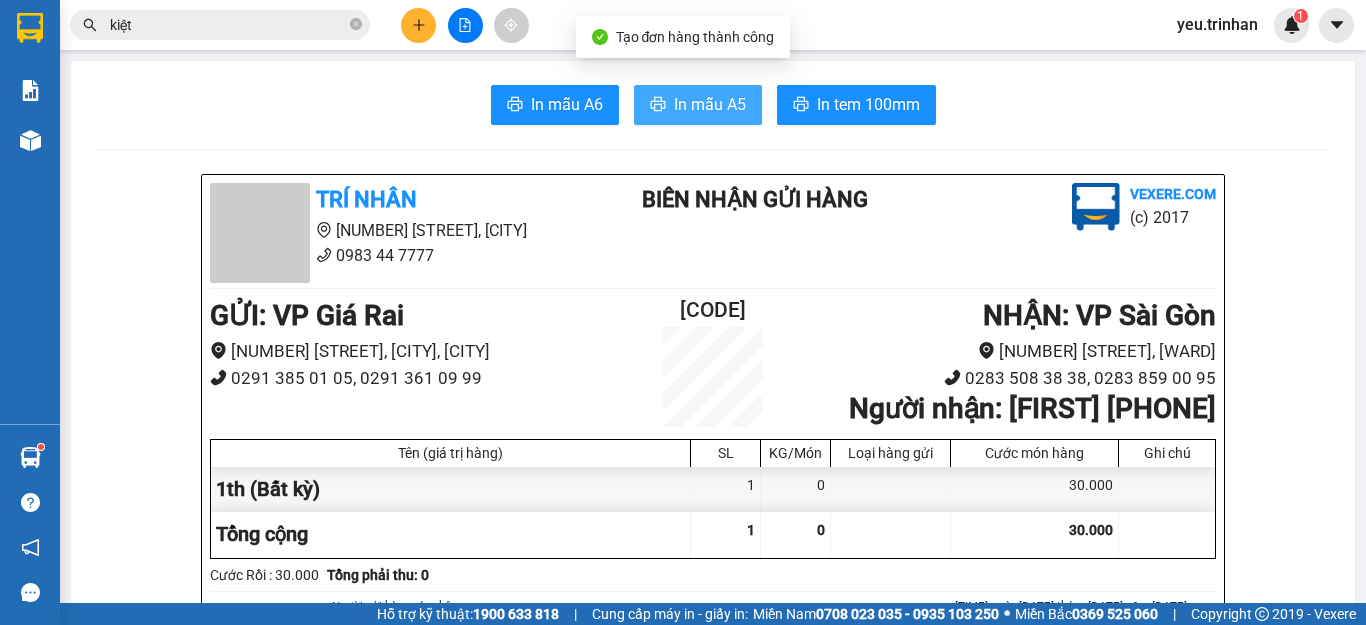 scroll, scrollTop: 0, scrollLeft: 0, axis: both 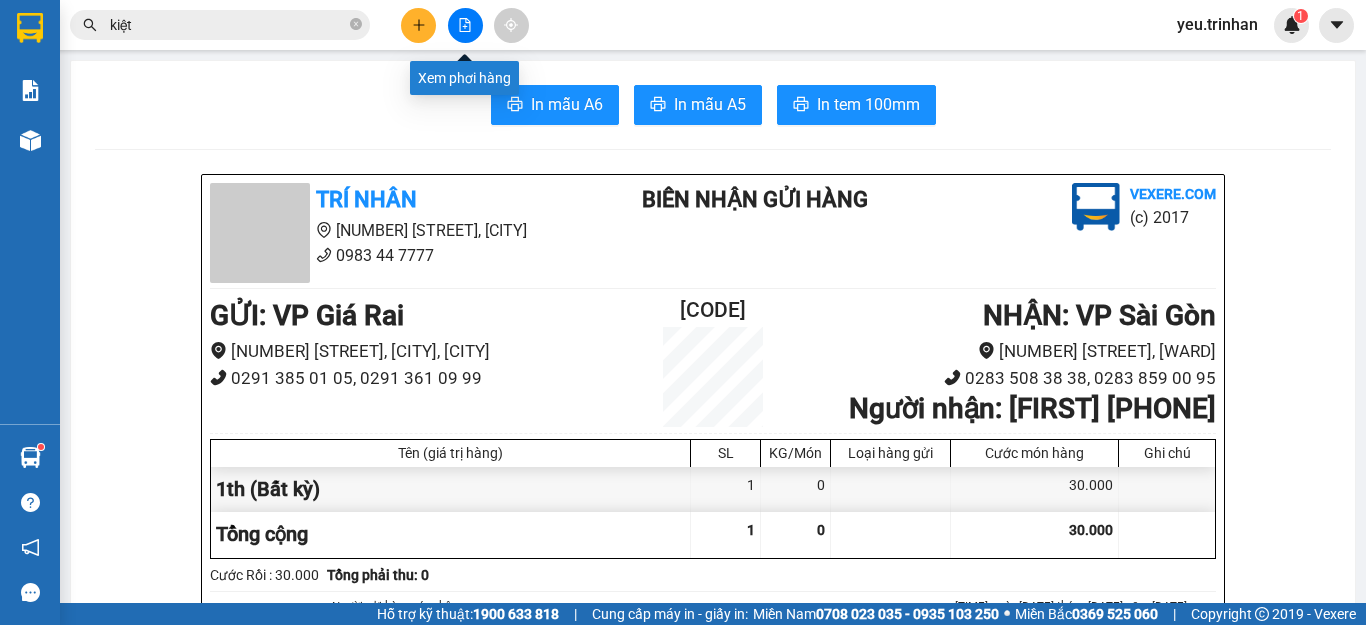 click 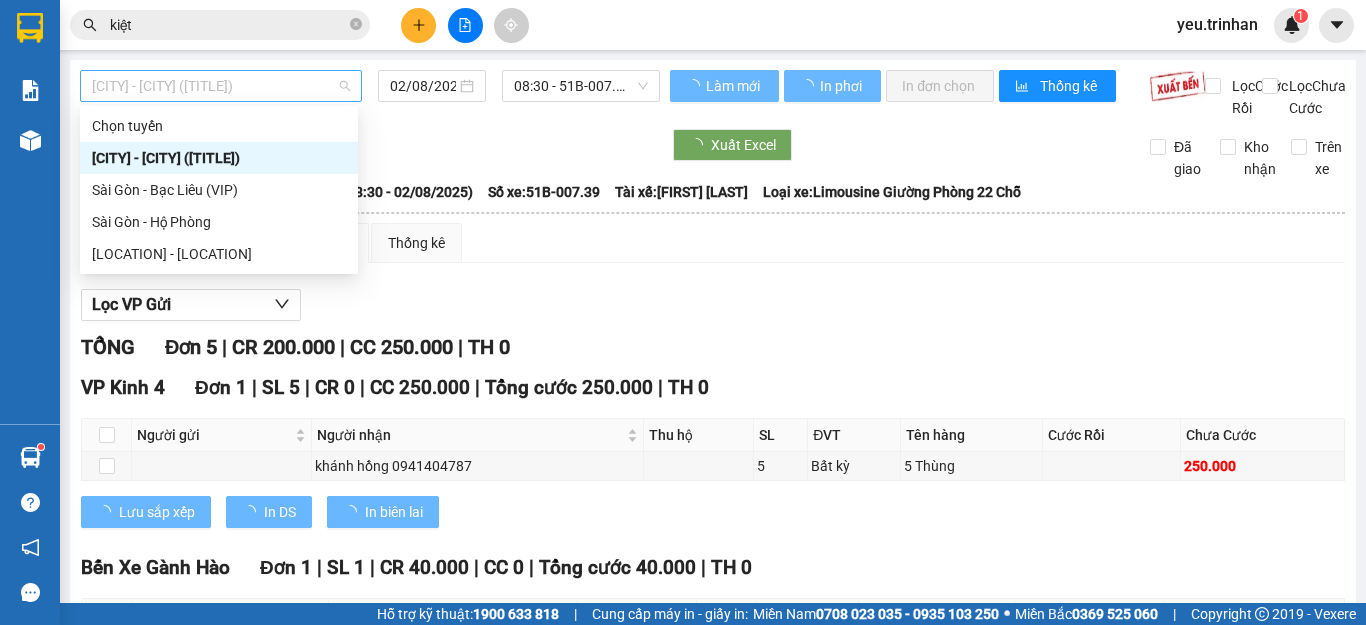 click on "[CITY] - [CITY] ([TITLE])" at bounding box center (221, 86) 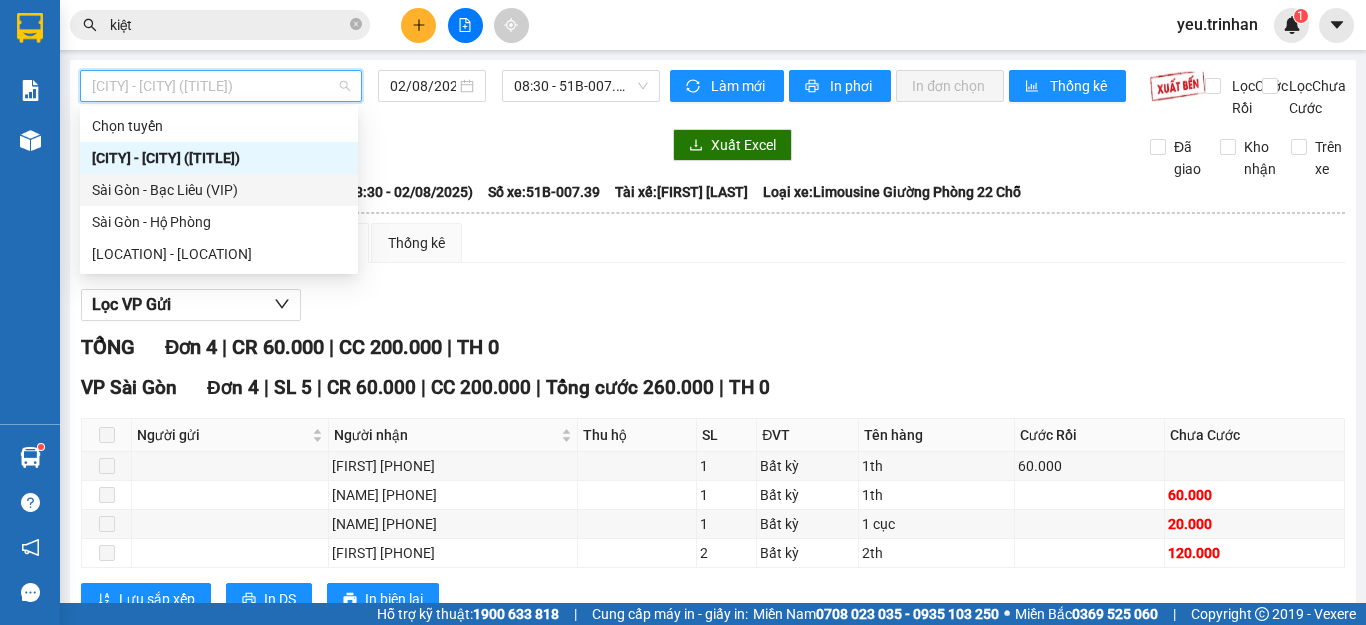 click on "Sài Gòn - Bạc Liêu (VIP)" at bounding box center (219, 190) 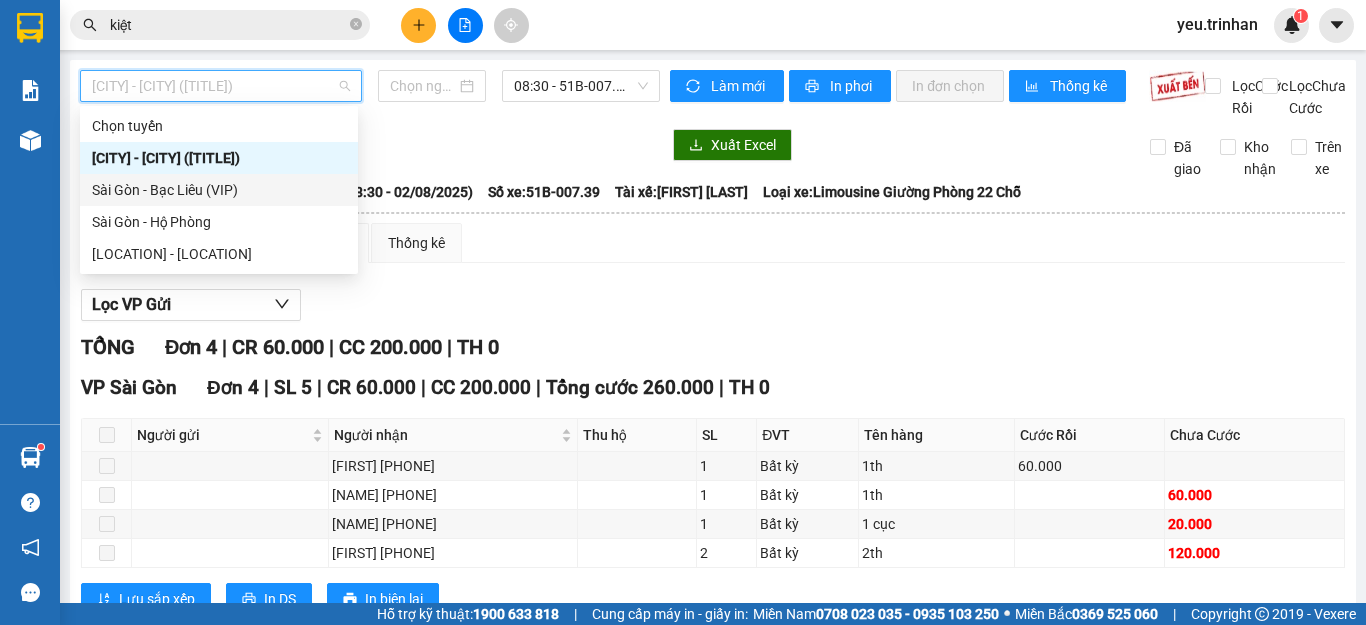 type on "02/08/2025" 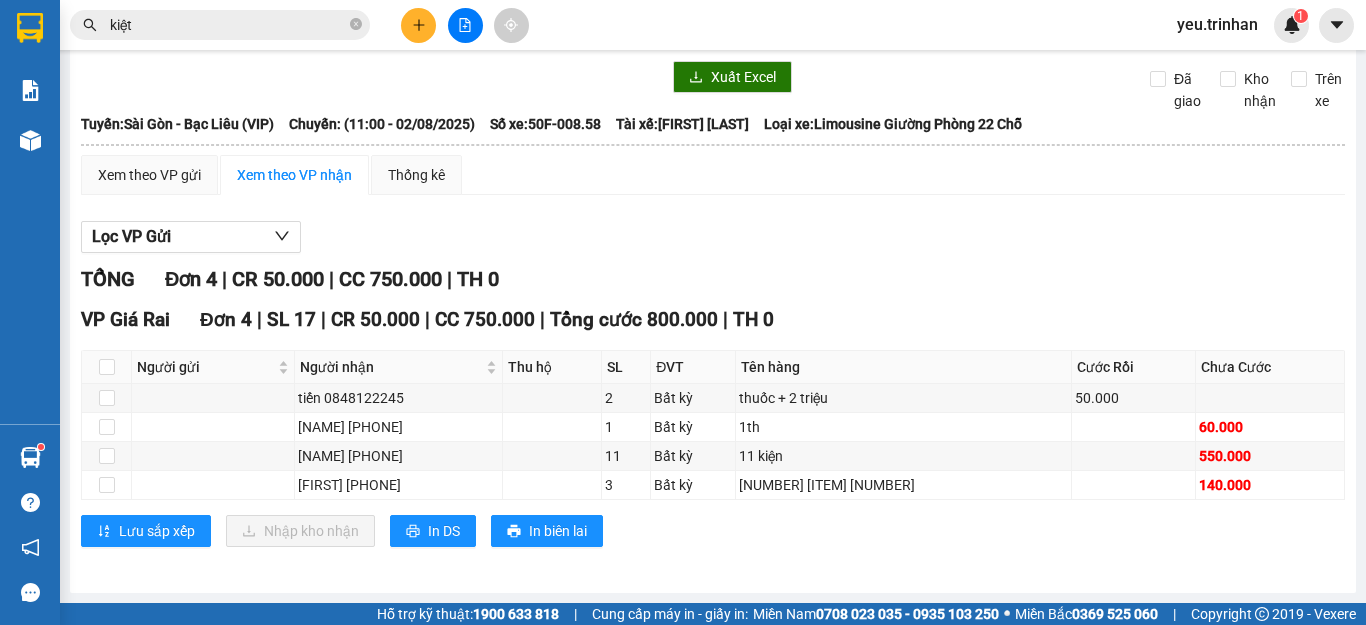 scroll, scrollTop: 0, scrollLeft: 0, axis: both 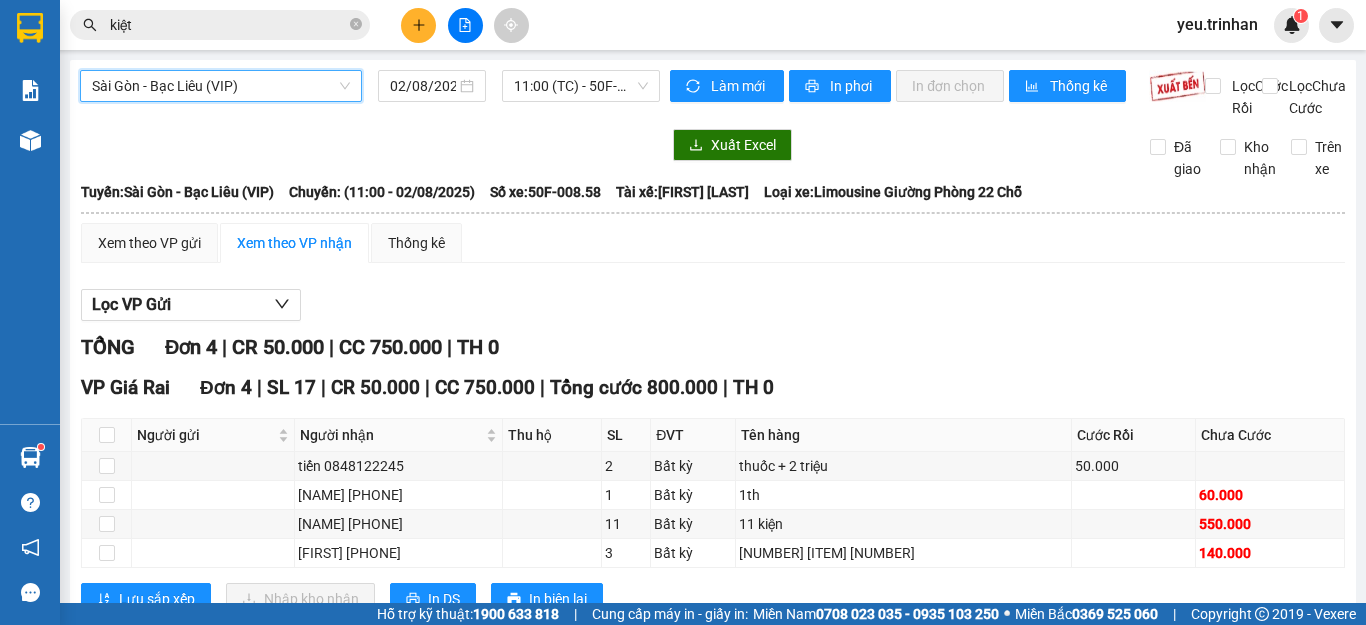 click on "Lọc VP Gửi" at bounding box center [713, 305] 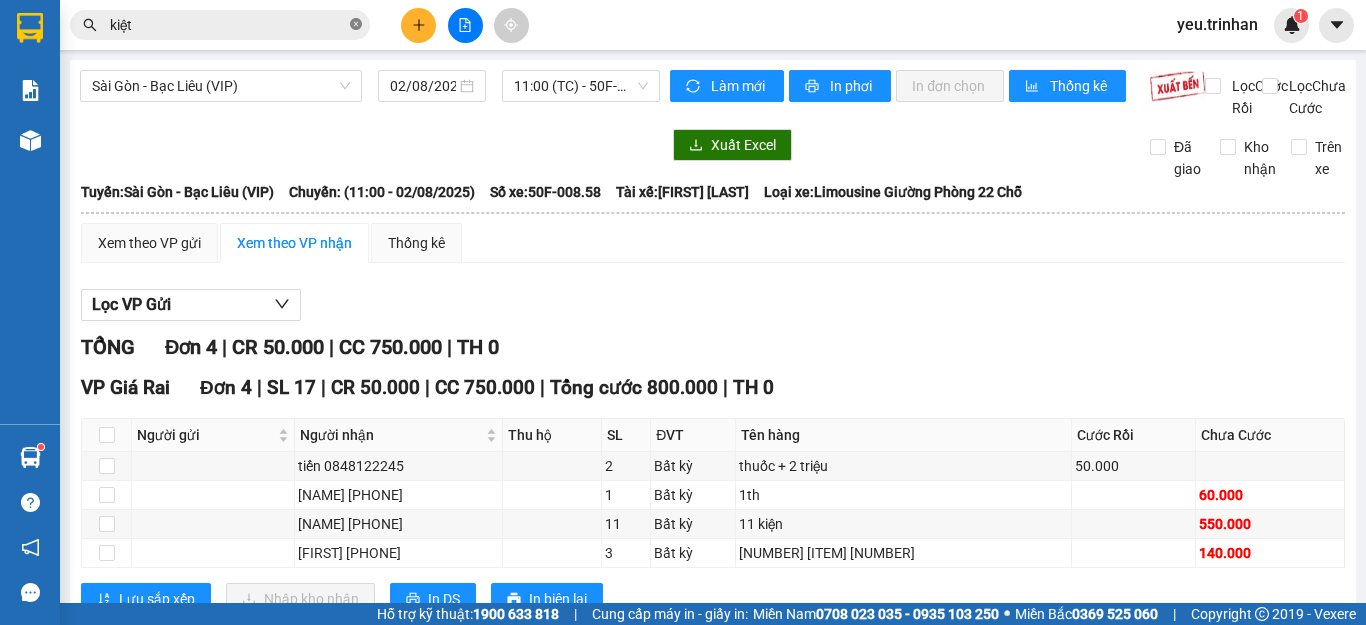 click 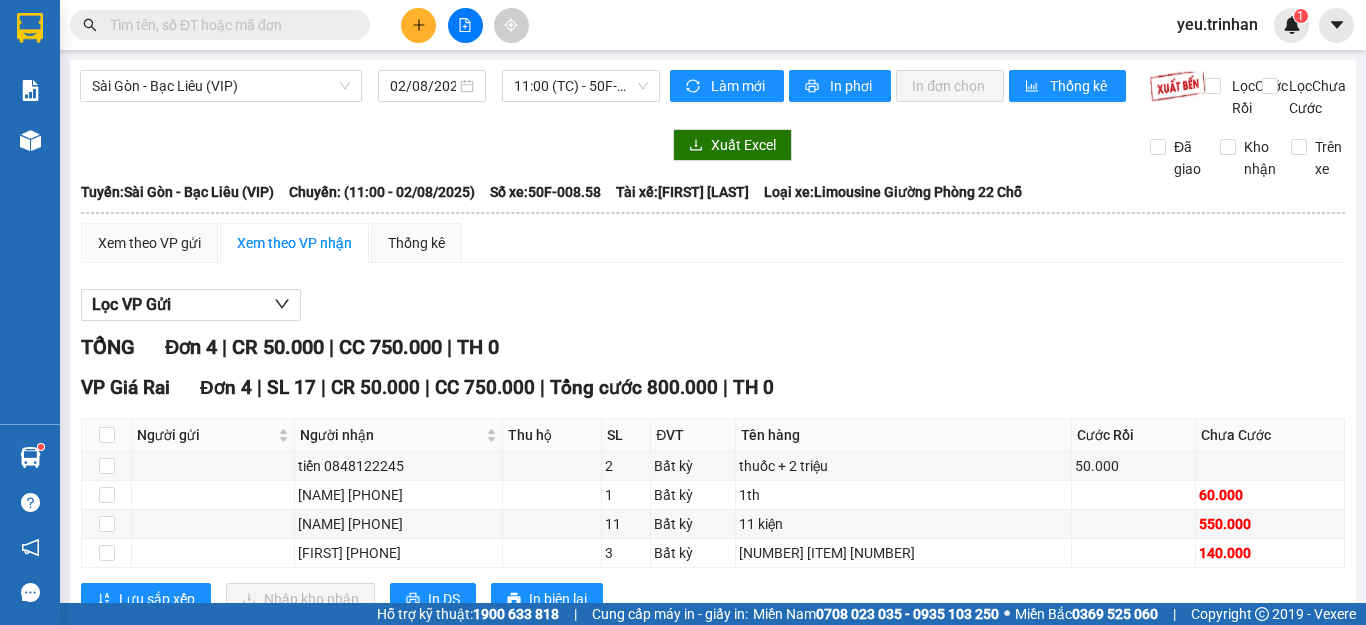click at bounding box center (228, 25) 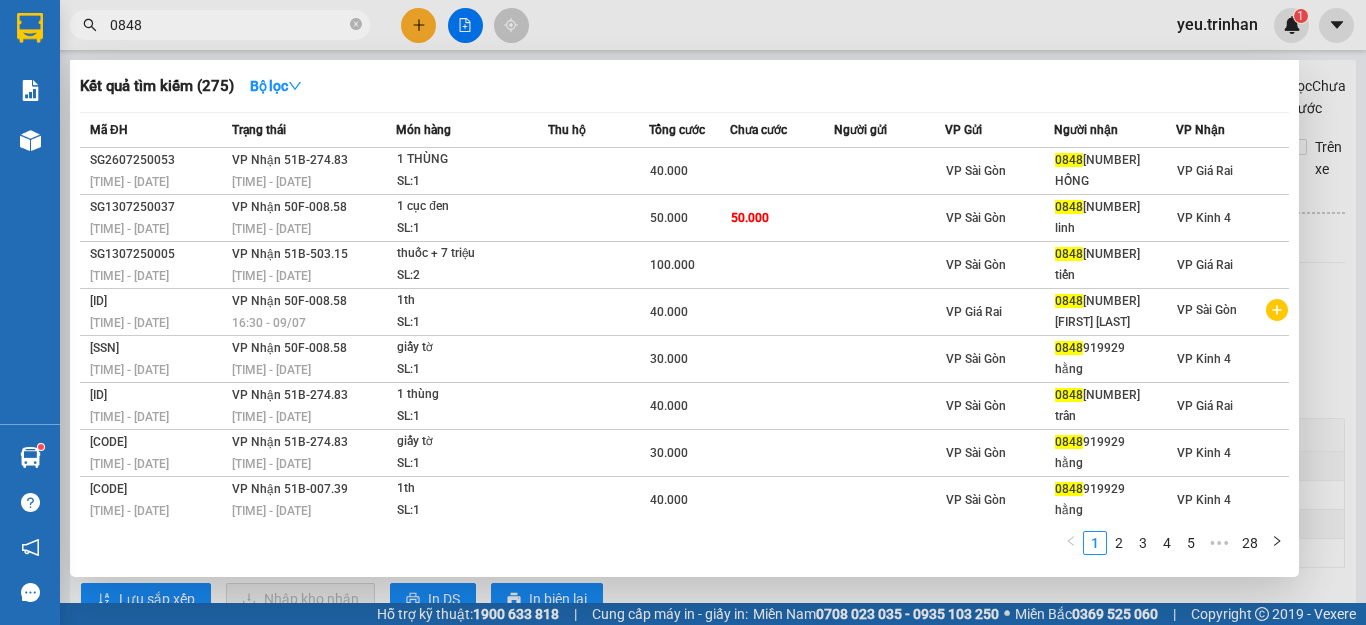 click at bounding box center (683, 312) 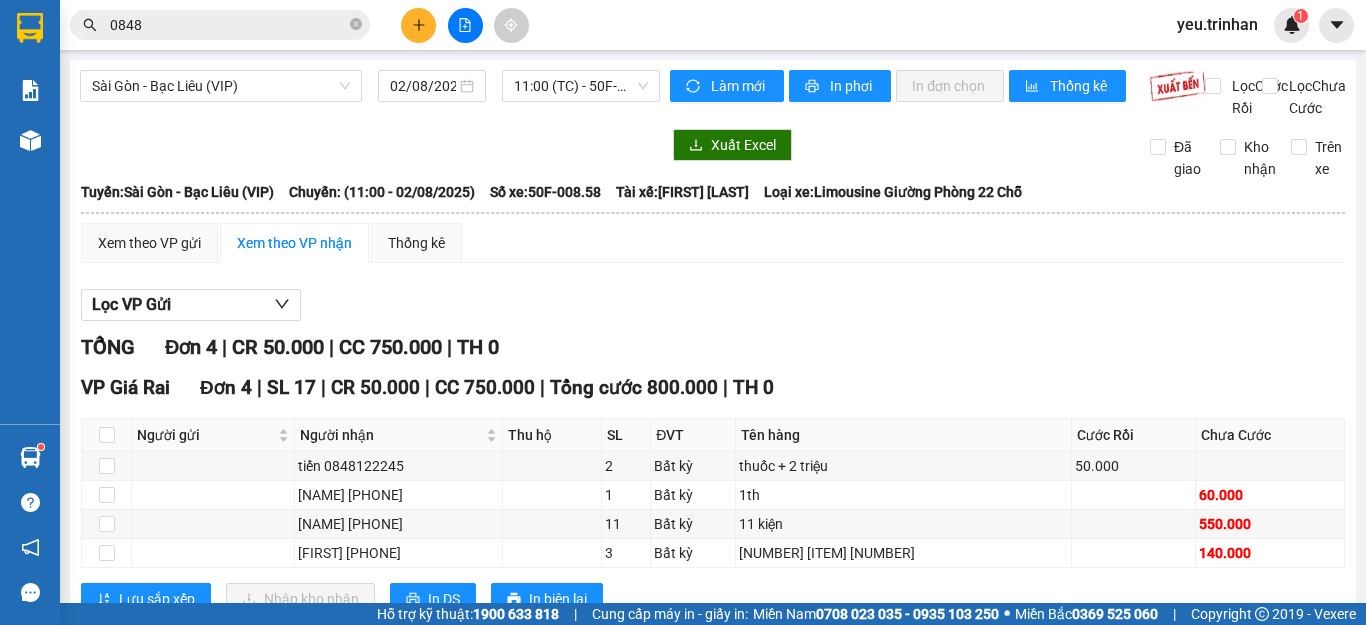 click on "0848" at bounding box center (228, 25) 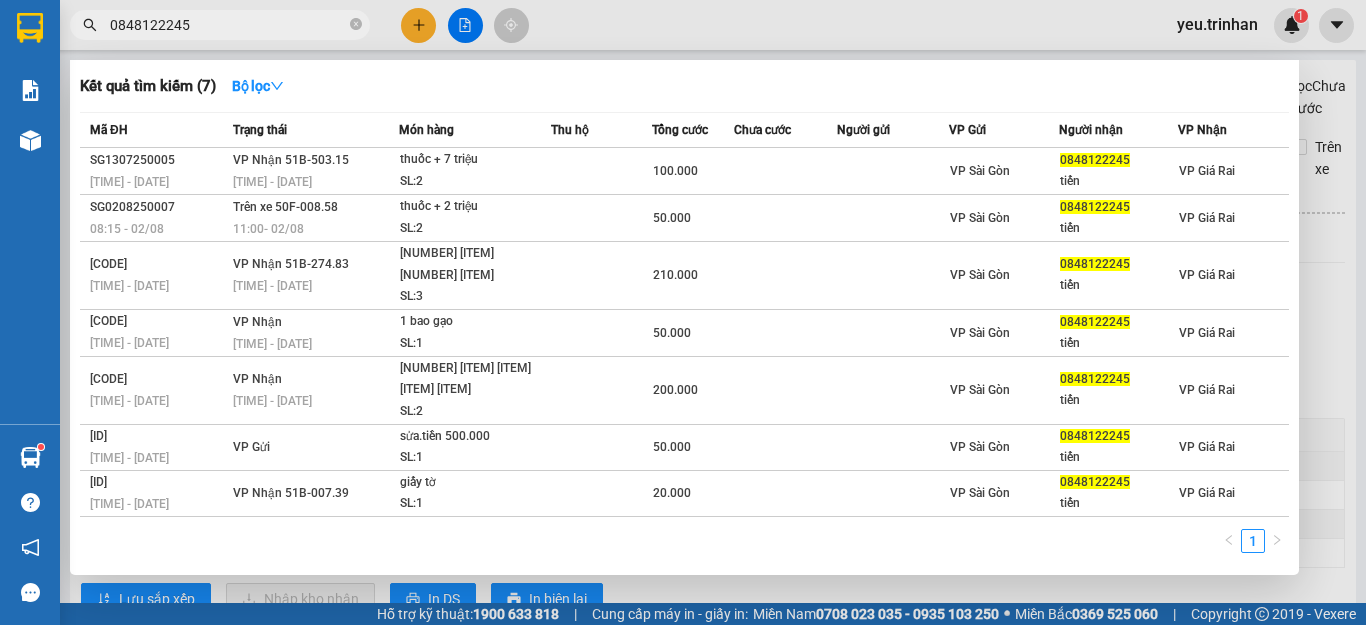 type on "0848122245" 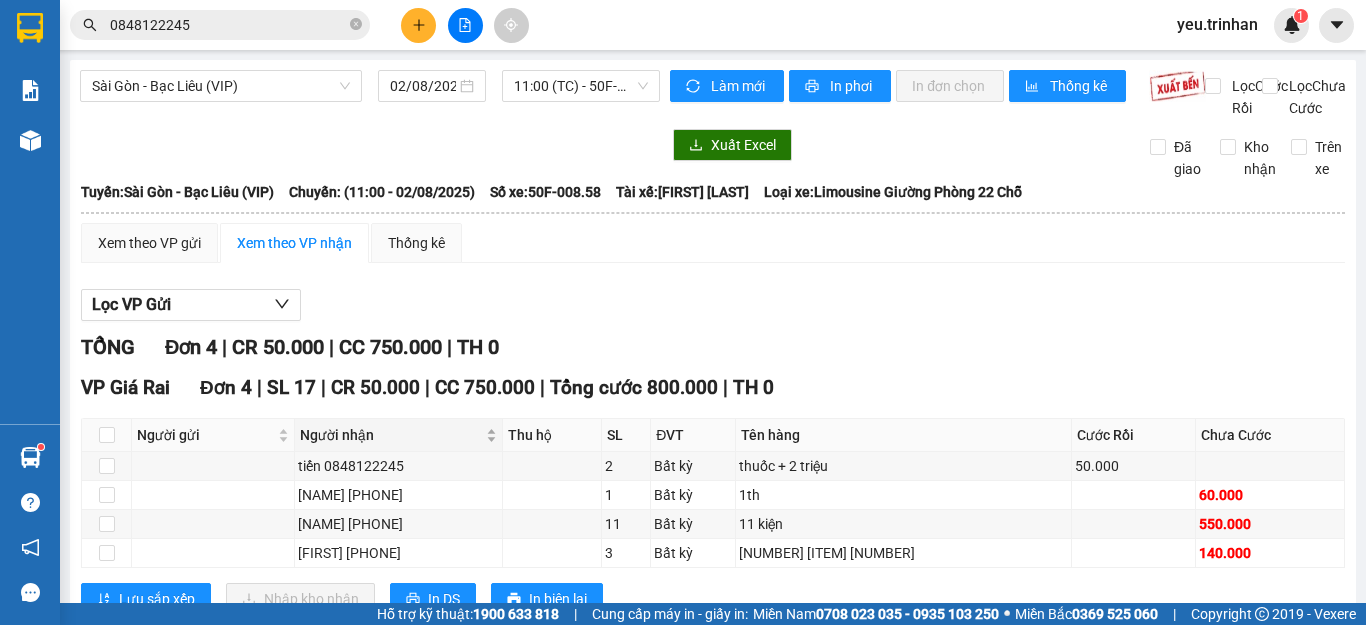 scroll, scrollTop: 90, scrollLeft: 0, axis: vertical 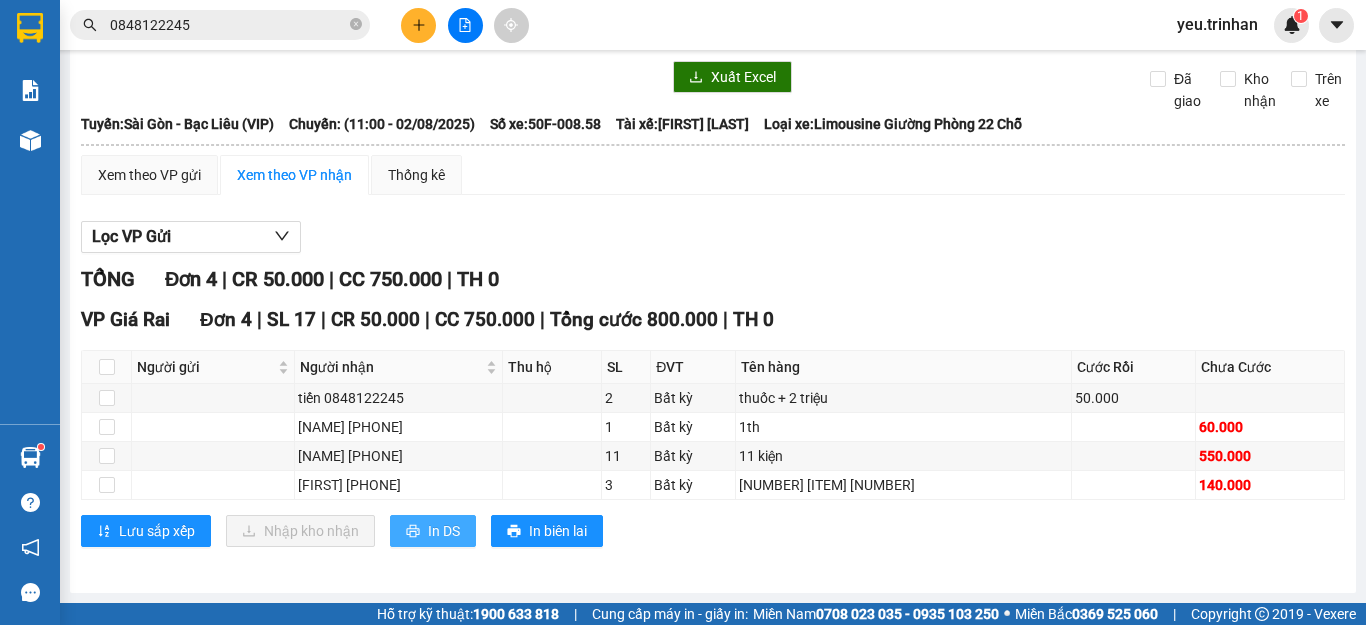 click on "In DS" at bounding box center [444, 531] 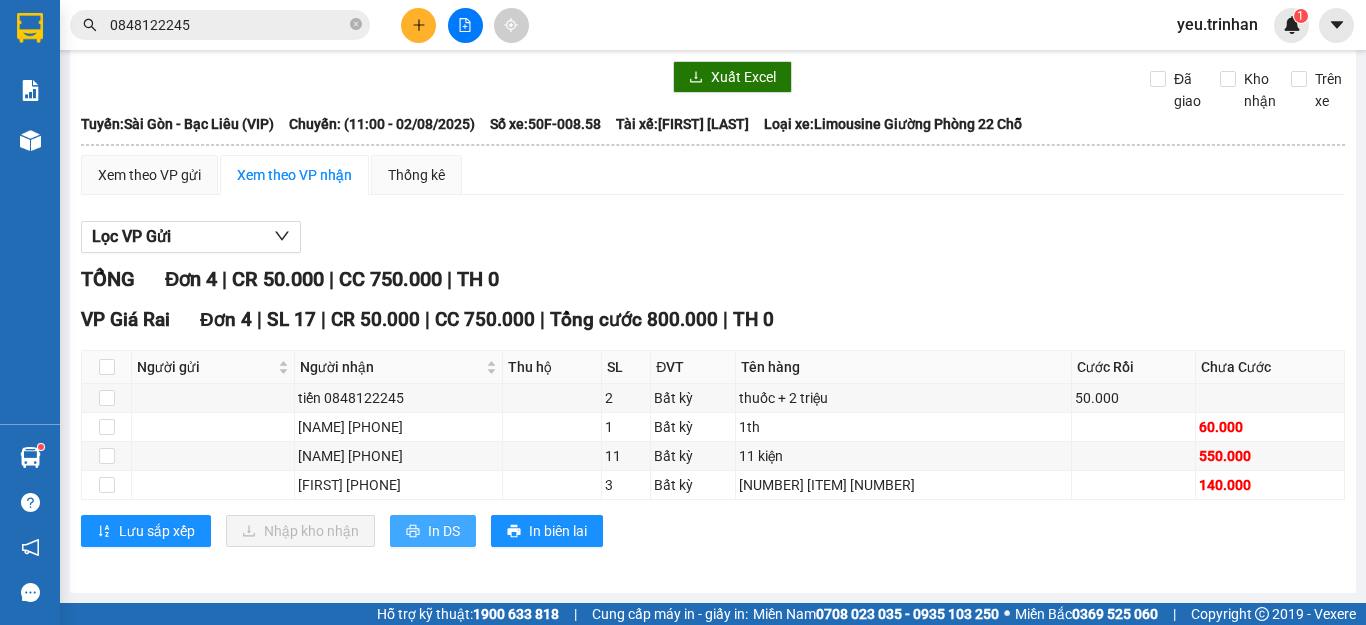 scroll, scrollTop: 0, scrollLeft: 0, axis: both 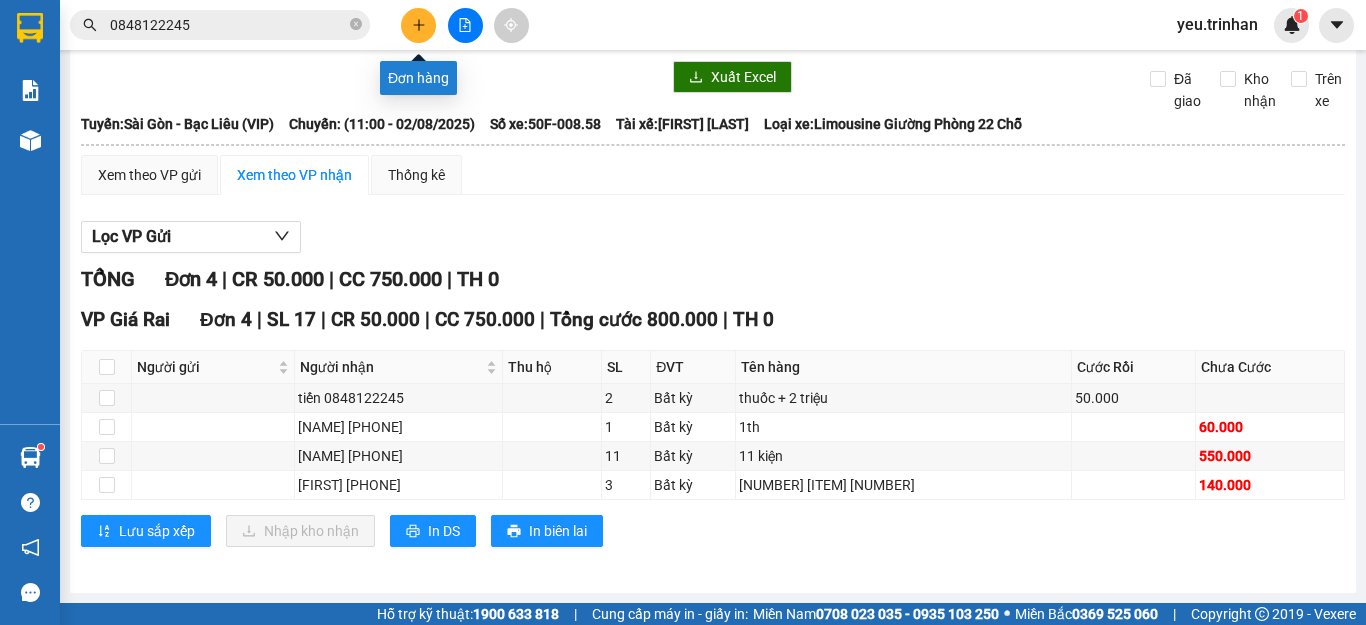 click 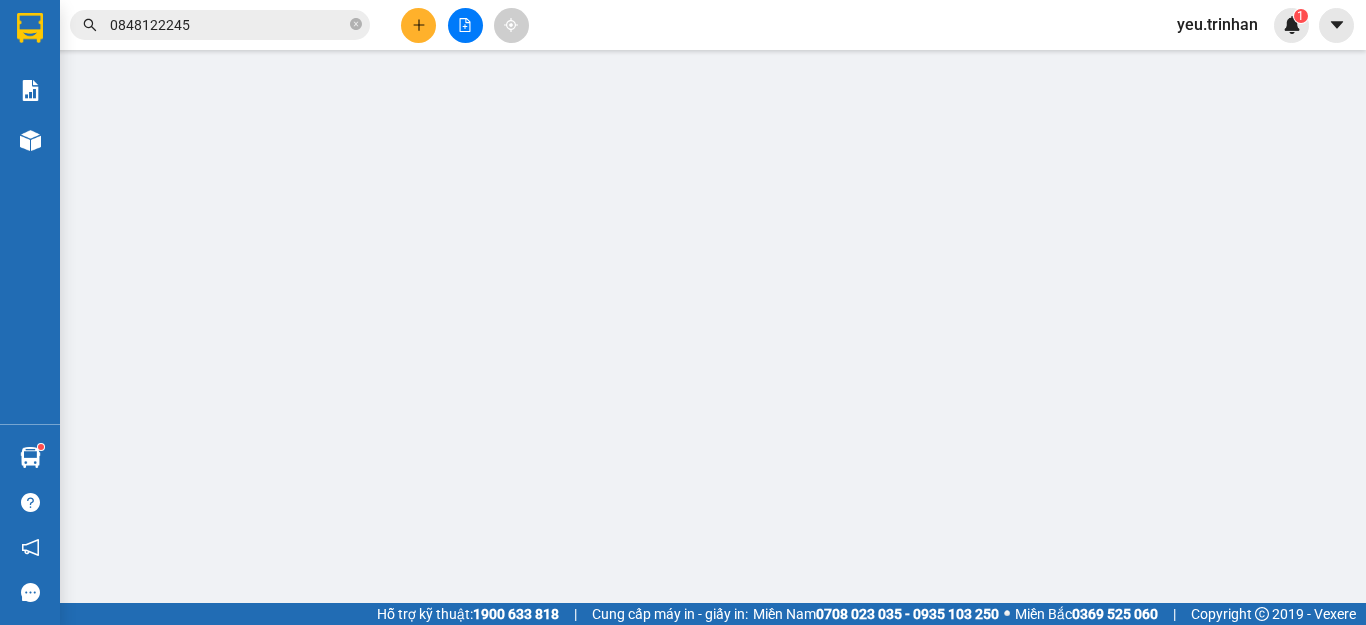 scroll, scrollTop: 0, scrollLeft: 0, axis: both 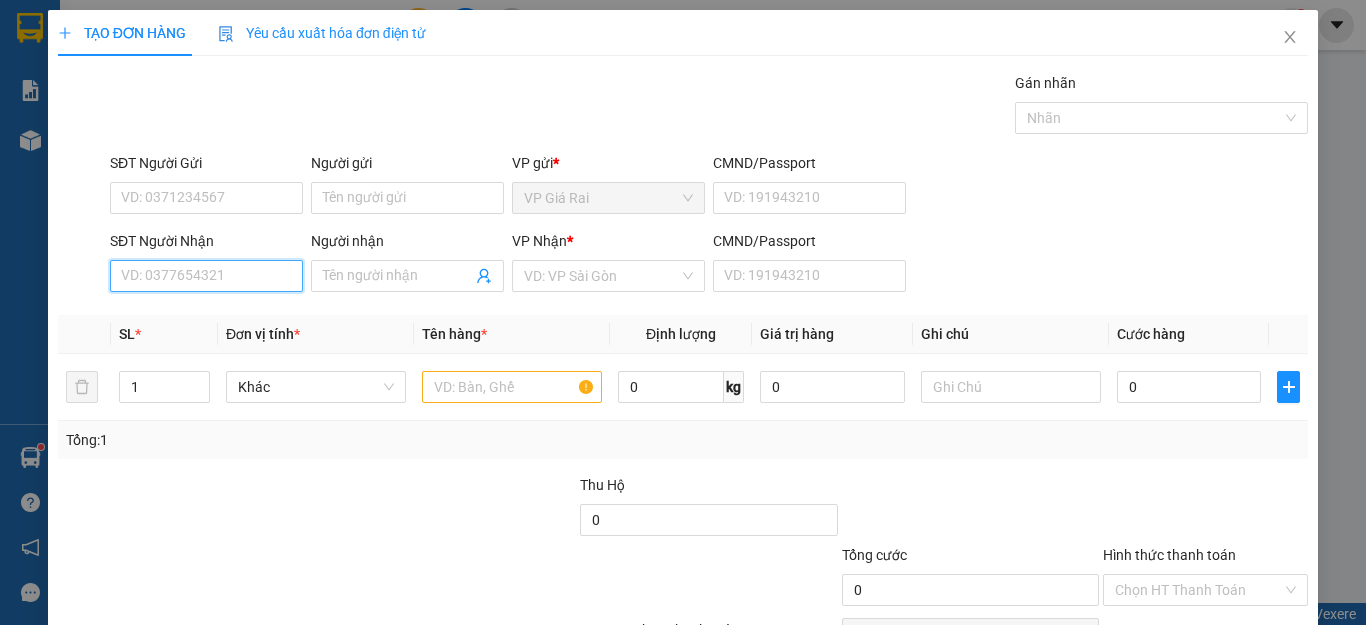 click on "SĐT Người Nhận" at bounding box center (206, 276) 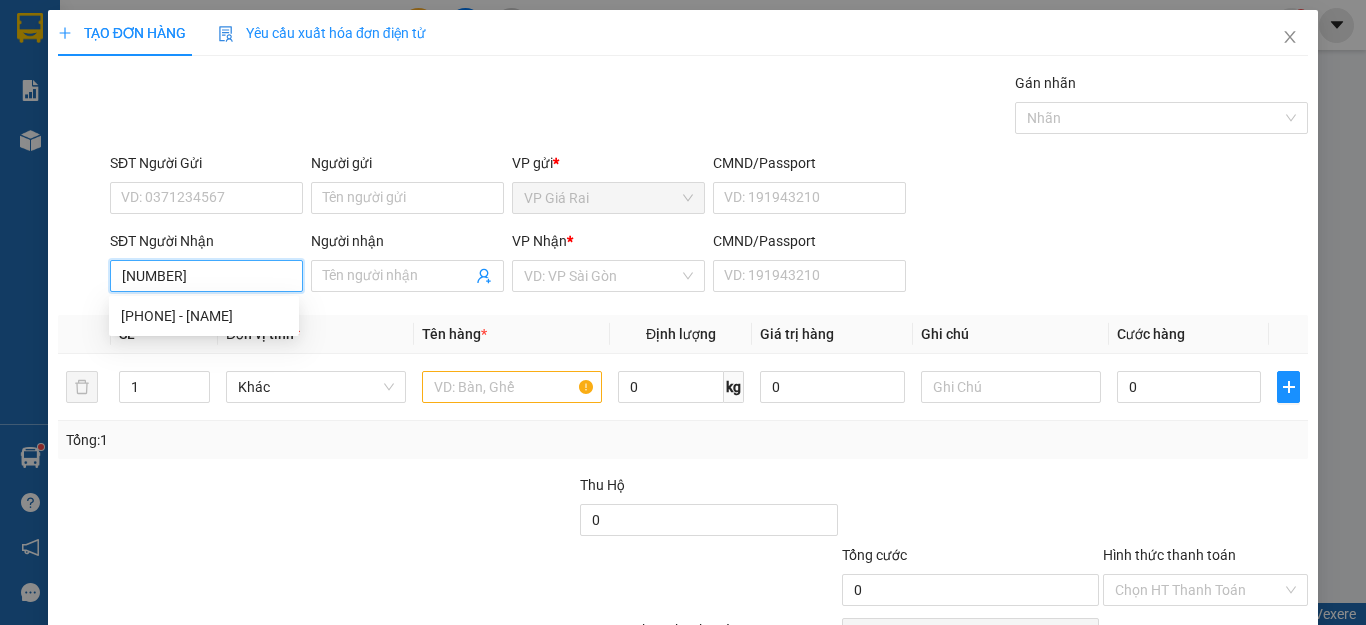 type on "[NUMBER]" 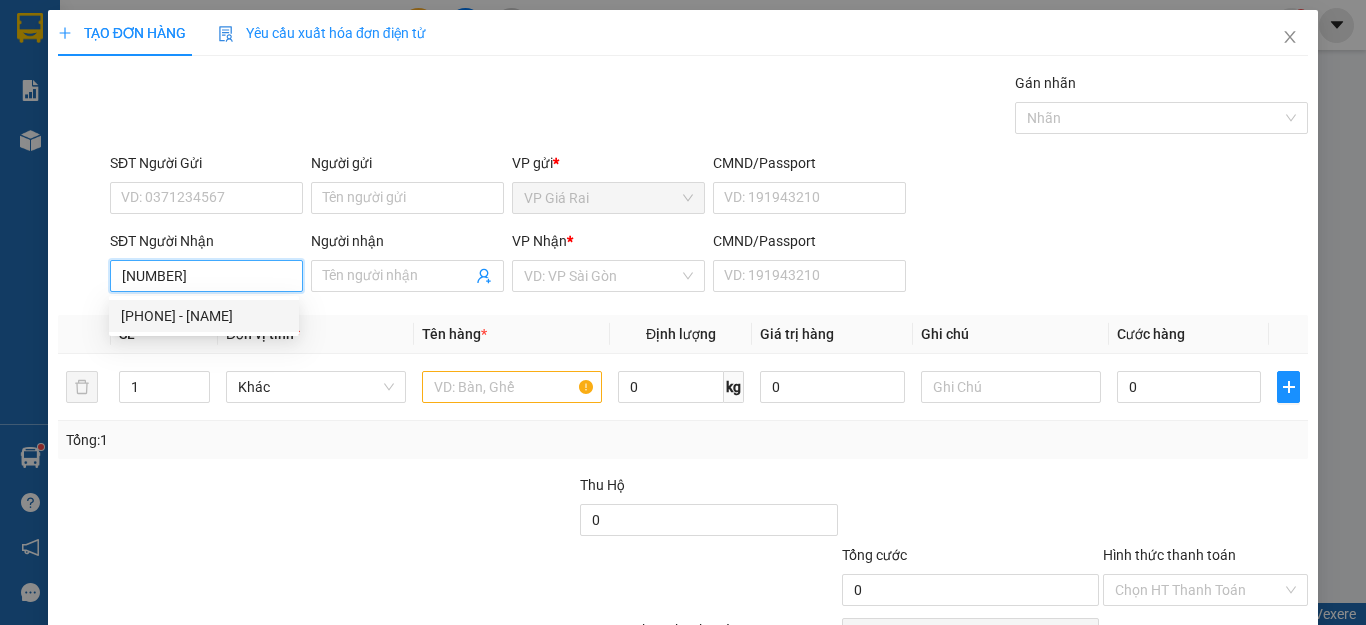 click on "[PHONE] - [NAME]" at bounding box center [204, 316] 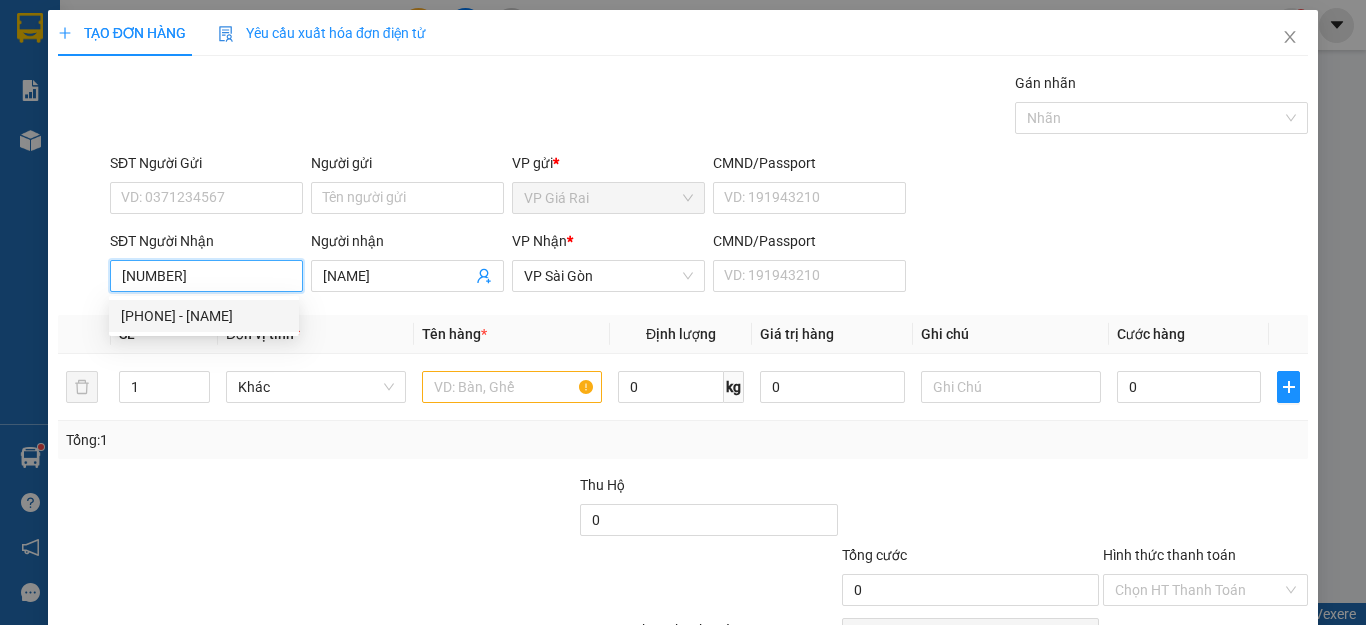 type on "80.000" 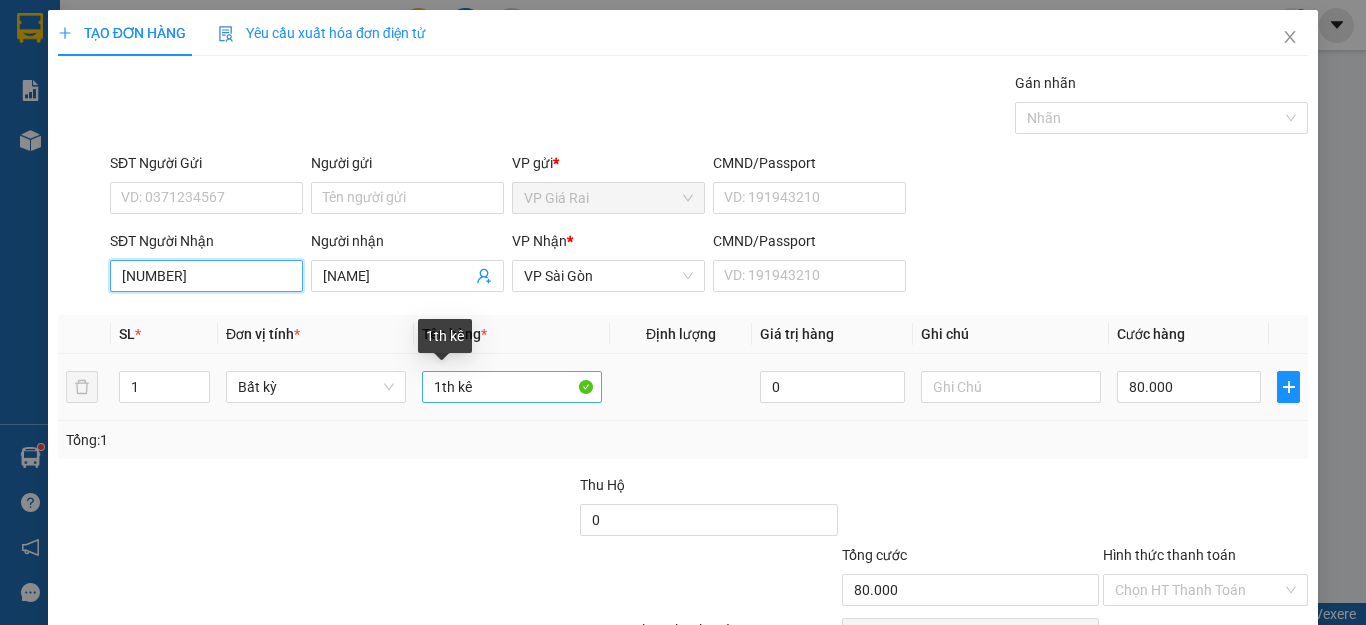 type on "[NUMBER]" 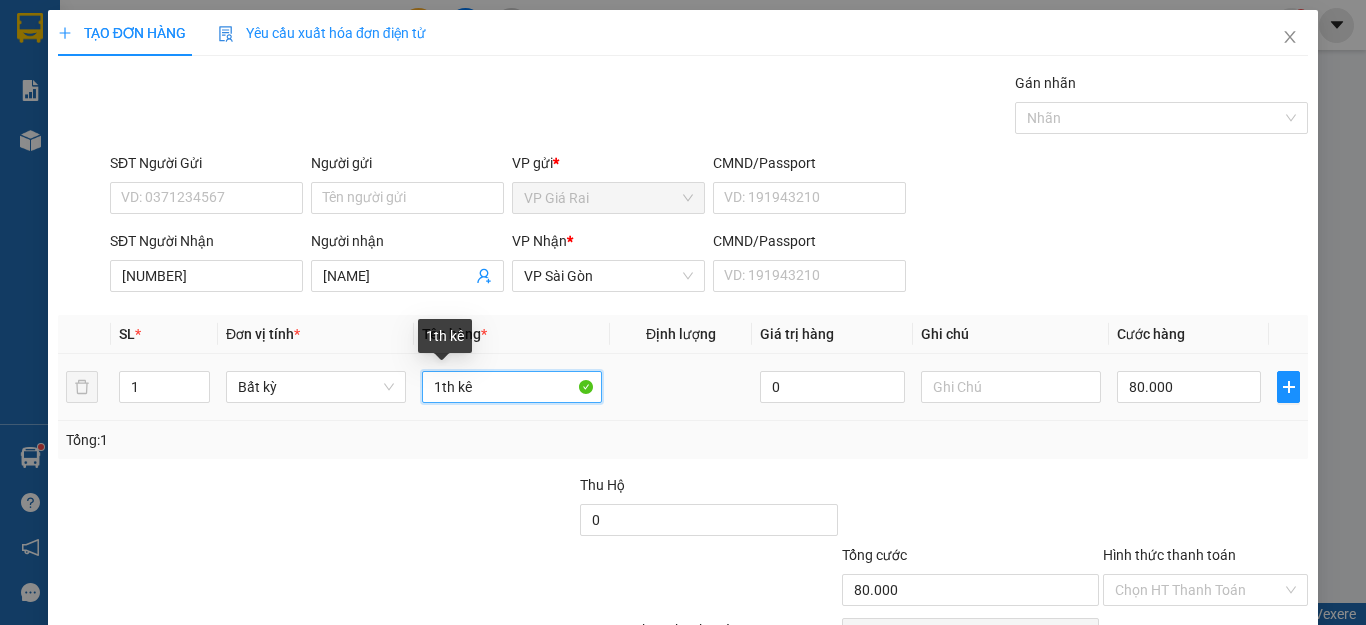 drag, startPoint x: 538, startPoint y: 378, endPoint x: 516, endPoint y: 375, distance: 22.203604 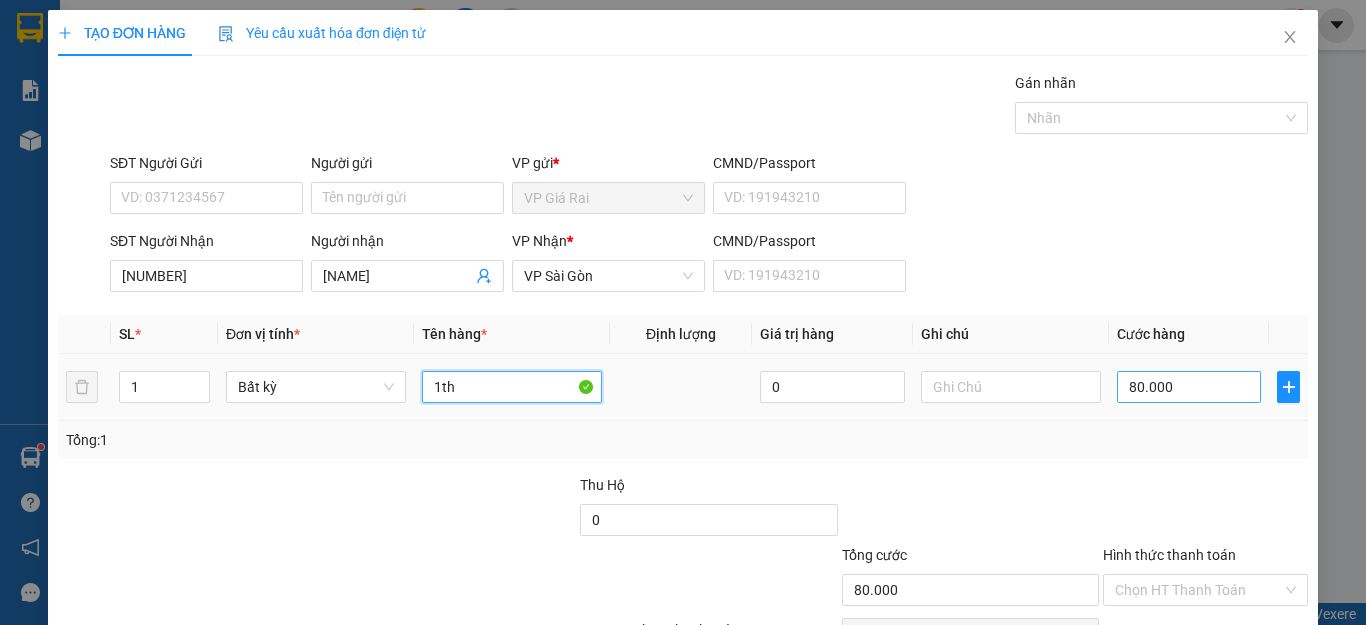 type on "1th" 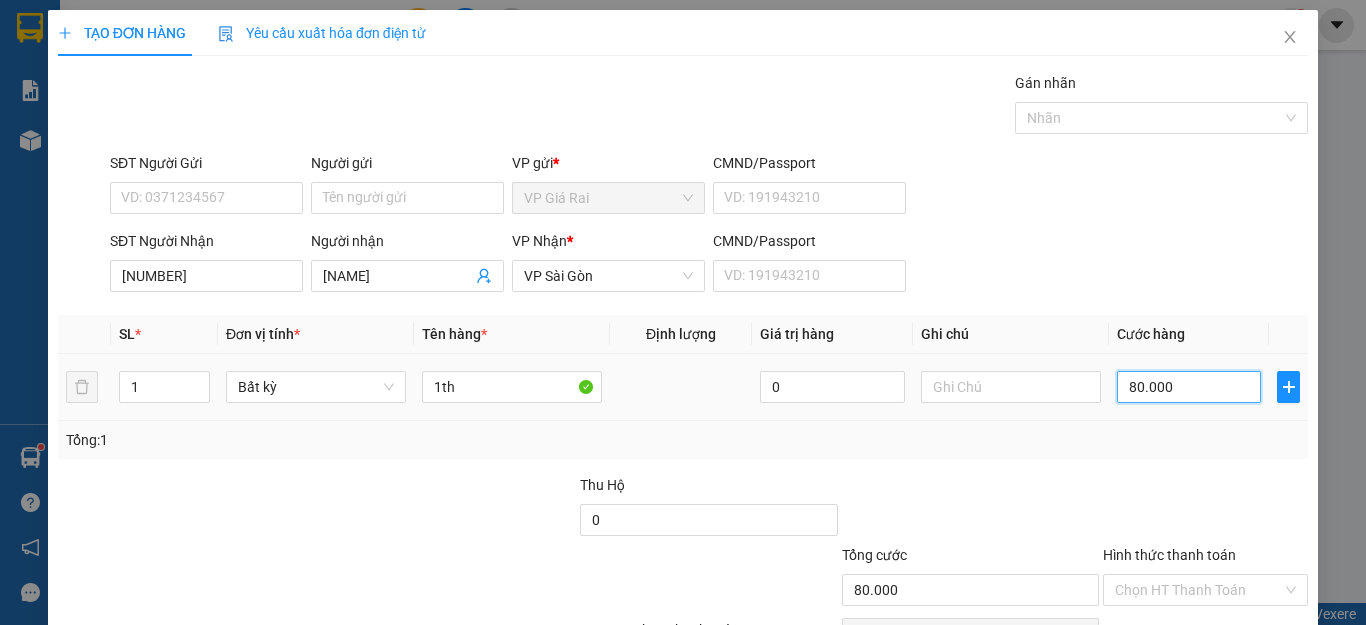 click on "80.000" at bounding box center [1189, 387] 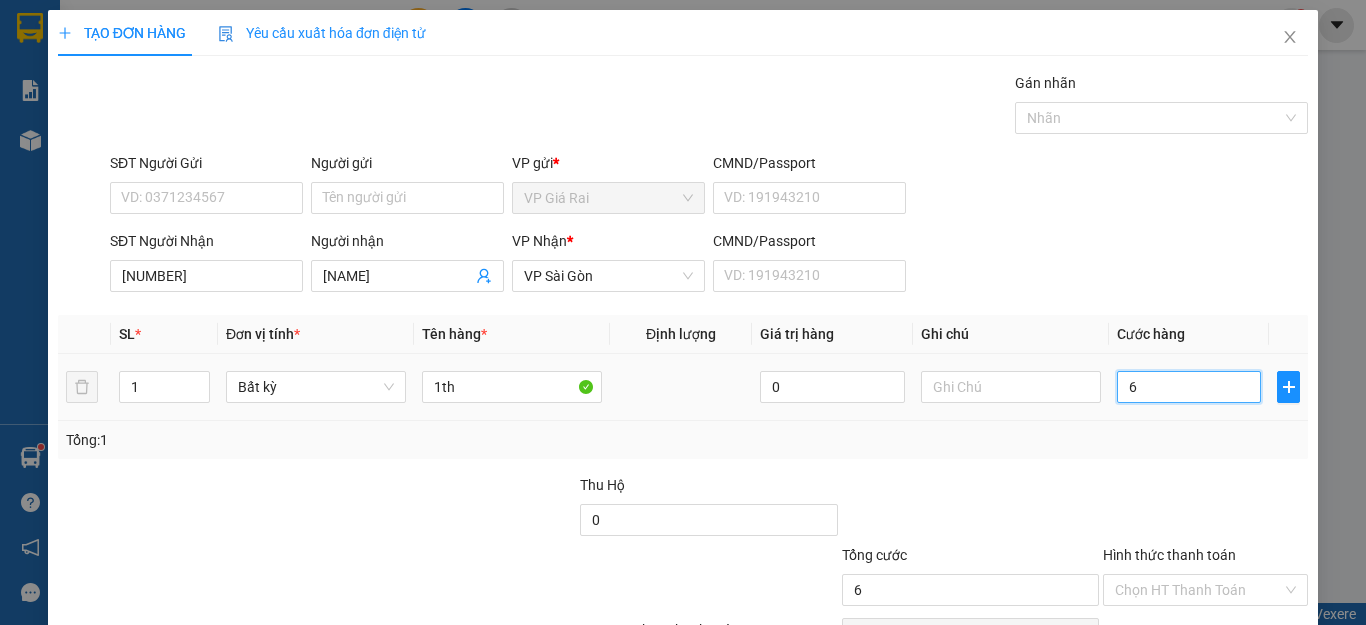 type on "60" 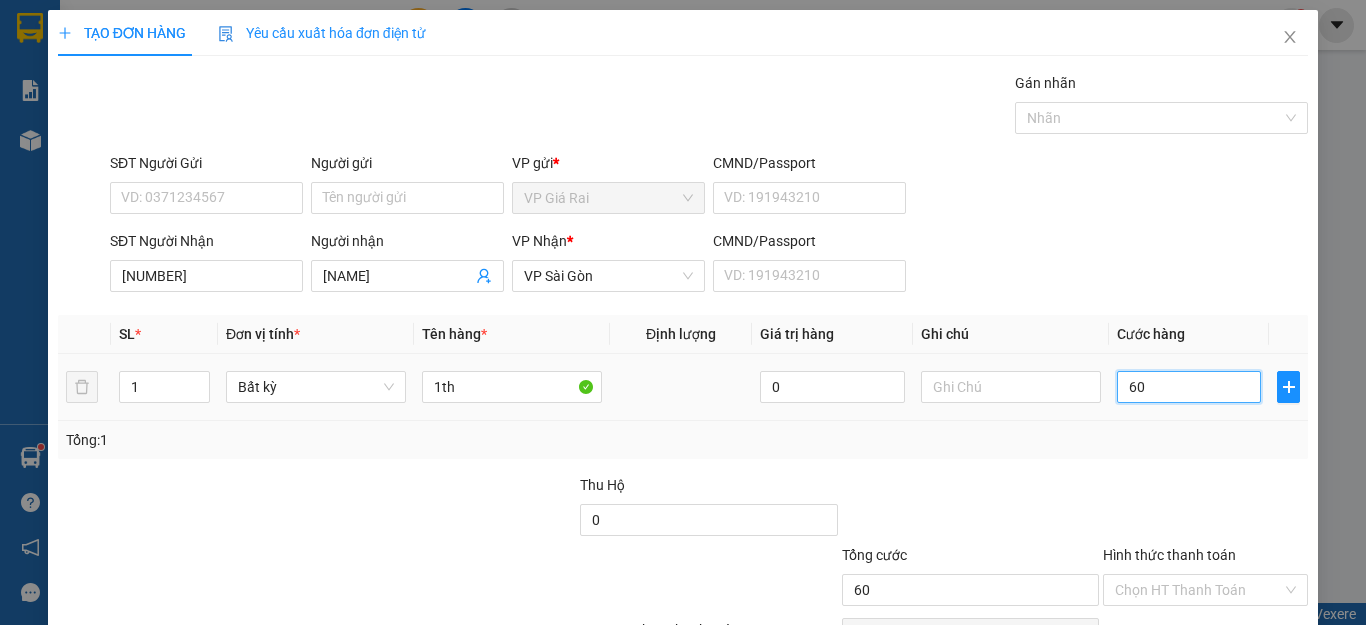 scroll, scrollTop: 115, scrollLeft: 0, axis: vertical 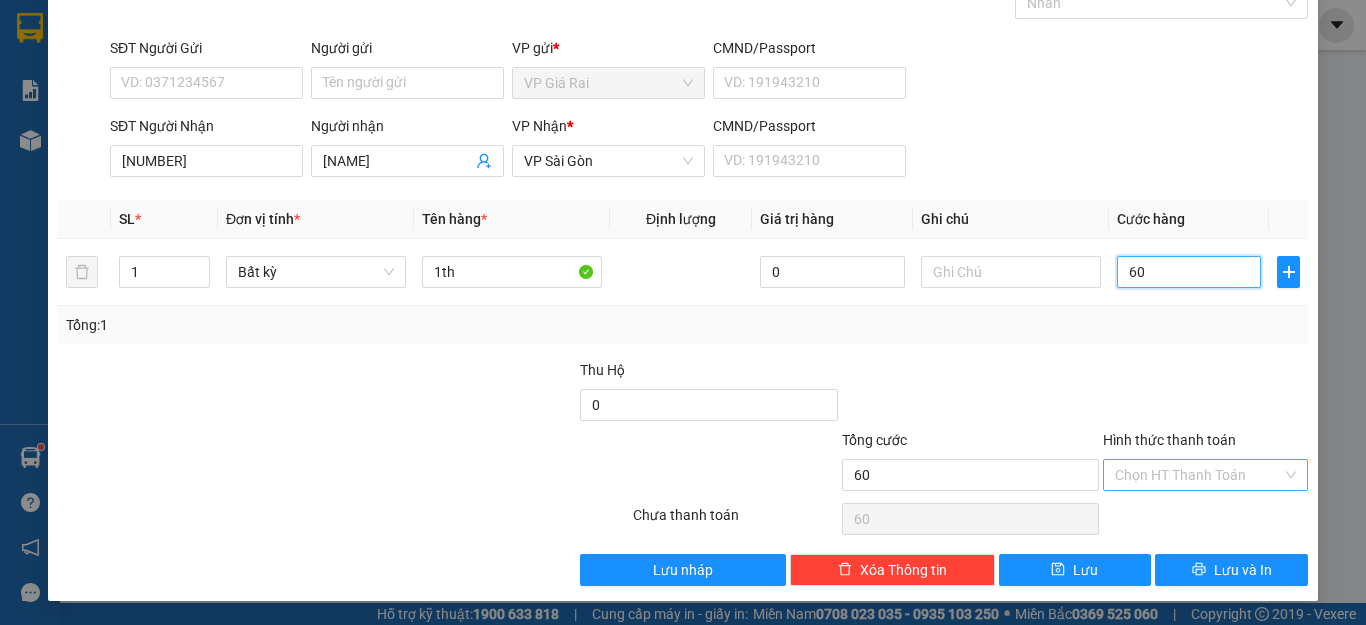 type on "60" 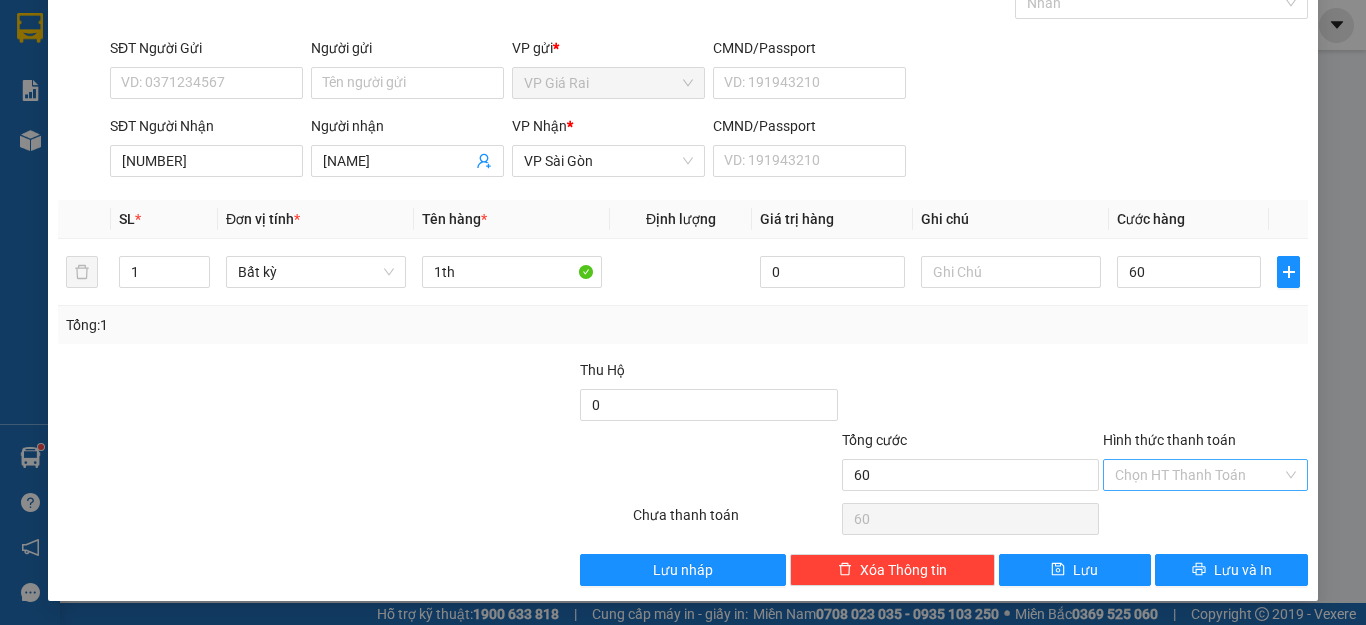 click on "Hình thức thanh toán" at bounding box center (1198, 475) 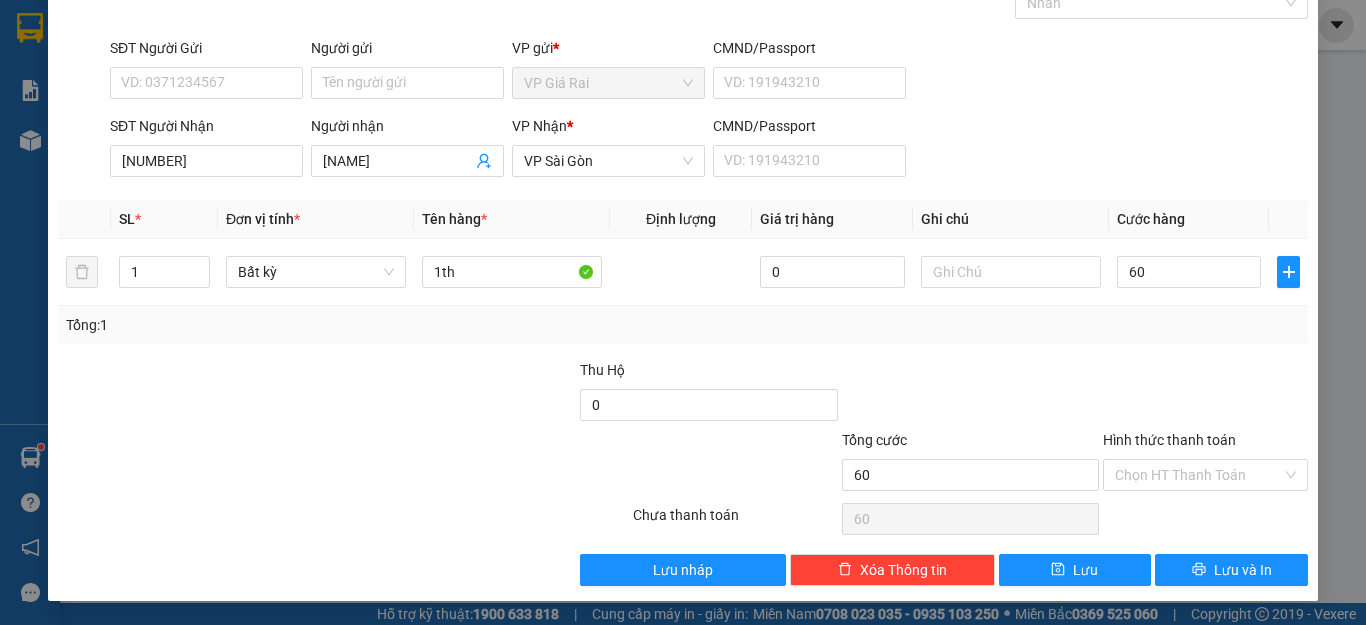 type on "60.000" 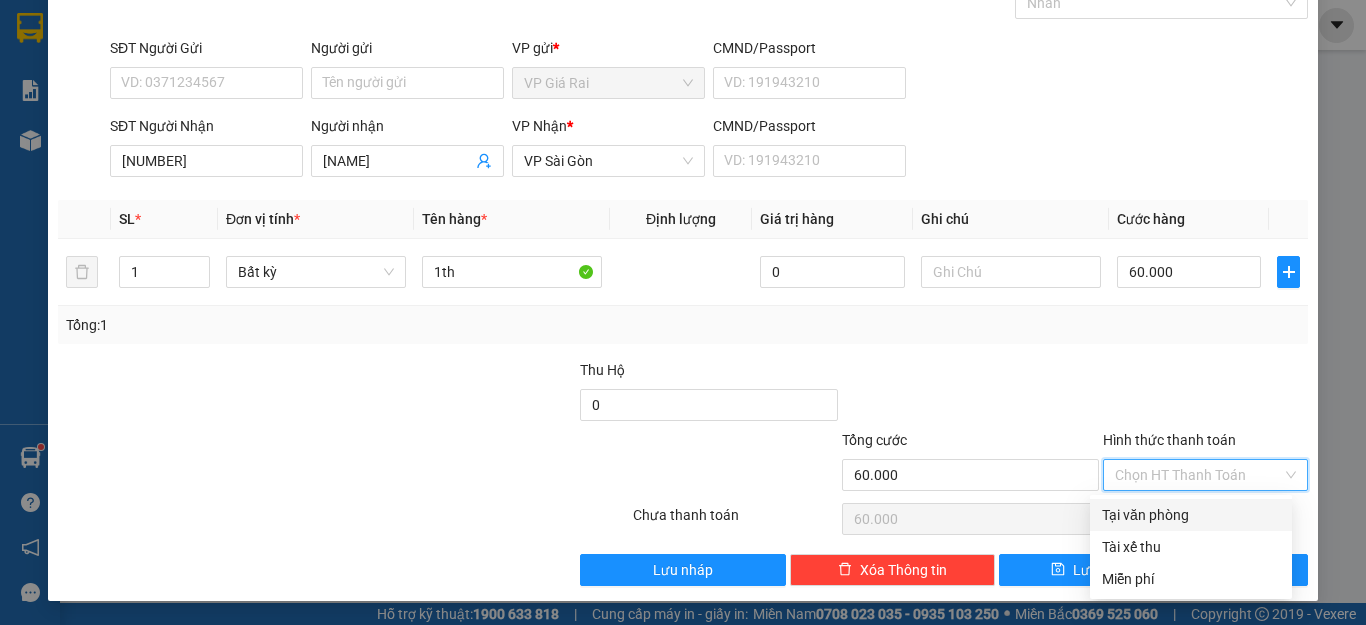 click on "Tại văn phòng" at bounding box center [1191, 515] 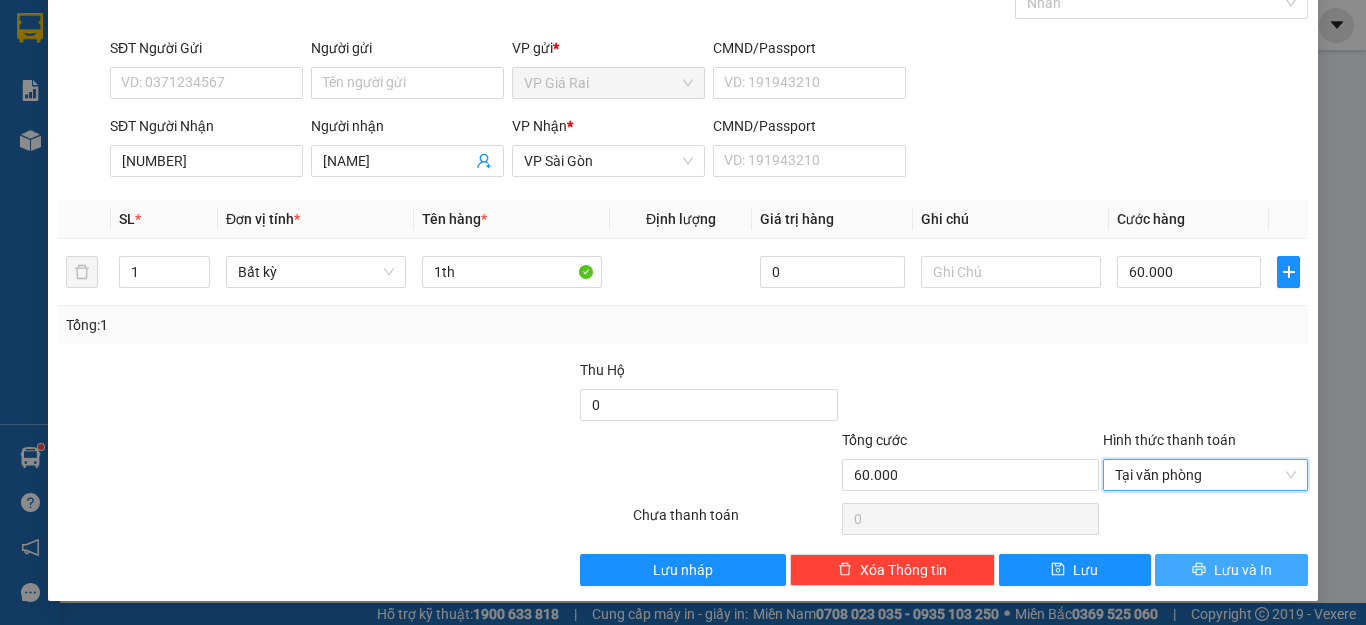 click 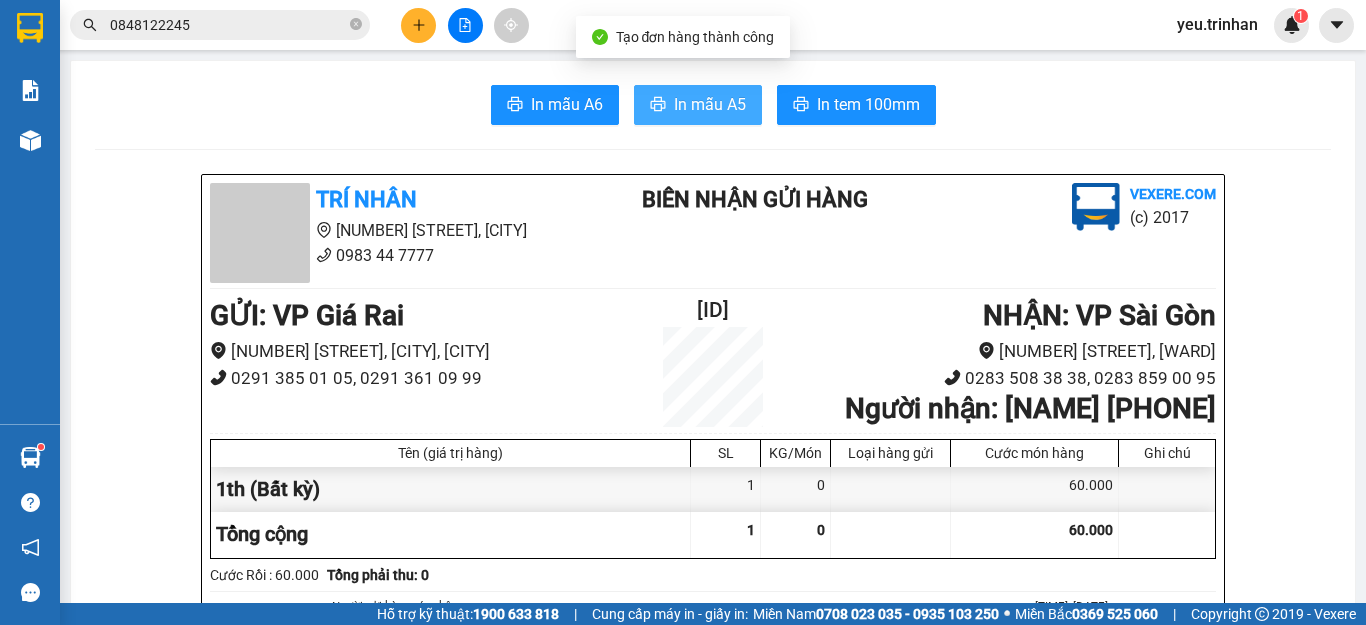 click on "In mẫu A5" at bounding box center [710, 104] 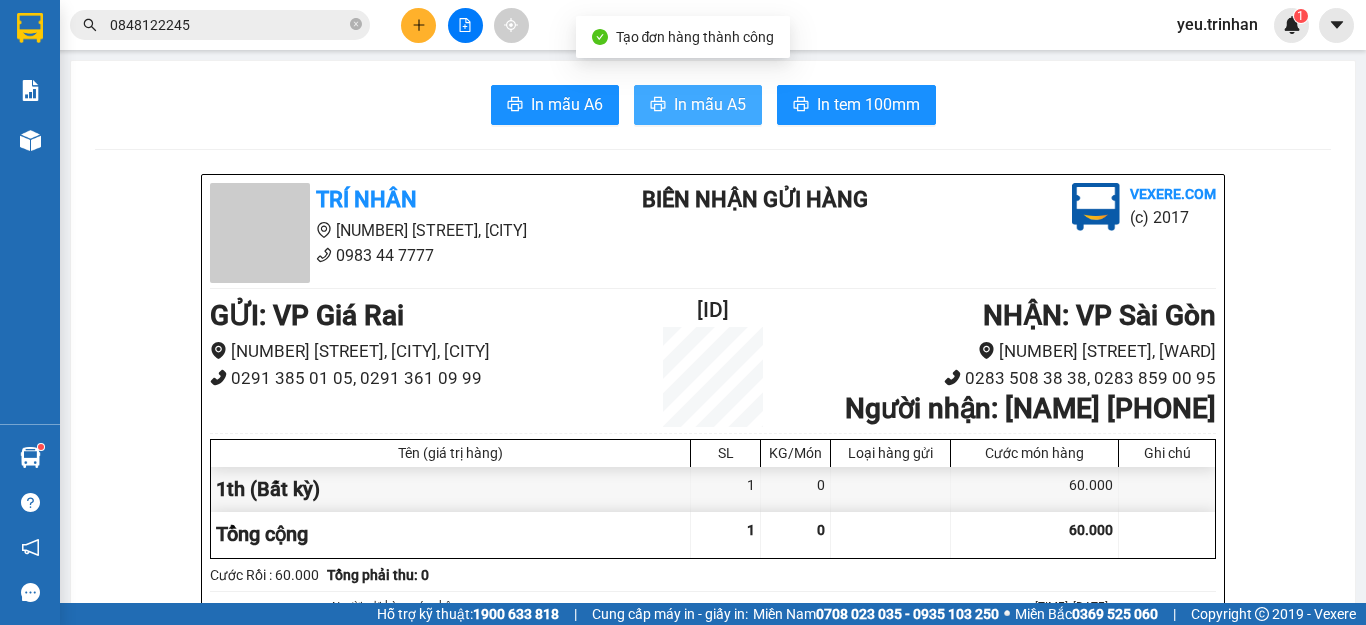 scroll, scrollTop: 0, scrollLeft: 0, axis: both 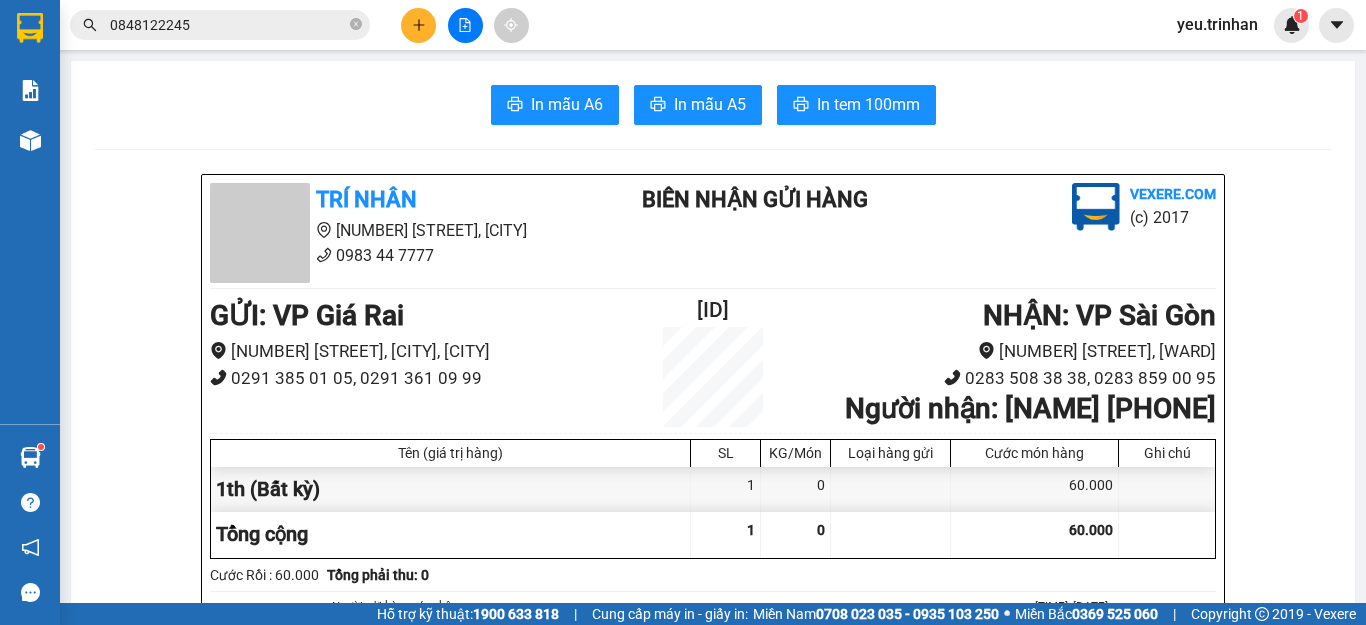 click 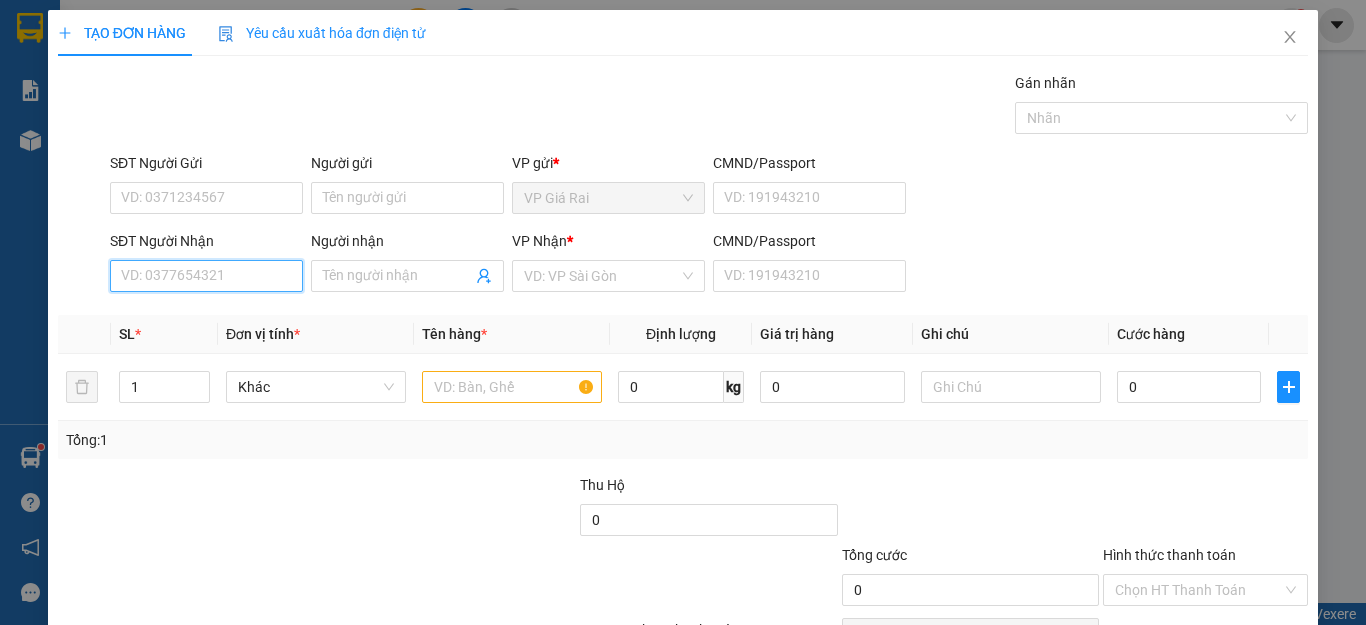 click on "SĐT Người Nhận" at bounding box center (206, 276) 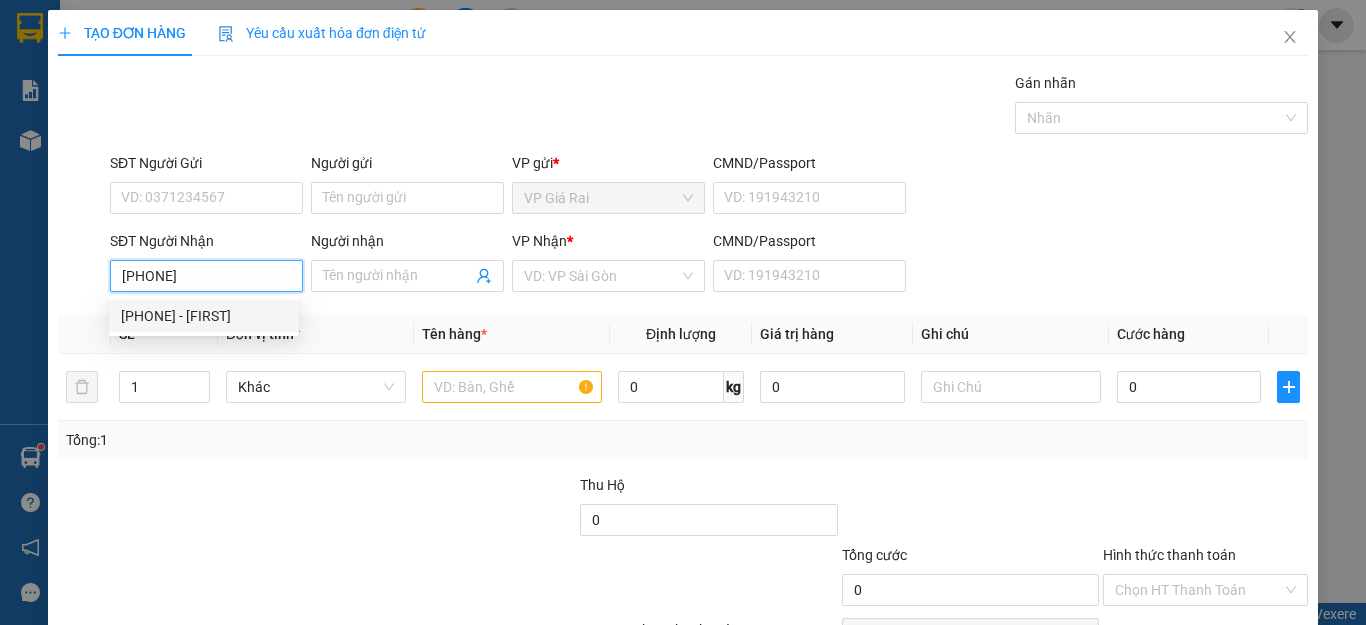 click on "[PHONE] - [FIRST]" at bounding box center [204, 316] 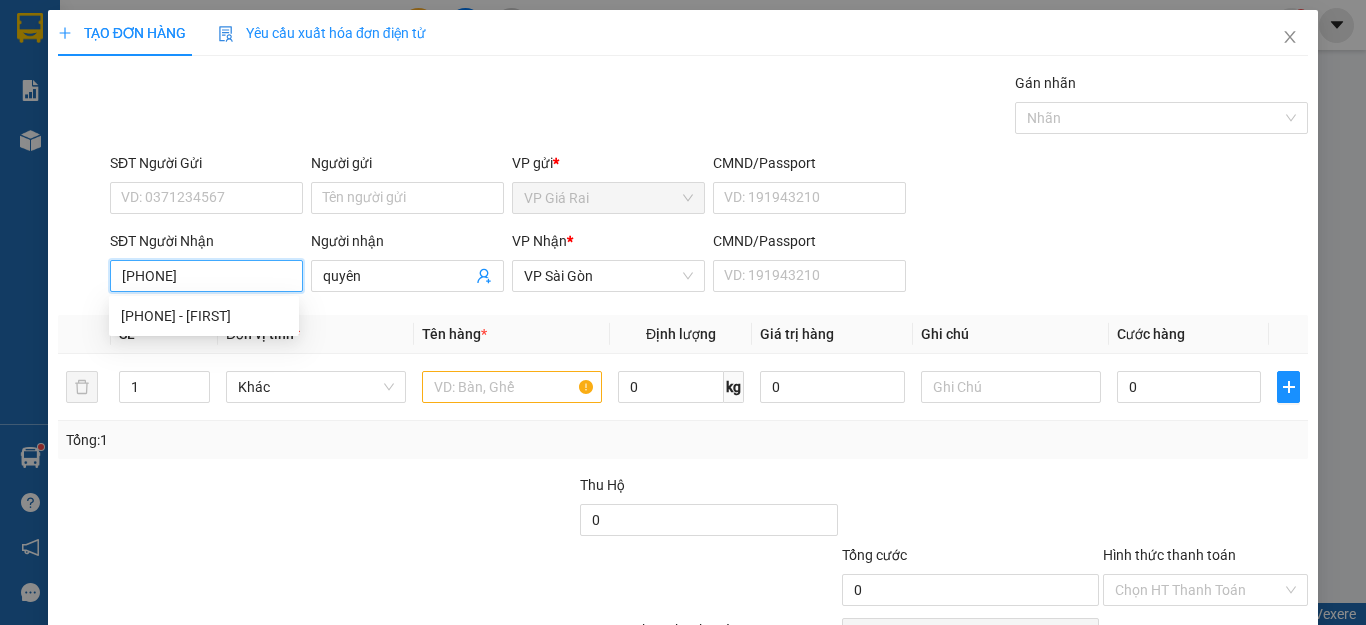 type on "40.000" 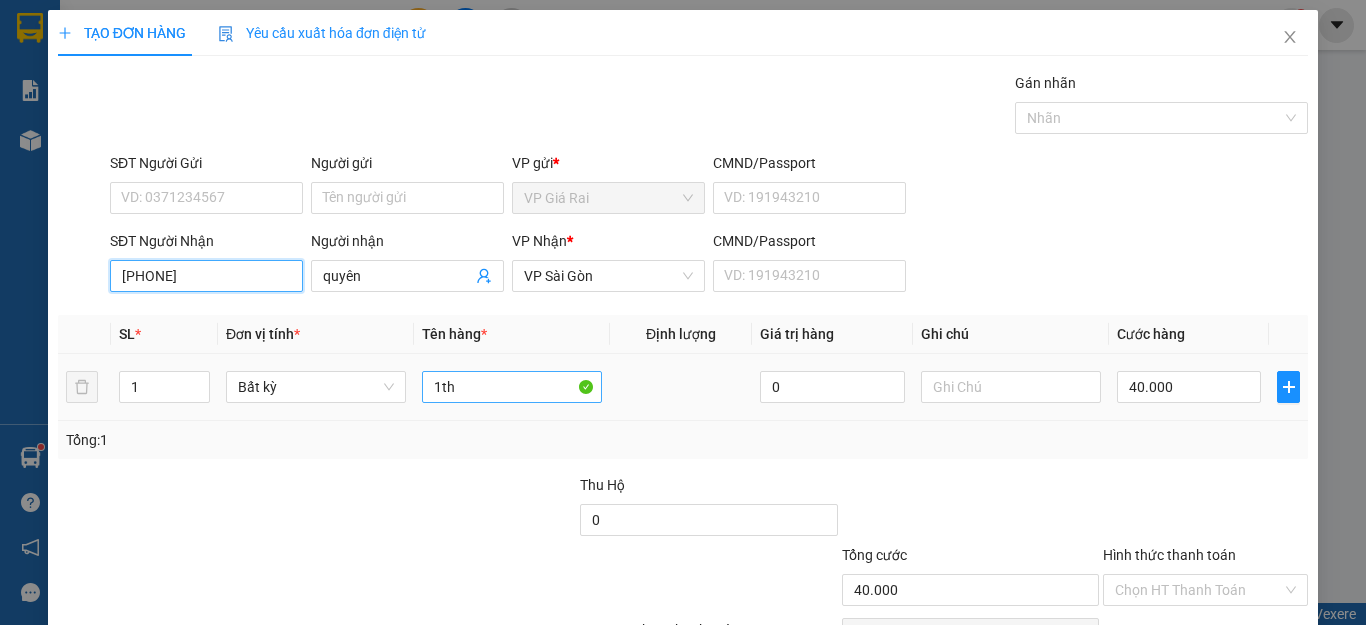 type on "[PHONE]" 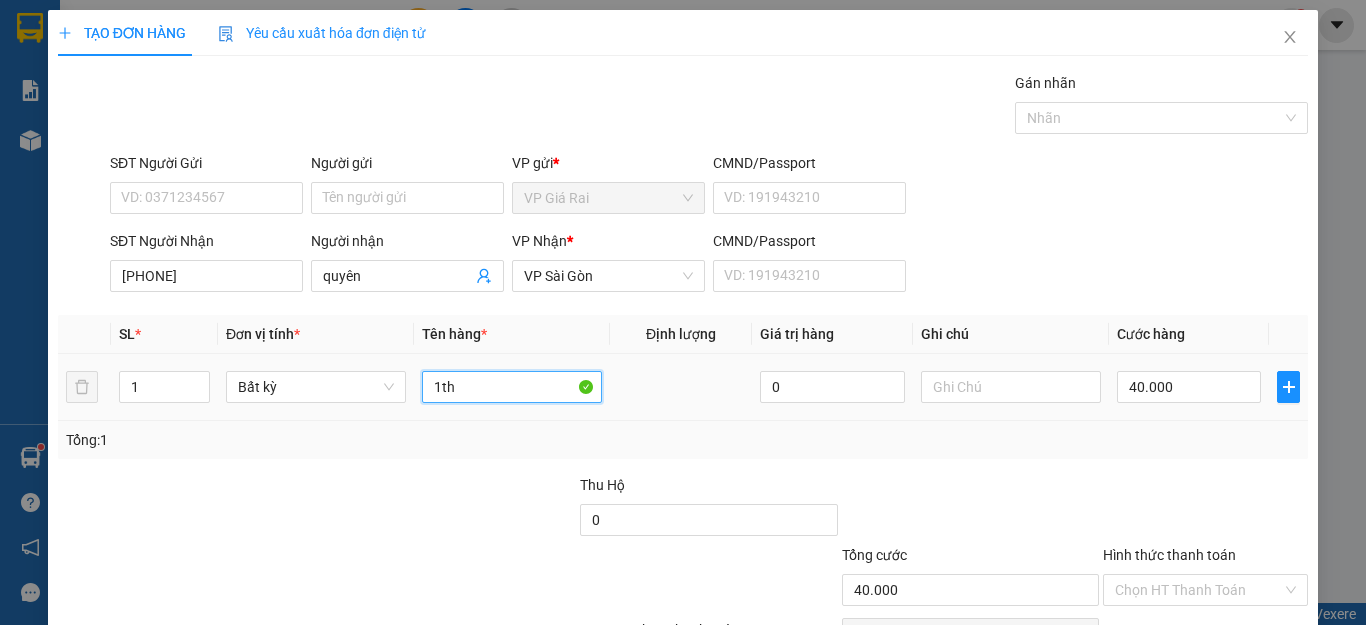 click on "1th" at bounding box center [512, 387] 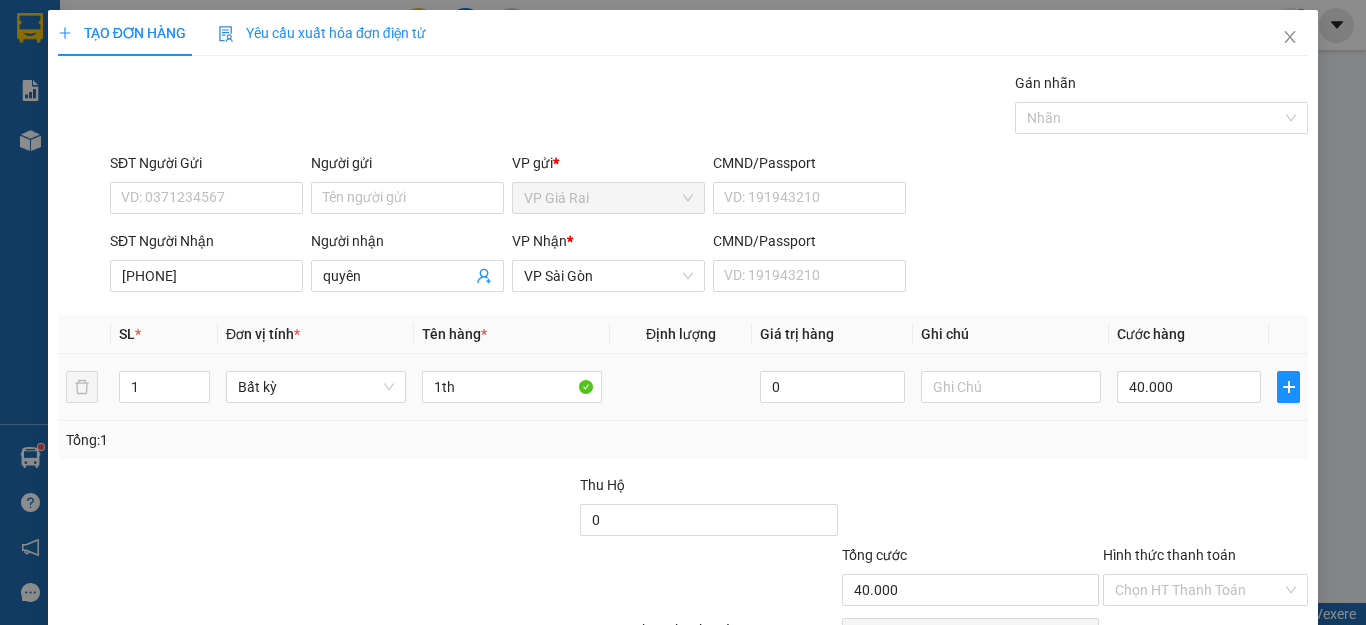 click on "40.000" at bounding box center [1189, 387] 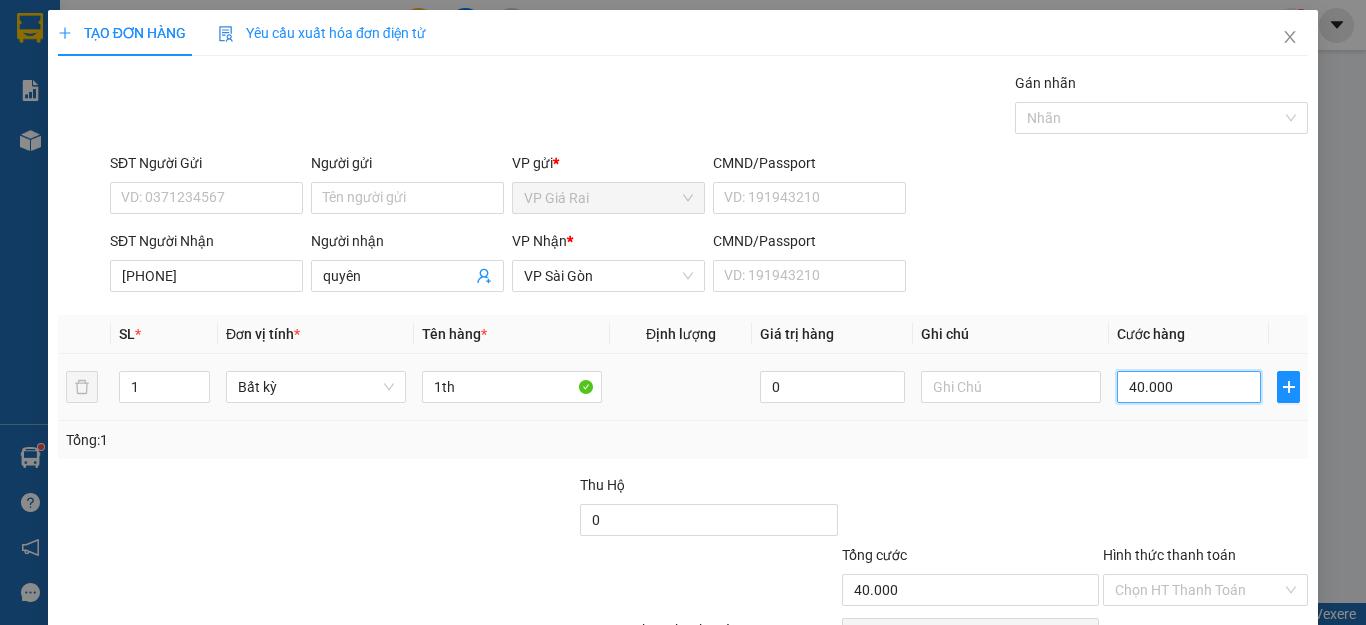 click on "40.000" at bounding box center (1189, 387) 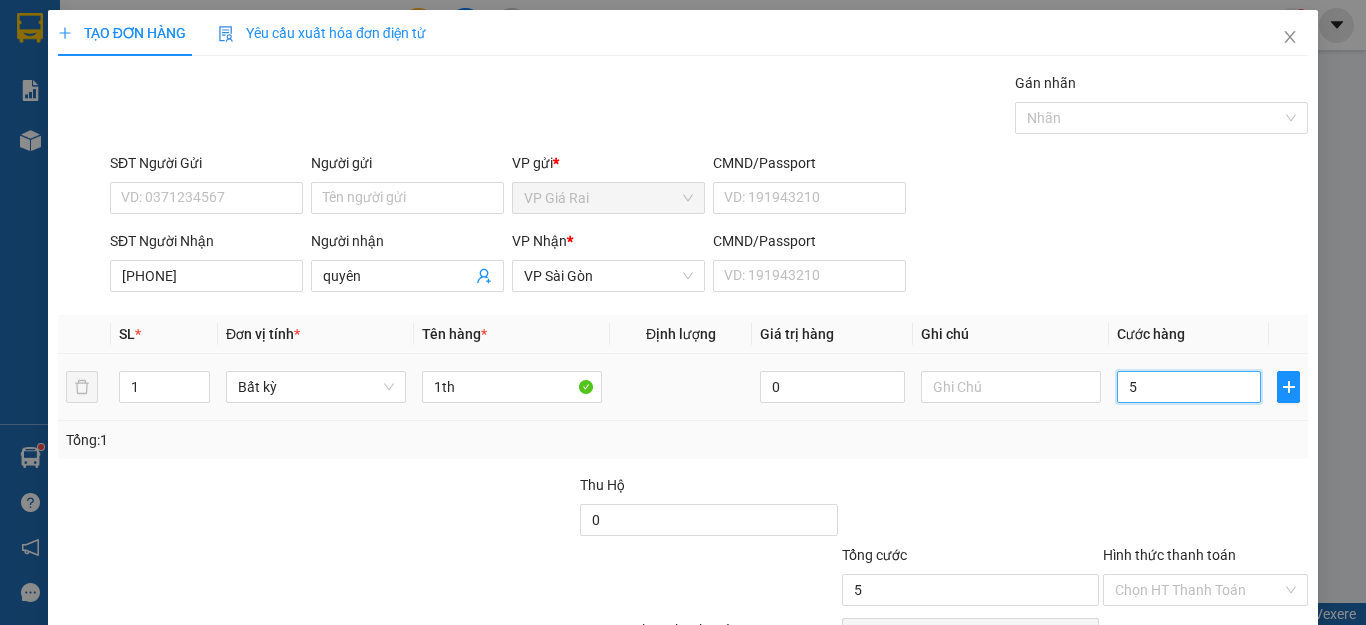 type on "50" 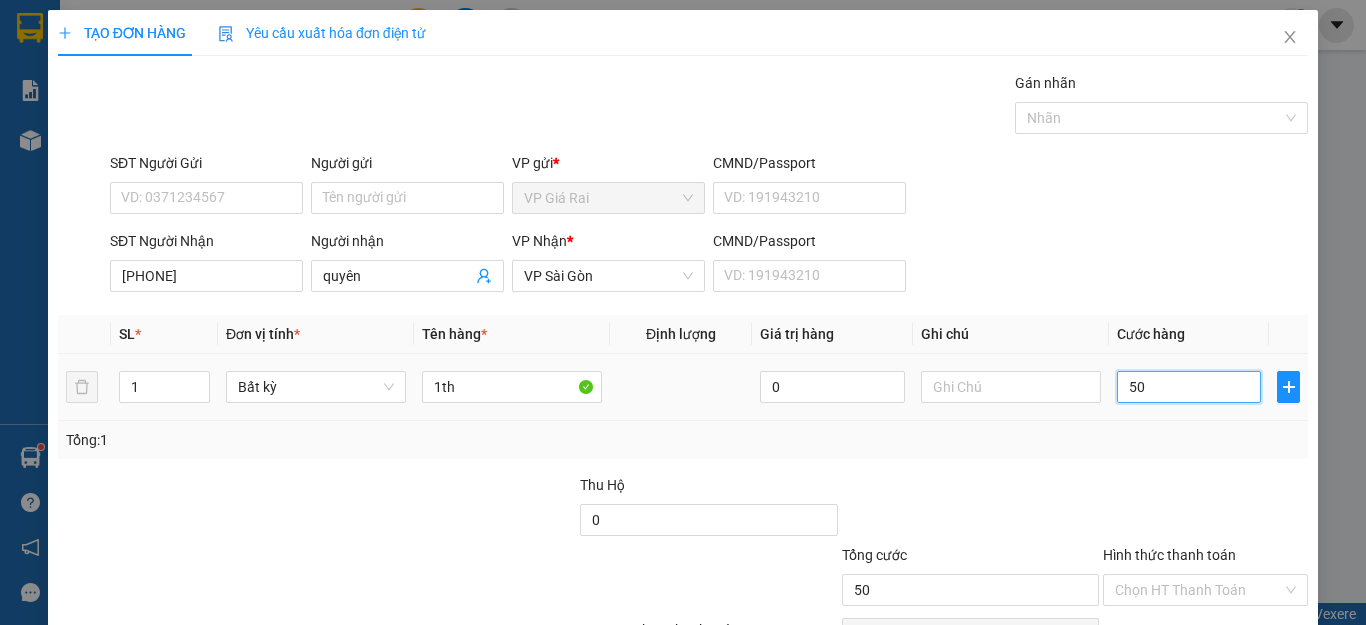 scroll, scrollTop: 115, scrollLeft: 0, axis: vertical 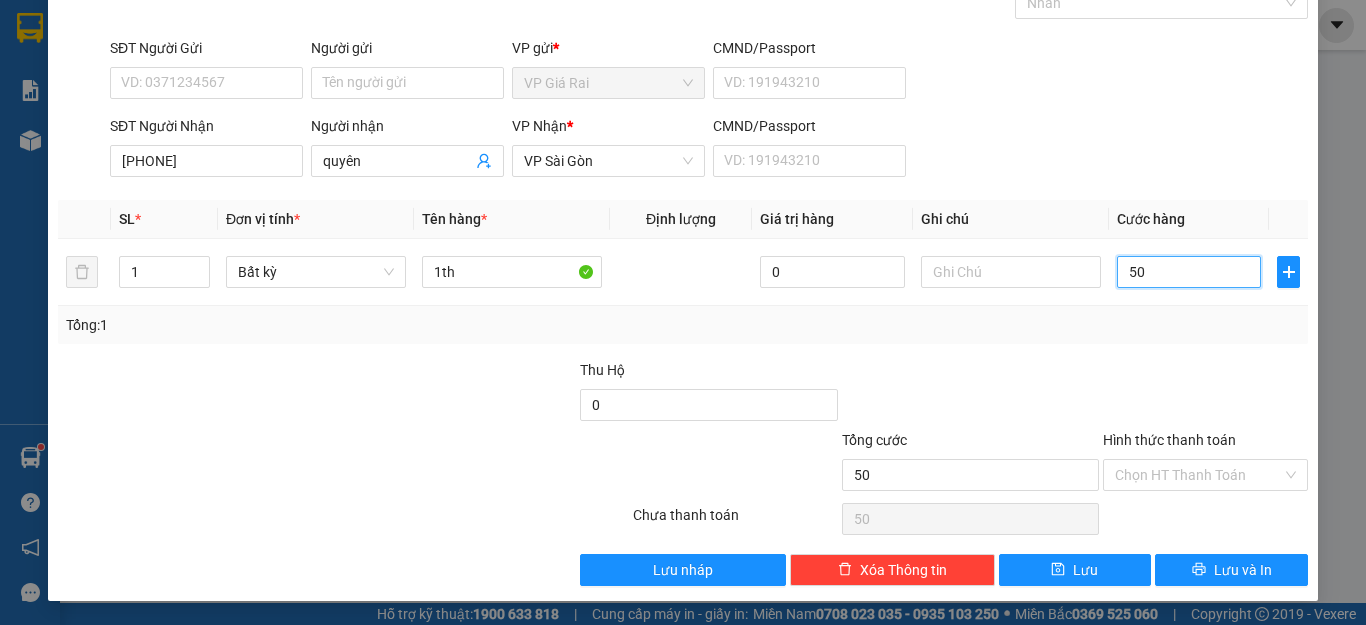 type on "50" 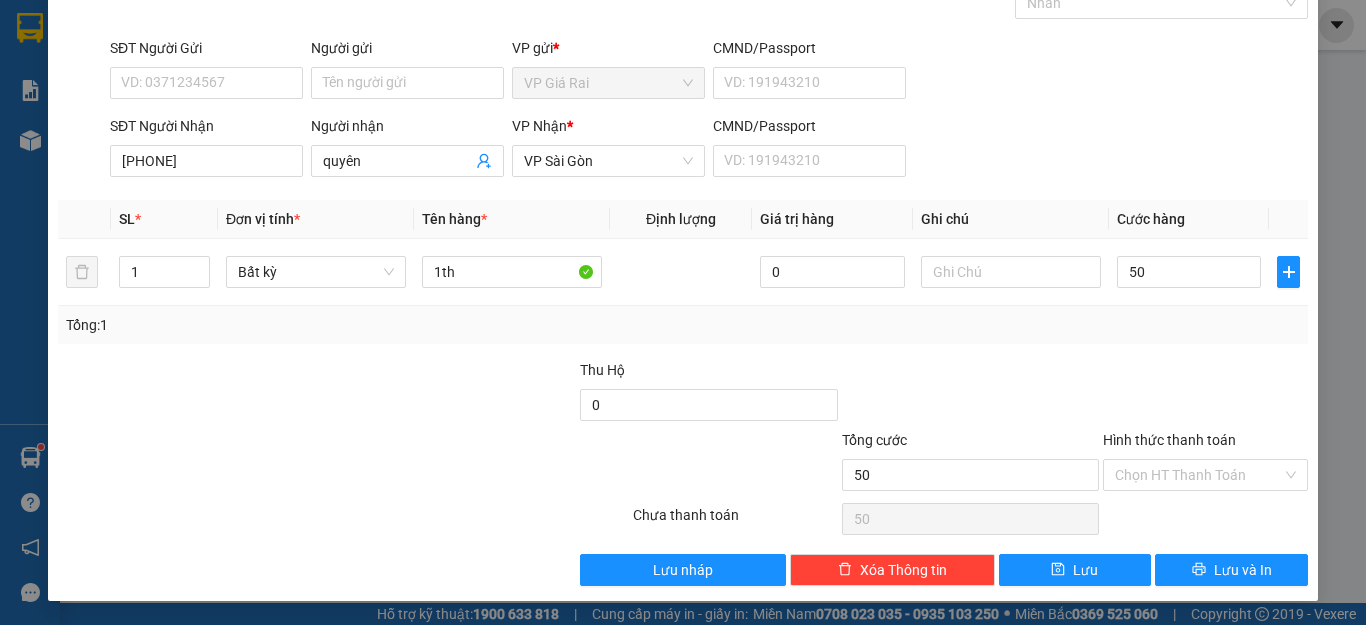 type on "50.000" 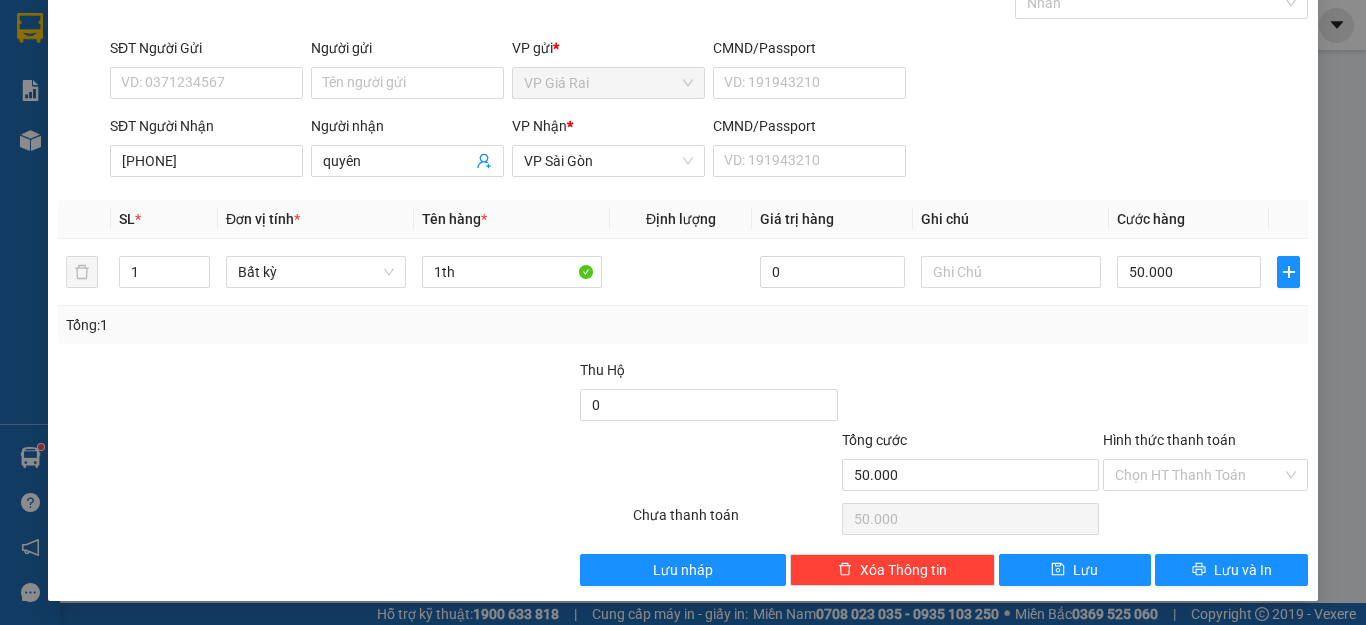 drag, startPoint x: 1177, startPoint y: 453, endPoint x: 1139, endPoint y: 492, distance: 54.451813 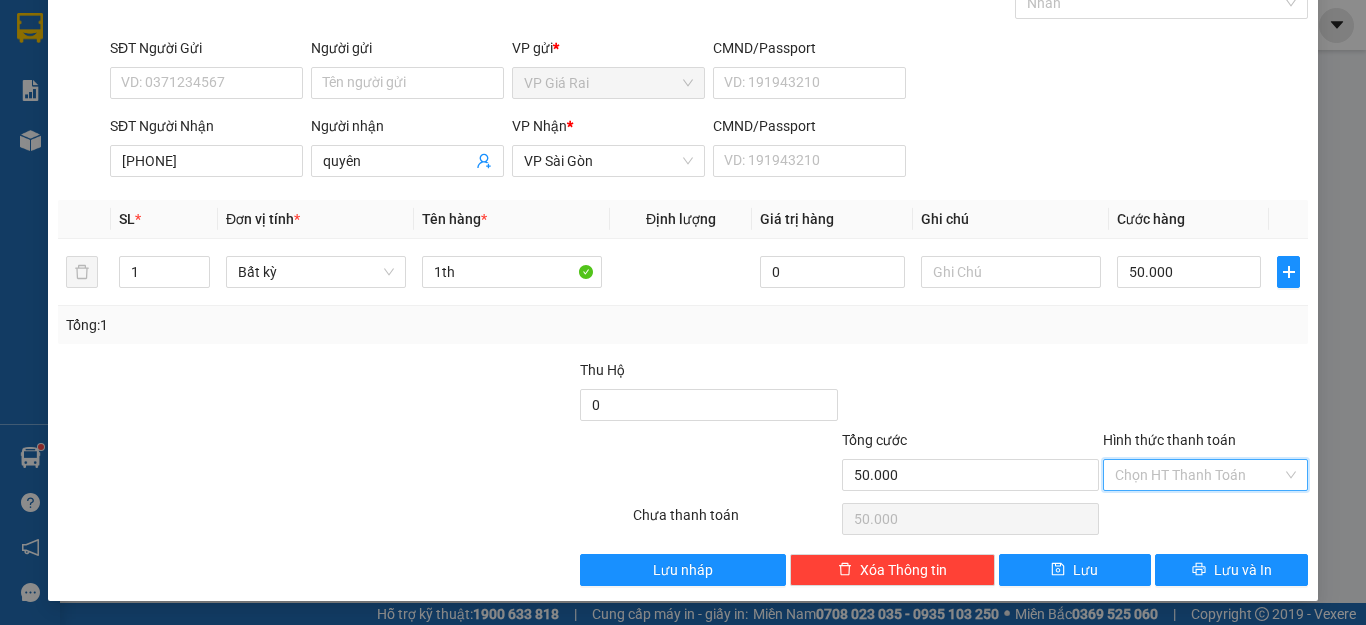 drag, startPoint x: 1139, startPoint y: 482, endPoint x: 1137, endPoint y: 509, distance: 27.073973 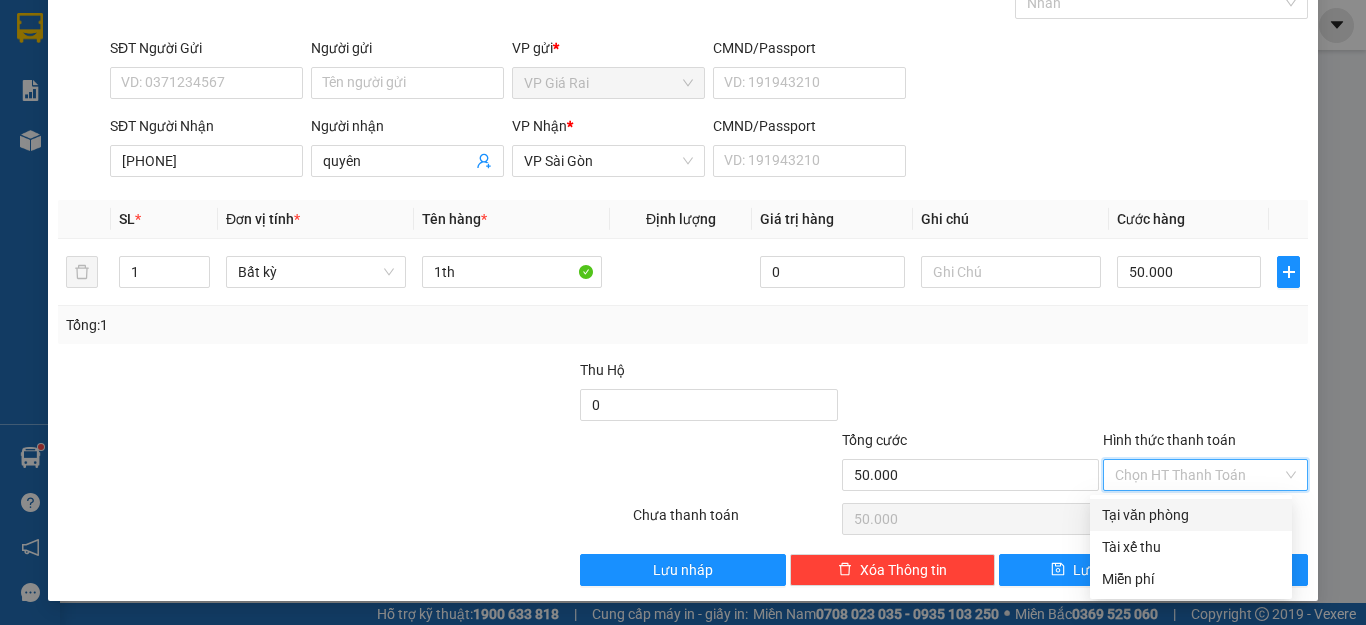 click on "Tại văn phòng" at bounding box center [1191, 515] 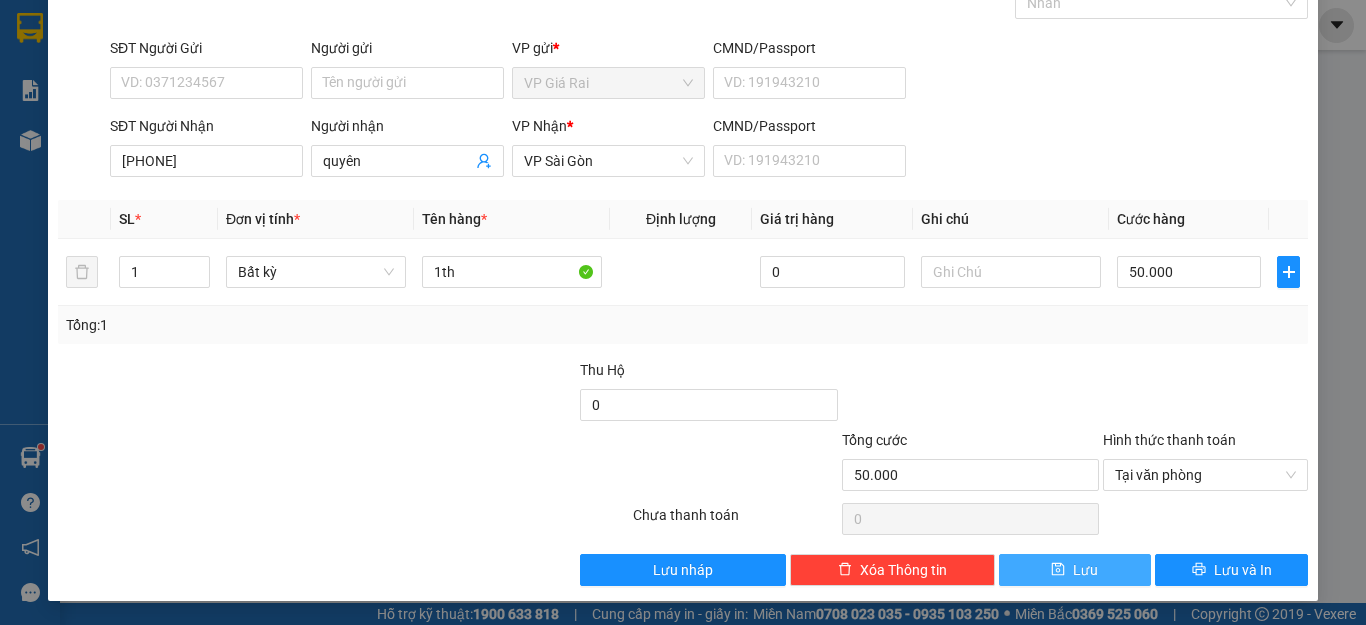 click on "Lưu" at bounding box center [1075, 570] 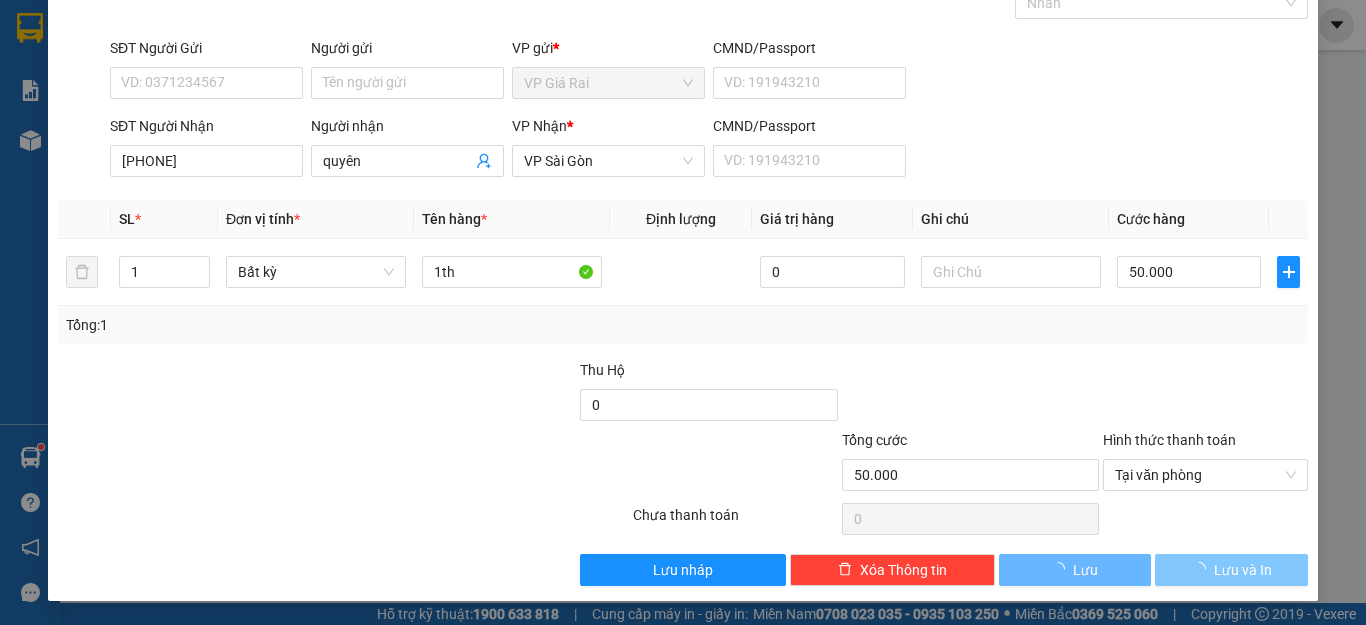 click on "Lưu và In" at bounding box center (1231, 570) 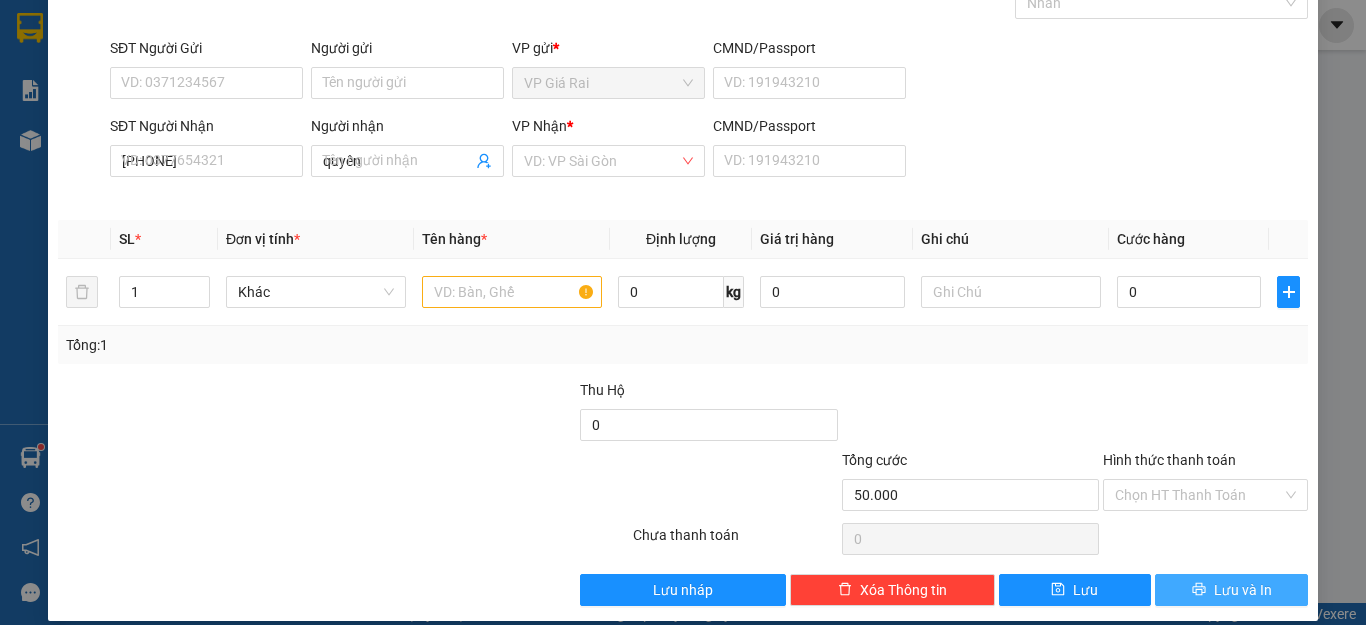 type 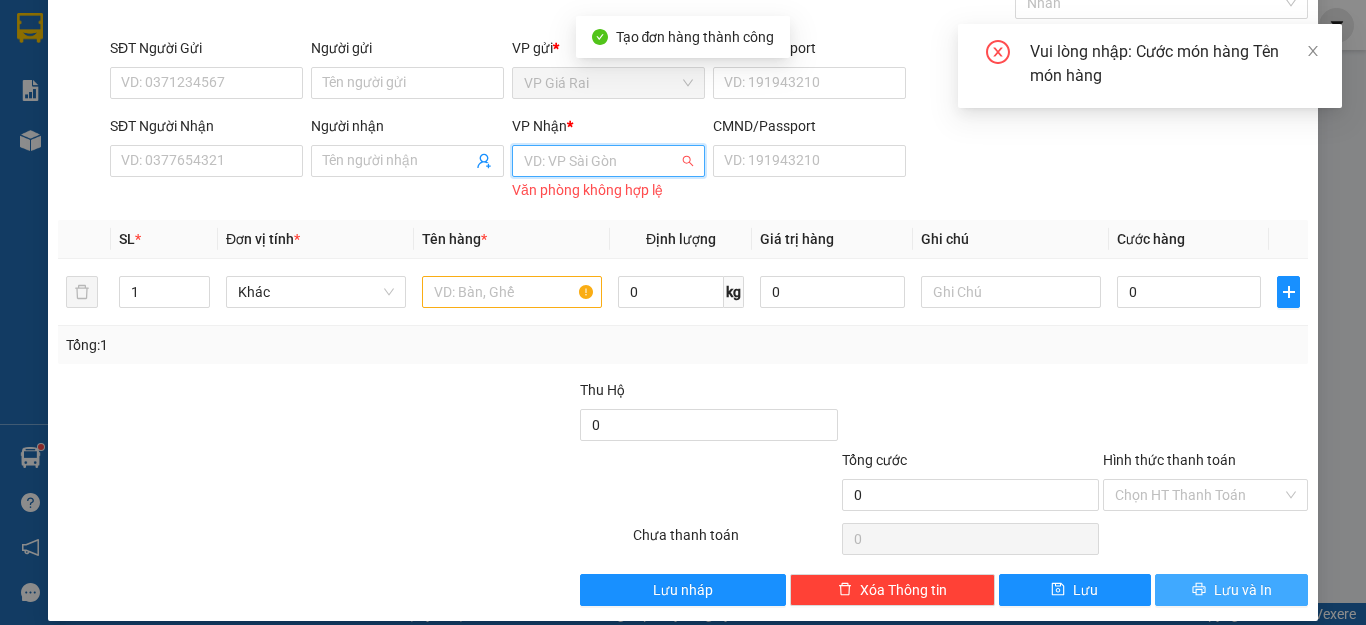 drag, startPoint x: 548, startPoint y: 157, endPoint x: 578, endPoint y: 231, distance: 79.84986 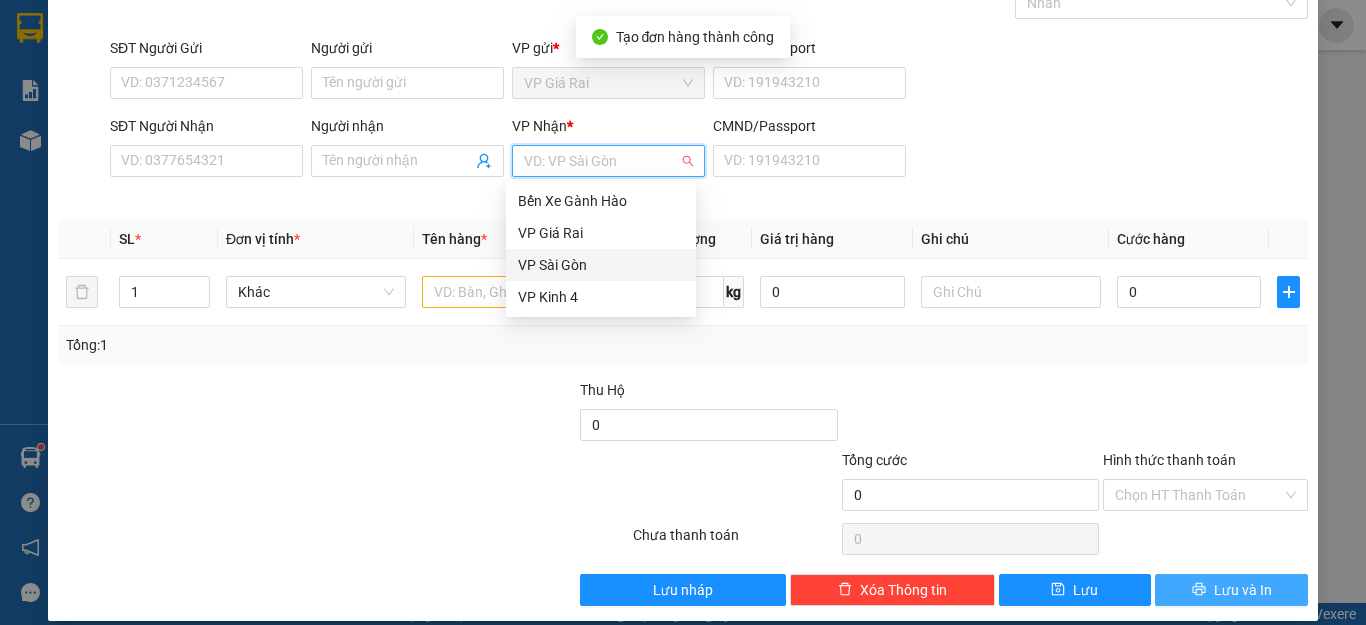 click on "VP Sài Gòn" at bounding box center (601, 265) 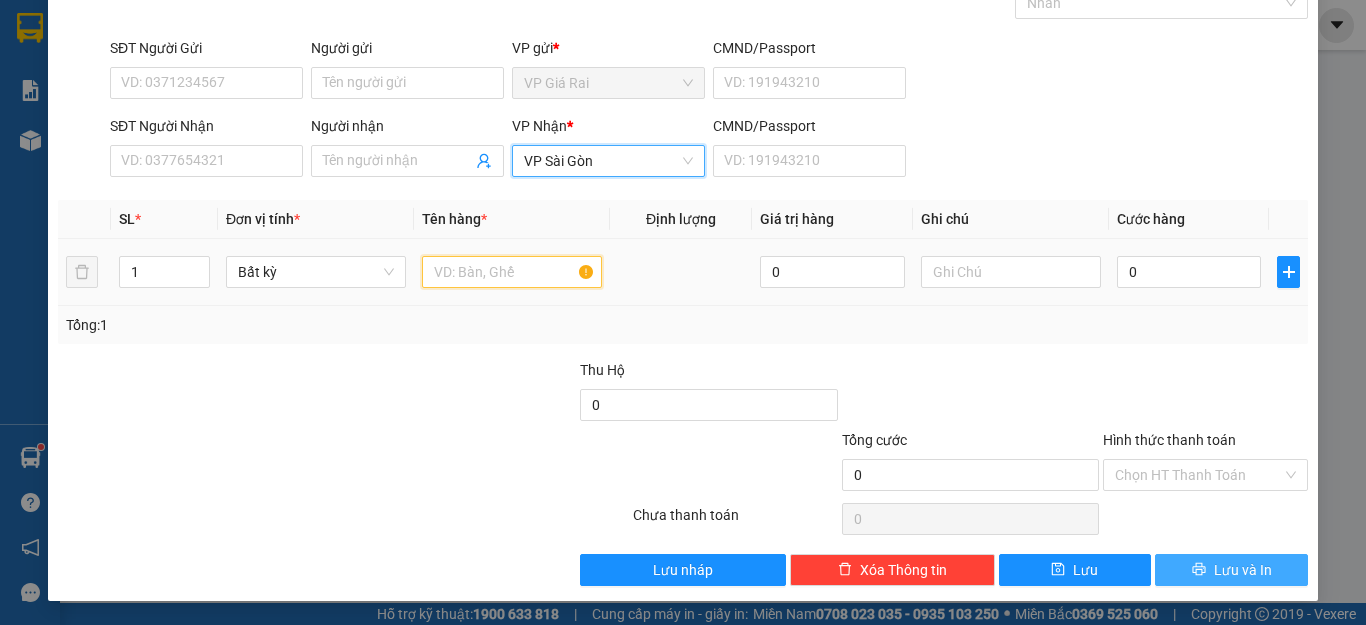 drag, startPoint x: 485, startPoint y: 272, endPoint x: 459, endPoint y: 208, distance: 69.079666 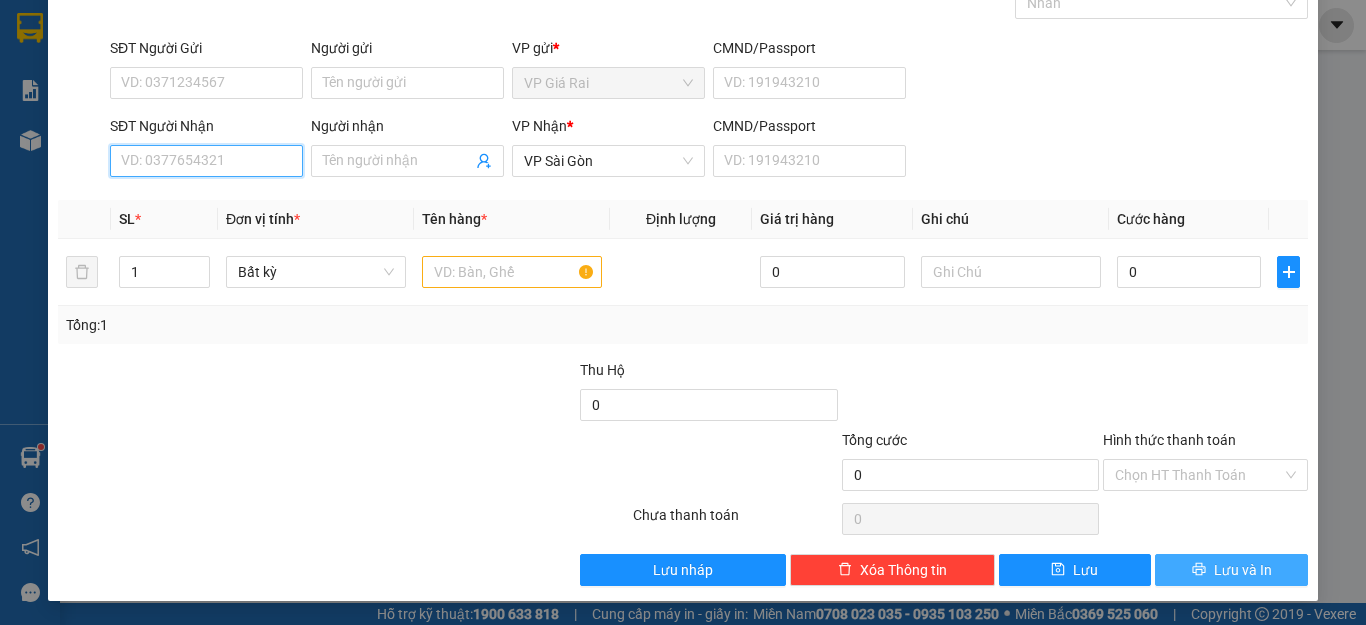 click on "SĐT Người Nhận" at bounding box center (206, 161) 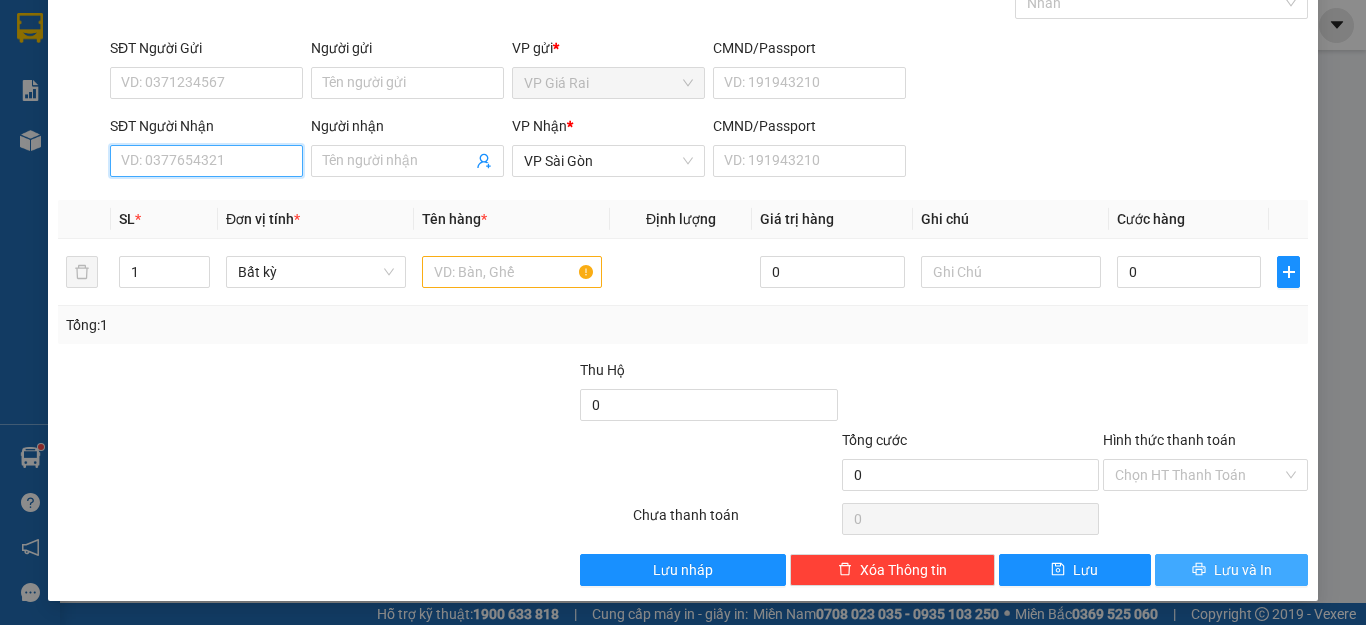 scroll, scrollTop: 0, scrollLeft: 0, axis: both 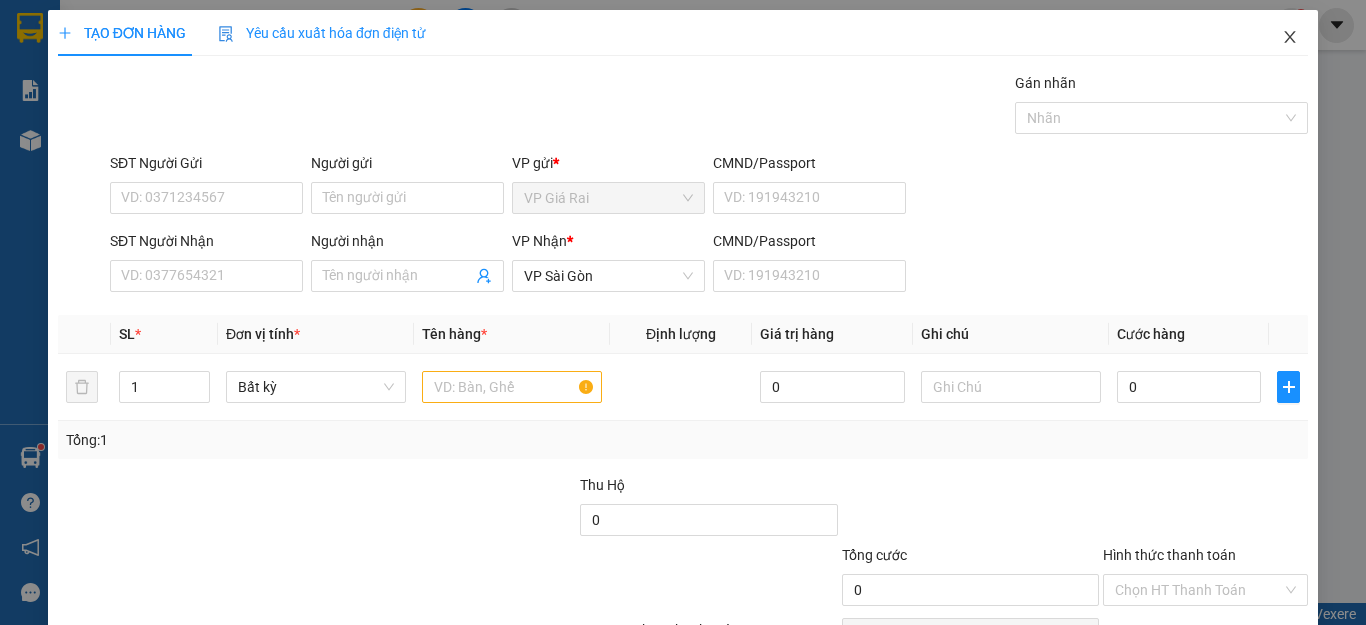 click 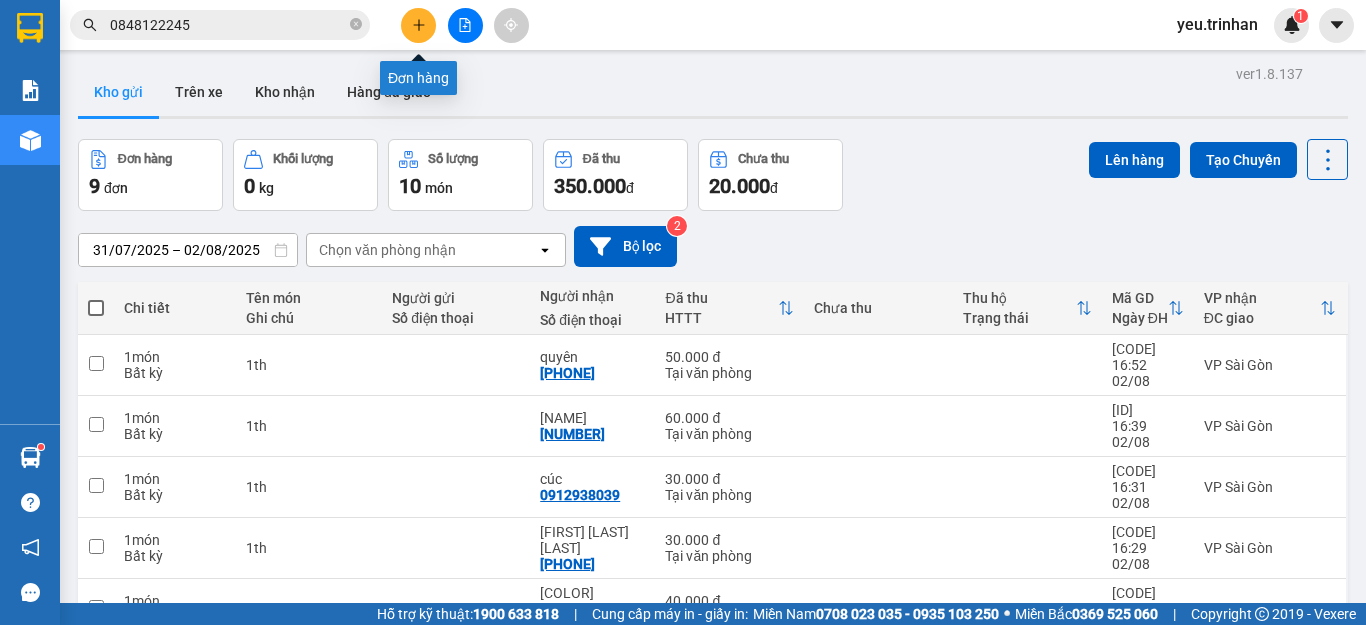 click at bounding box center (418, 25) 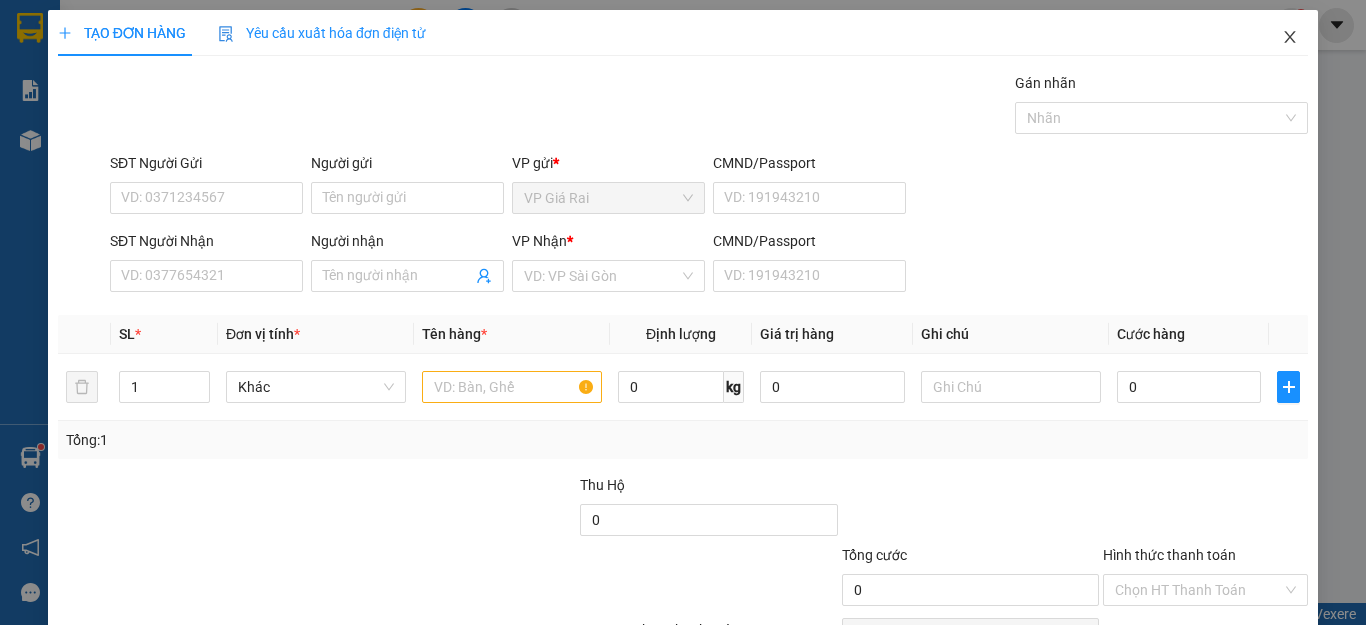 click 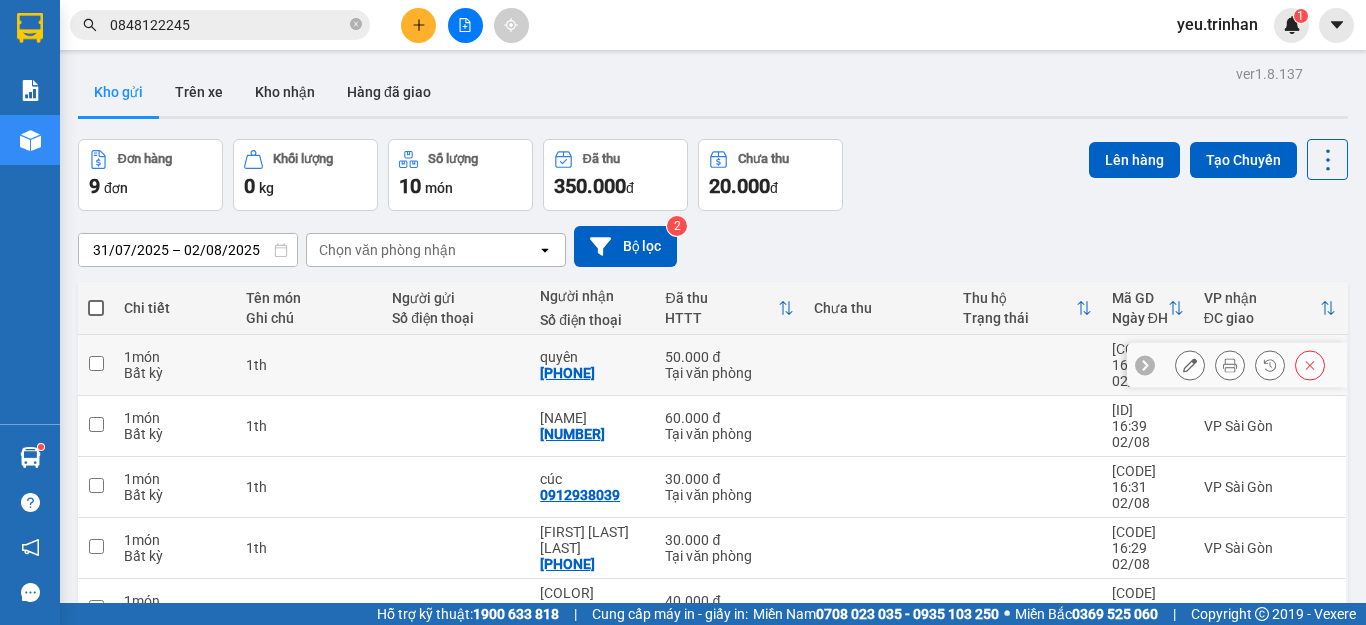 click at bounding box center (1230, 365) 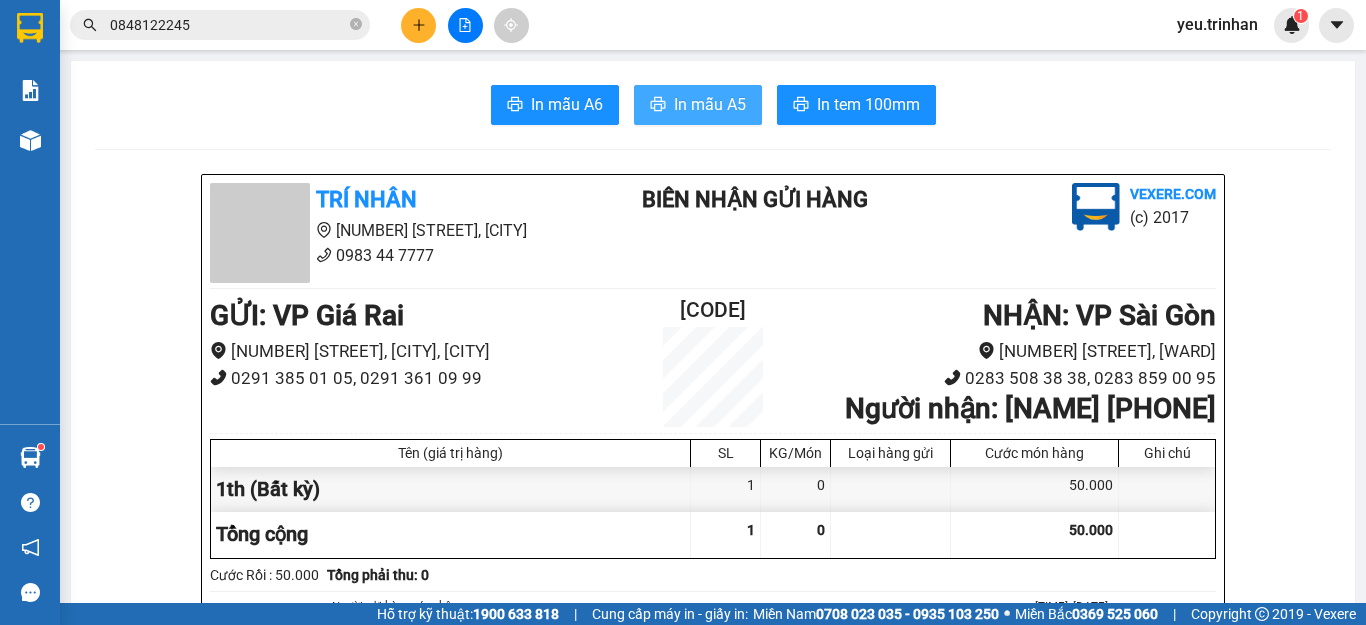 click on "In mẫu A5" at bounding box center (710, 104) 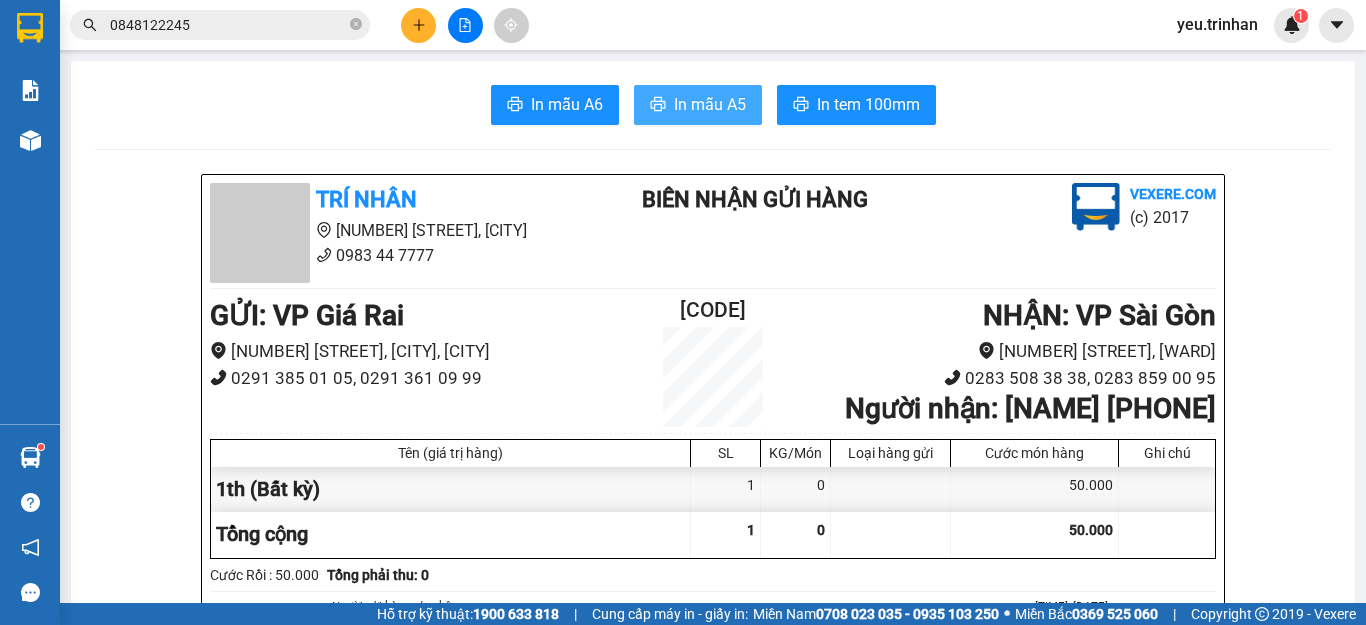 scroll, scrollTop: 0, scrollLeft: 0, axis: both 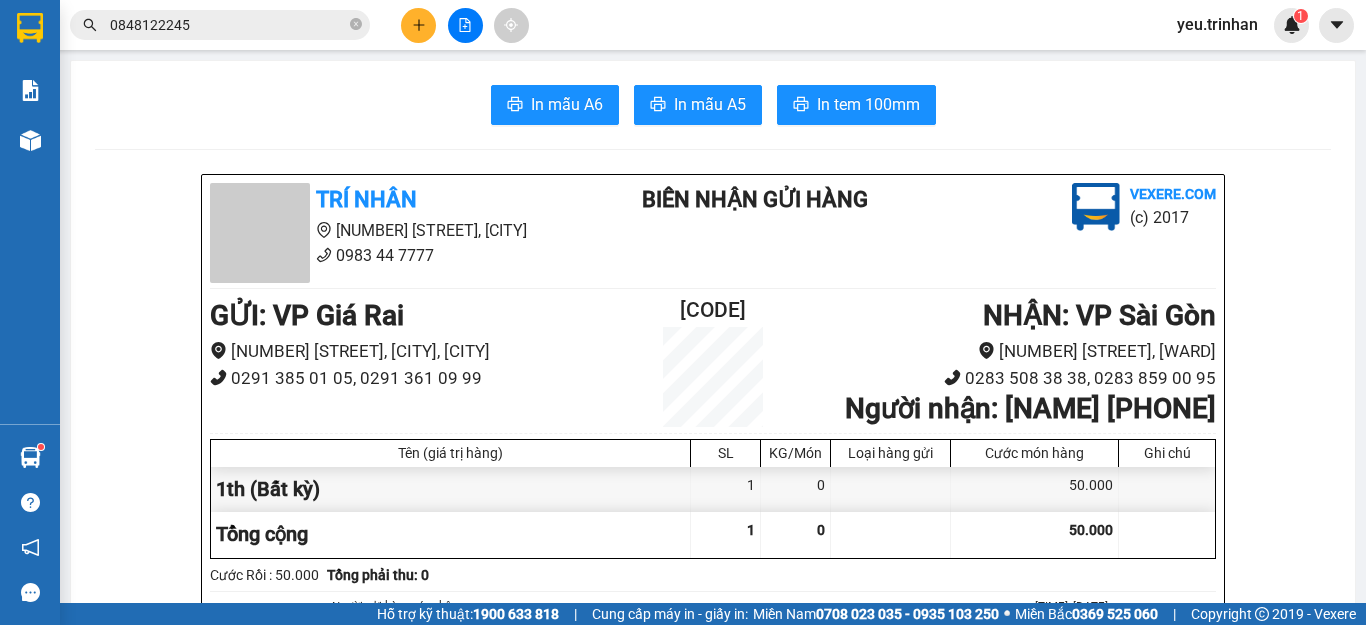 click at bounding box center [418, 25] 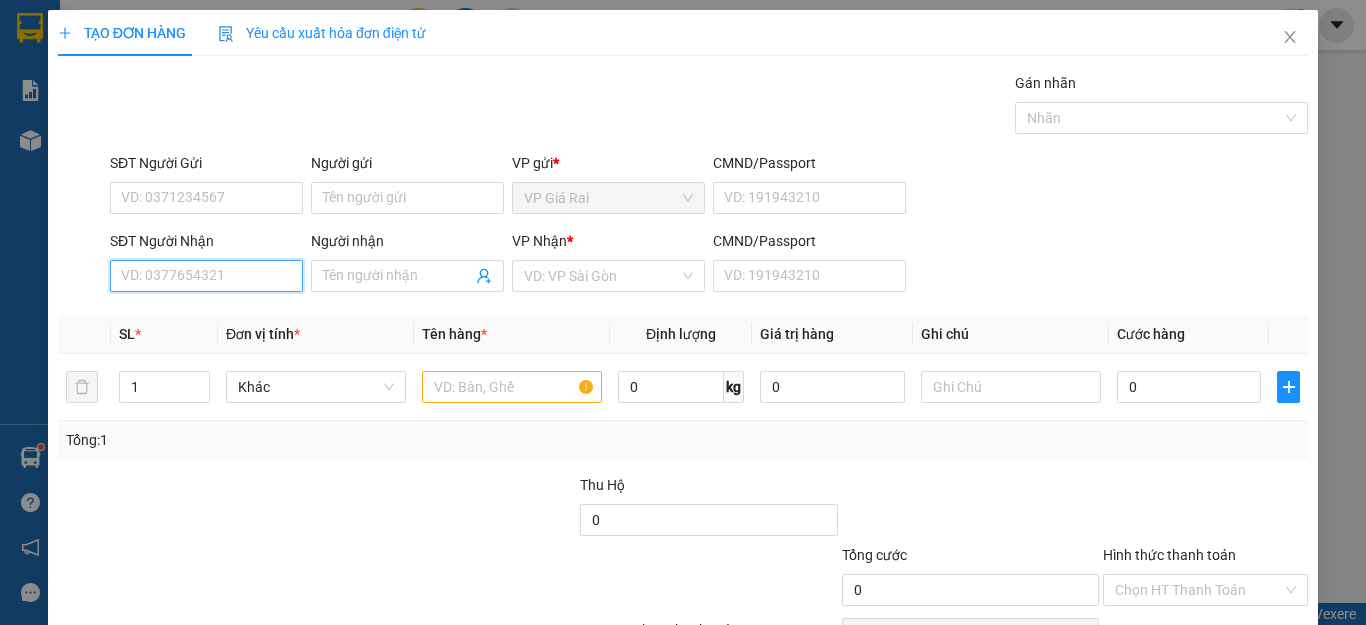 click on "SĐT Người Nhận" at bounding box center (206, 276) 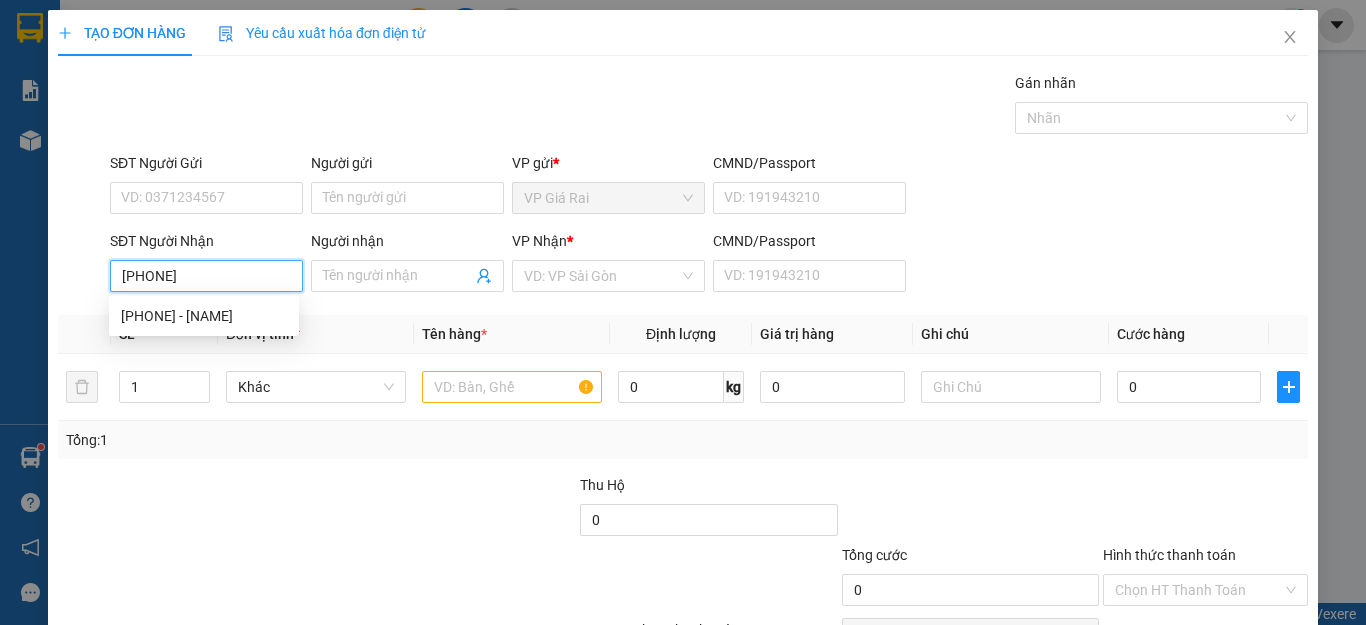 type on "[PHONE]" 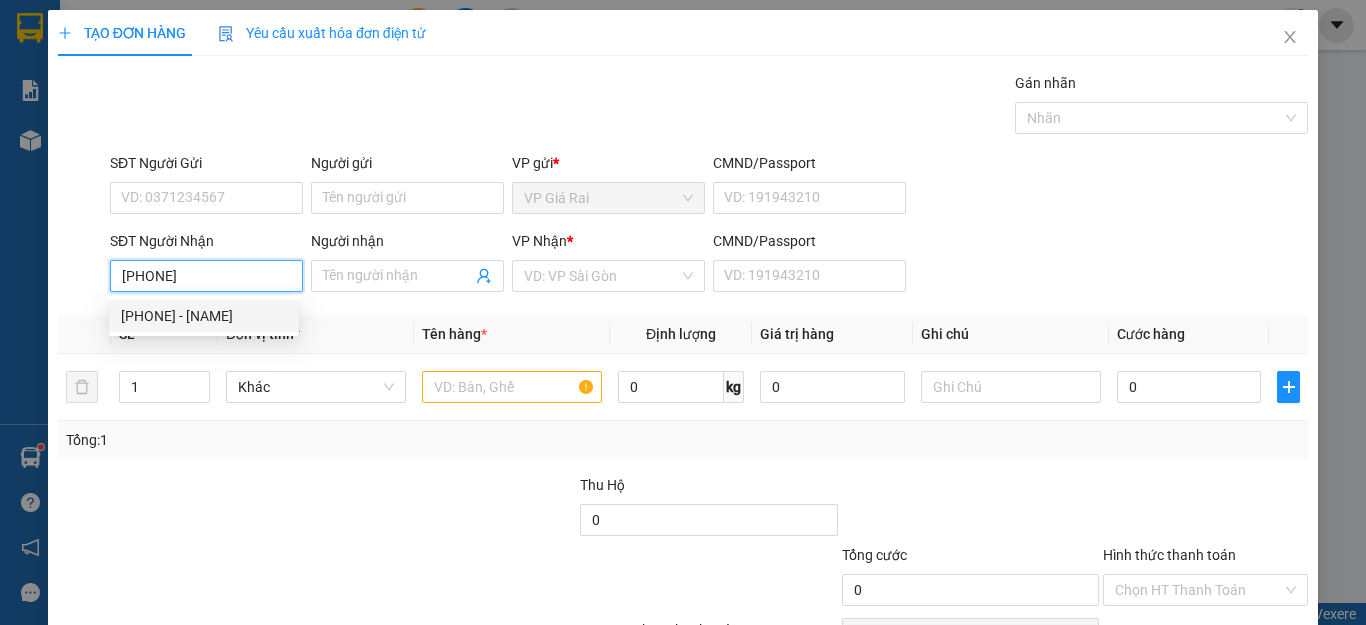 click on "[PHONE] - [NAME]" at bounding box center (204, 316) 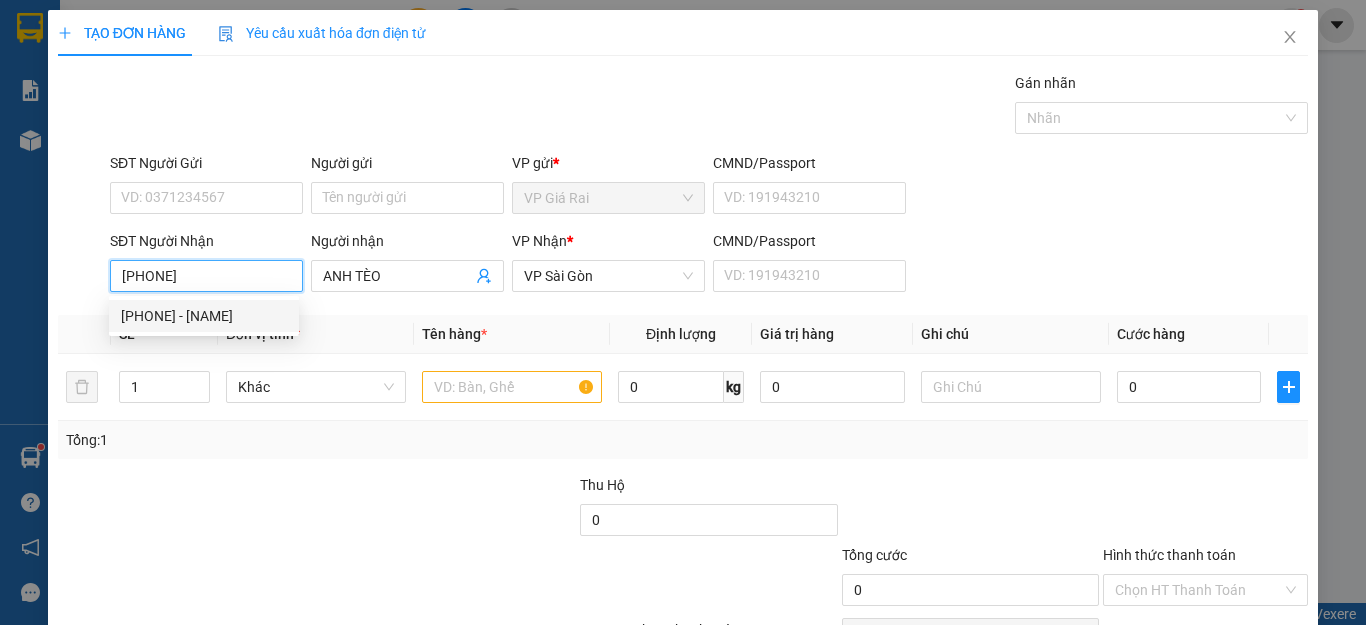type on "40.000" 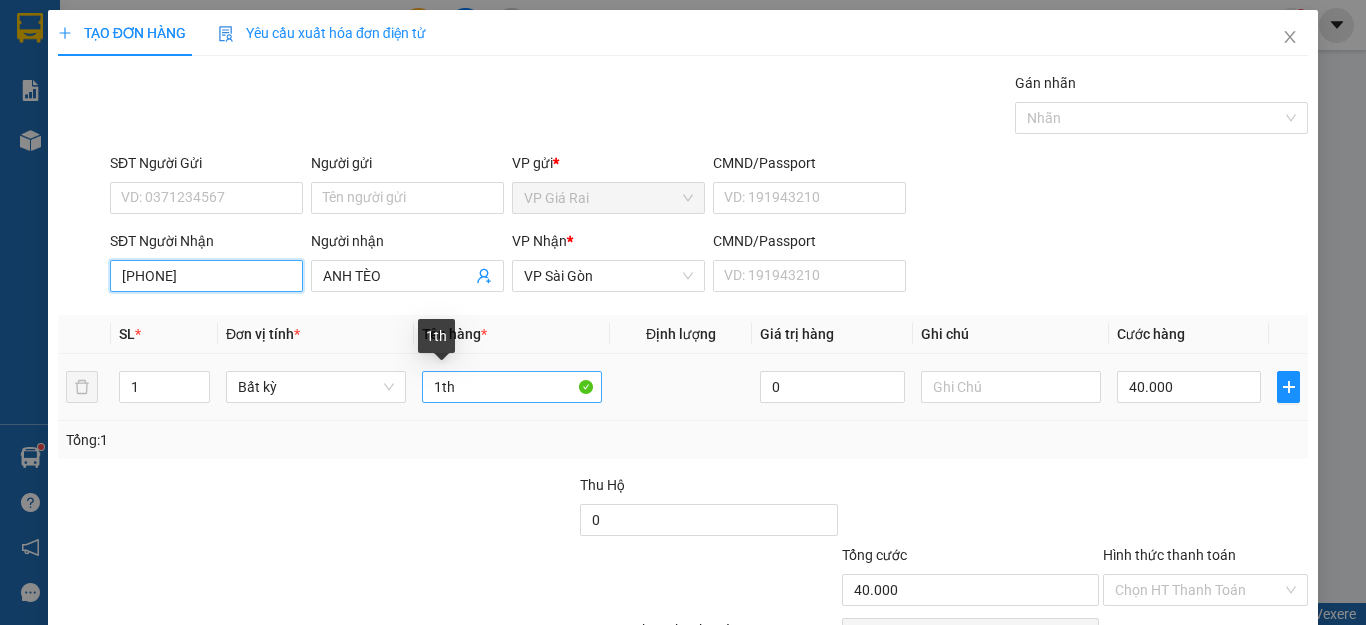 type on "[PHONE]" 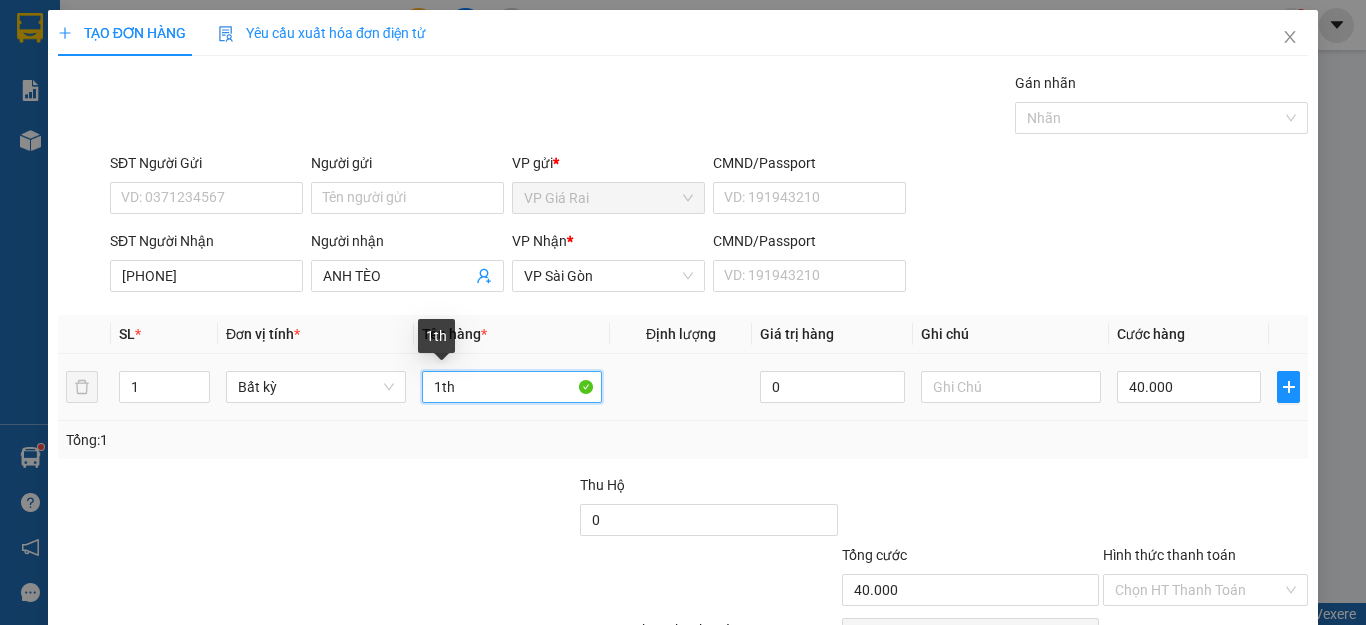 click on "1th" at bounding box center (512, 387) 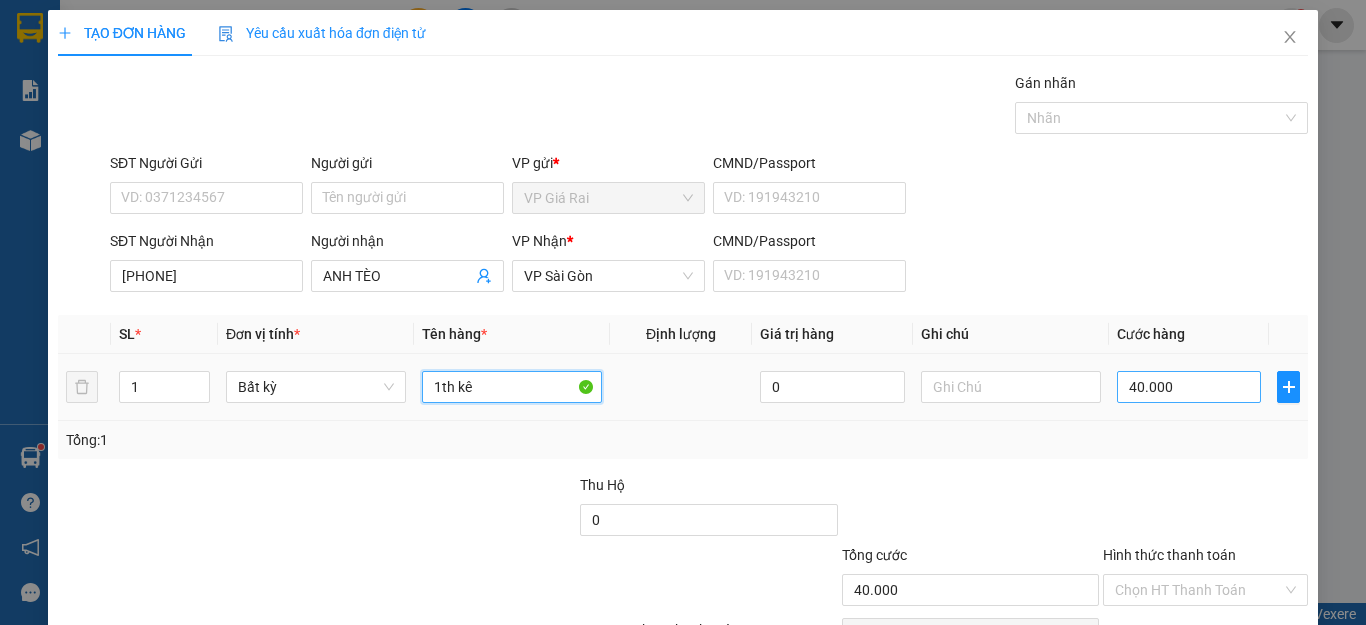 type on "1th kê" 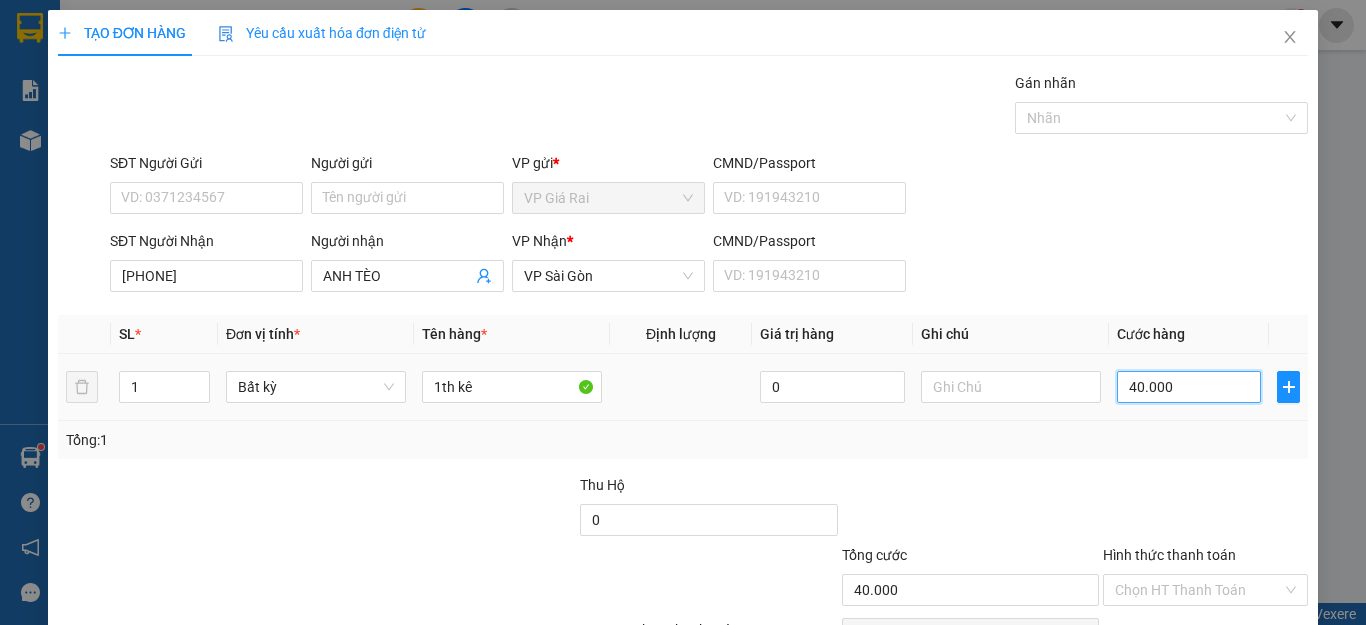 click on "40.000" at bounding box center (1189, 387) 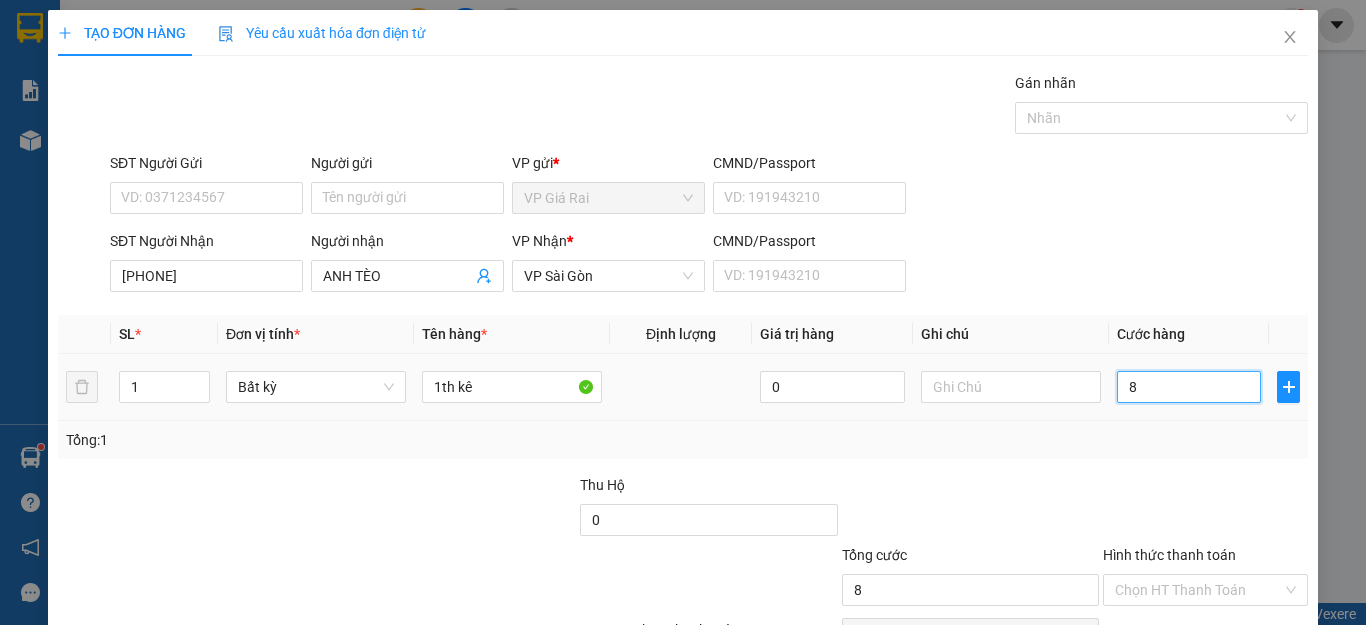 type on "80" 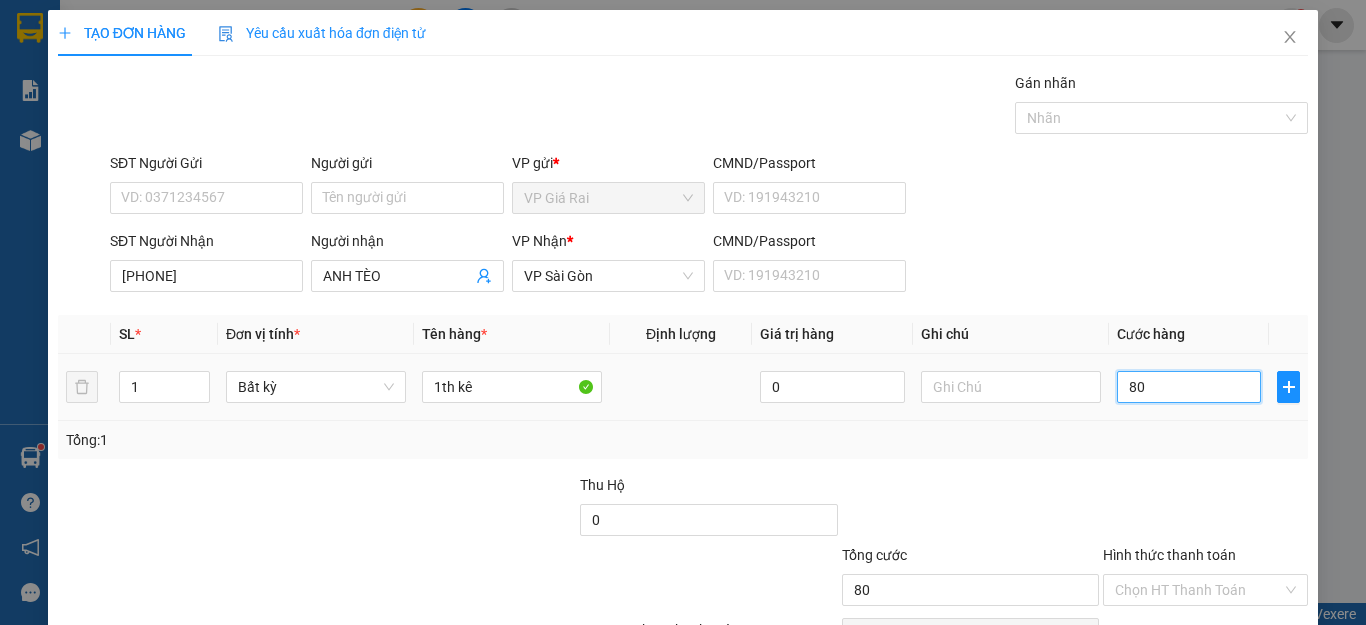 scroll, scrollTop: 115, scrollLeft: 0, axis: vertical 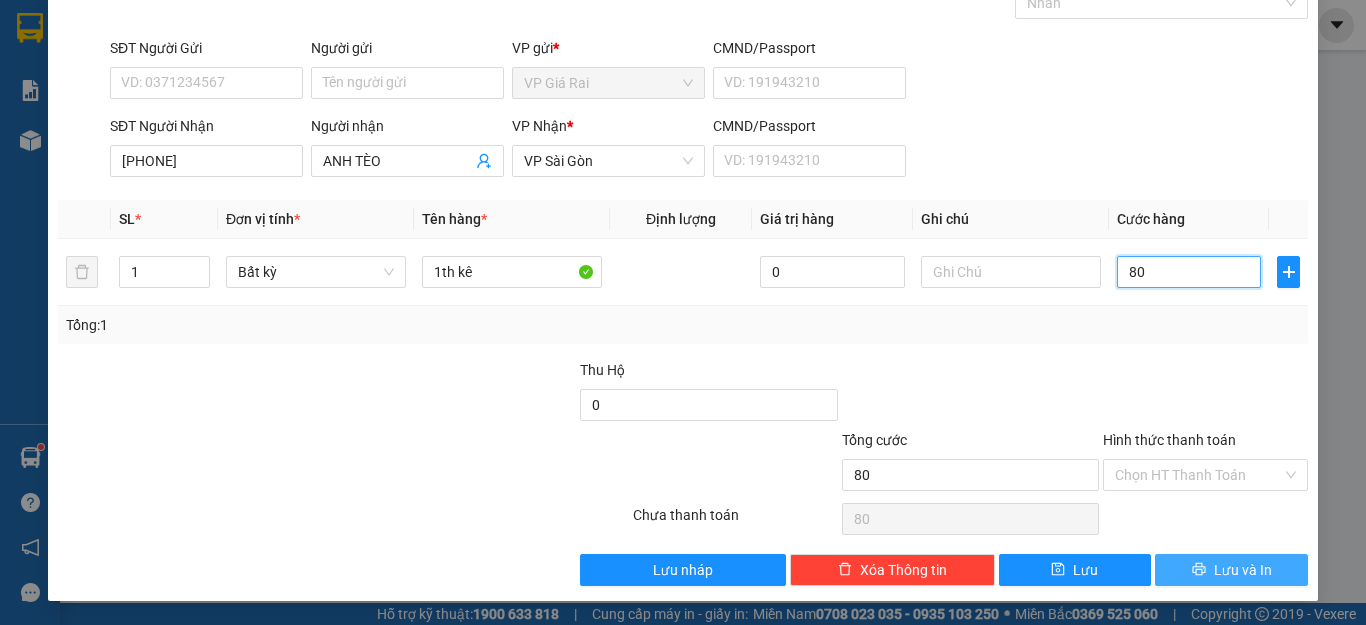 type on "80" 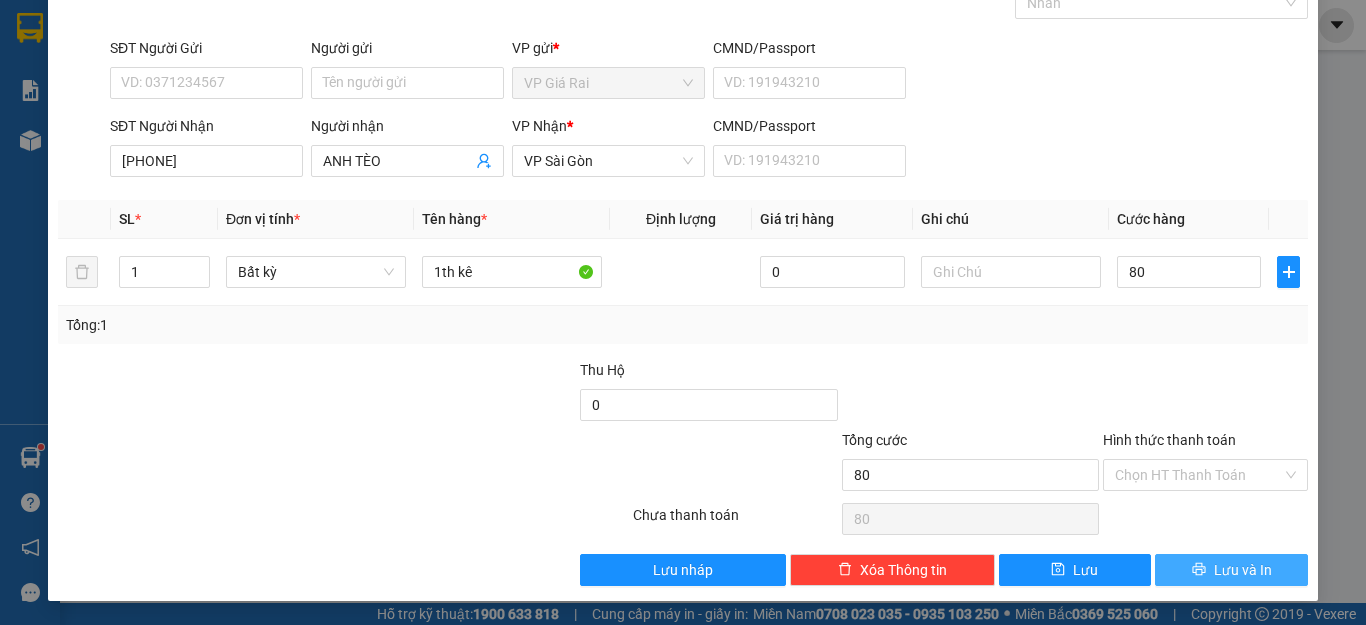 type on "80.000" 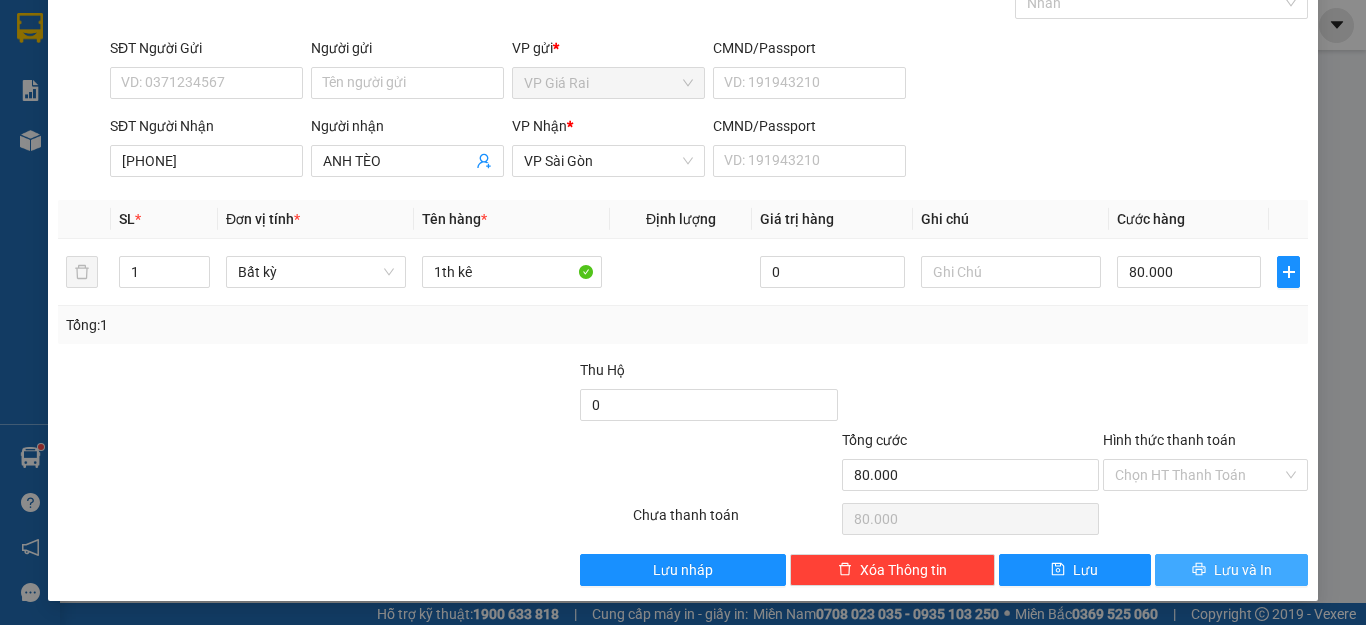 click on "Lưu và In" at bounding box center [1243, 570] 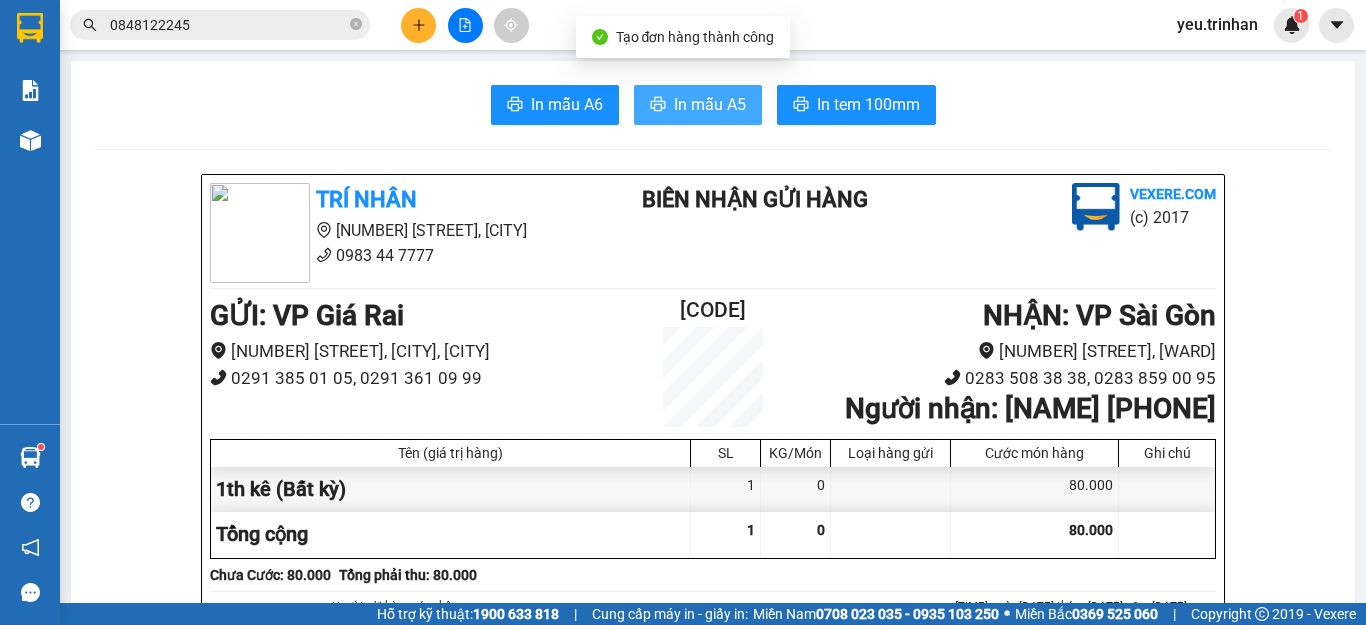 click on "In mẫu A5" at bounding box center (710, 104) 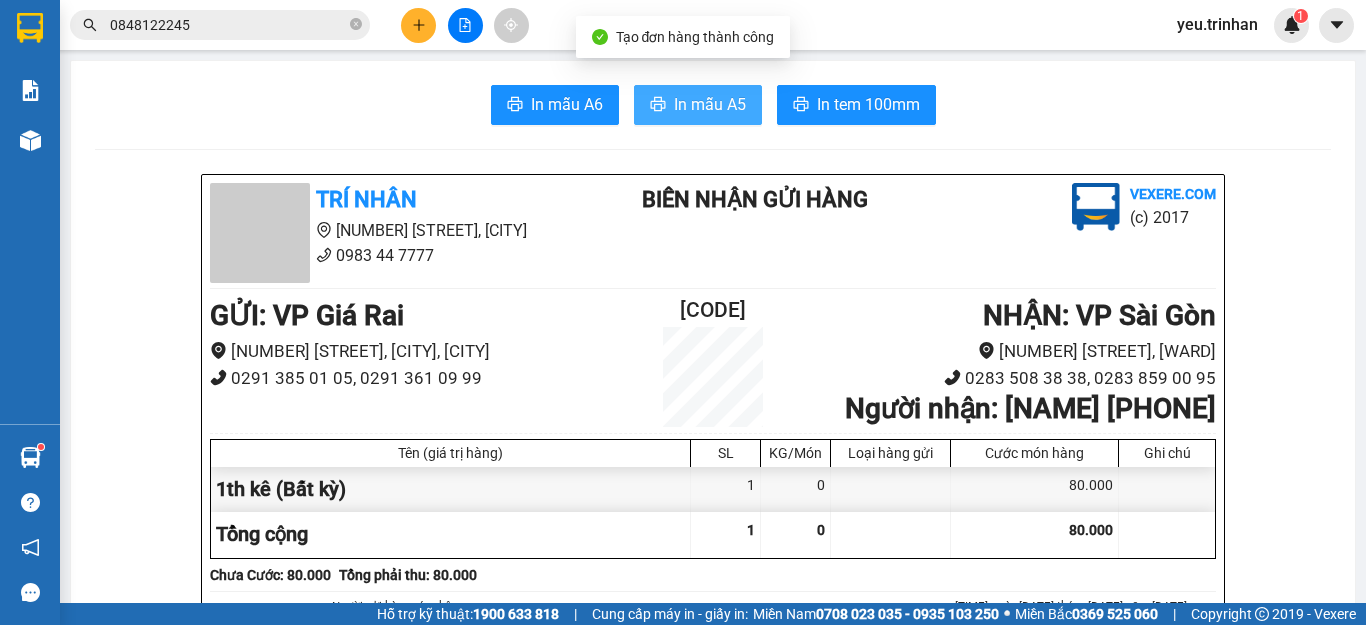 scroll, scrollTop: 0, scrollLeft: 0, axis: both 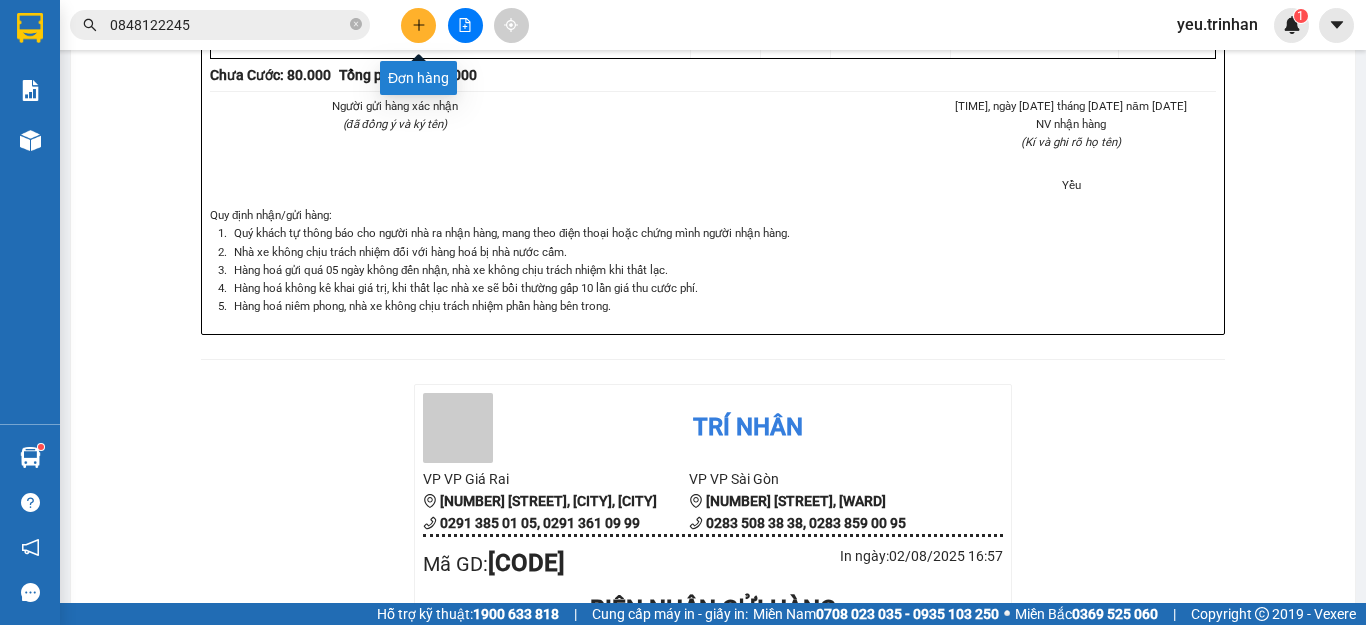 click 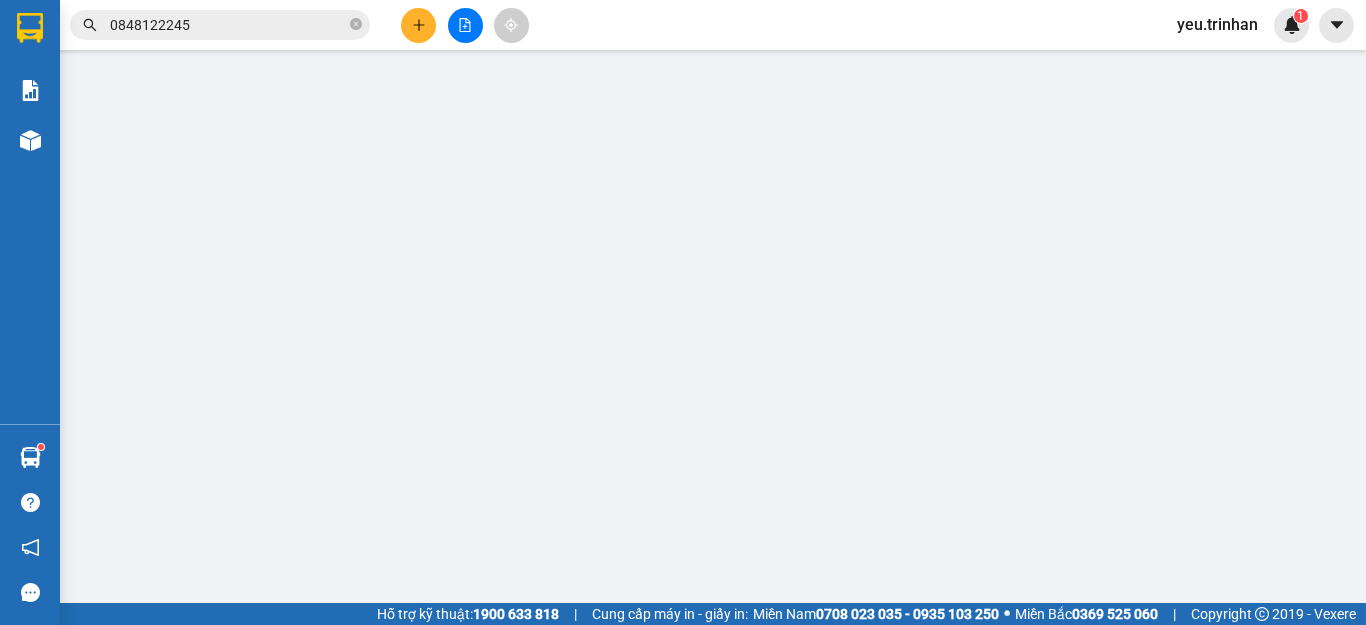 scroll, scrollTop: 0, scrollLeft: 0, axis: both 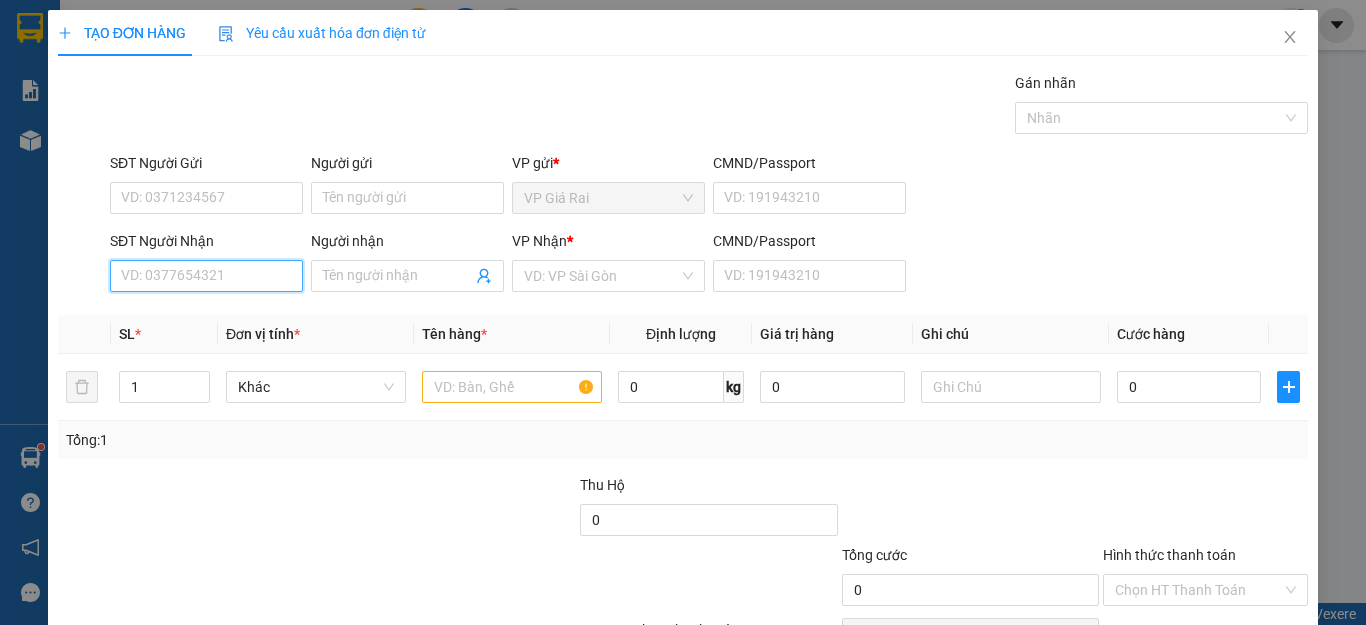 click on "SĐT Người Nhận" at bounding box center (206, 276) 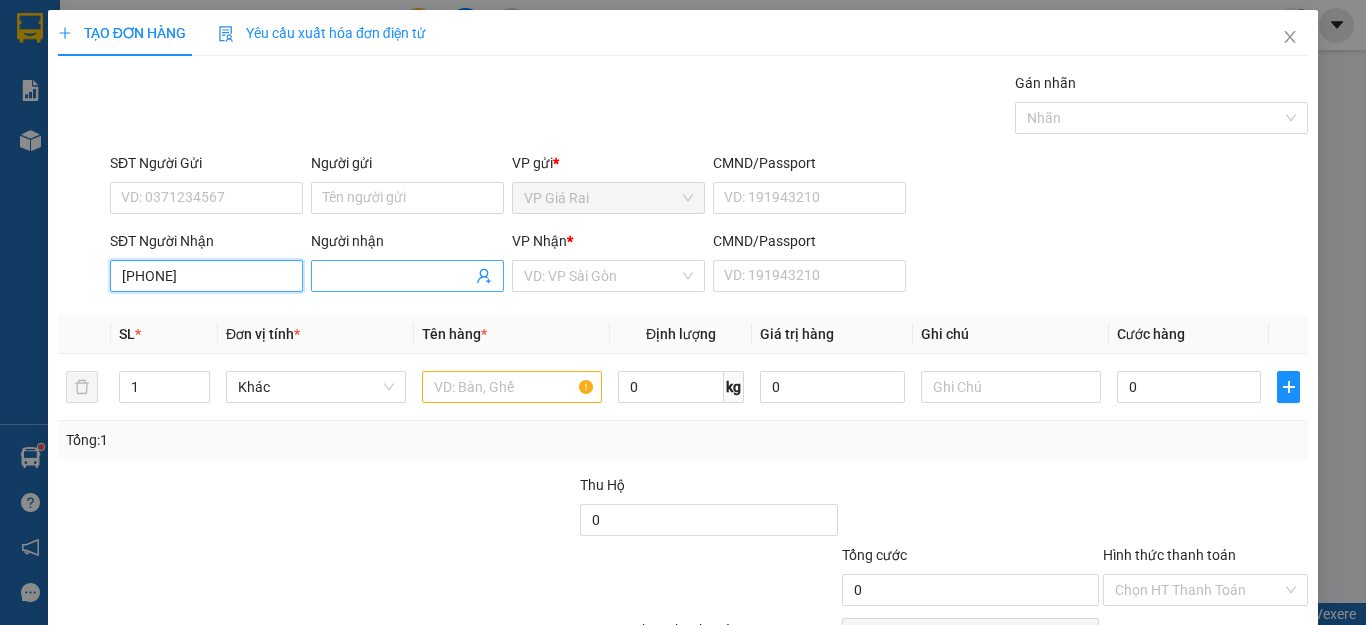 type on "[PHONE]" 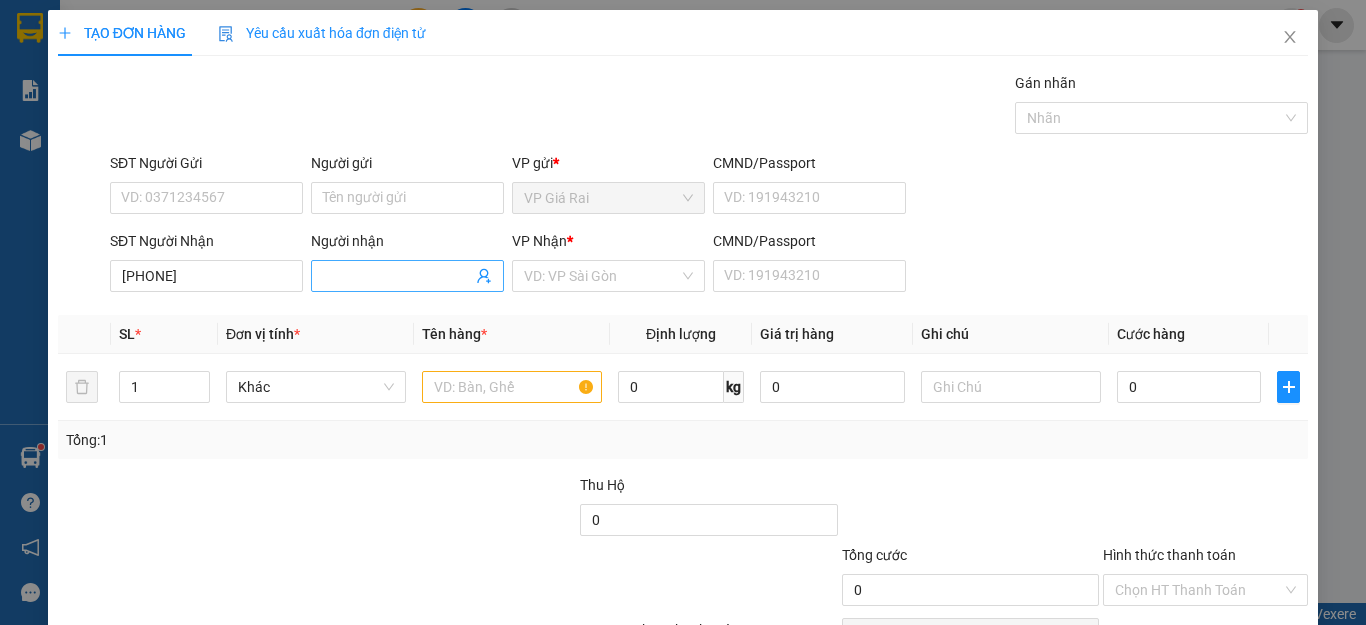 click on "Người nhận" at bounding box center (397, 276) 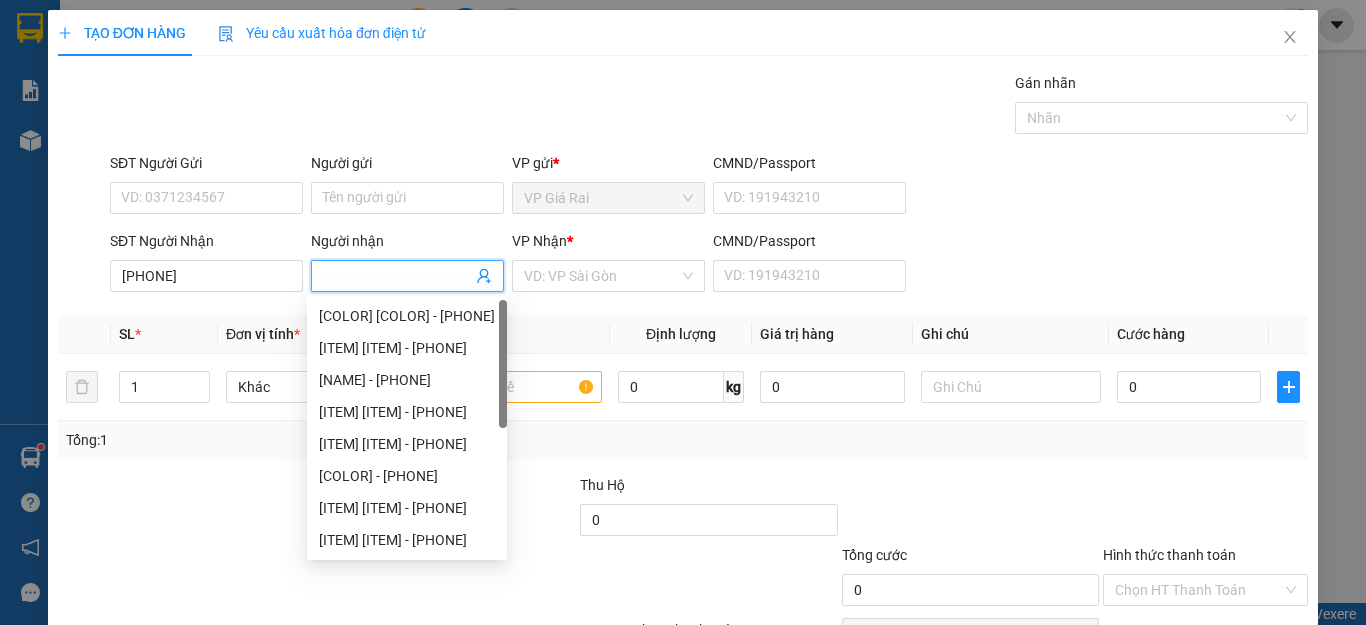 type on "D" 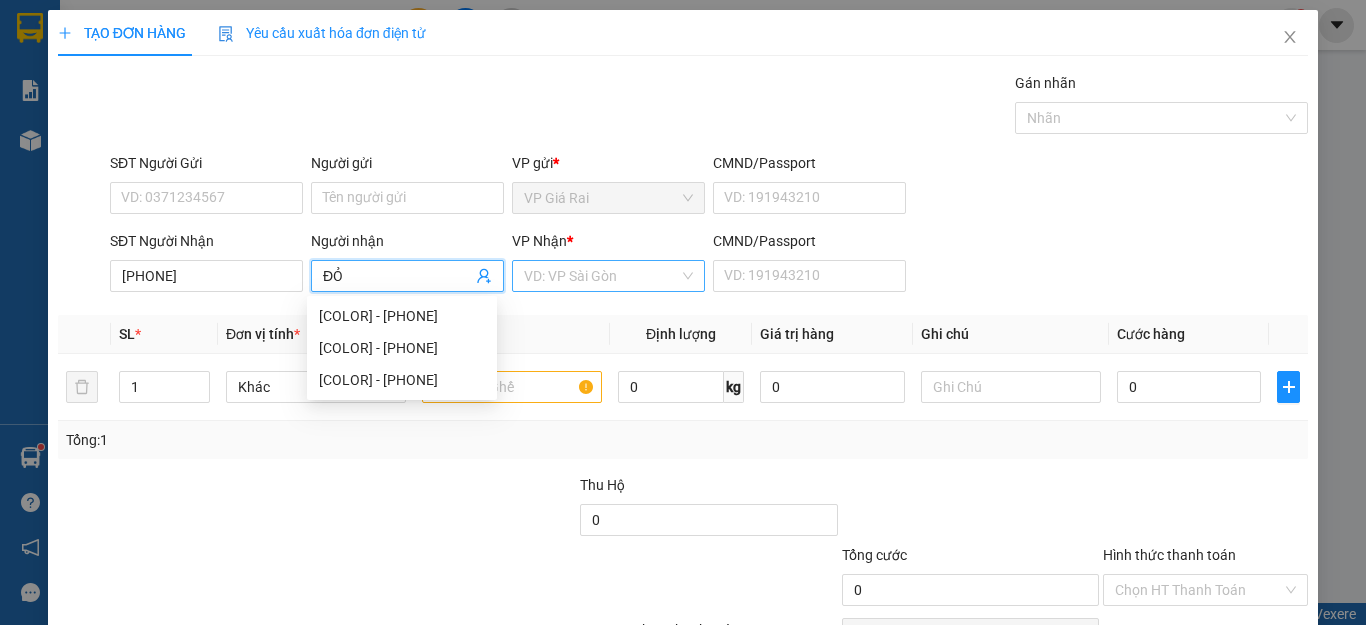 type on "ĐỎ" 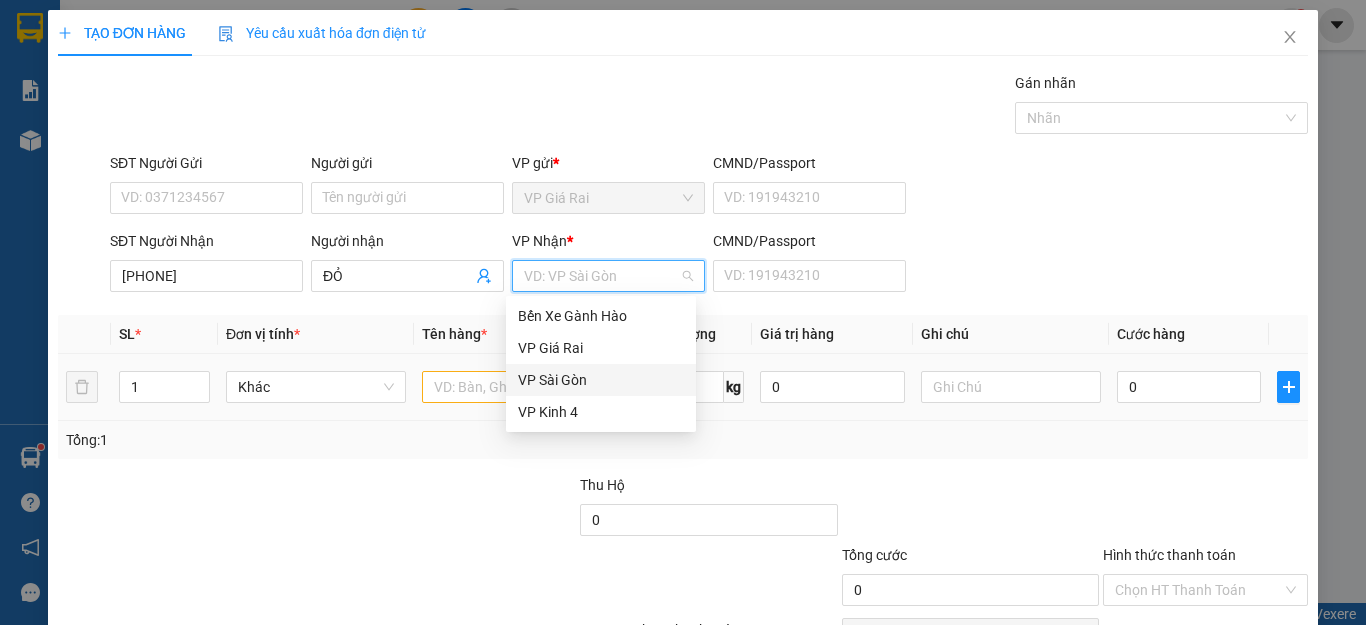 click on "VP Sài Gòn" at bounding box center [601, 380] 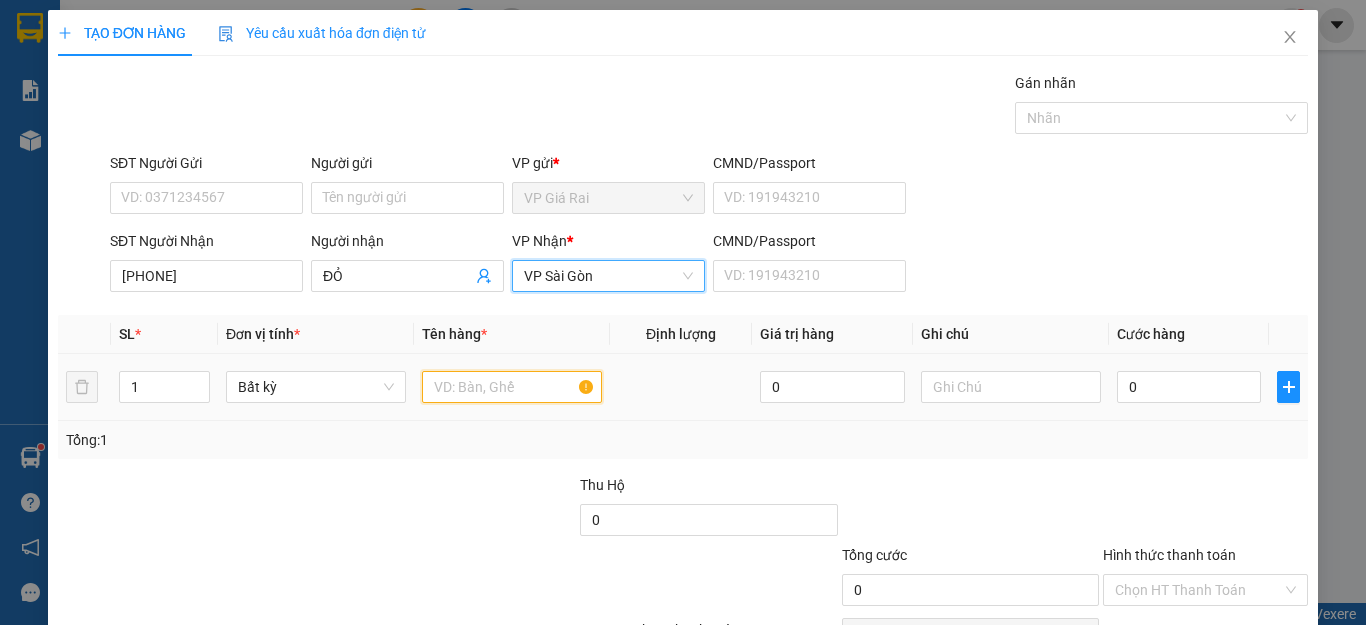 click at bounding box center [512, 387] 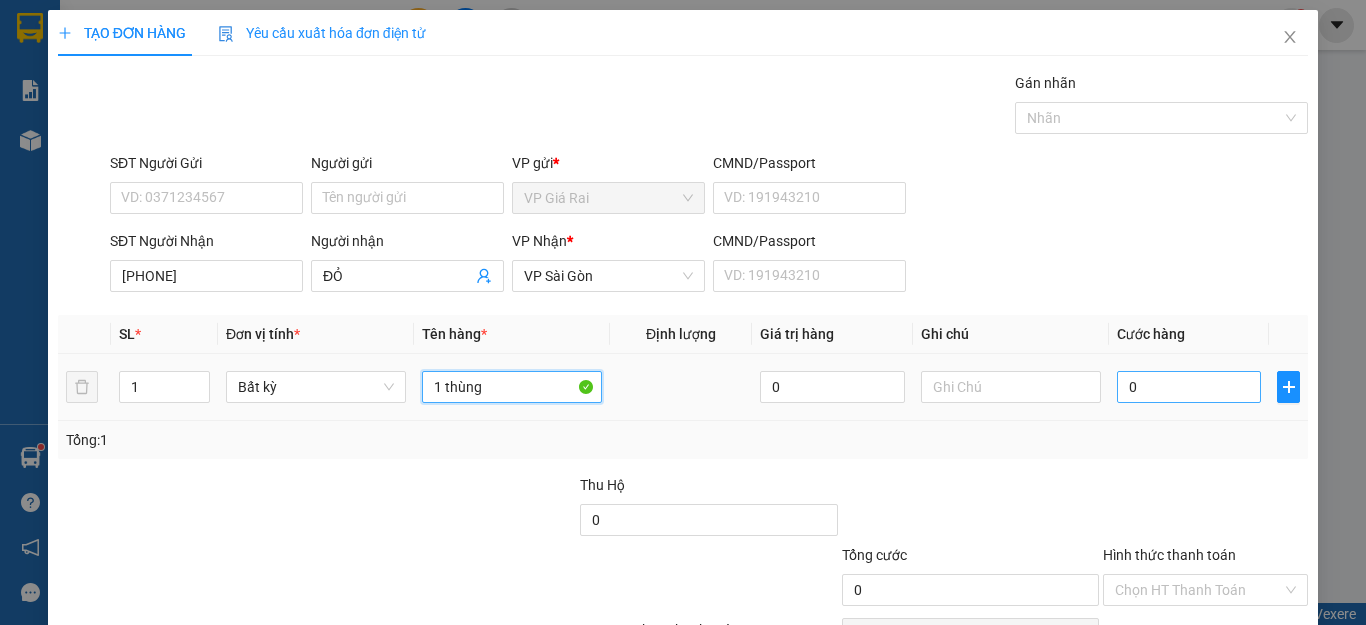 type on "1 thùng" 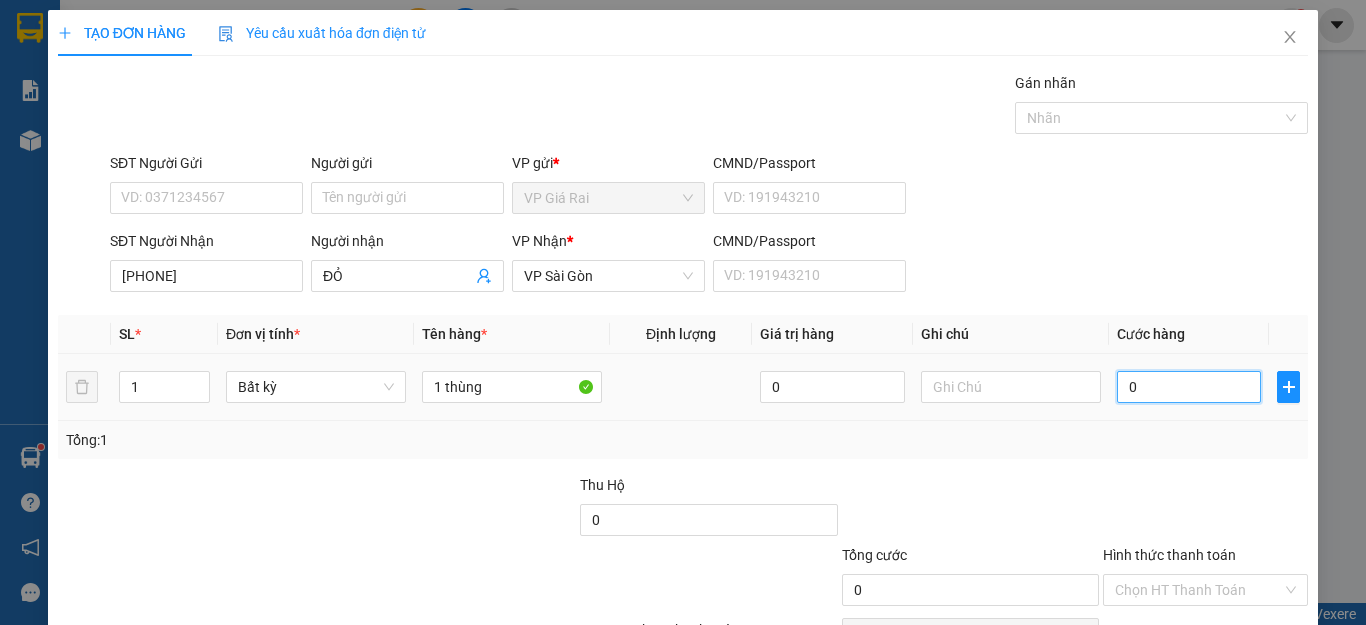 click on "0" at bounding box center [1189, 387] 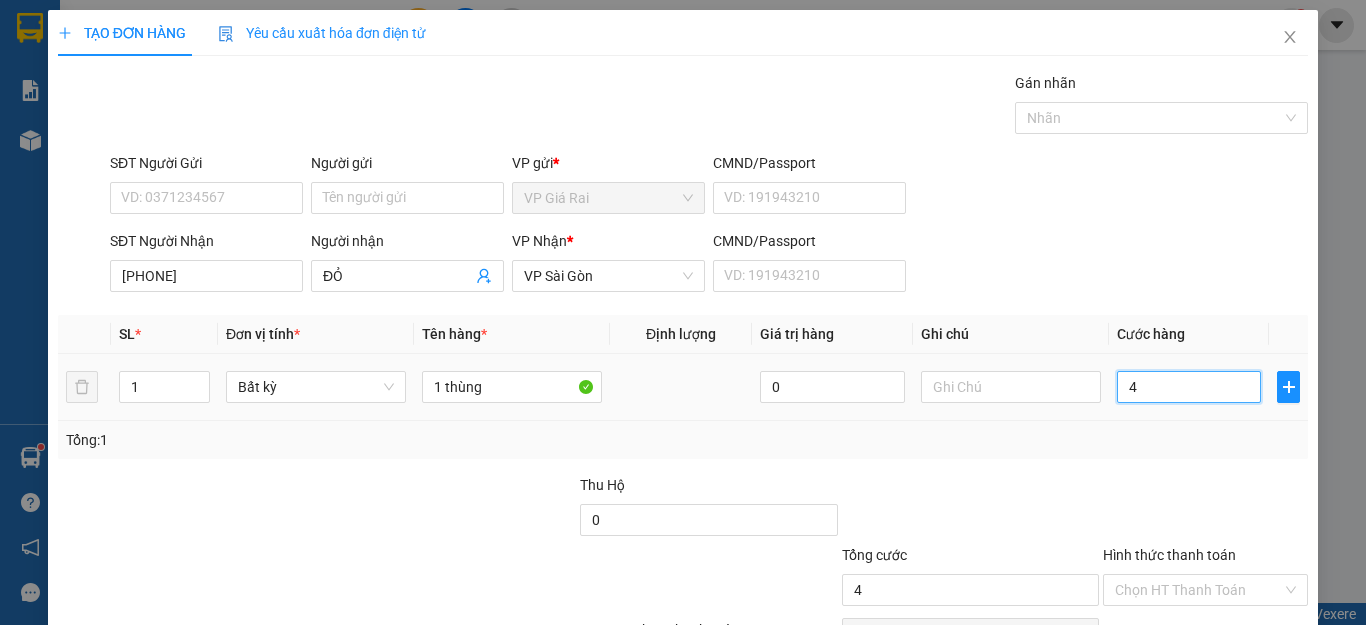 type on "40" 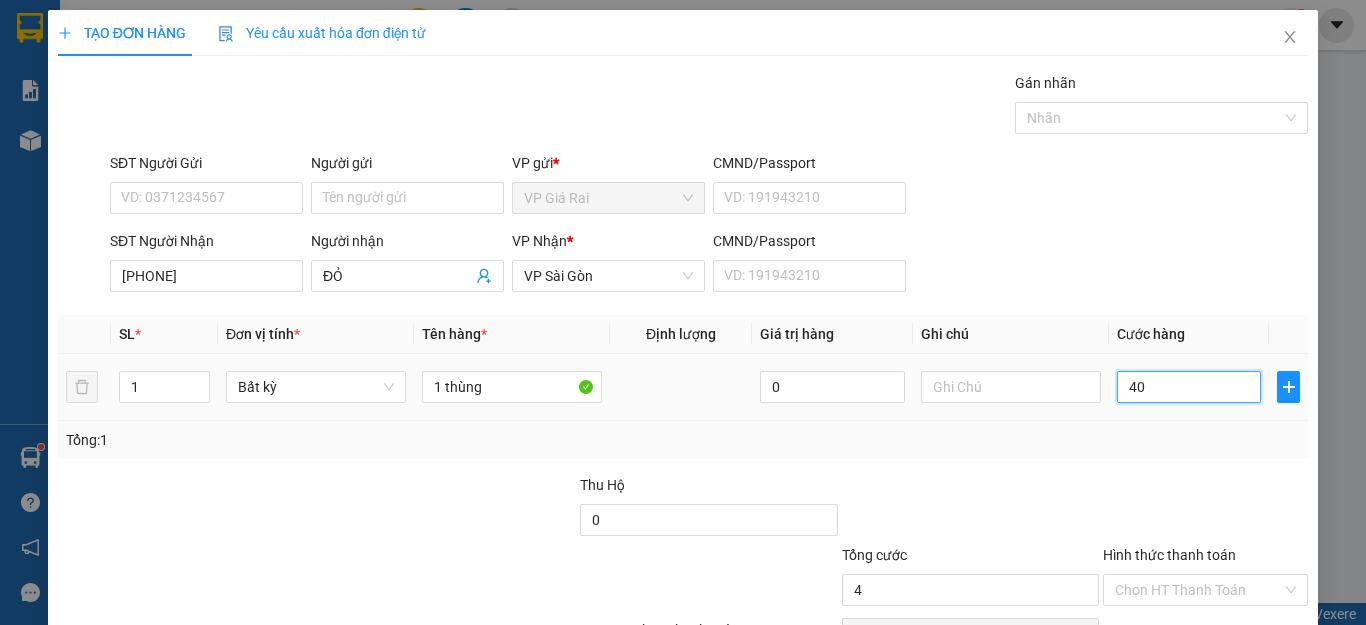 type on "40" 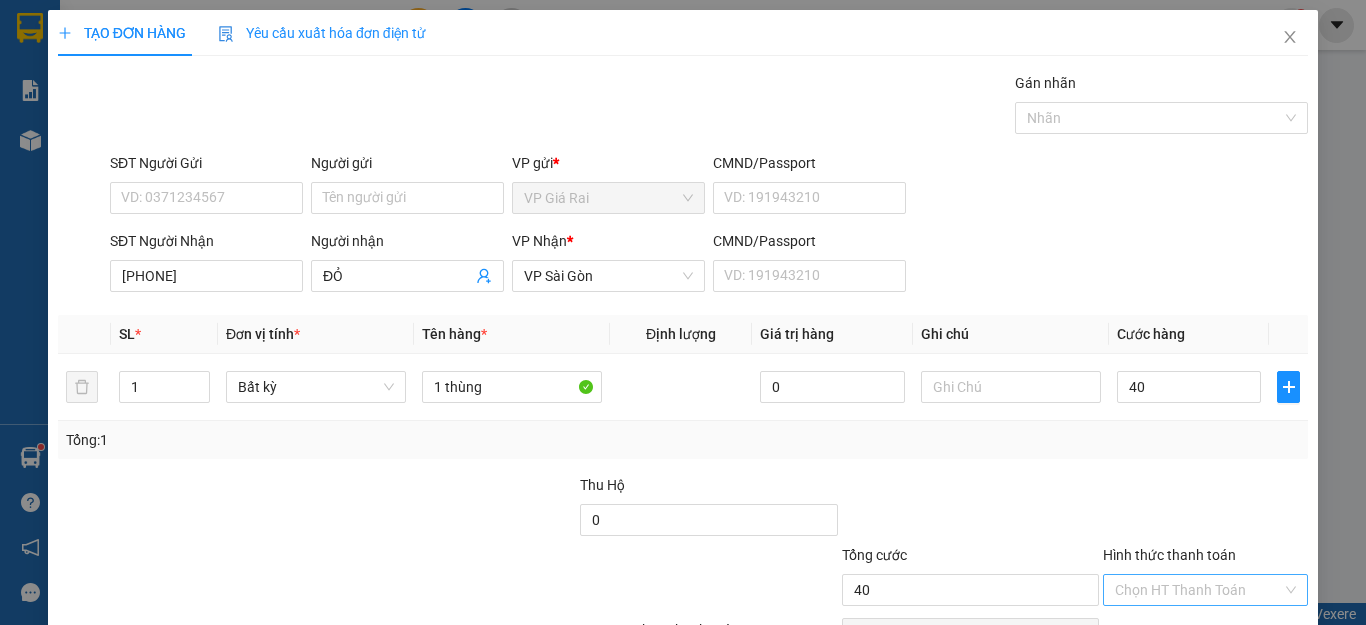 type on "40.000" 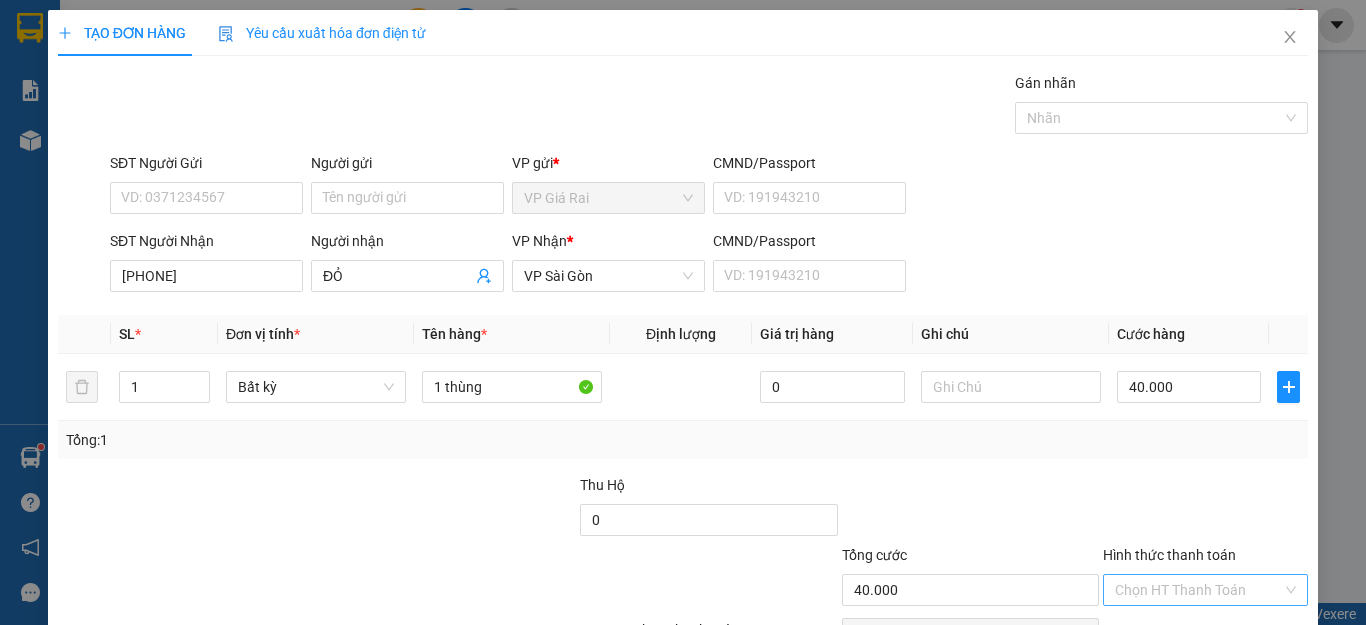 click on "Hình thức thanh toán" at bounding box center (1198, 590) 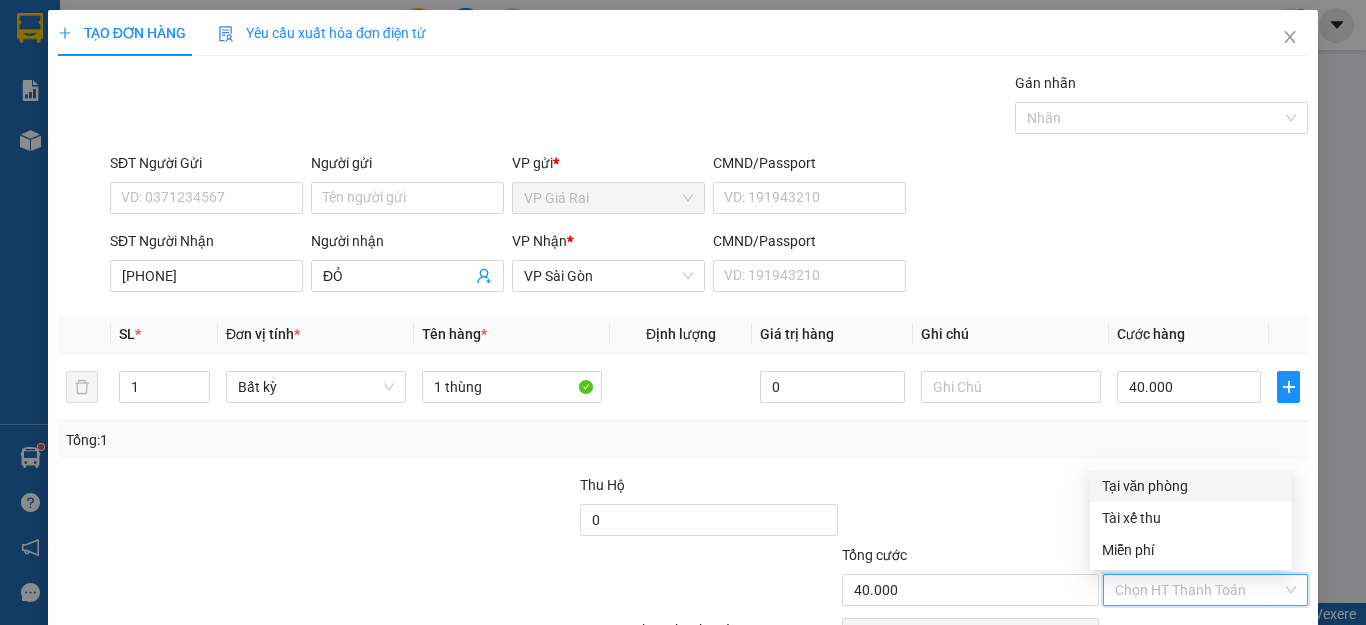 click on "Tại văn phòng" at bounding box center (1191, 486) 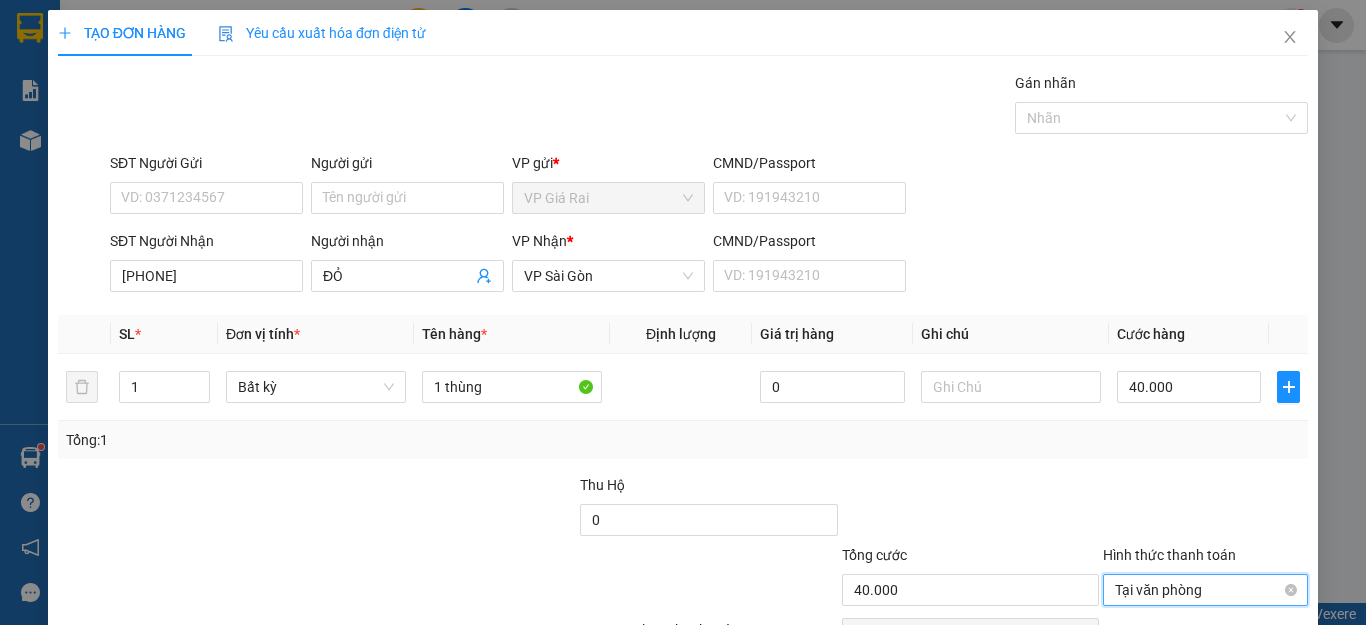 click on "Tại văn phòng" at bounding box center [1205, 590] 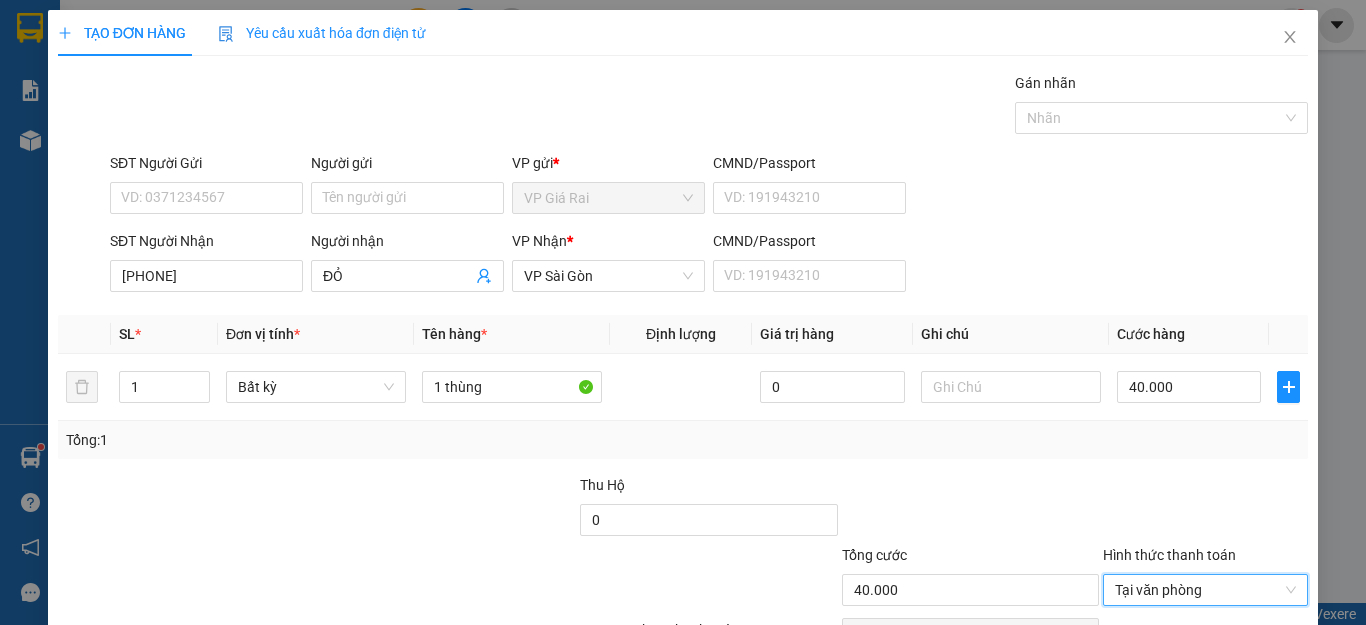 click at bounding box center (970, 509) 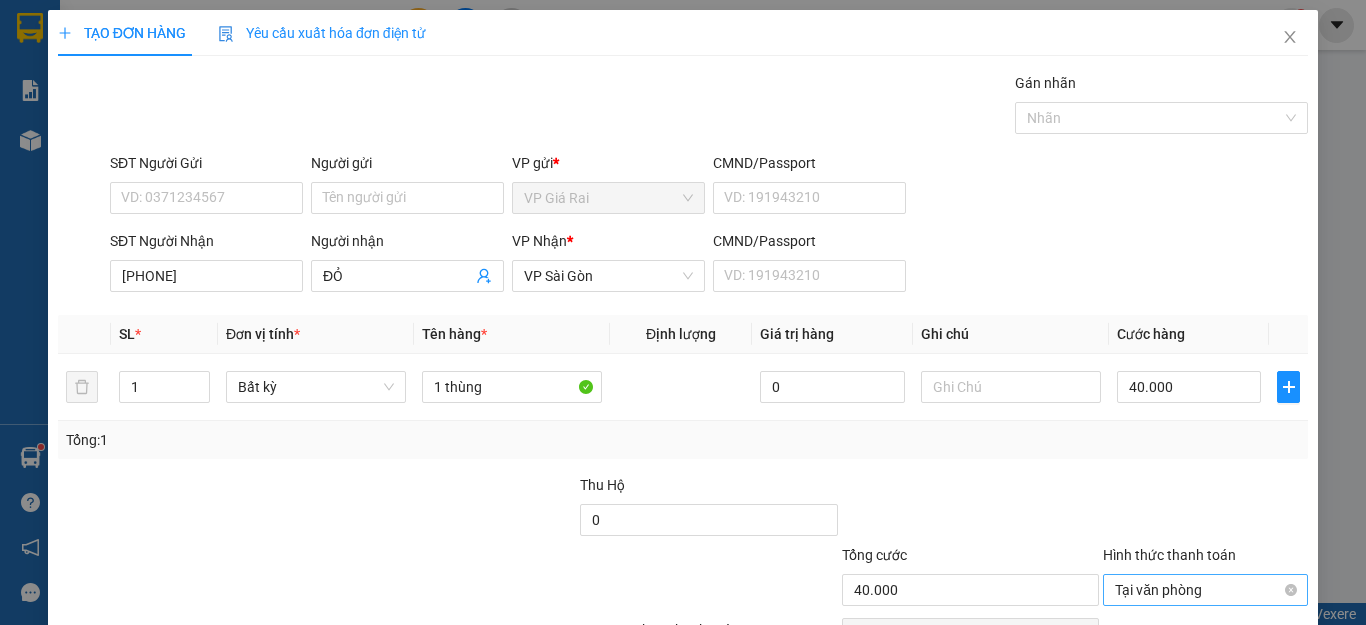 type on "40.000" 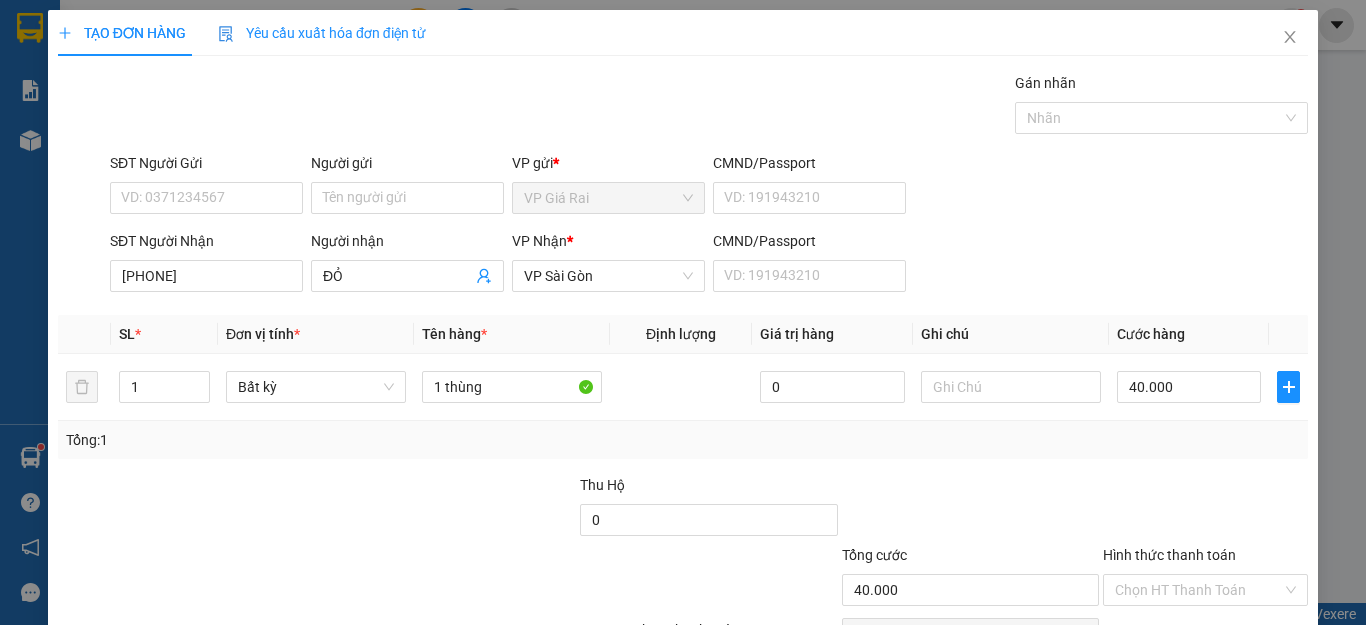 scroll, scrollTop: 100, scrollLeft: 0, axis: vertical 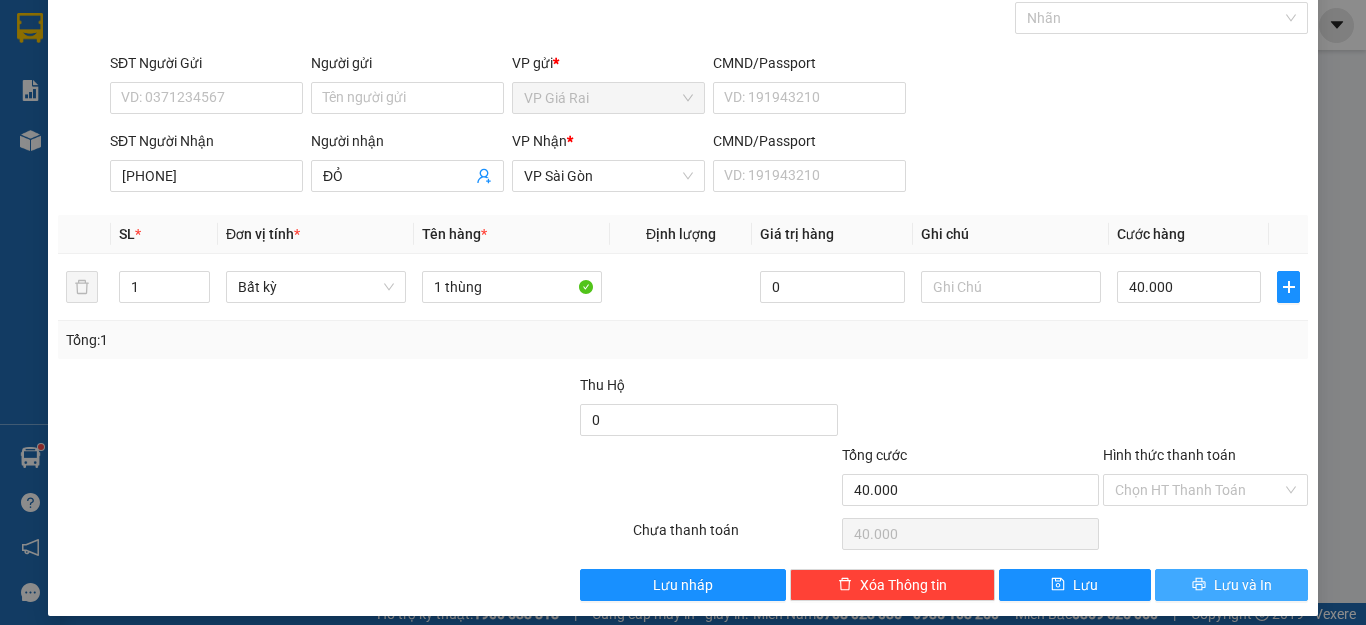 click on "Lưu và In" at bounding box center (1243, 585) 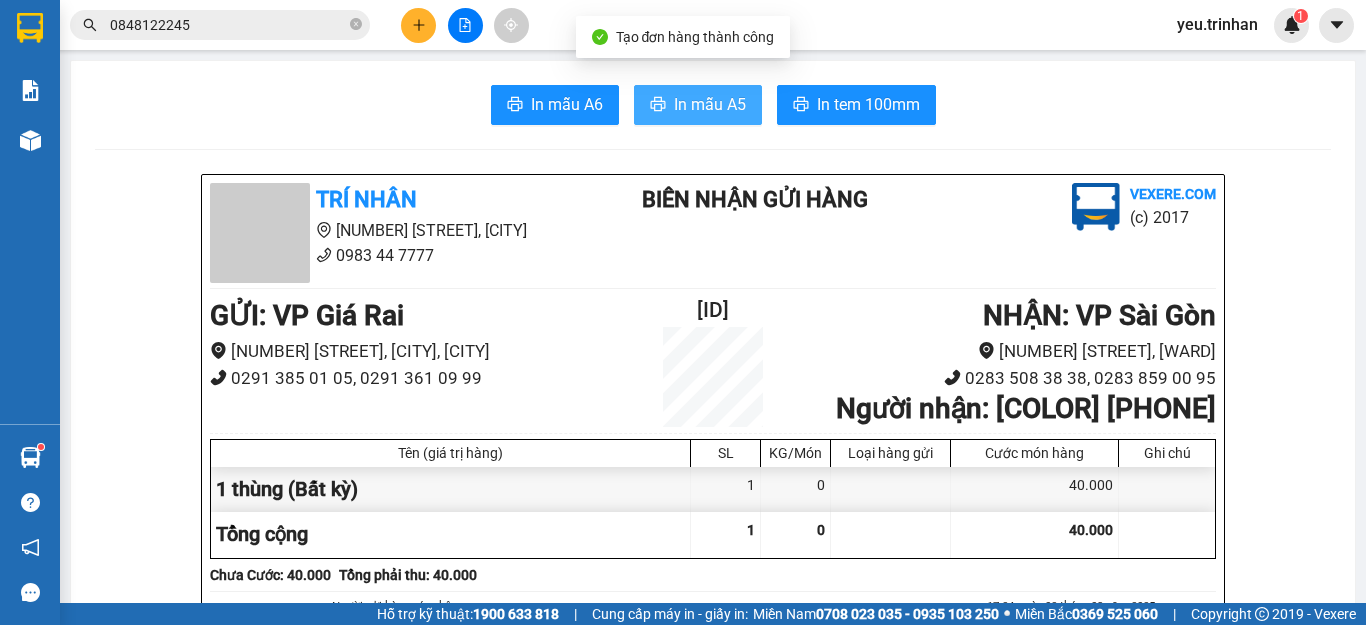 click on "In mẫu A5" at bounding box center (710, 104) 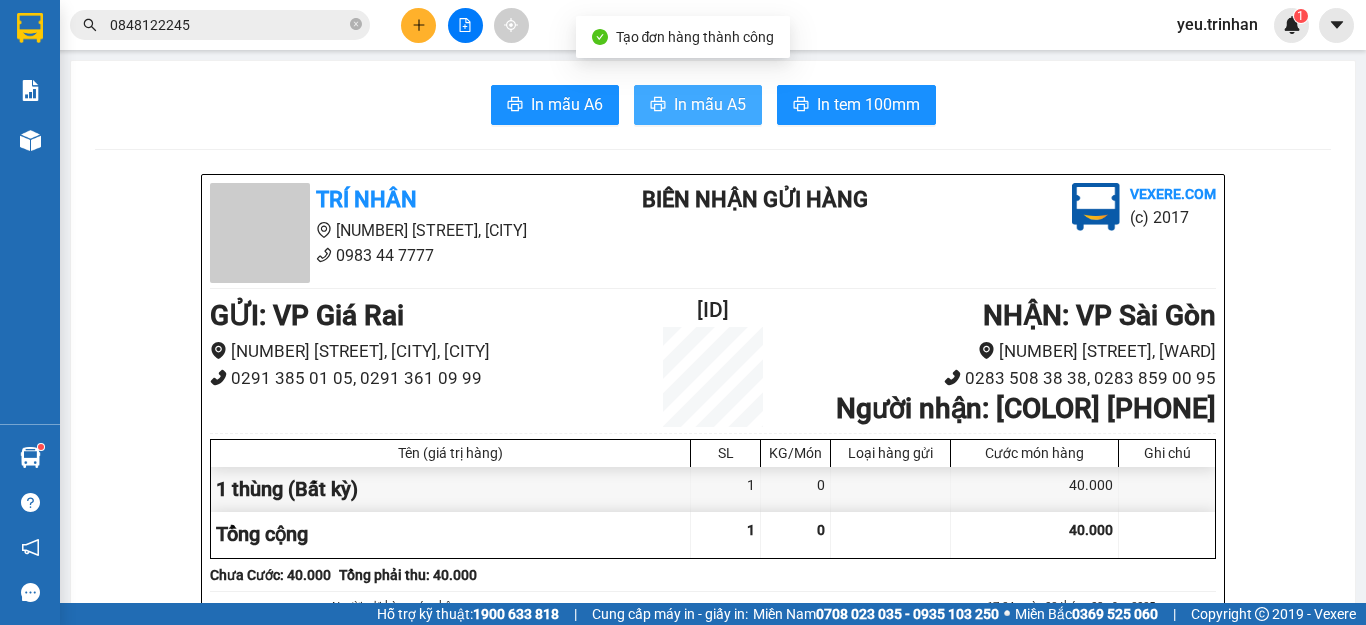 scroll, scrollTop: 0, scrollLeft: 0, axis: both 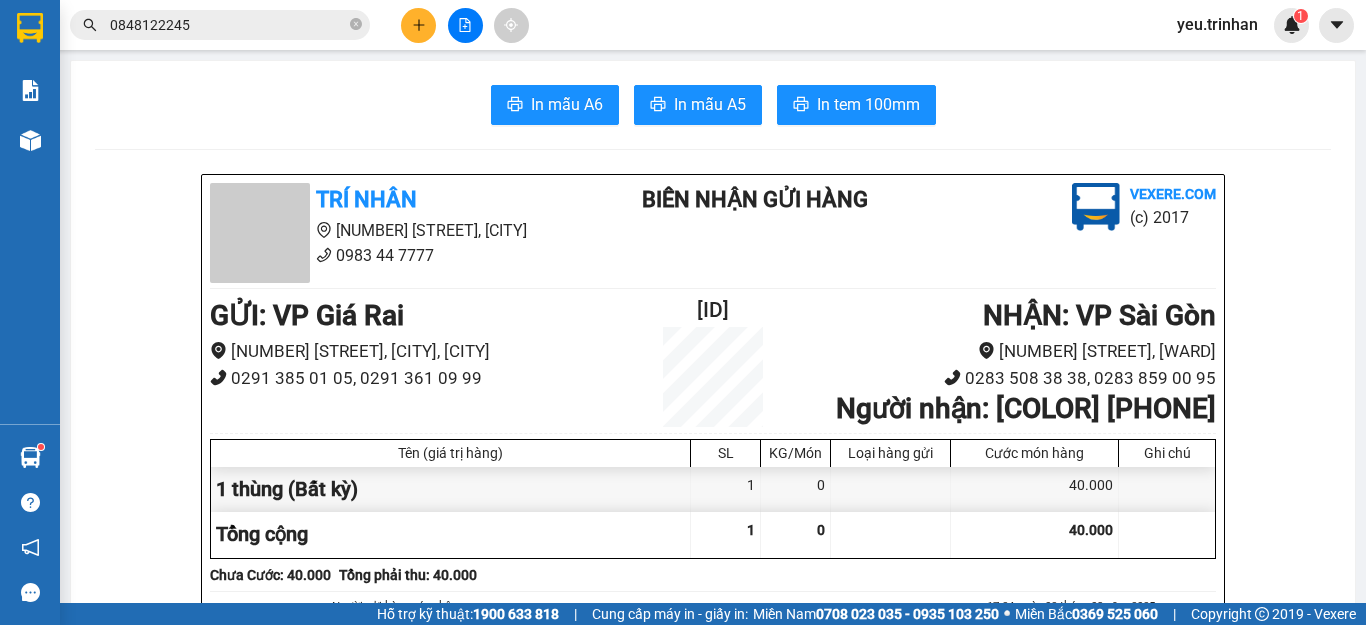 drag, startPoint x: 935, startPoint y: 451, endPoint x: 419, endPoint y: 25, distance: 669.1278 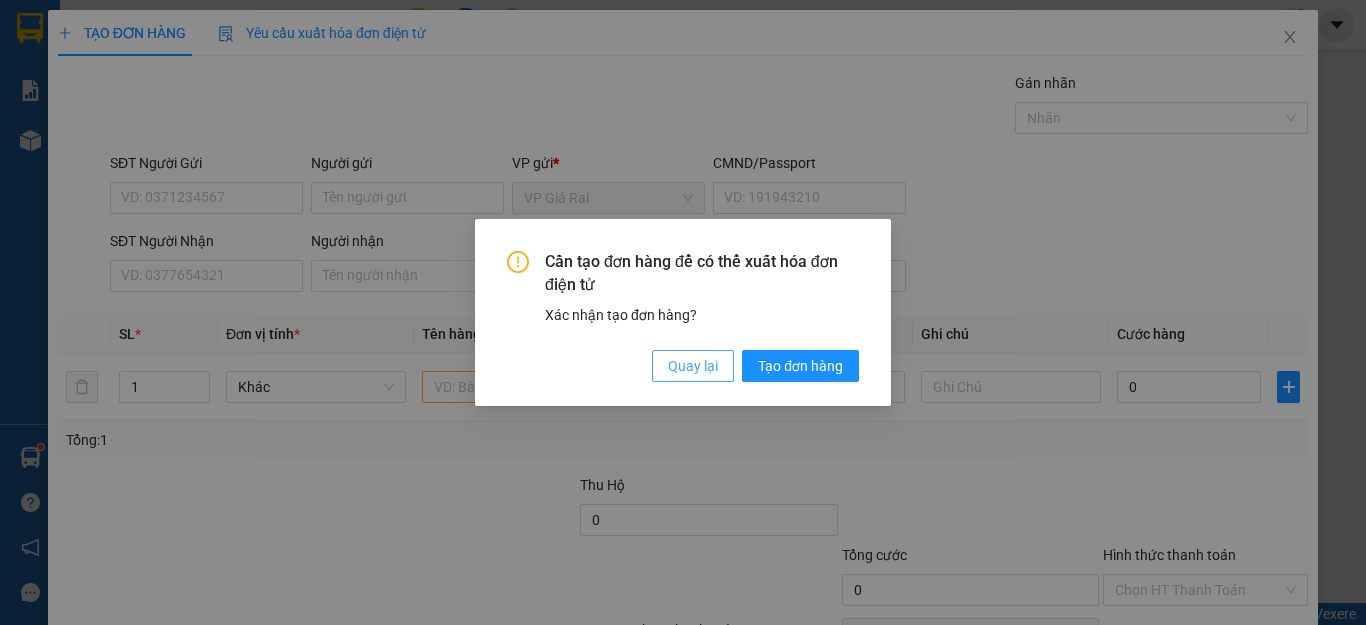 click on "Quay lại" at bounding box center [693, 366] 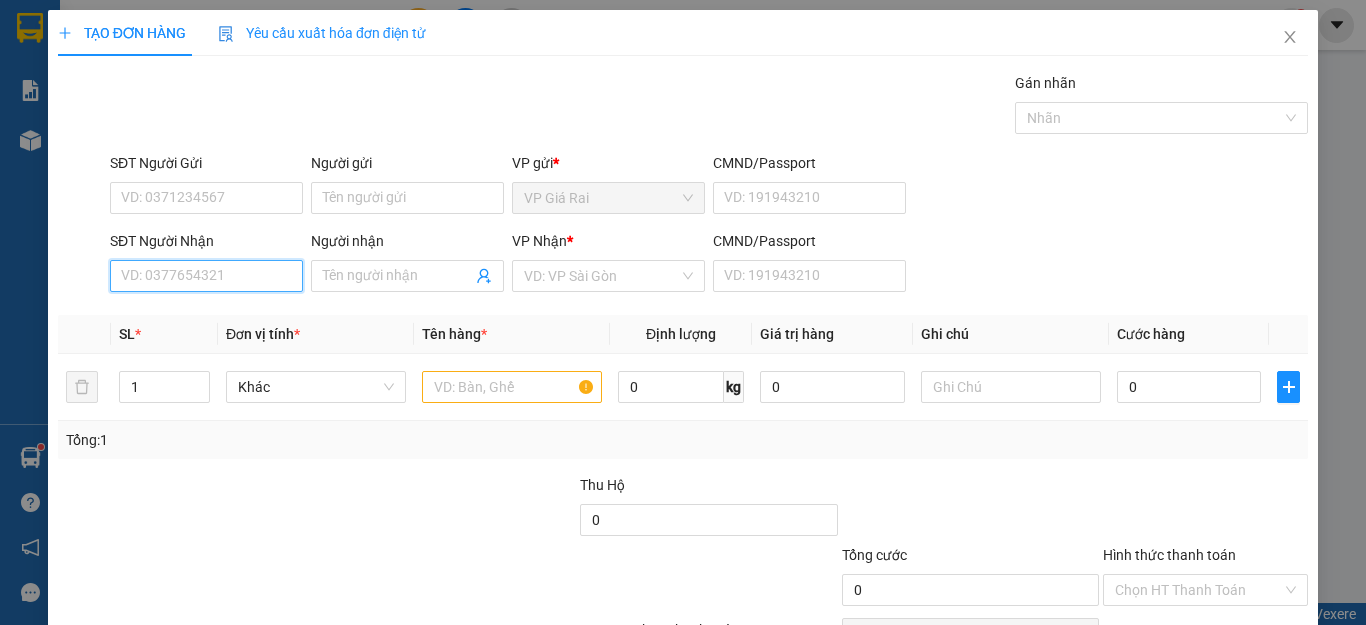 click on "SĐT Người Nhận" at bounding box center (206, 276) 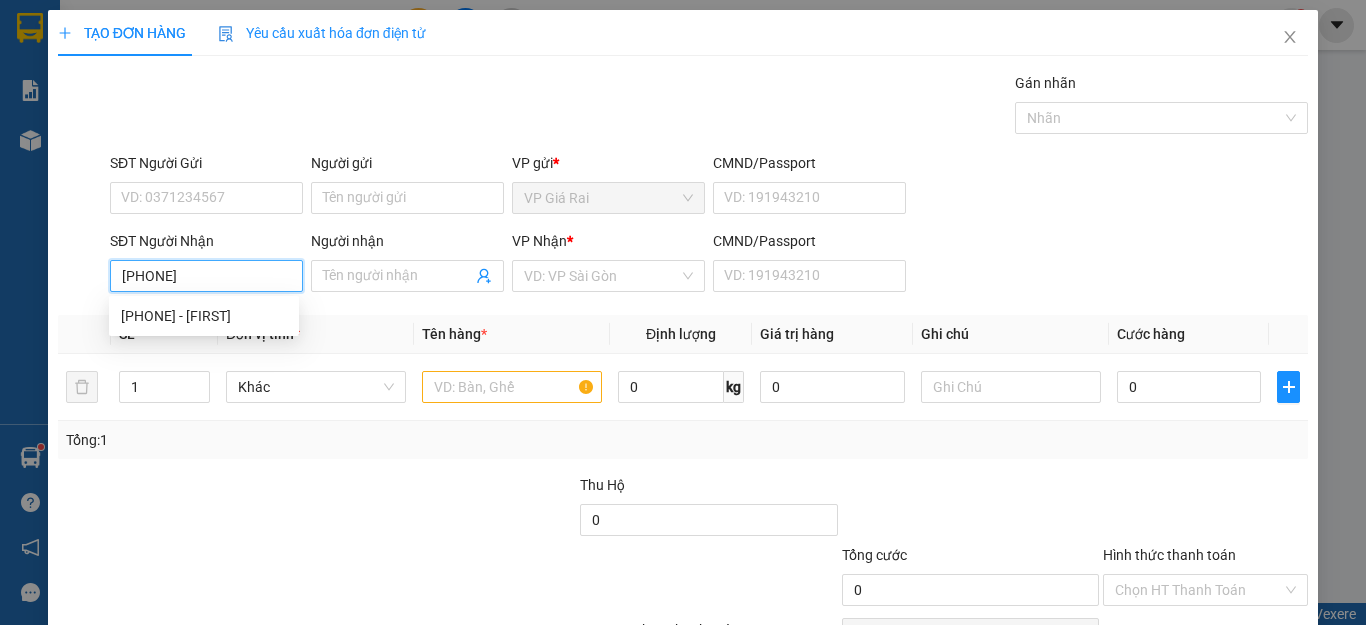 type on "[PHONE]" 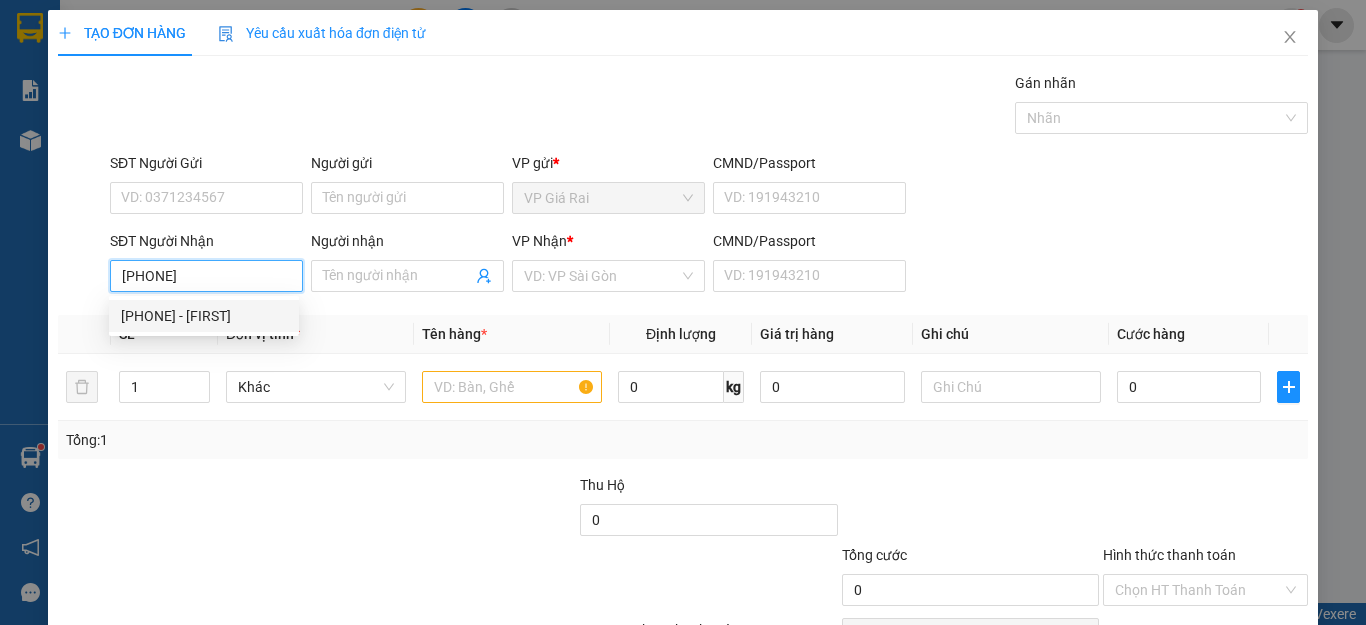 drag, startPoint x: 182, startPoint y: 310, endPoint x: 157, endPoint y: 313, distance: 25.179358 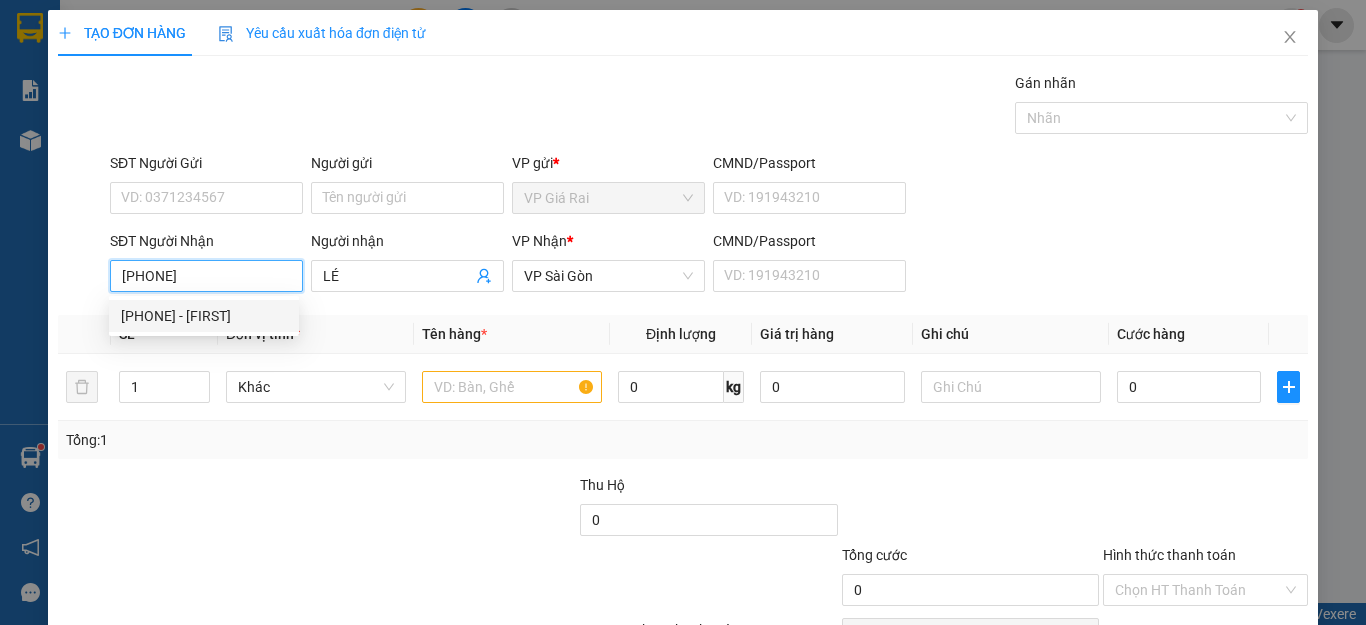 type on "50.000" 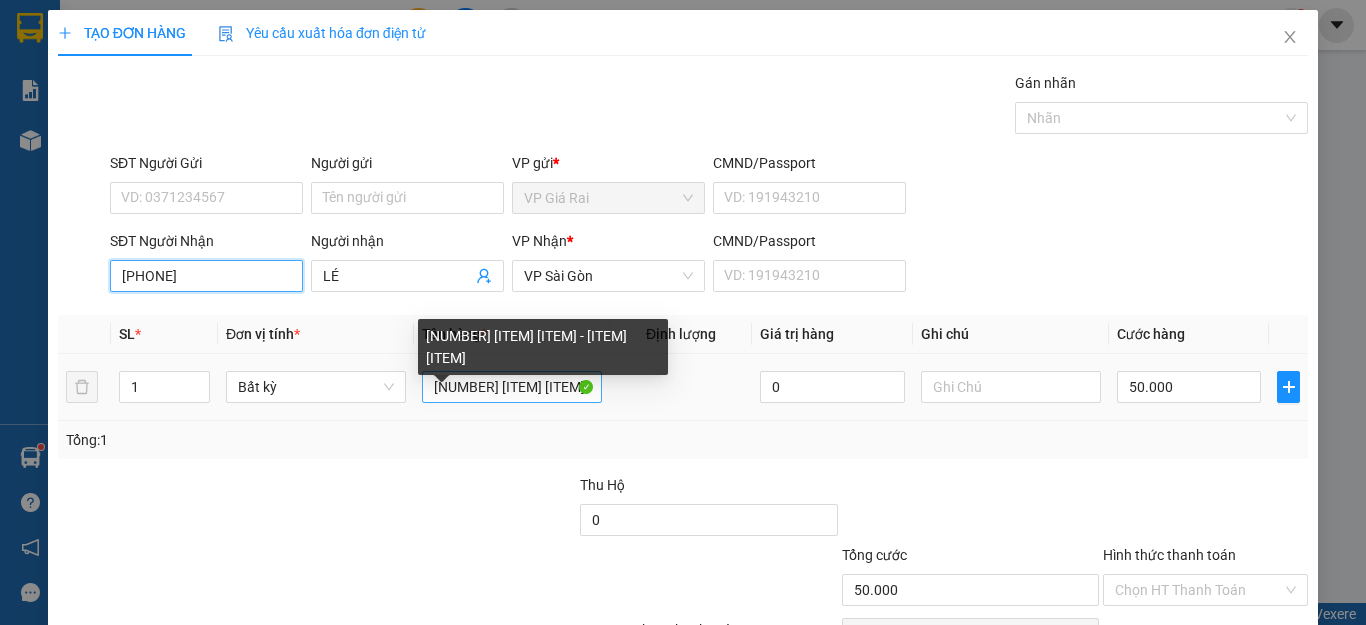type on "[PHONE]" 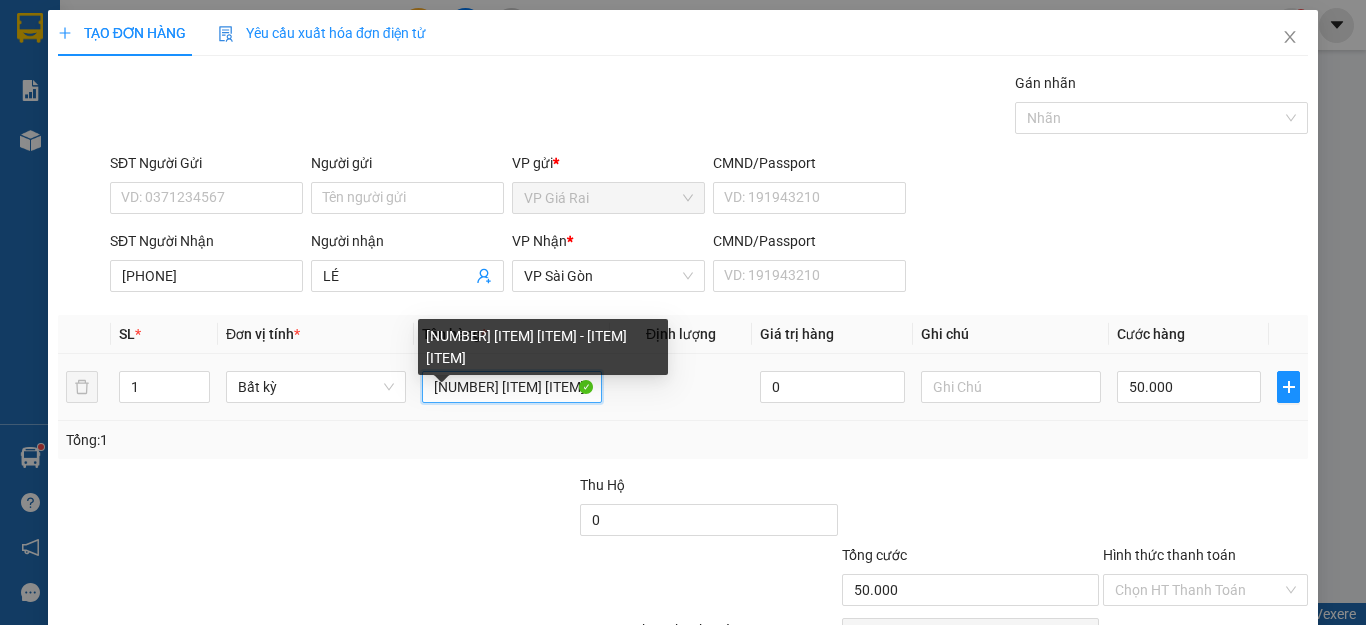 drag, startPoint x: 563, startPoint y: 387, endPoint x: 498, endPoint y: 388, distance: 65.00769 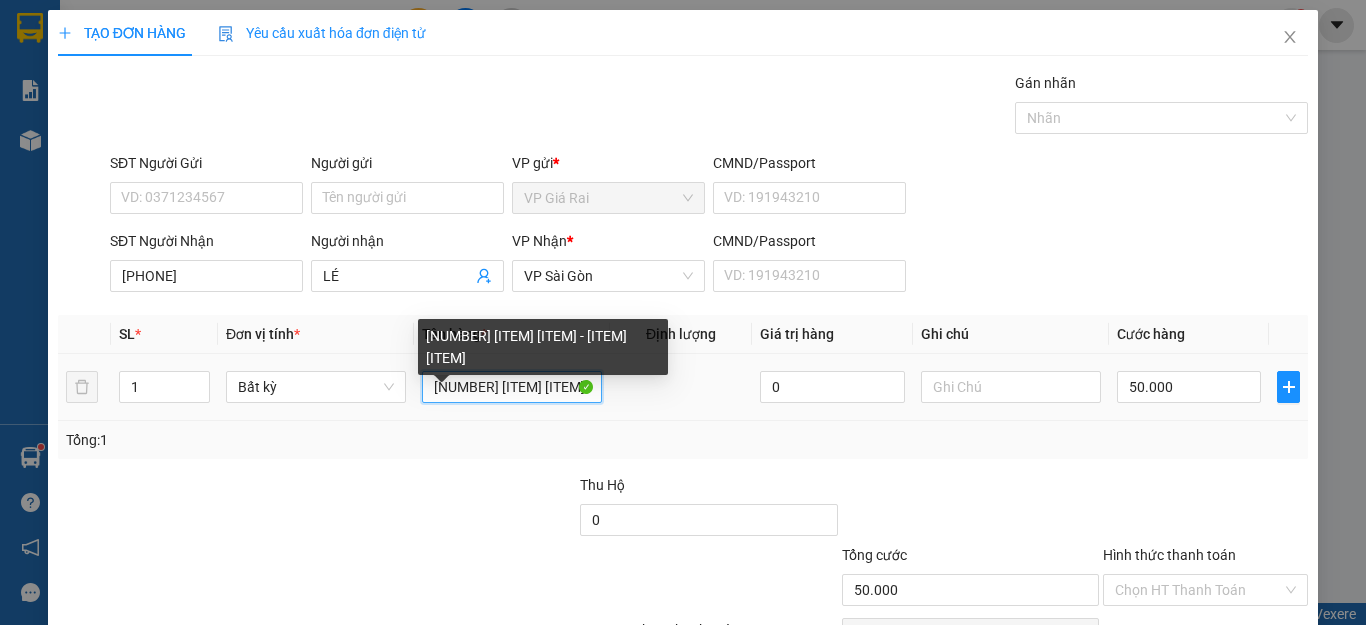 click on "[NUMBER] [ITEM] [ITEM] - [ITEM] [ITEM]" at bounding box center (512, 387) 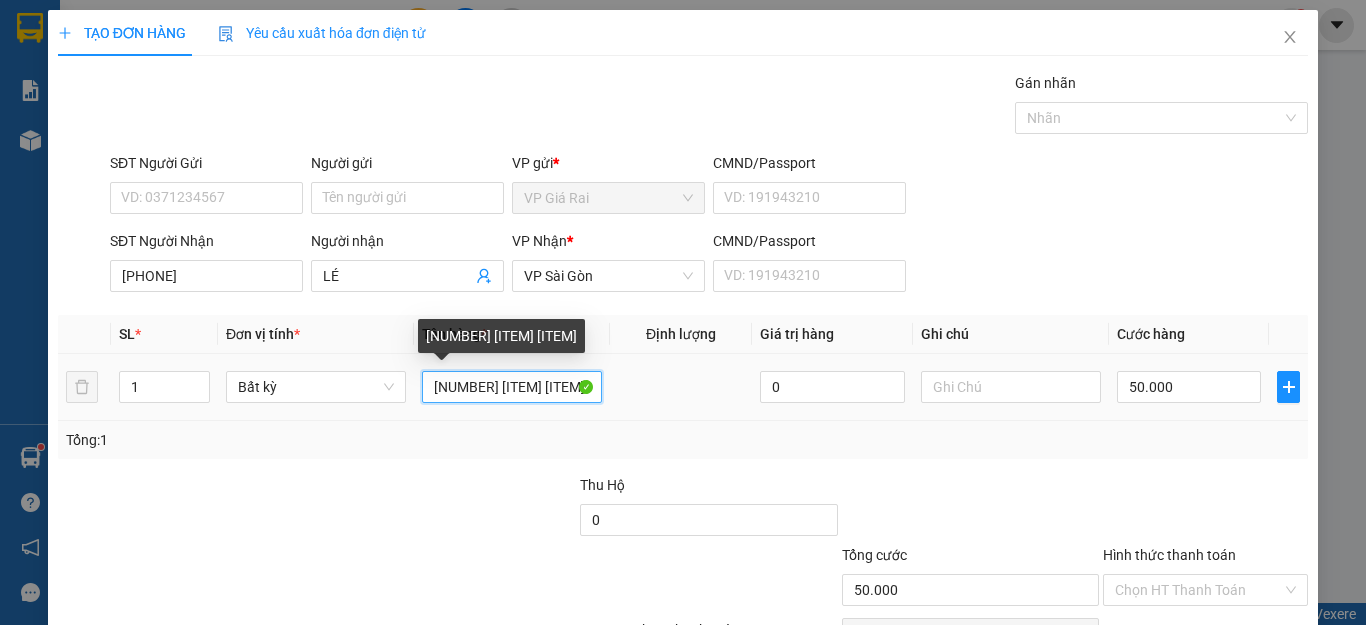 click on "[NUMBER] [ITEM] [ITEM]" at bounding box center (512, 387) 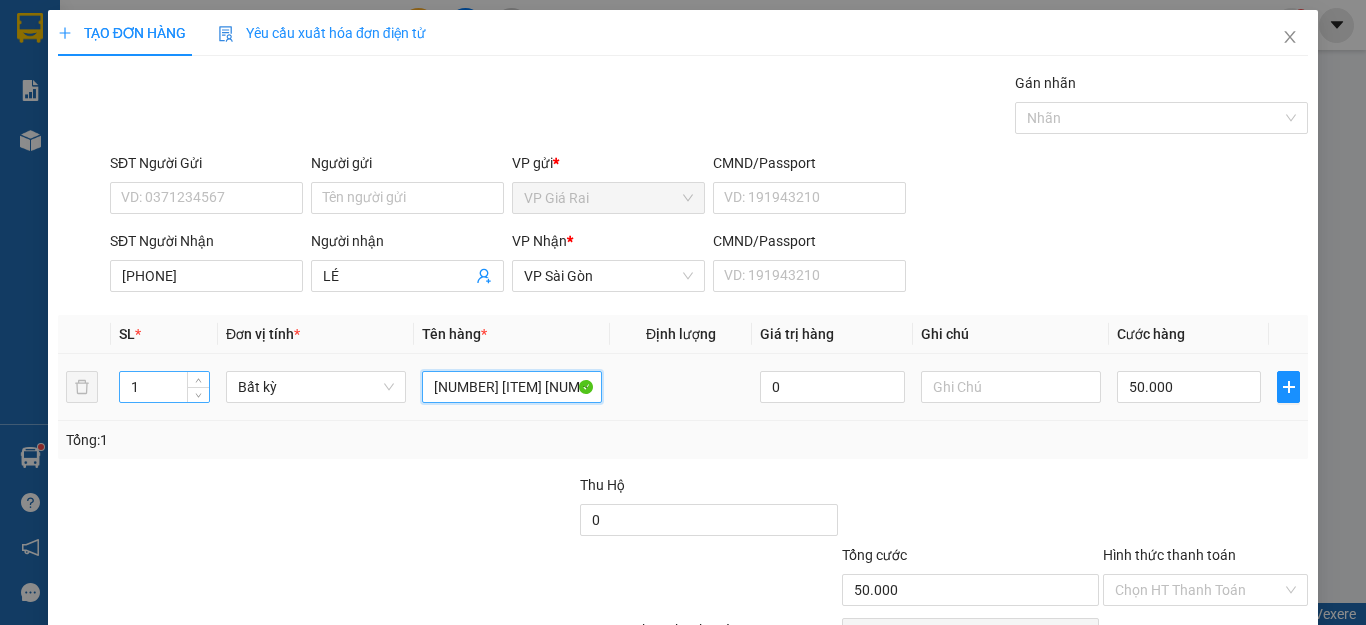 type on "[NUMBER] [ITEM] [NUMBER] [ITEM]" 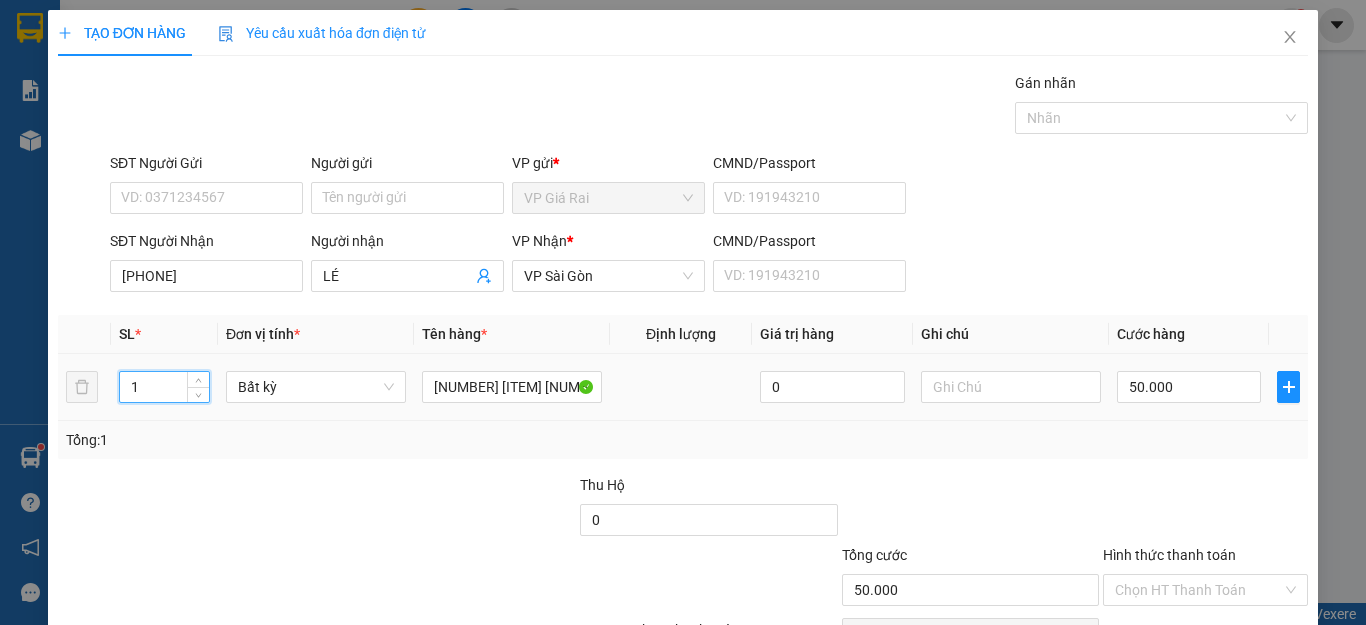 drag, startPoint x: 151, startPoint y: 396, endPoint x: 57, endPoint y: 396, distance: 94 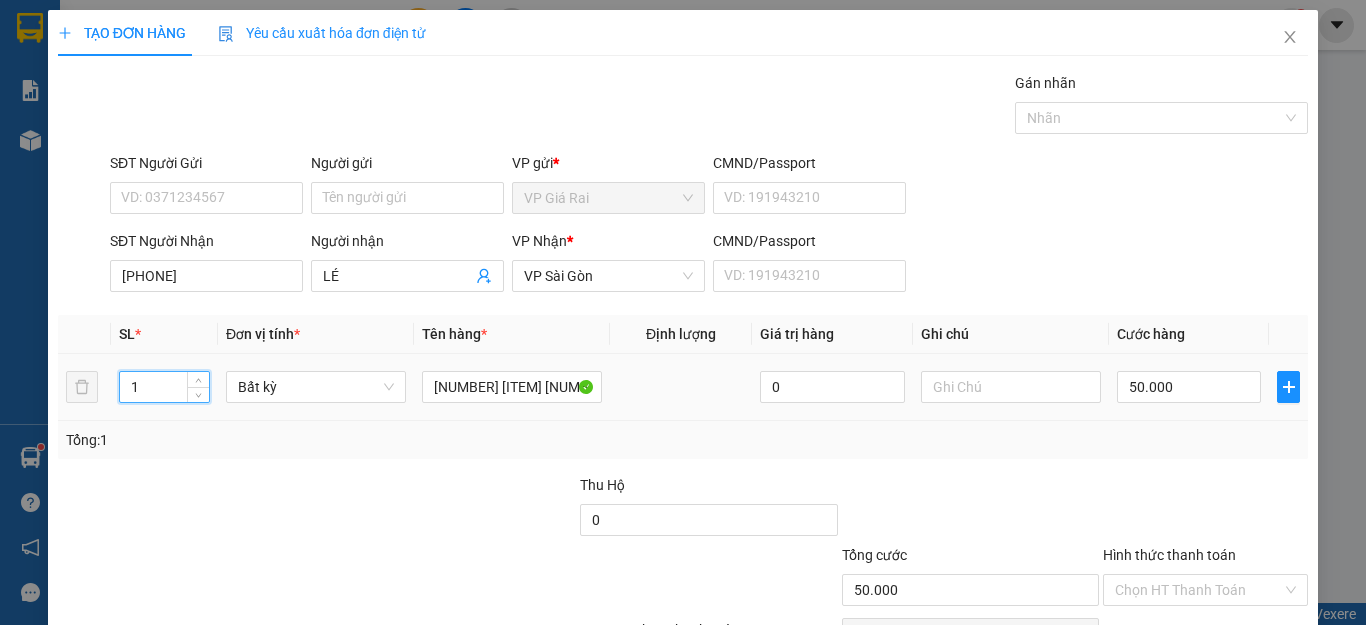 click on "[NUMBER] [ITEM] [NUMBER] [ITEM] [NUMBER] [PRICE]" at bounding box center [683, 387] 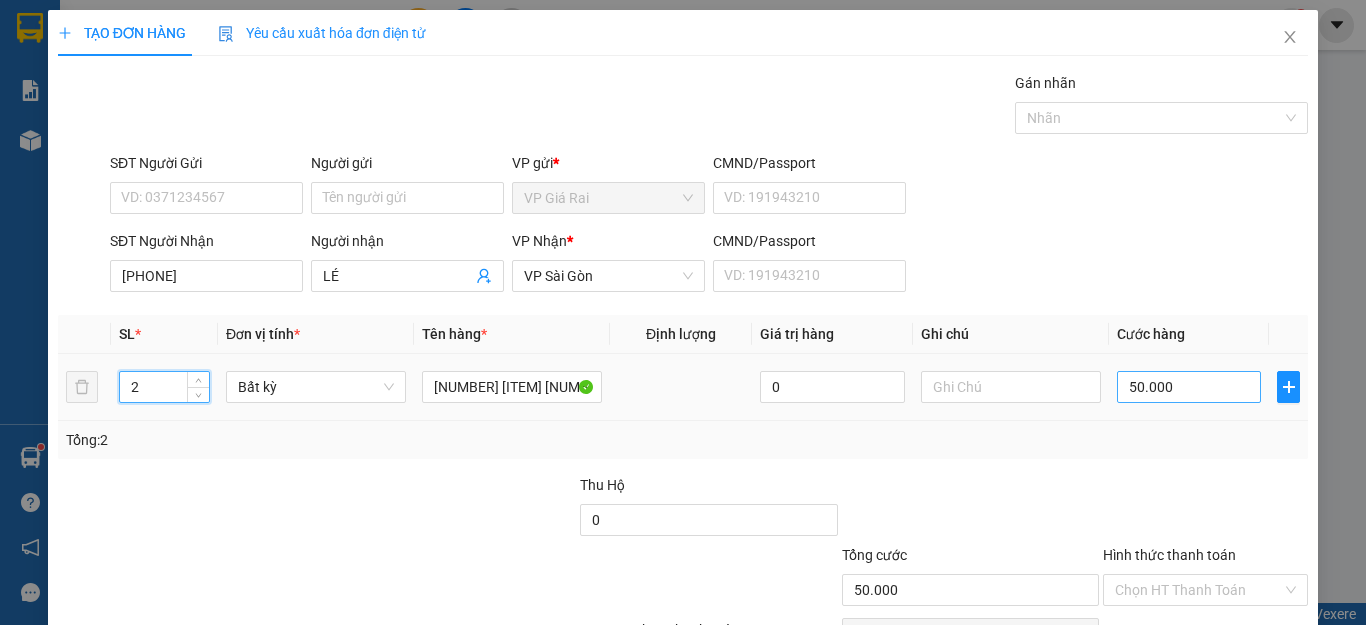 type on "2" 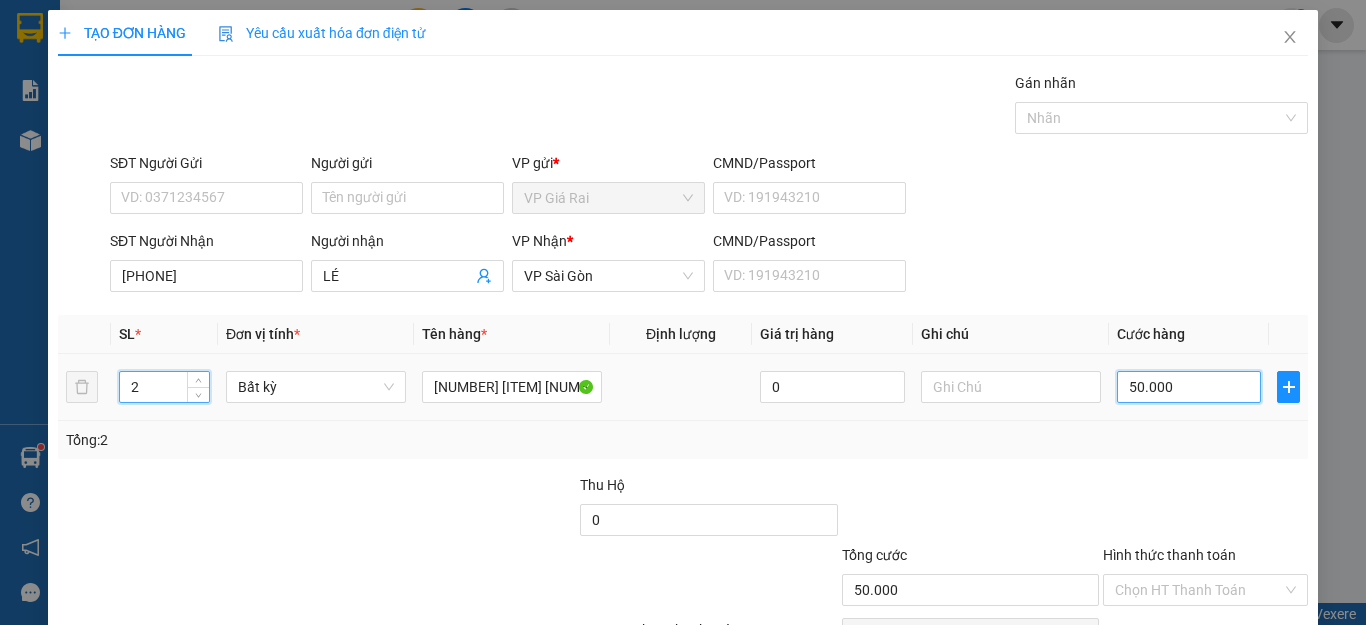 click on "50.000" at bounding box center (1189, 387) 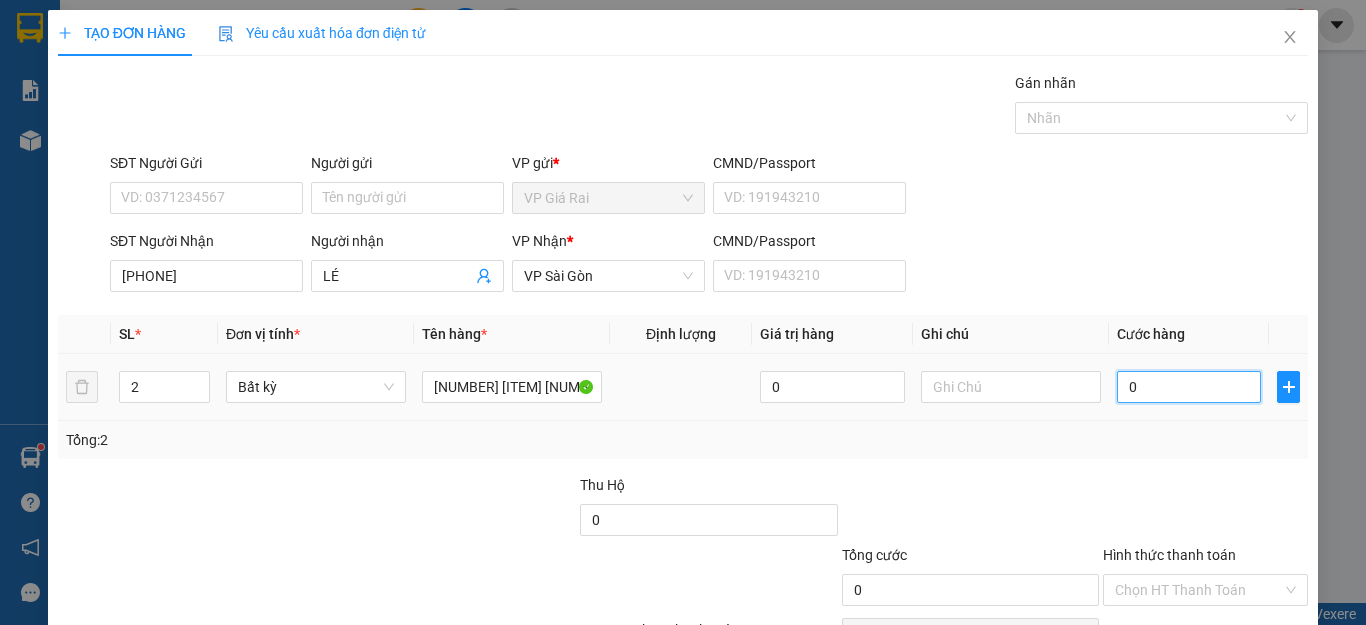 type on "9" 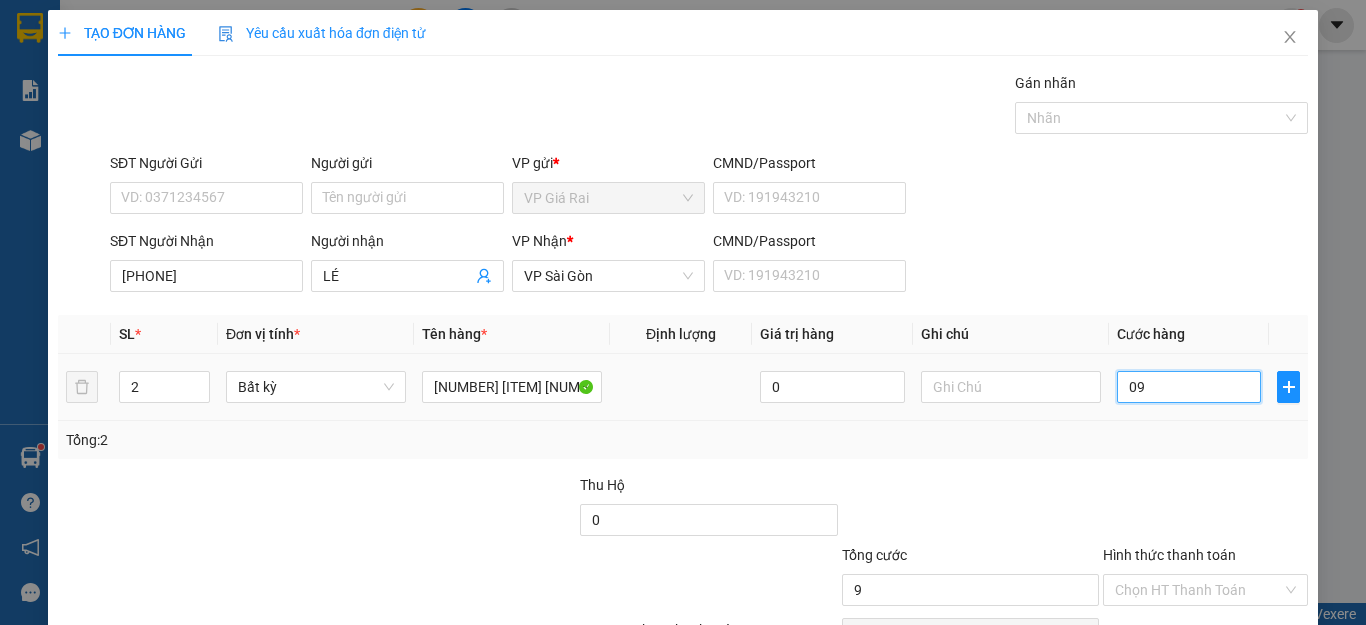 type on "090" 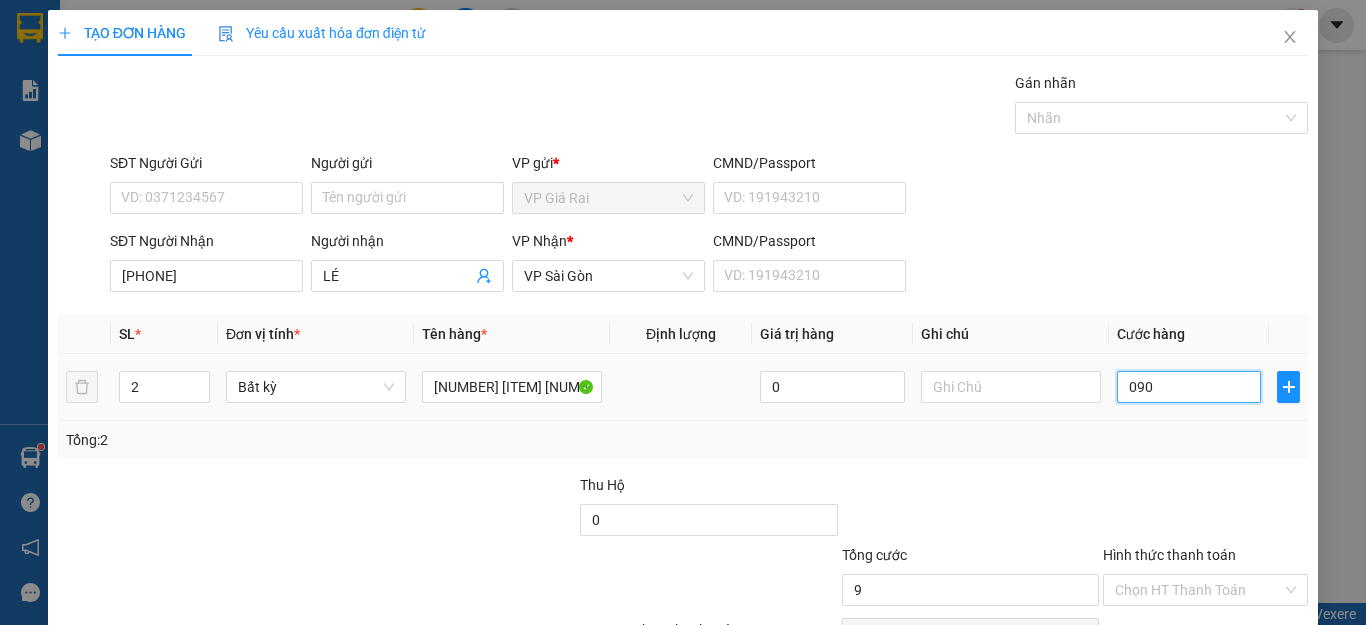 type on "90" 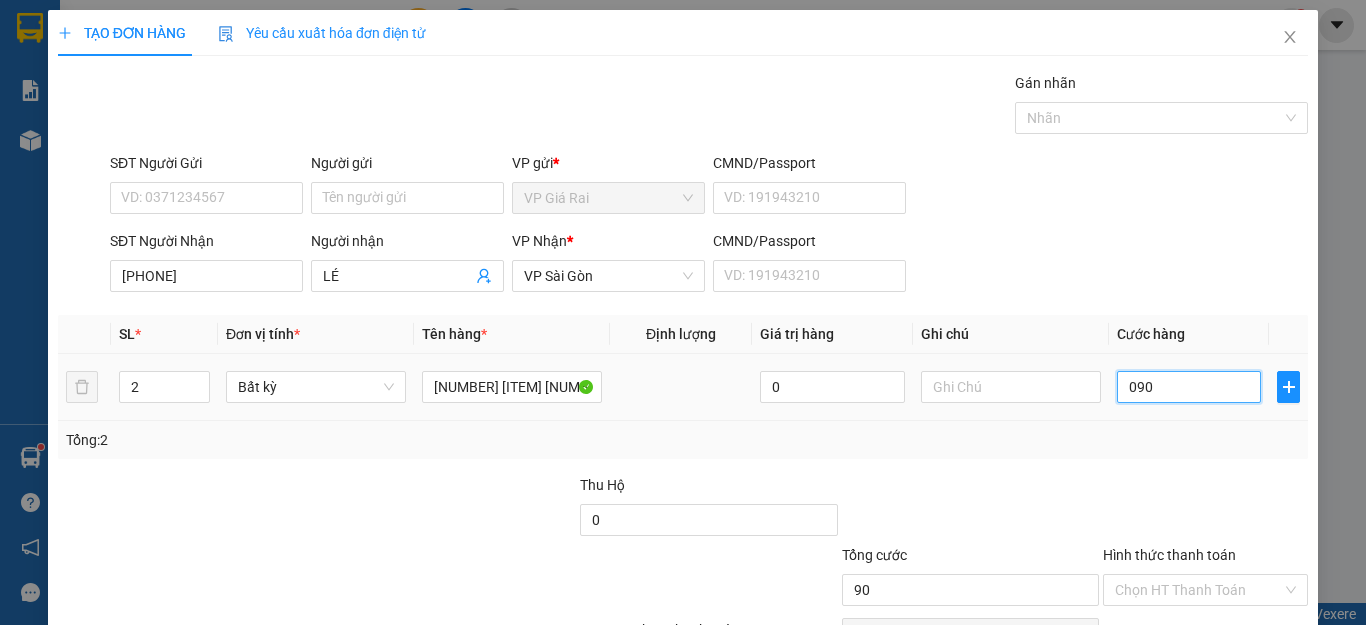 scroll, scrollTop: 115, scrollLeft: 0, axis: vertical 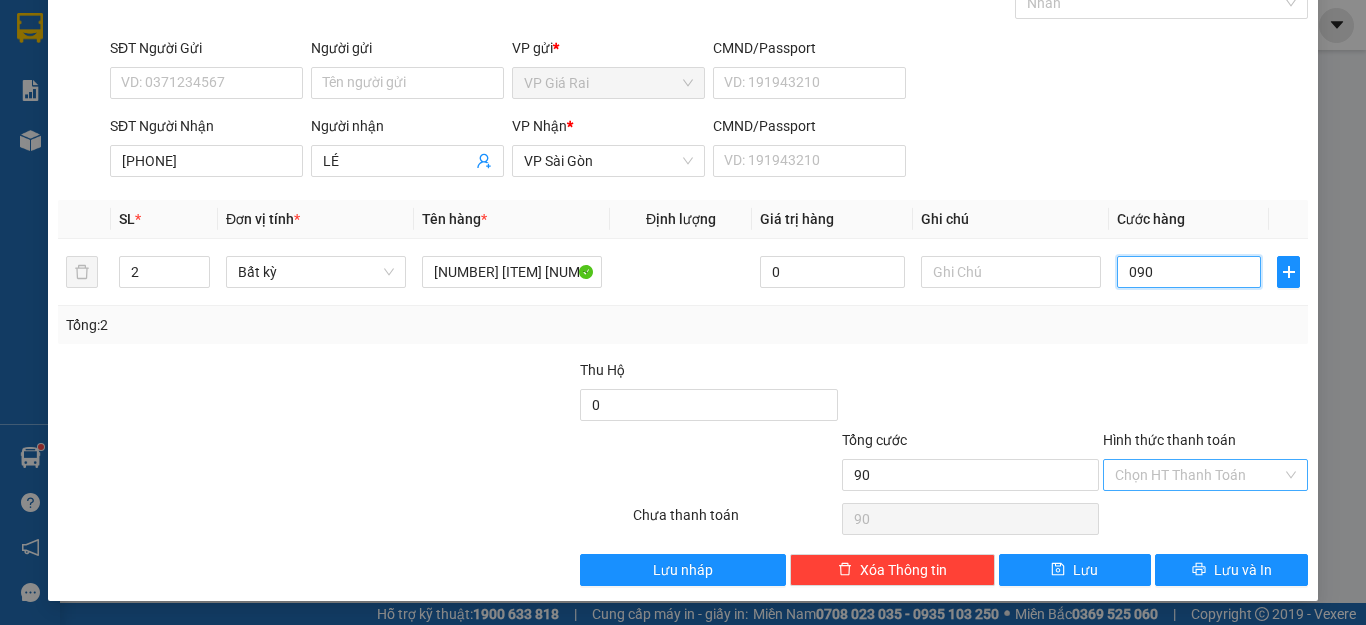 type on "090" 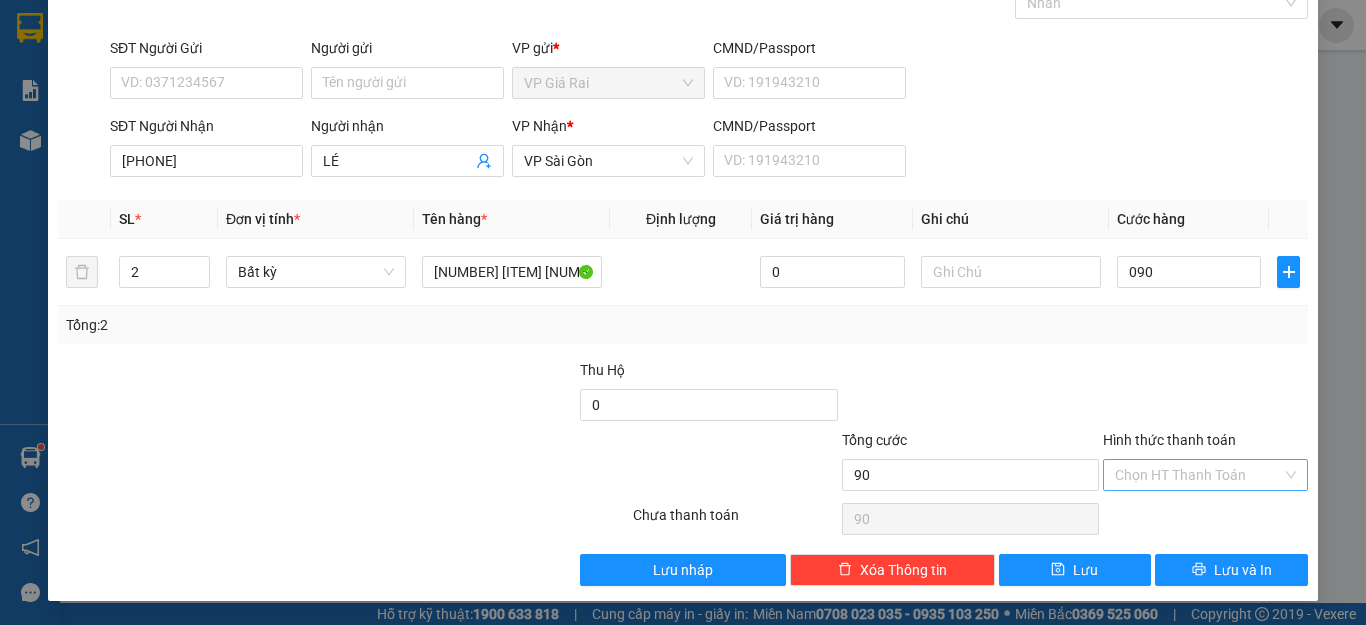 type on "90.000" 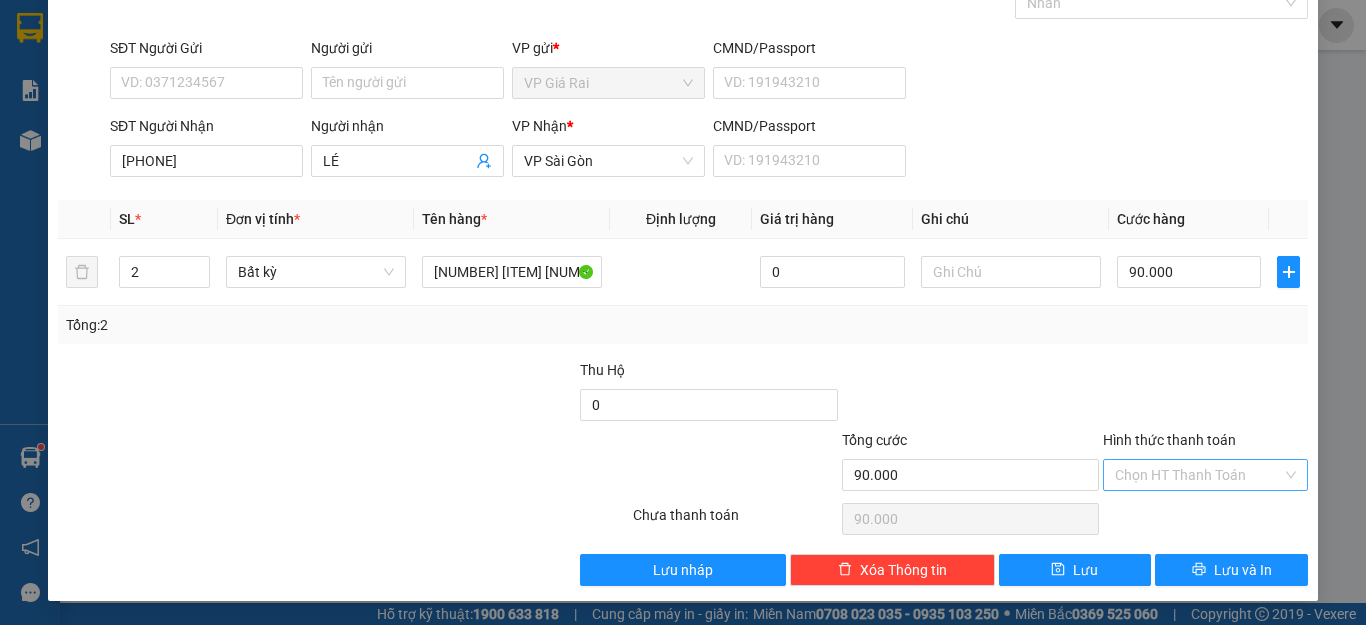 drag, startPoint x: 1165, startPoint y: 462, endPoint x: 1165, endPoint y: 494, distance: 32 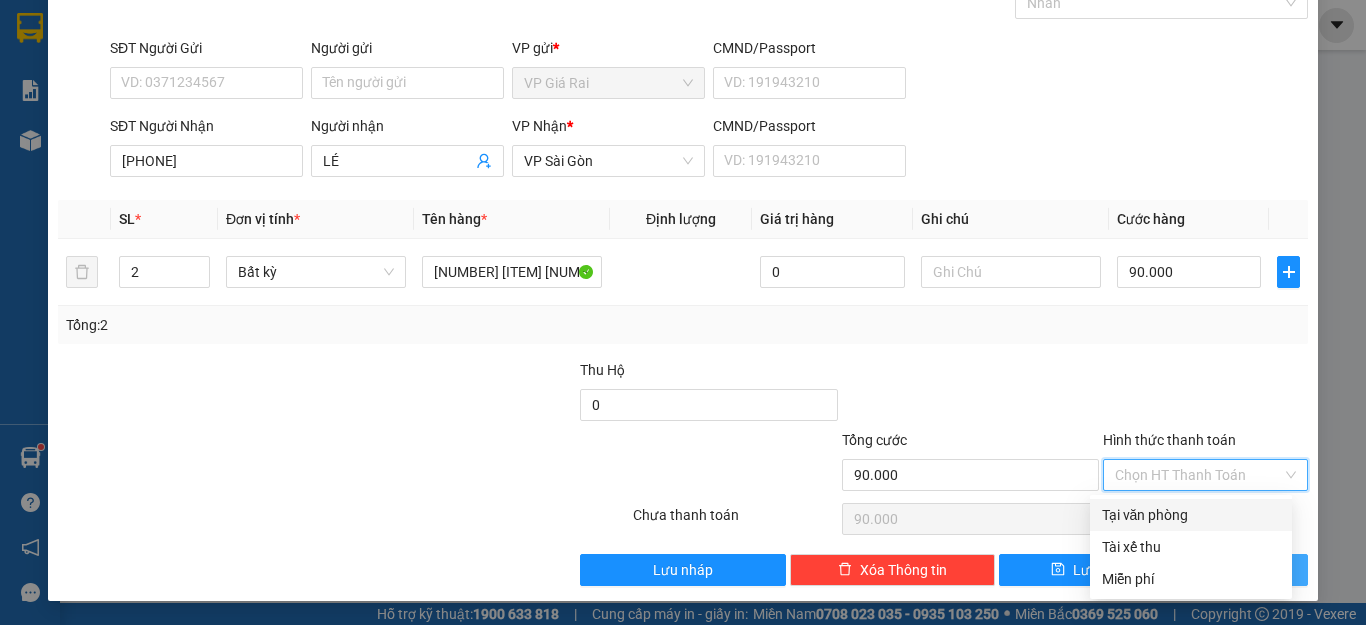 drag, startPoint x: 1160, startPoint y: 519, endPoint x: 1182, endPoint y: 562, distance: 48.30114 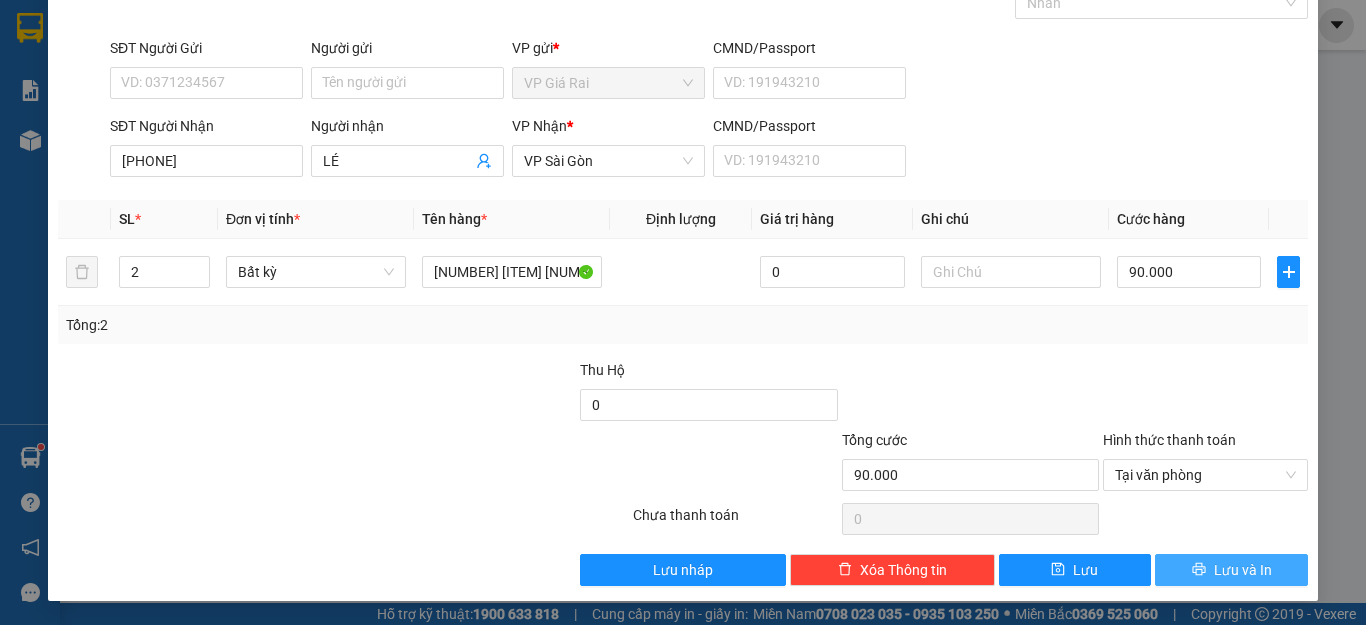 click 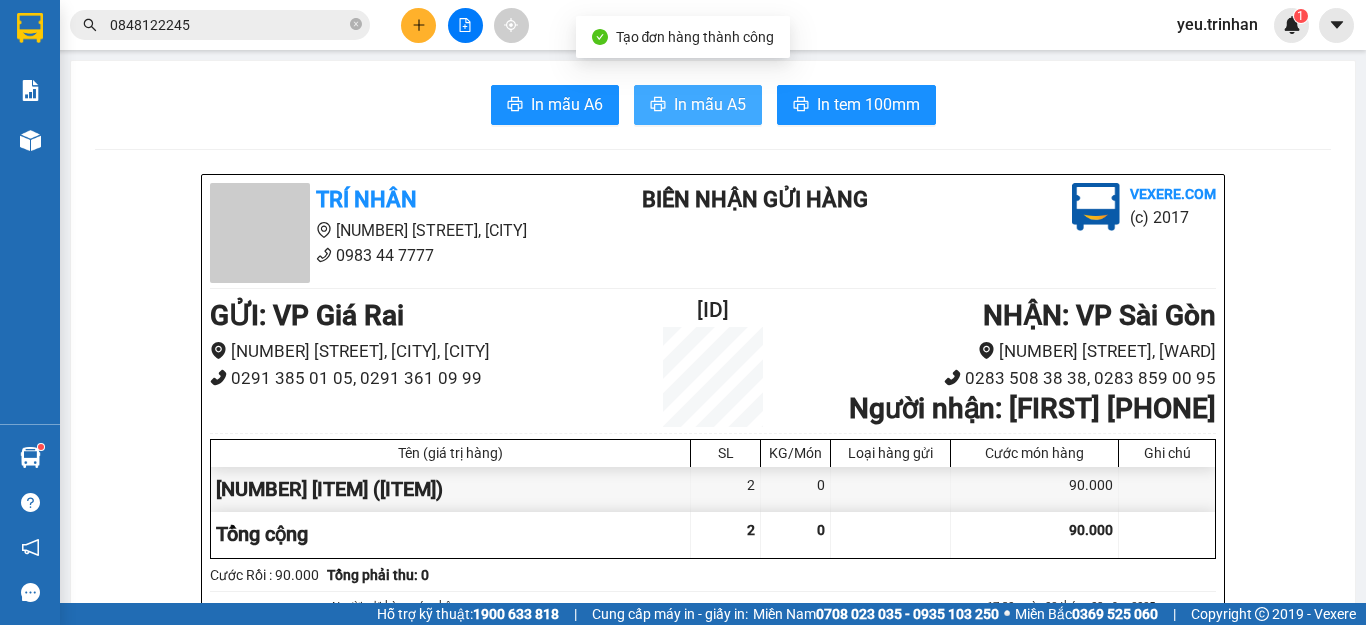 click on "In mẫu A5" at bounding box center (710, 104) 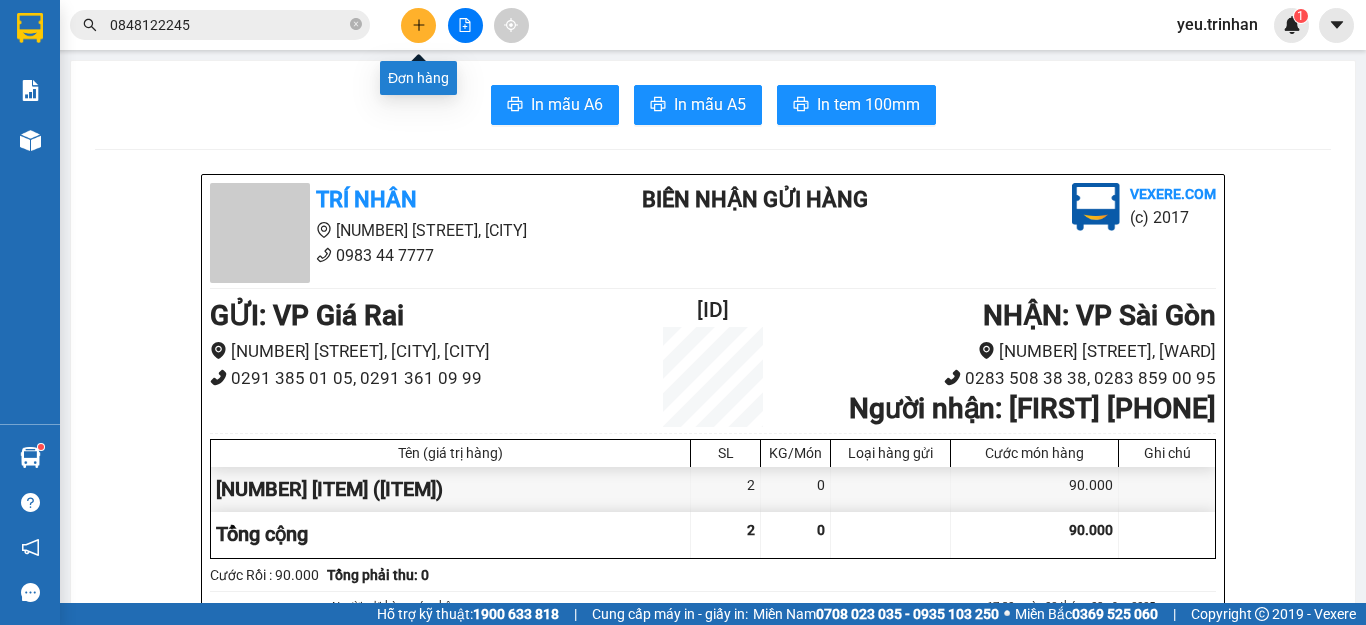 click at bounding box center [418, 25] 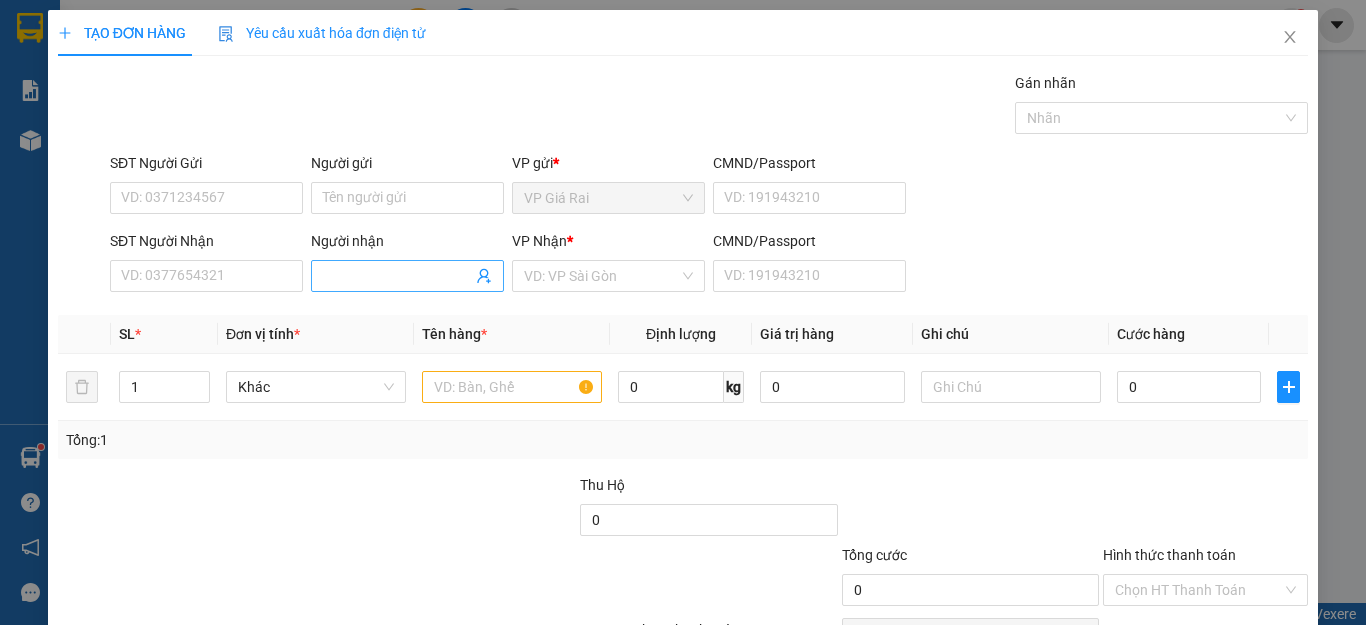 click on "Người nhận" at bounding box center (397, 276) 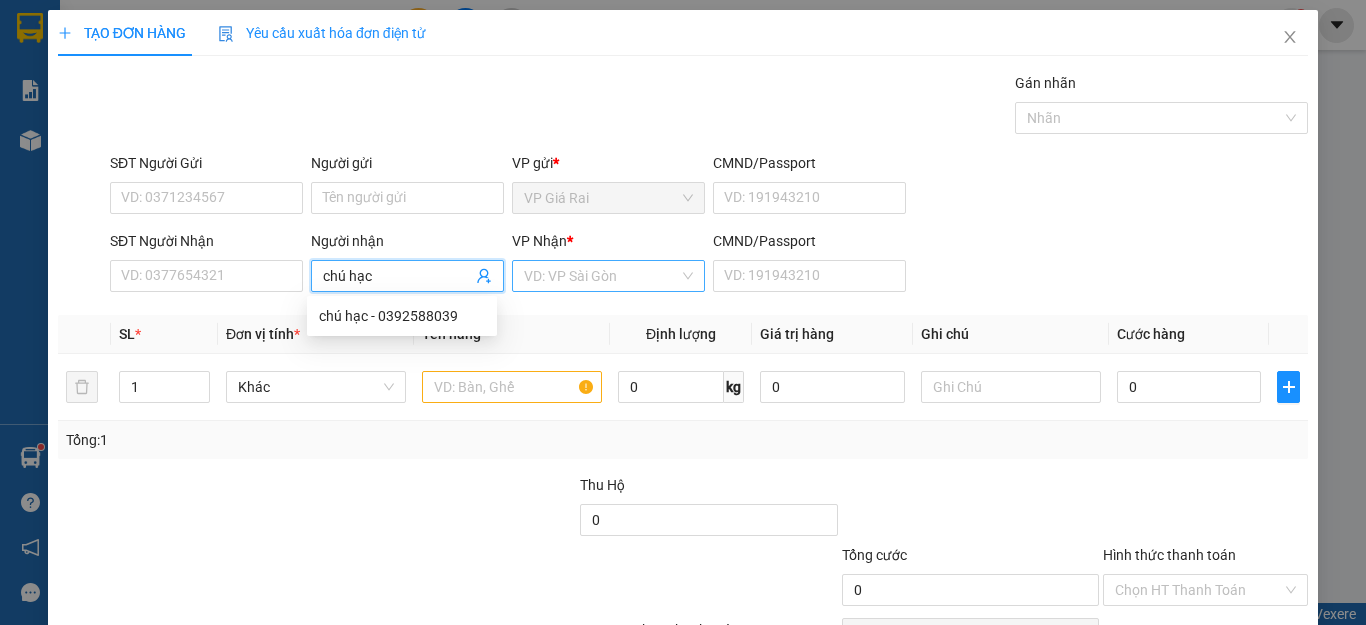type on "chú hạc" 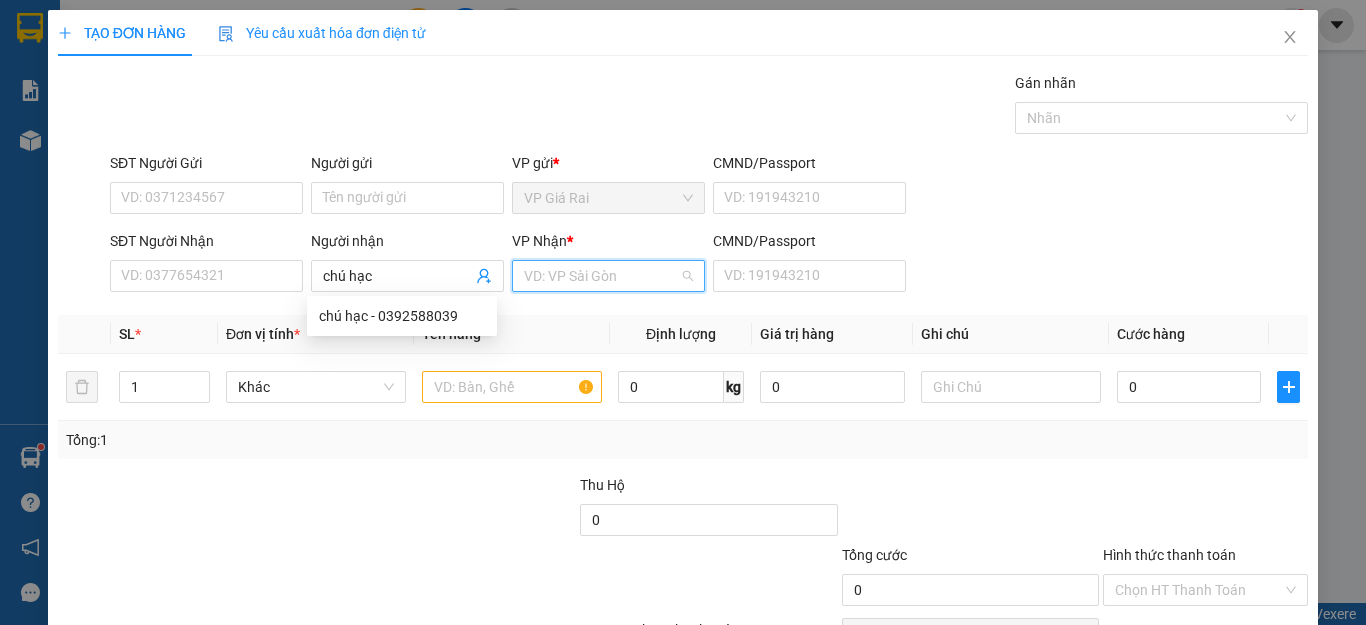 drag, startPoint x: 542, startPoint y: 284, endPoint x: 531, endPoint y: 353, distance: 69.87131 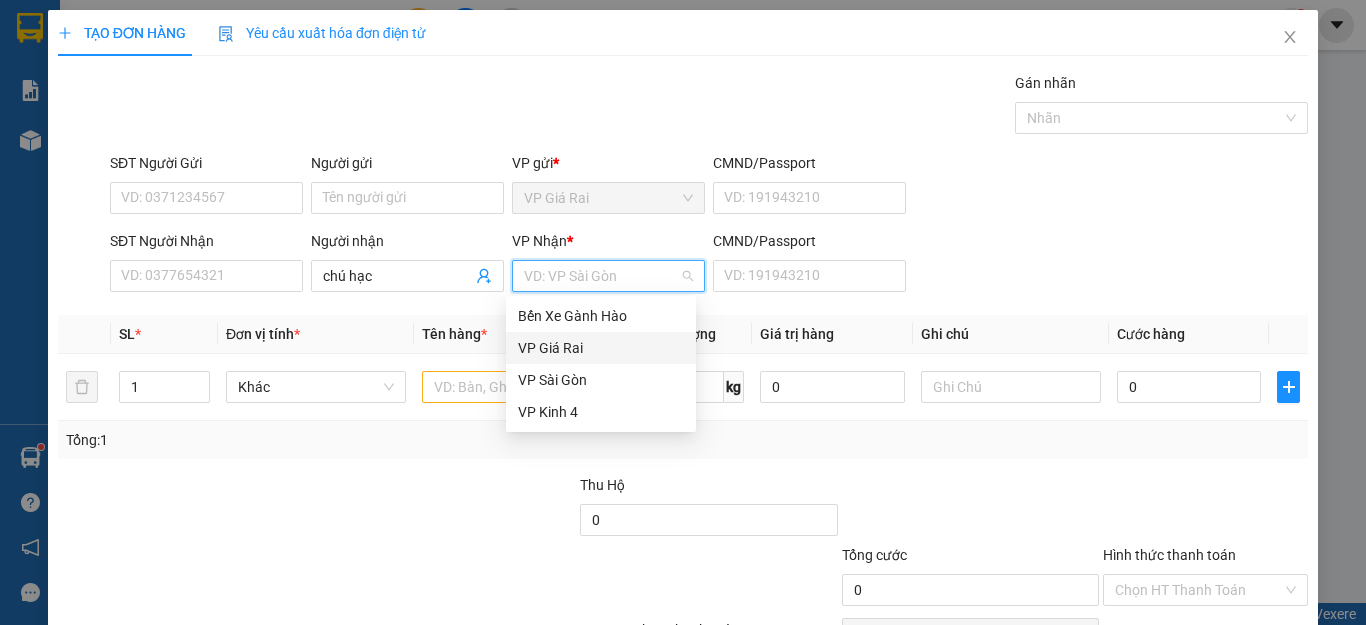 click on "VP Giá Rai" at bounding box center (601, 348) 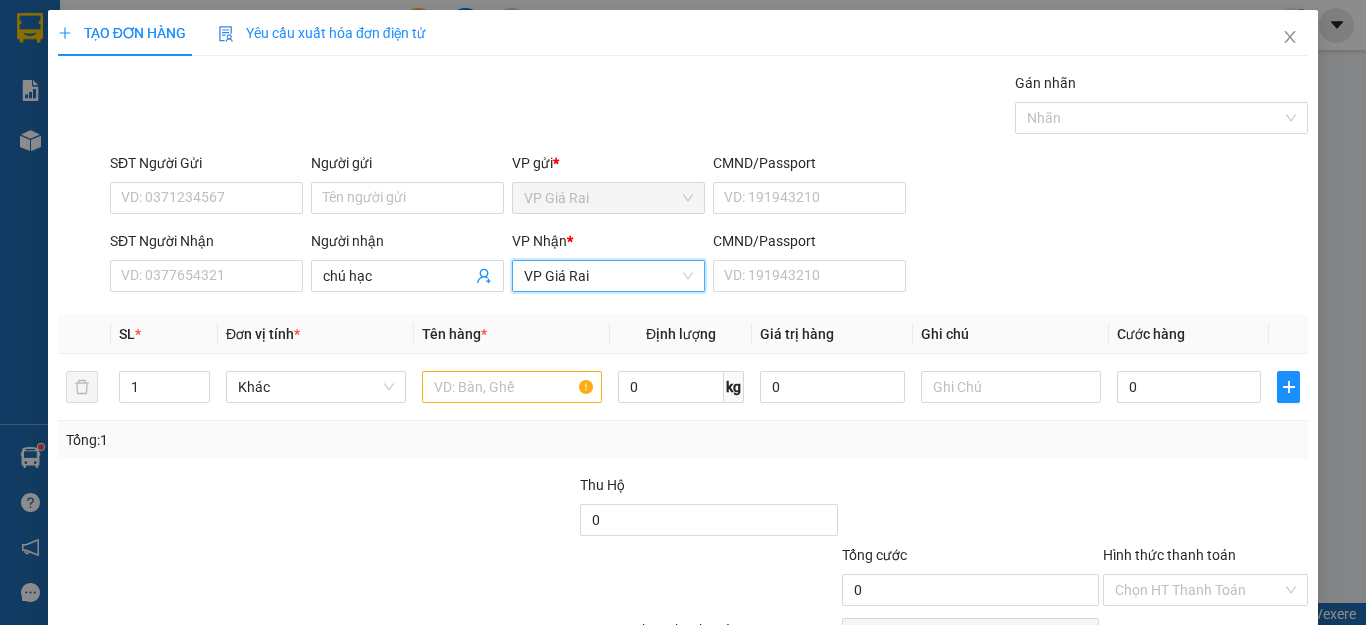 drag, startPoint x: 548, startPoint y: 284, endPoint x: 530, endPoint y: 333, distance: 52.201534 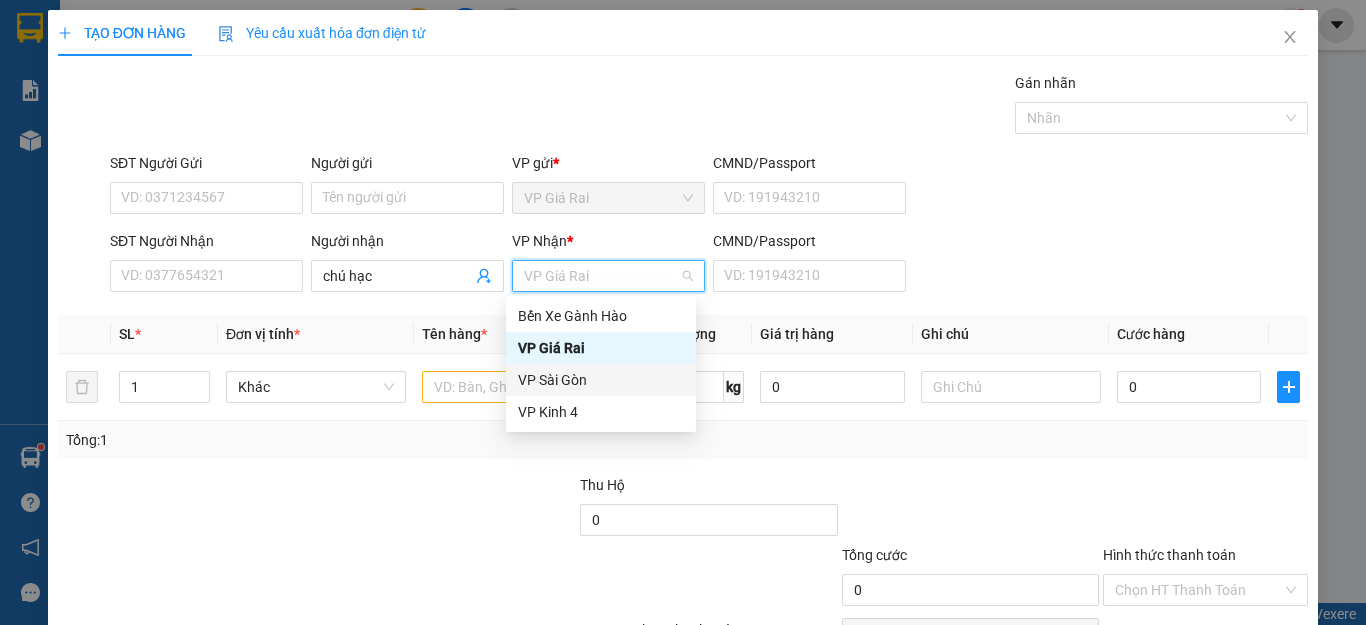 click on "VP Sài Gòn" at bounding box center [601, 380] 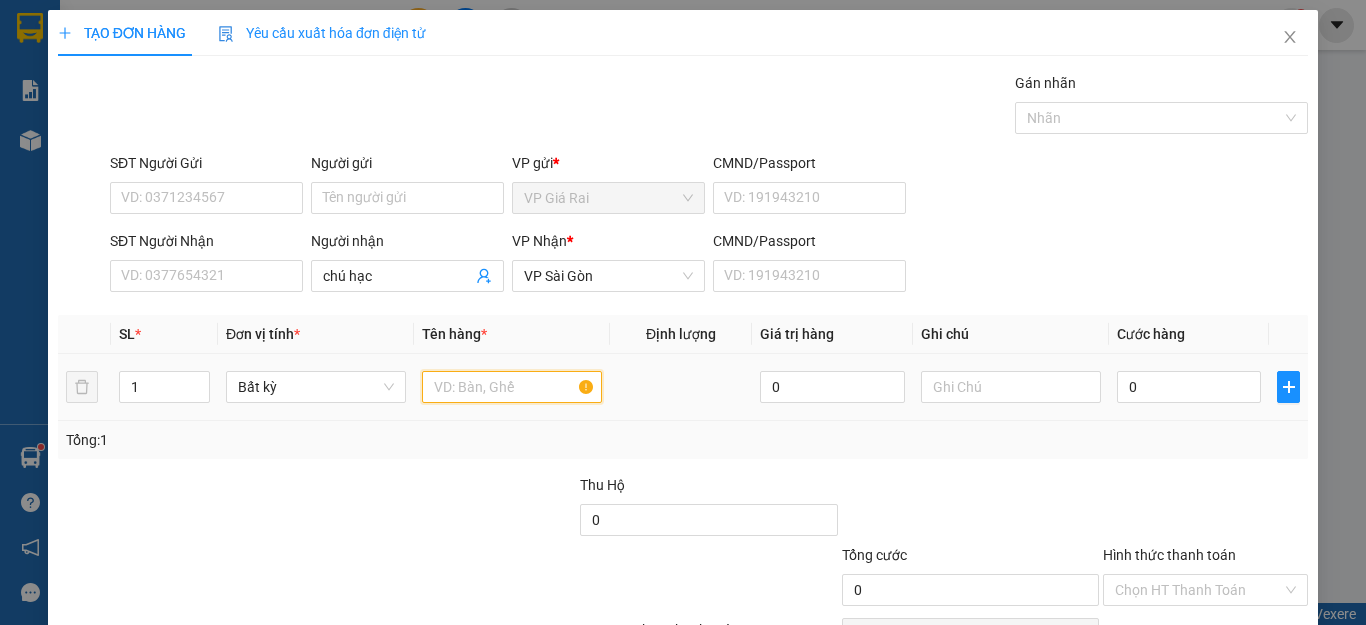 click at bounding box center [512, 387] 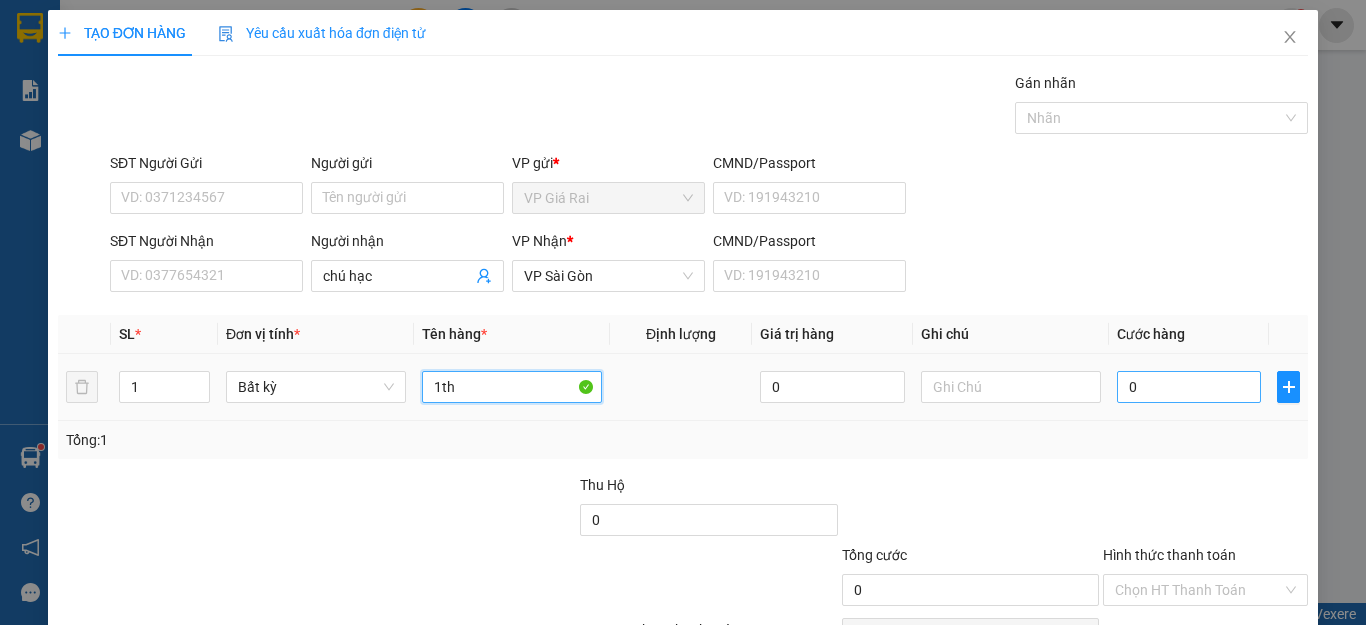 type on "1th" 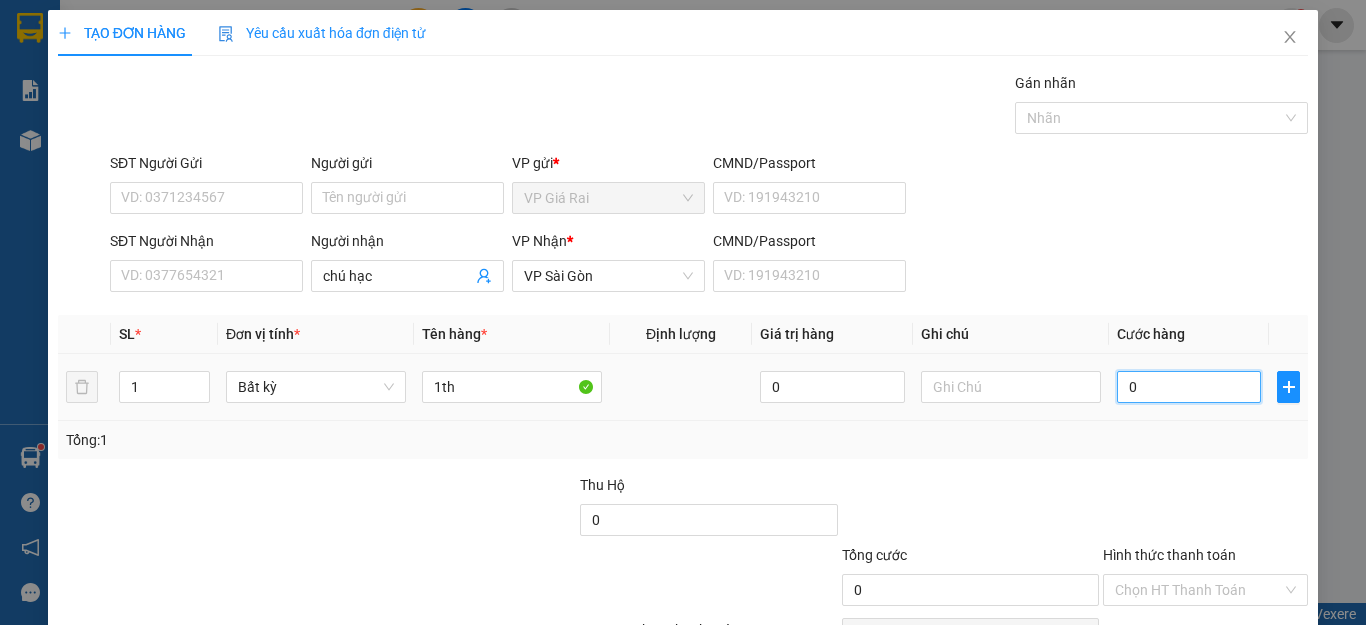 click on "0" at bounding box center (1189, 387) 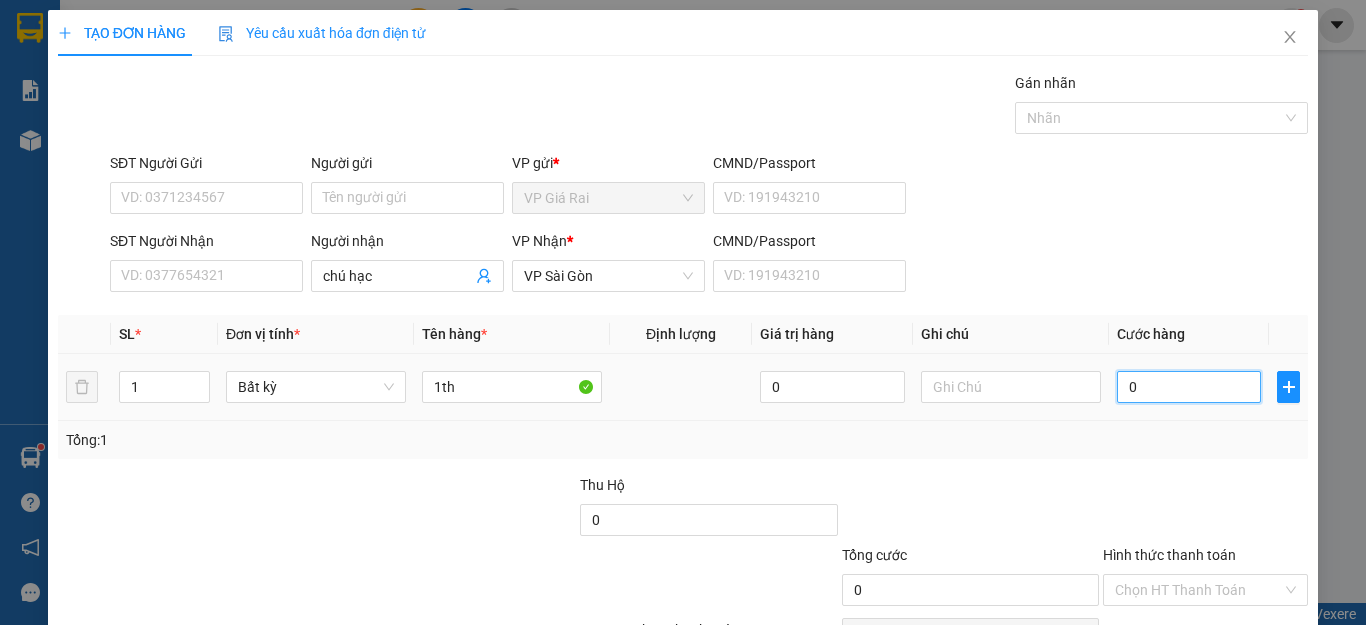 type on "3" 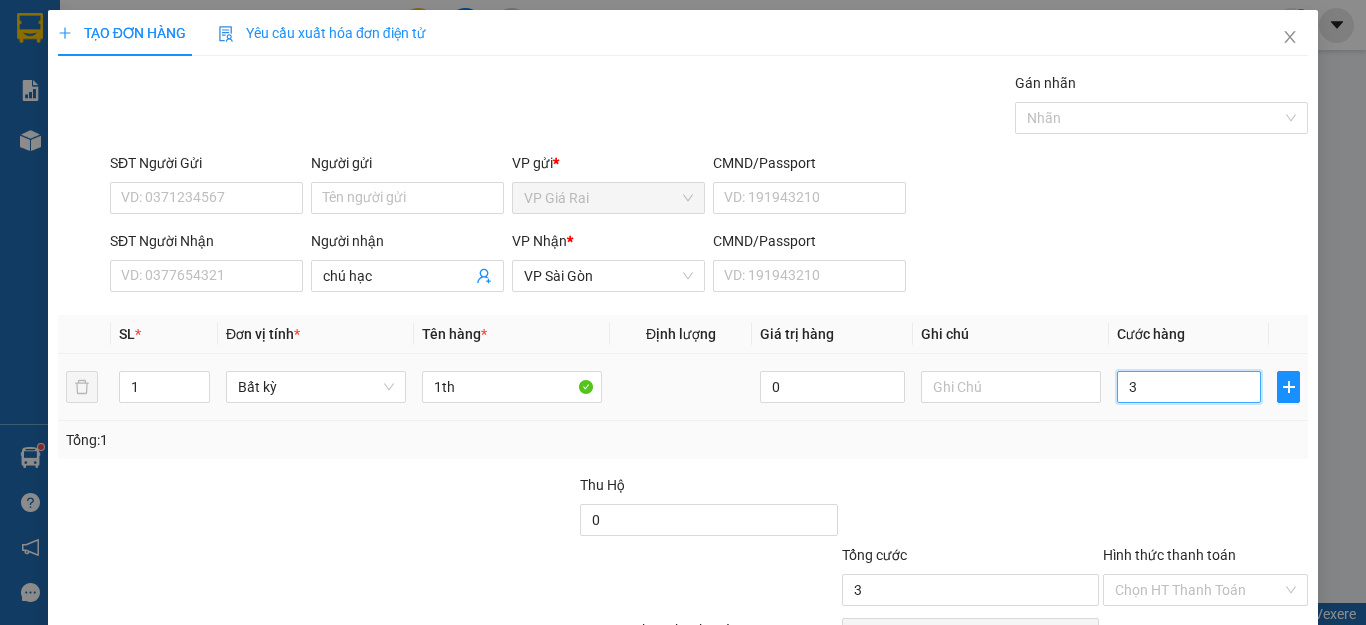 type on "30" 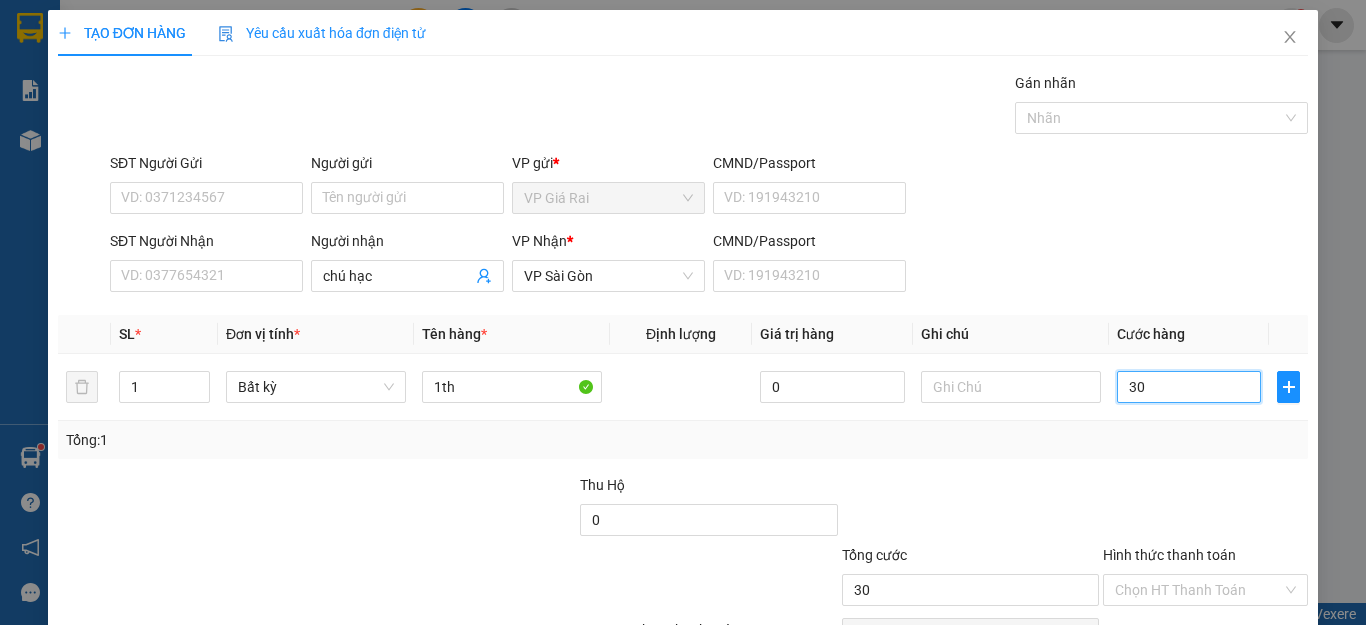 scroll, scrollTop: 115, scrollLeft: 0, axis: vertical 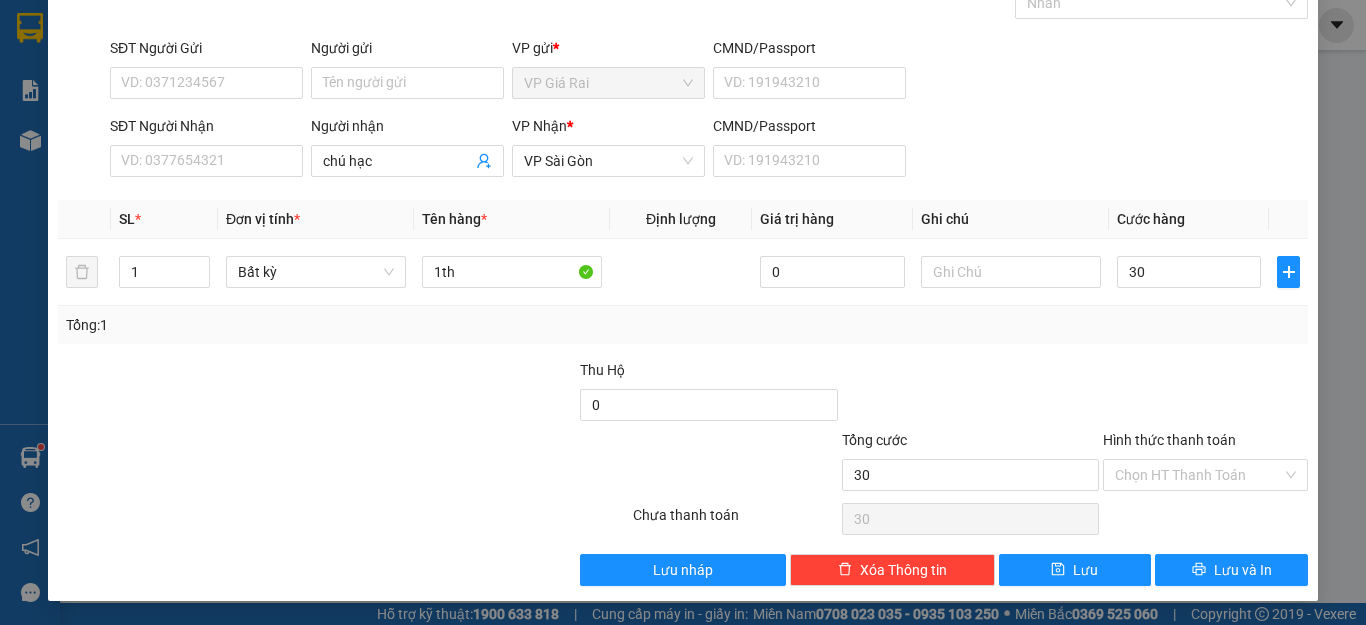 type on "30.000" 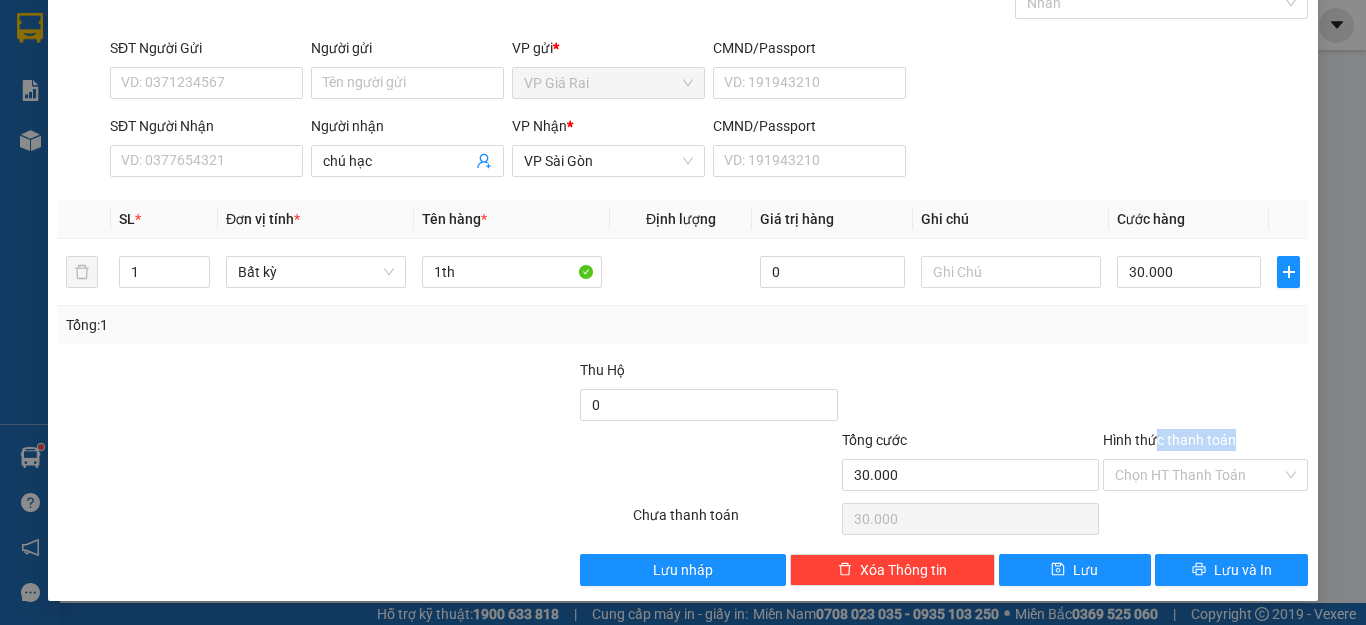 drag, startPoint x: 1140, startPoint y: 457, endPoint x: 1146, endPoint y: 514, distance: 57.31492 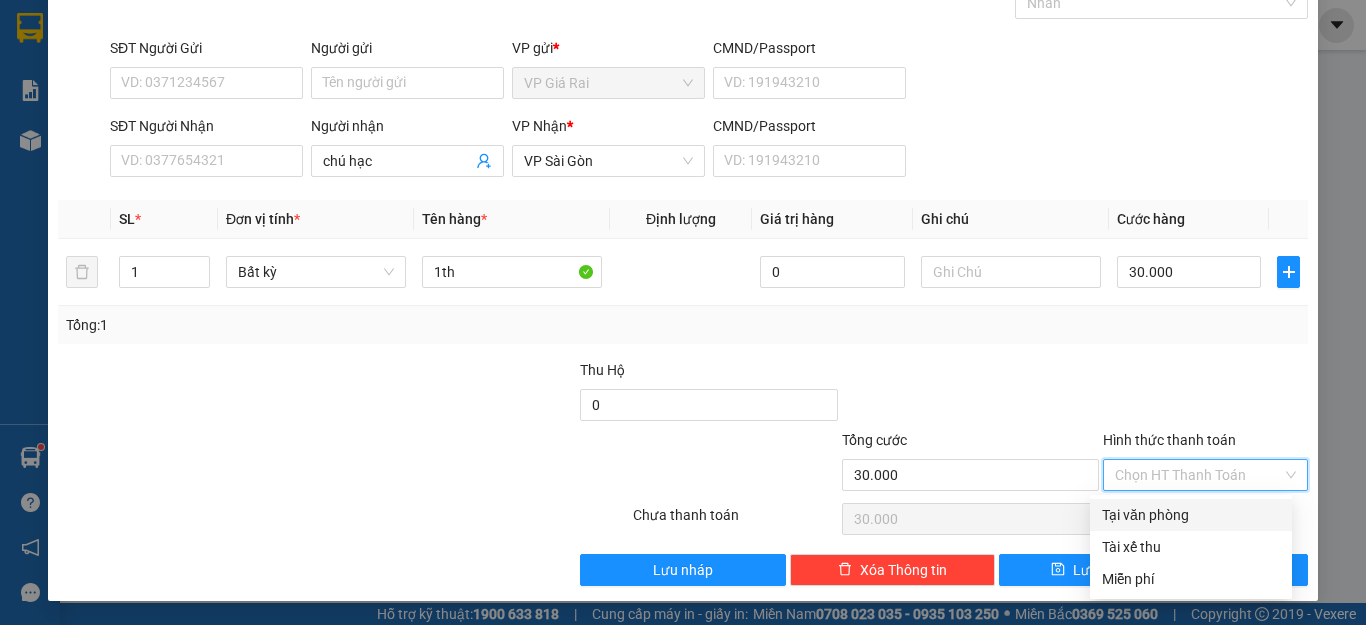 drag, startPoint x: 1178, startPoint y: 477, endPoint x: 1156, endPoint y: 518, distance: 46.52956 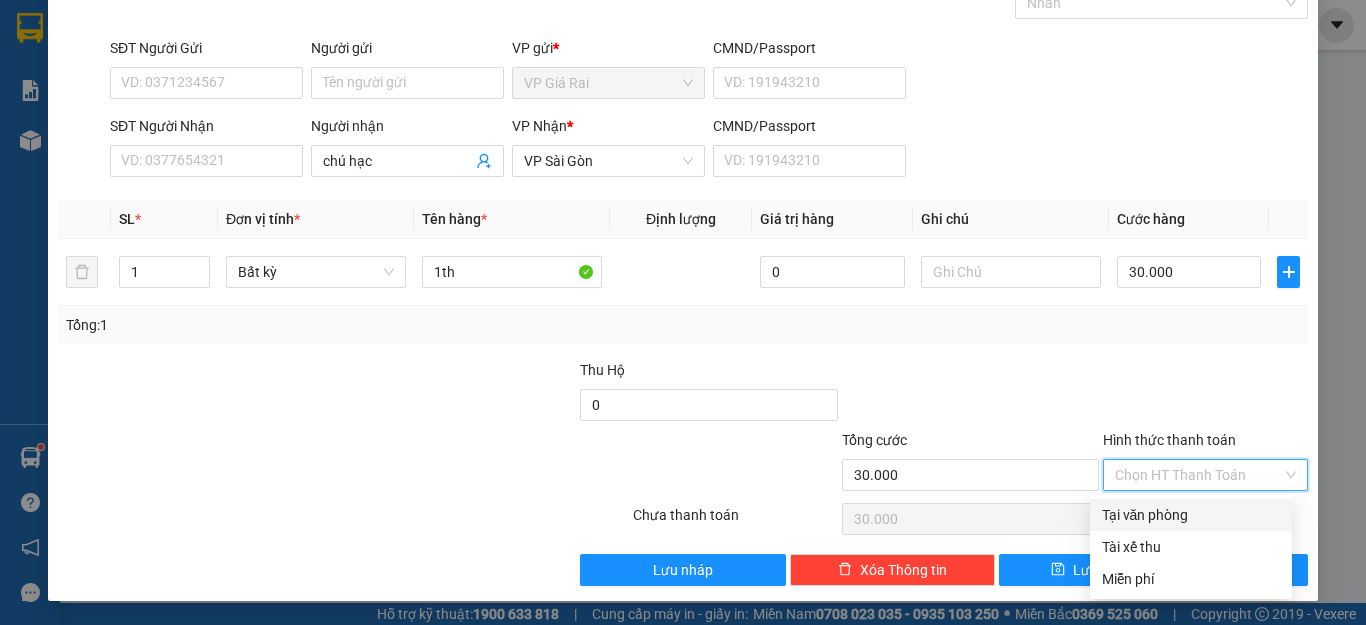 click on "Tại văn phòng" at bounding box center [1191, 515] 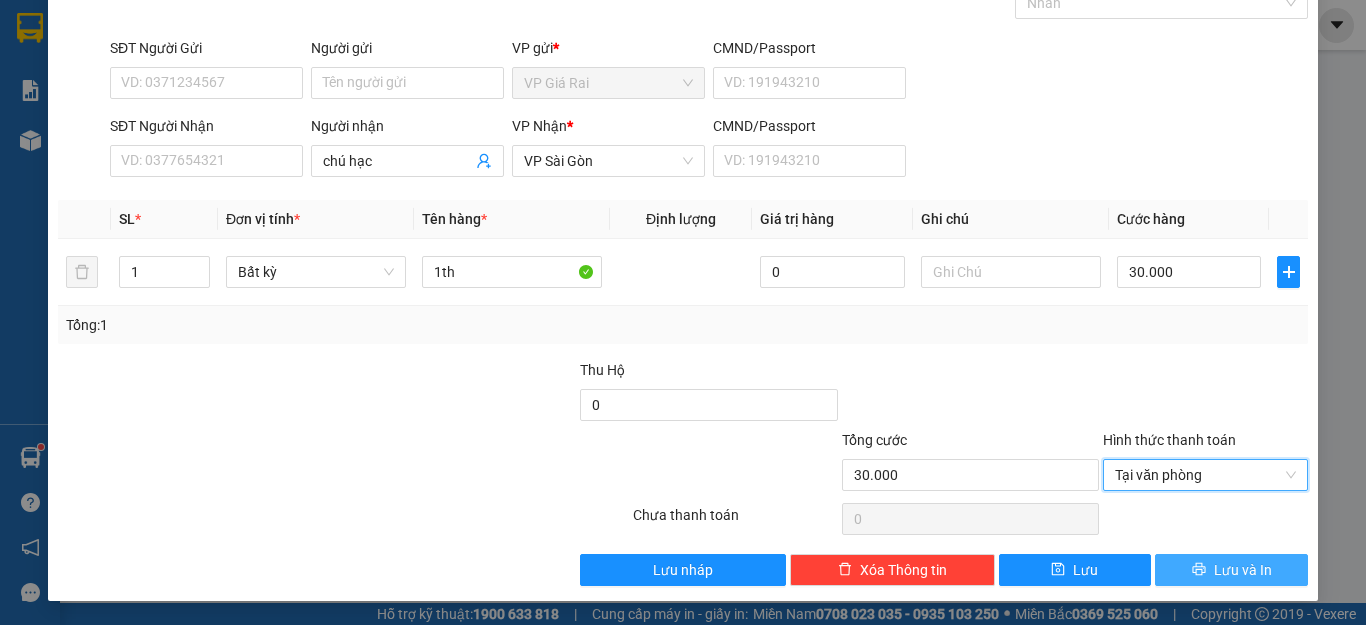 click on "Lưu và In" at bounding box center (1231, 570) 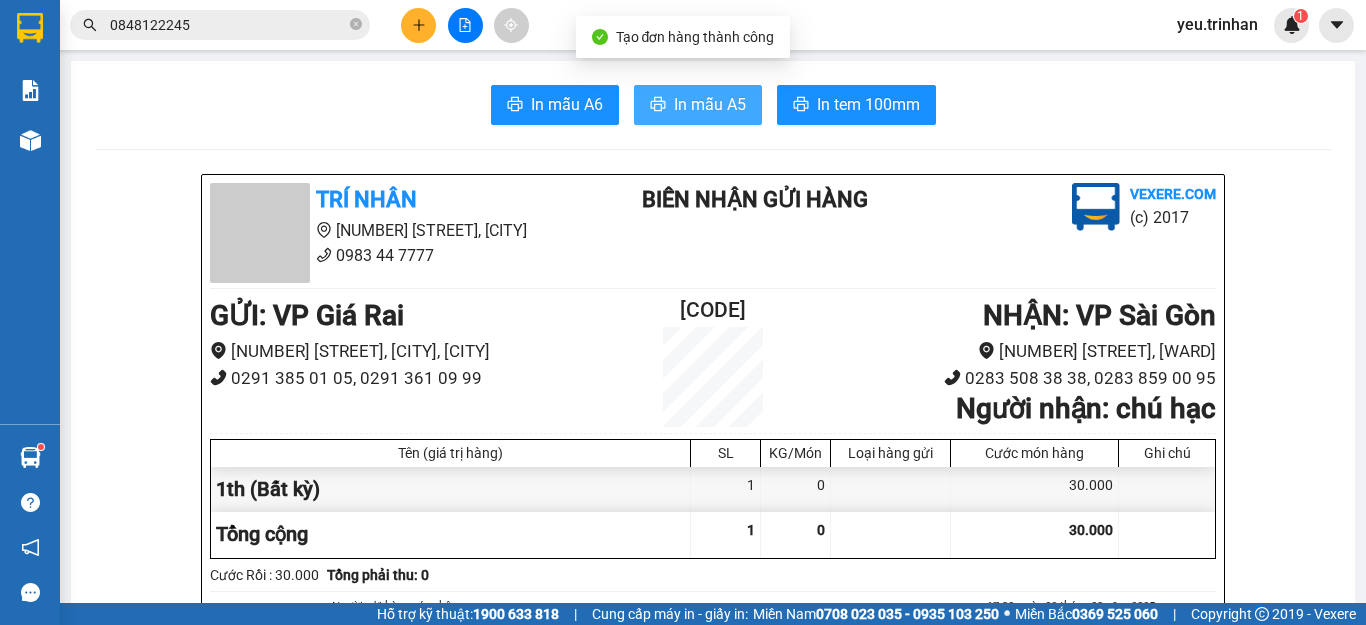 click on "In mẫu A5" at bounding box center (710, 104) 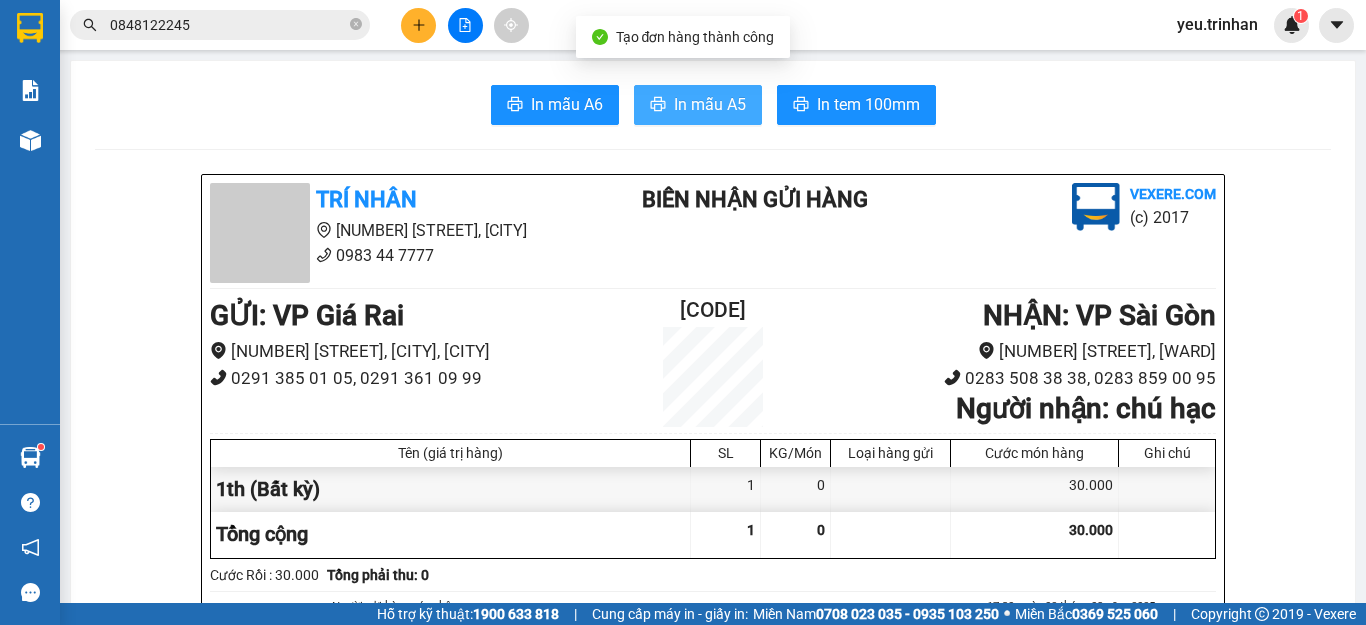 scroll, scrollTop: 0, scrollLeft: 0, axis: both 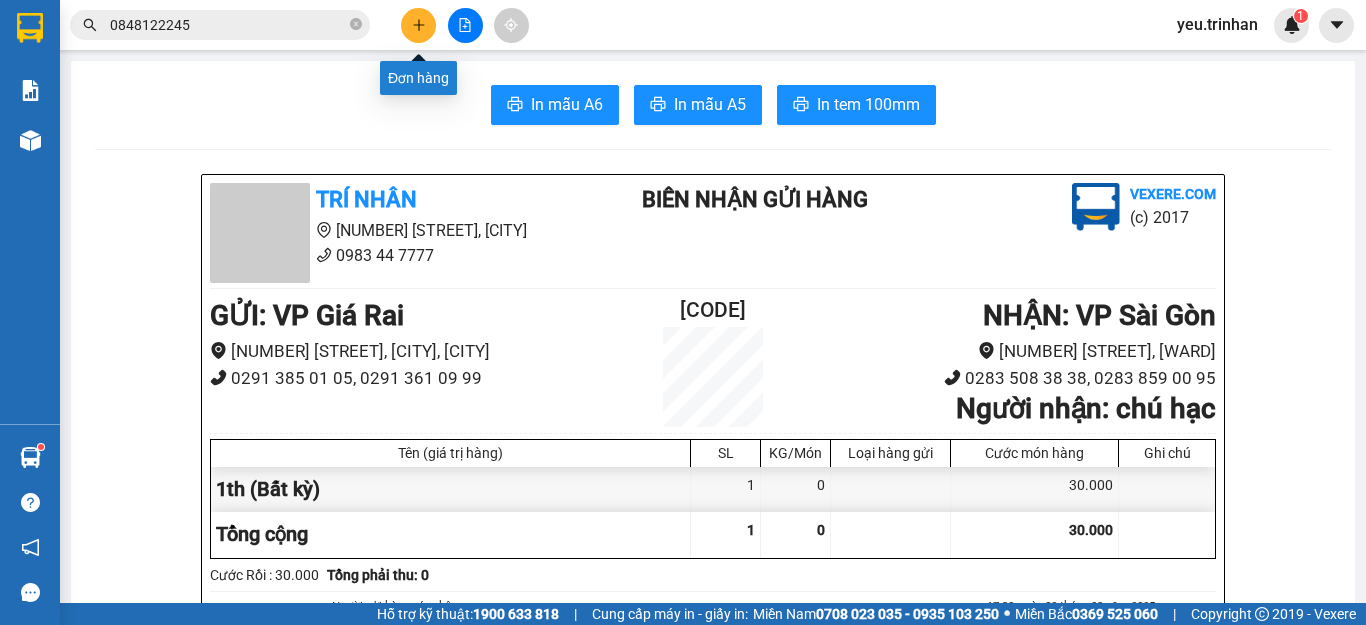 click at bounding box center [418, 25] 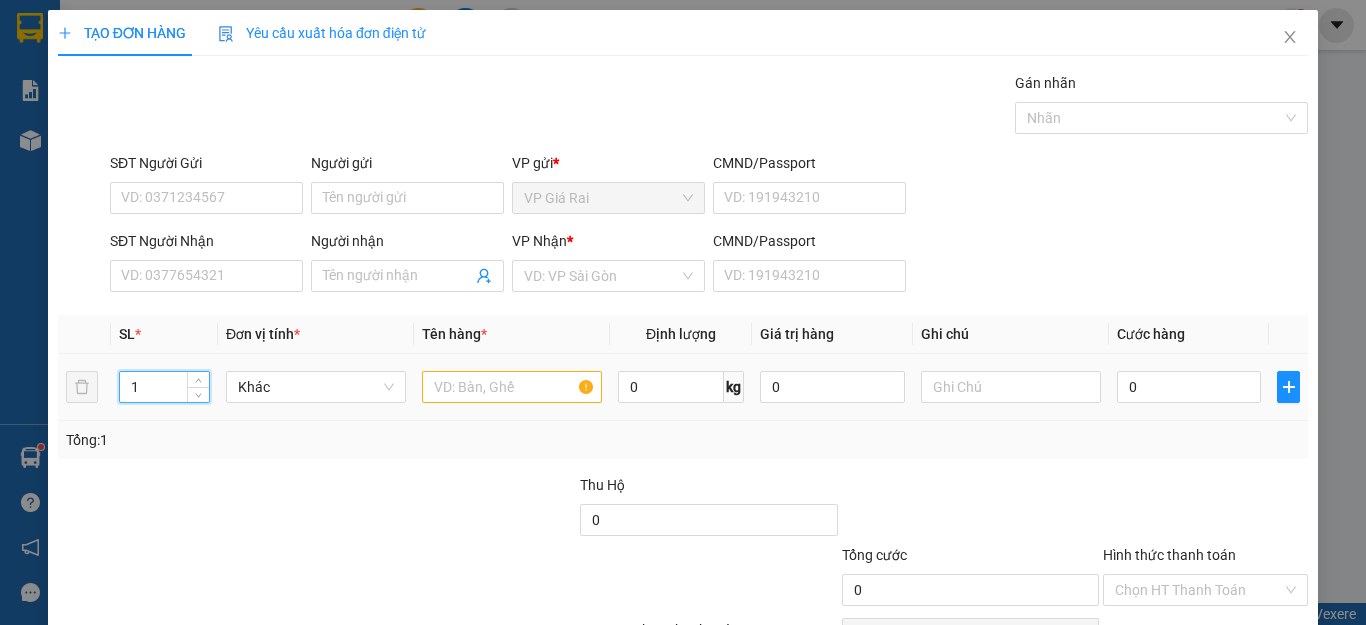 drag, startPoint x: 148, startPoint y: 382, endPoint x: 113, endPoint y: 382, distance: 35 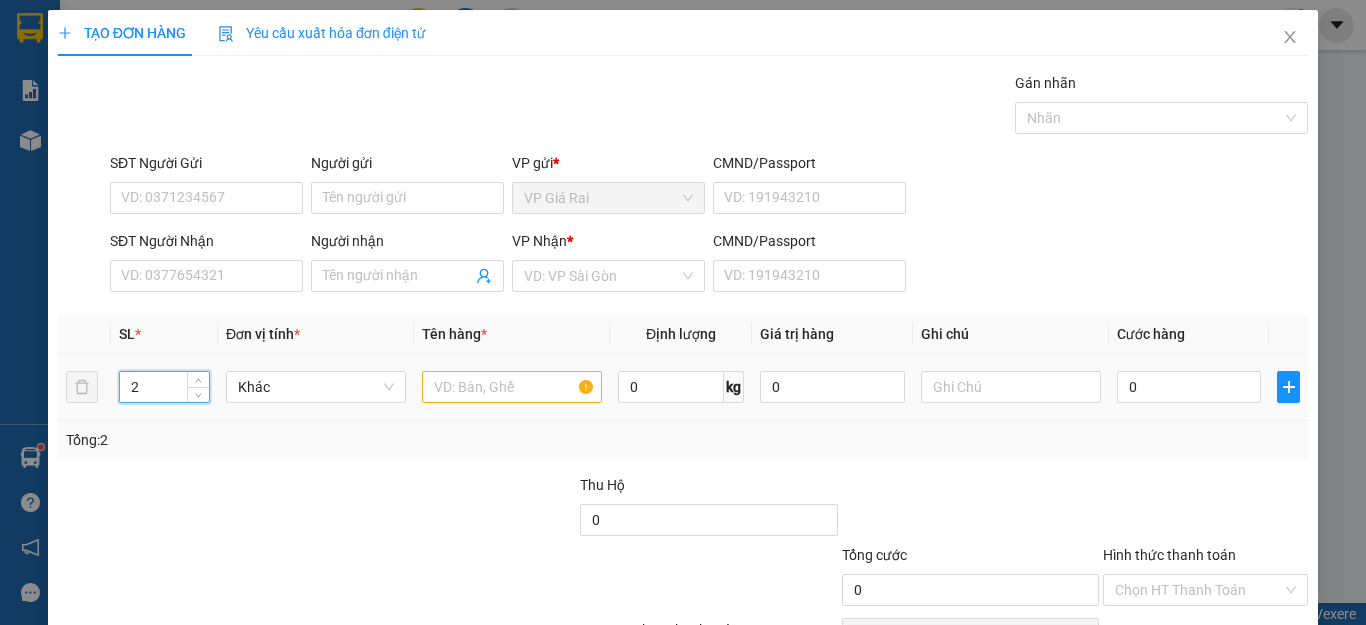 type on "2" 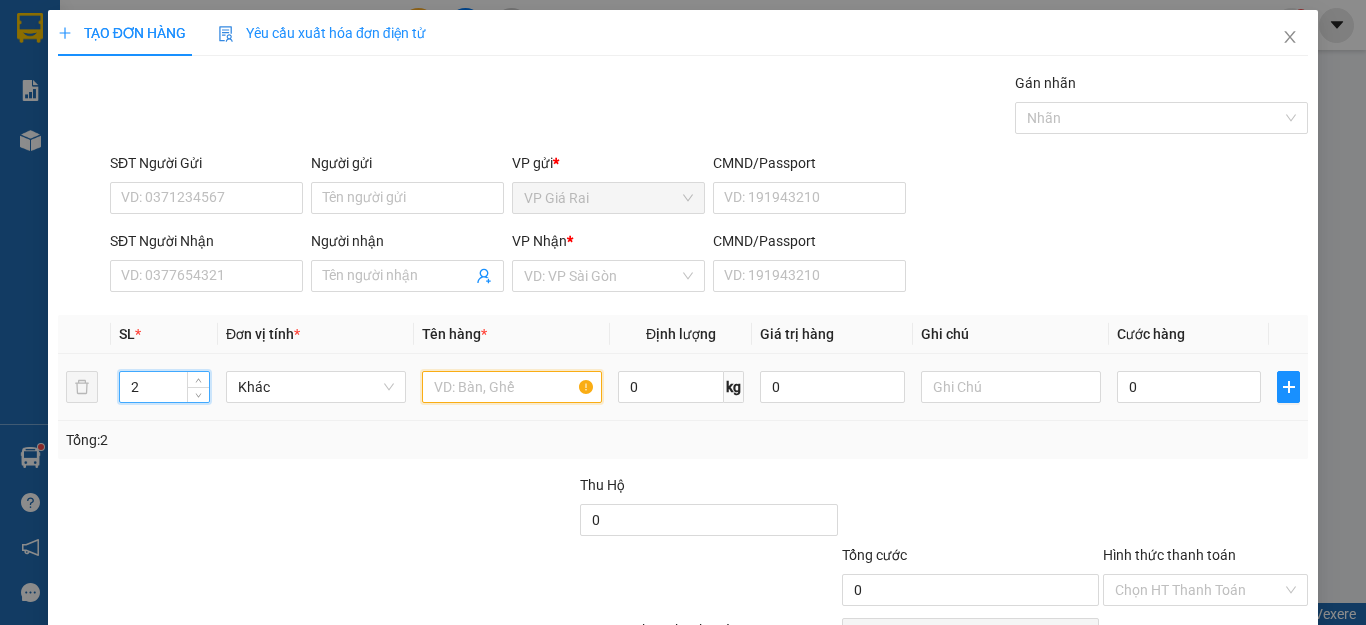 click at bounding box center (512, 387) 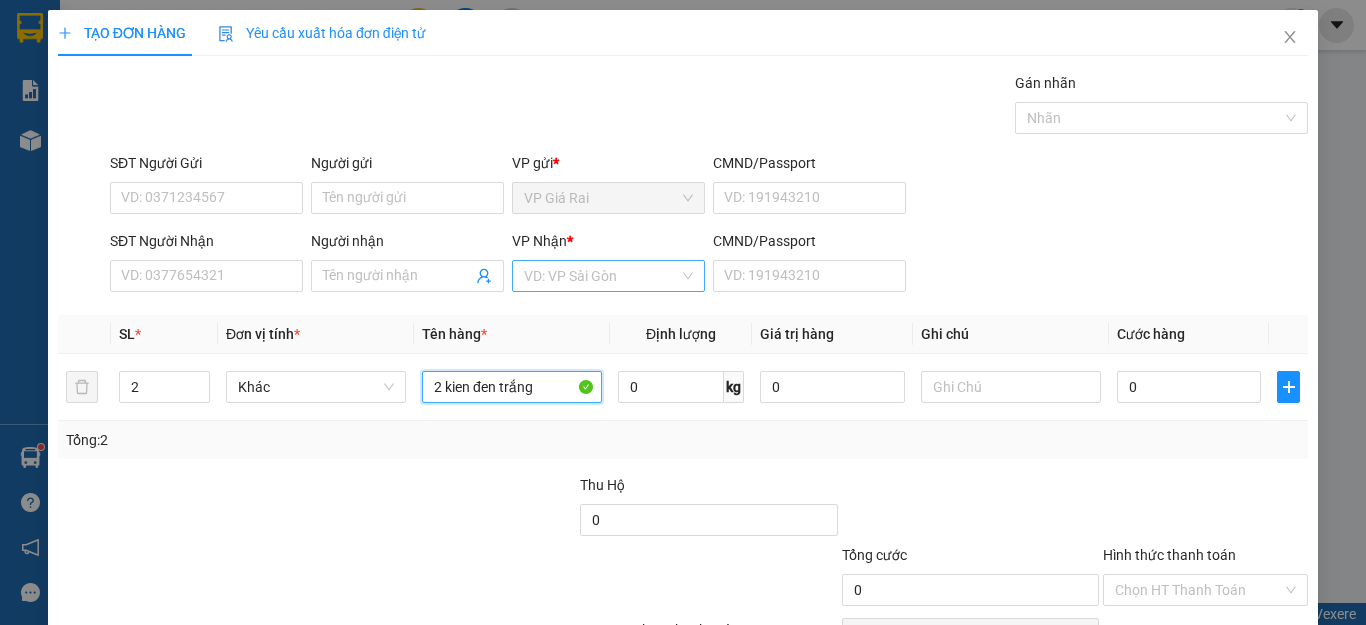 type on "2 kien đen trắng" 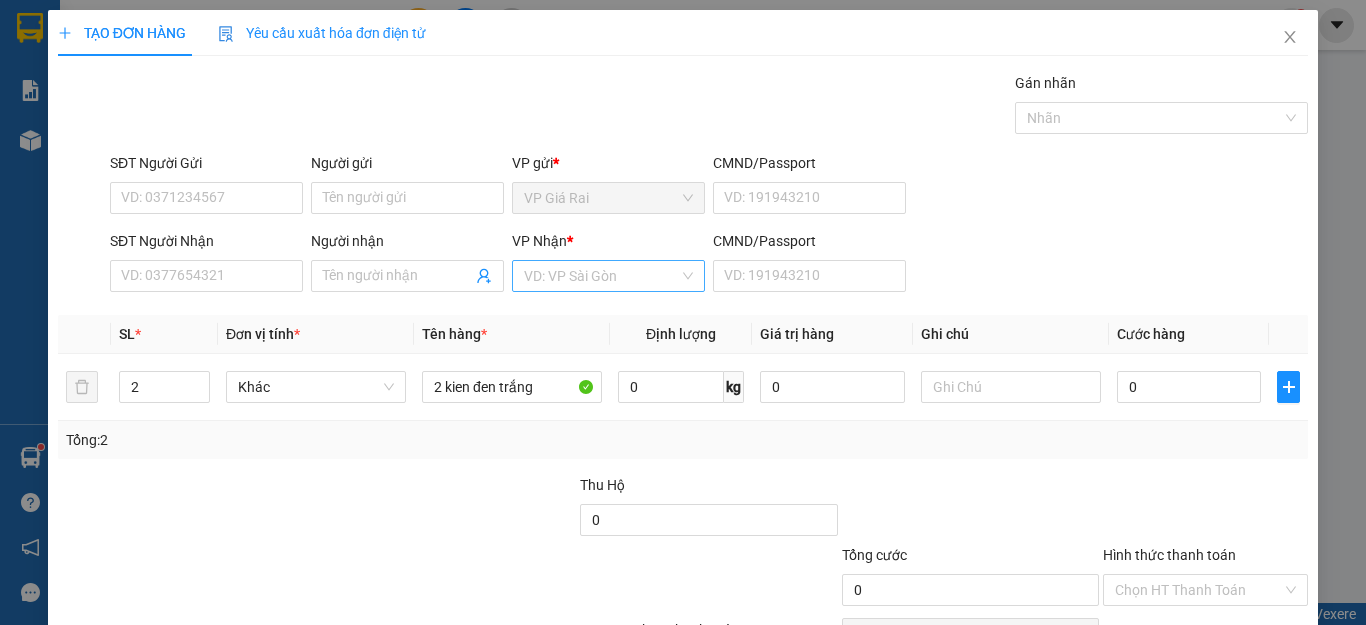 drag, startPoint x: 541, startPoint y: 280, endPoint x: 548, endPoint y: 288, distance: 10.630146 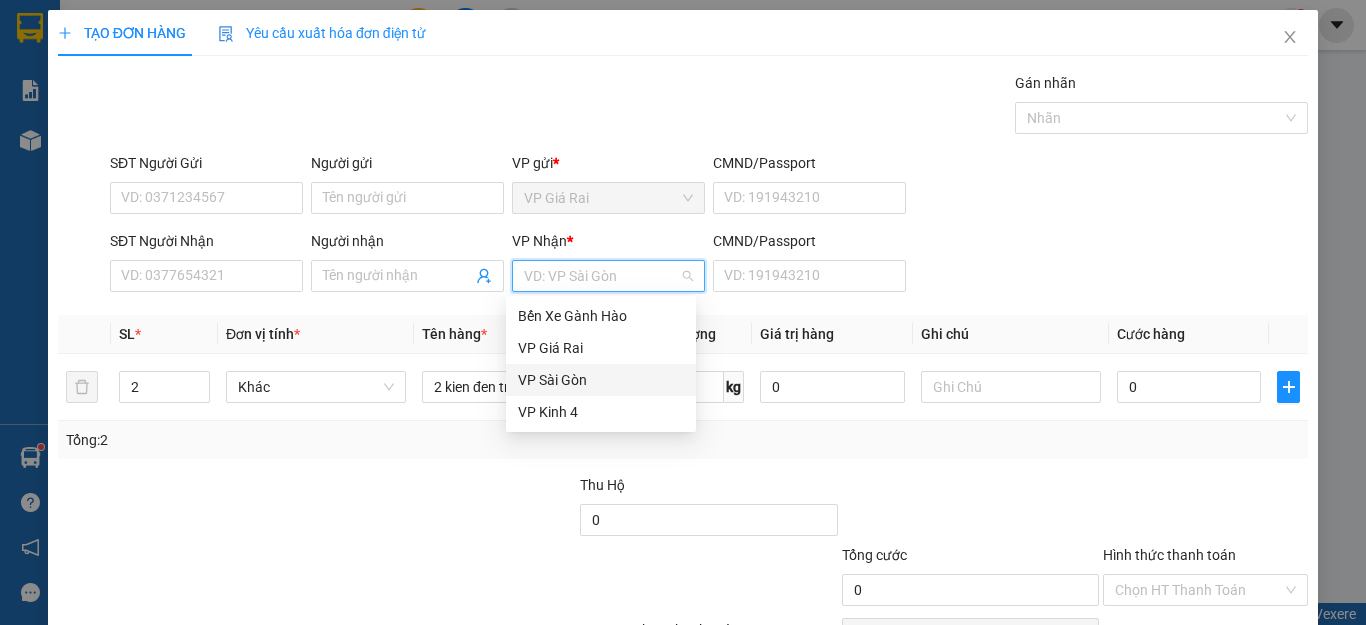drag, startPoint x: 546, startPoint y: 382, endPoint x: 538, endPoint y: 303, distance: 79.40403 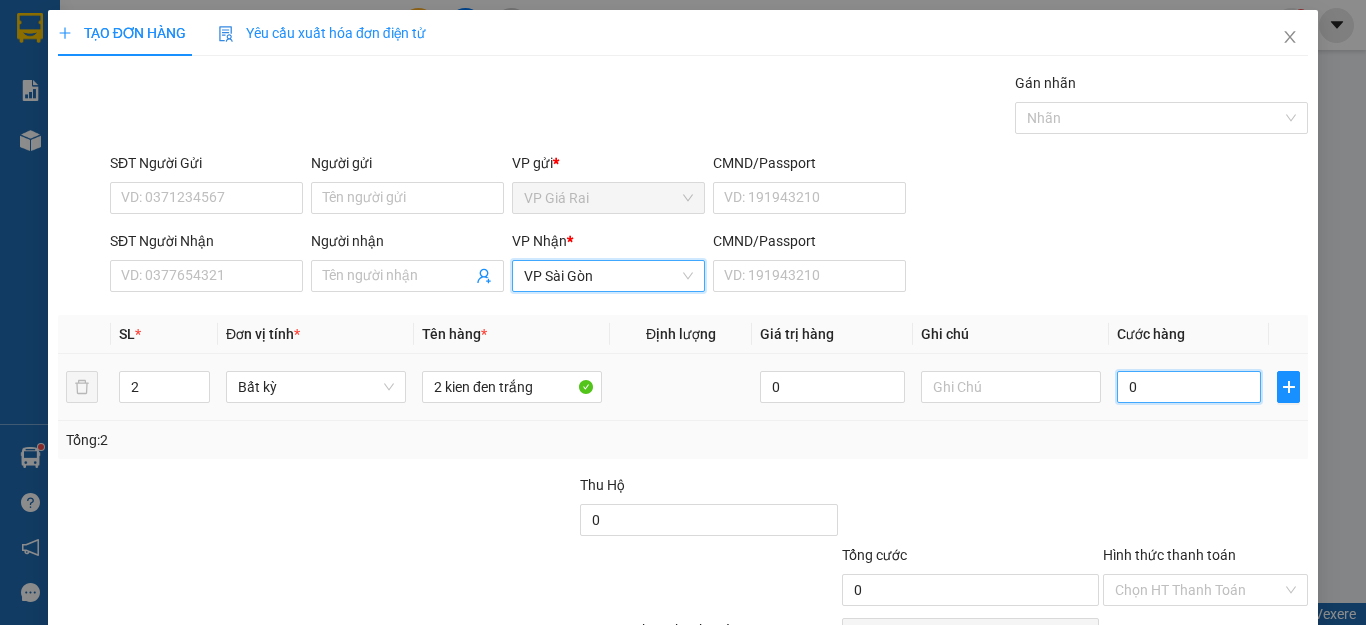 click on "0" at bounding box center (1189, 387) 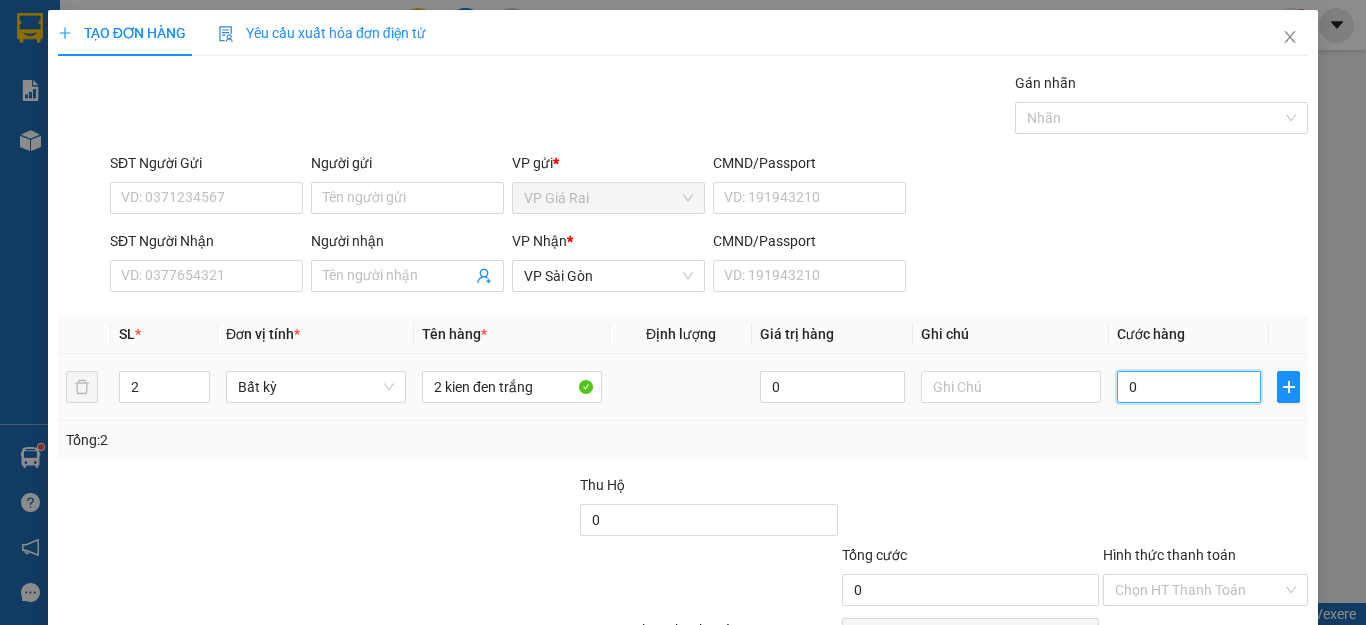 type on "8" 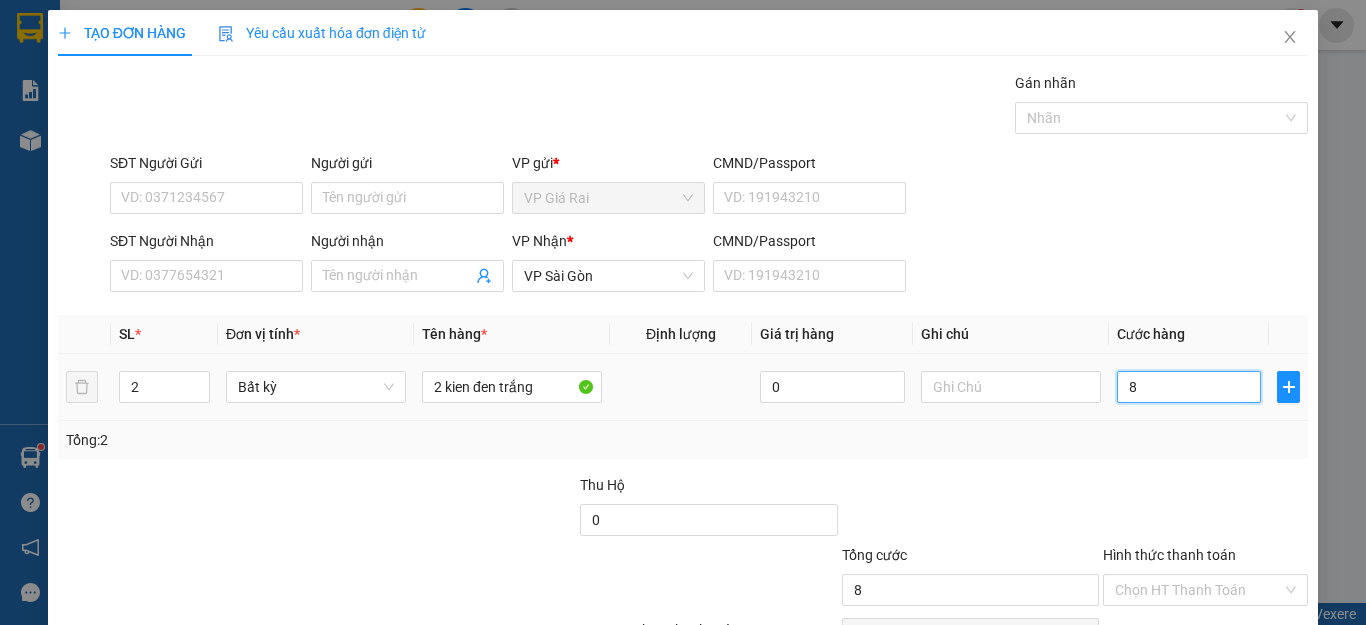 type on "80" 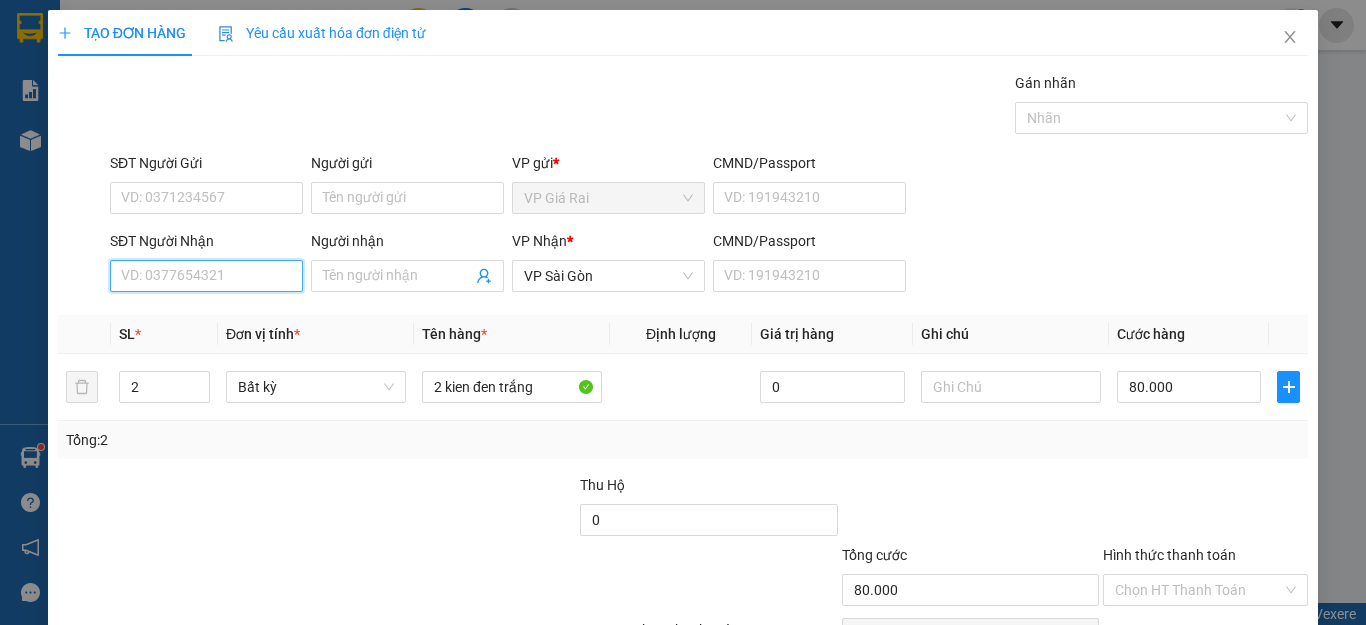 click on "SĐT Người Nhận" at bounding box center (206, 276) 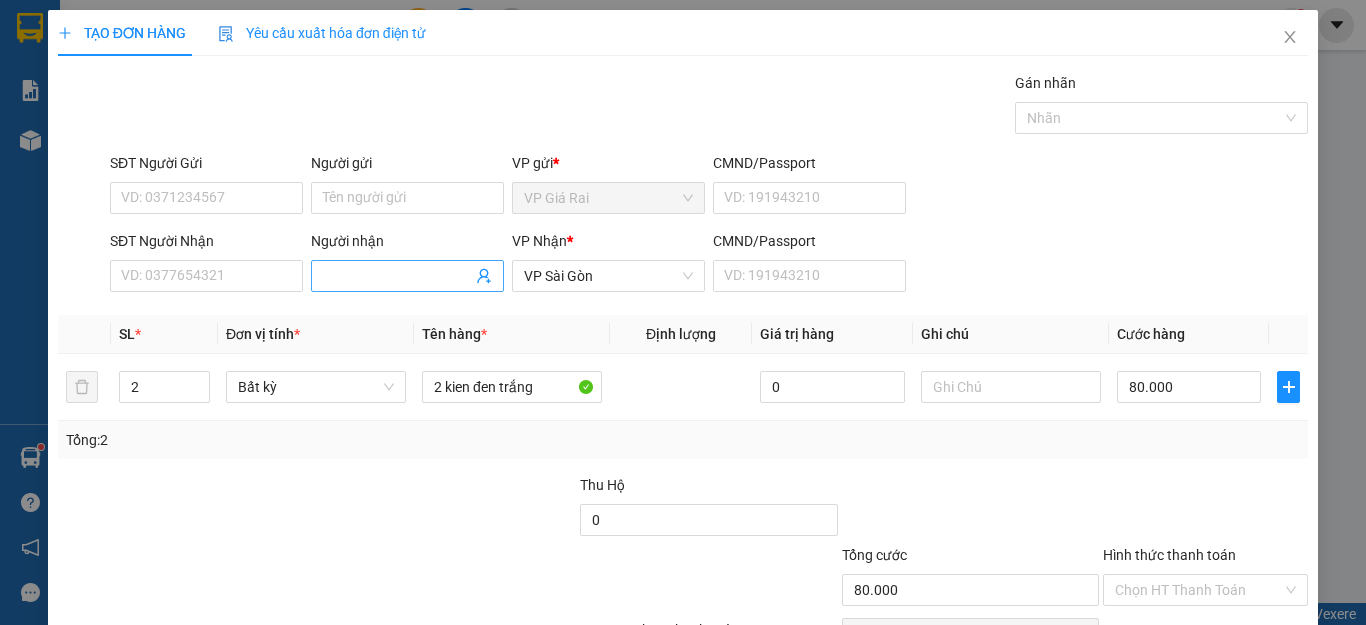 click on "Người nhận" at bounding box center [397, 276] 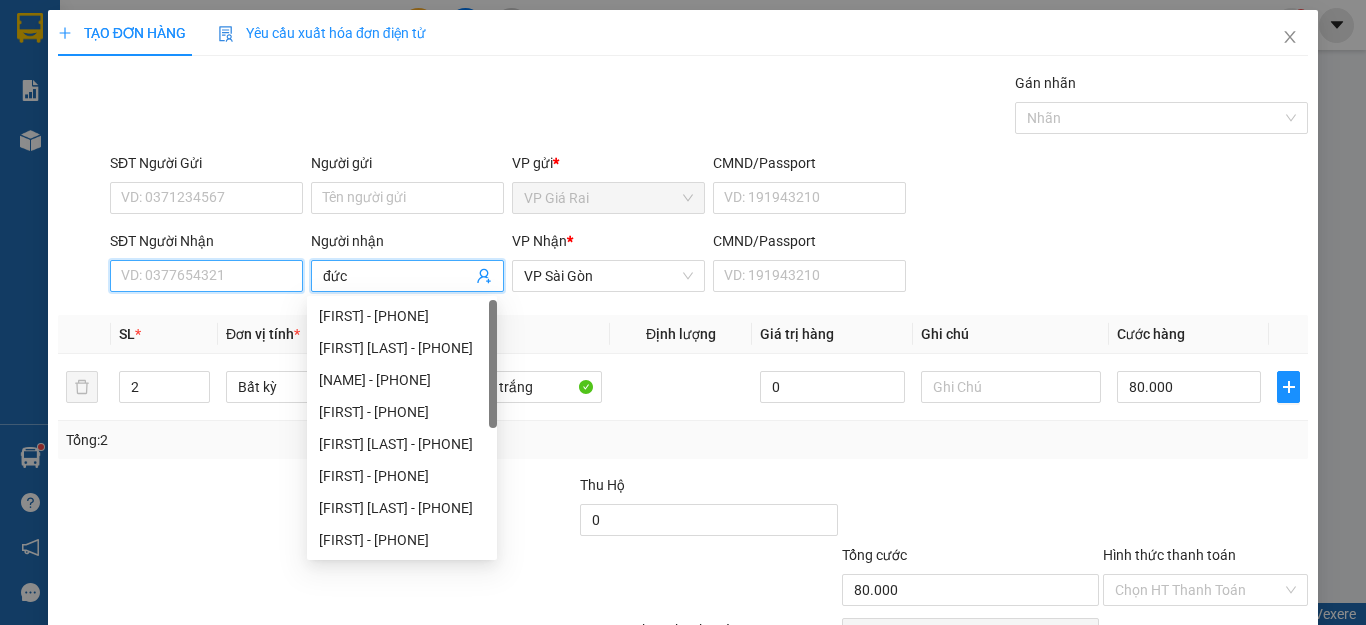 click on "SĐT Người Nhận" at bounding box center [206, 276] 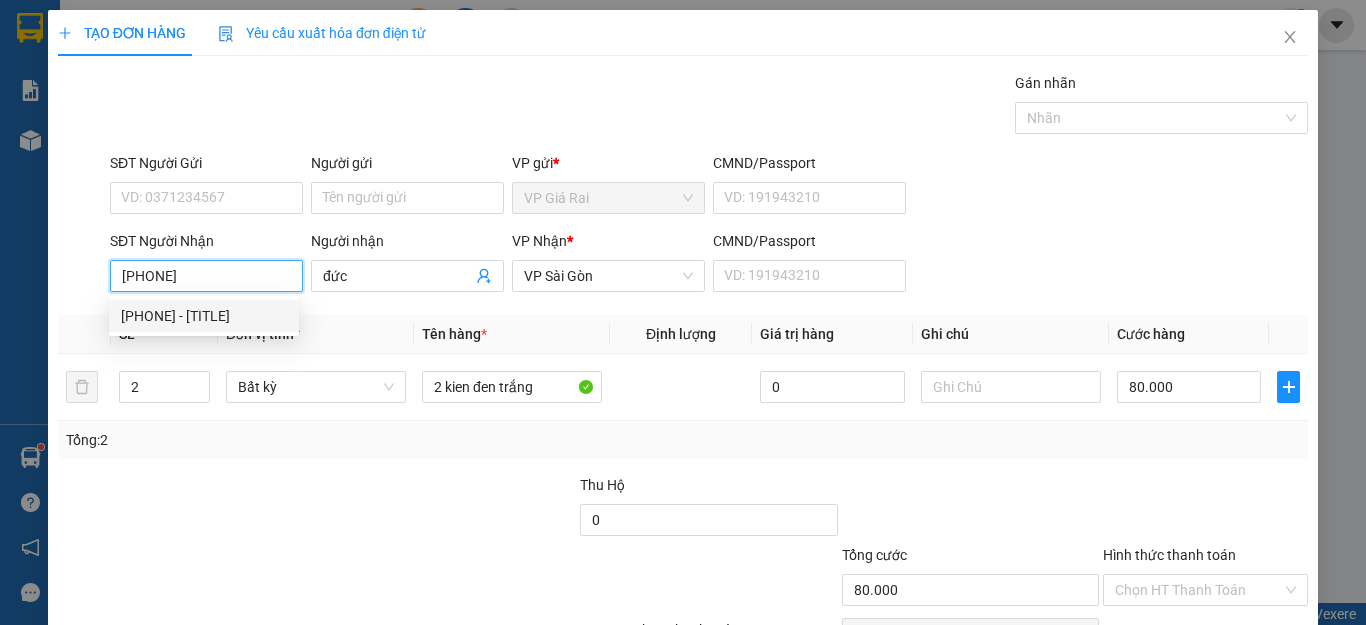 scroll, scrollTop: 115, scrollLeft: 0, axis: vertical 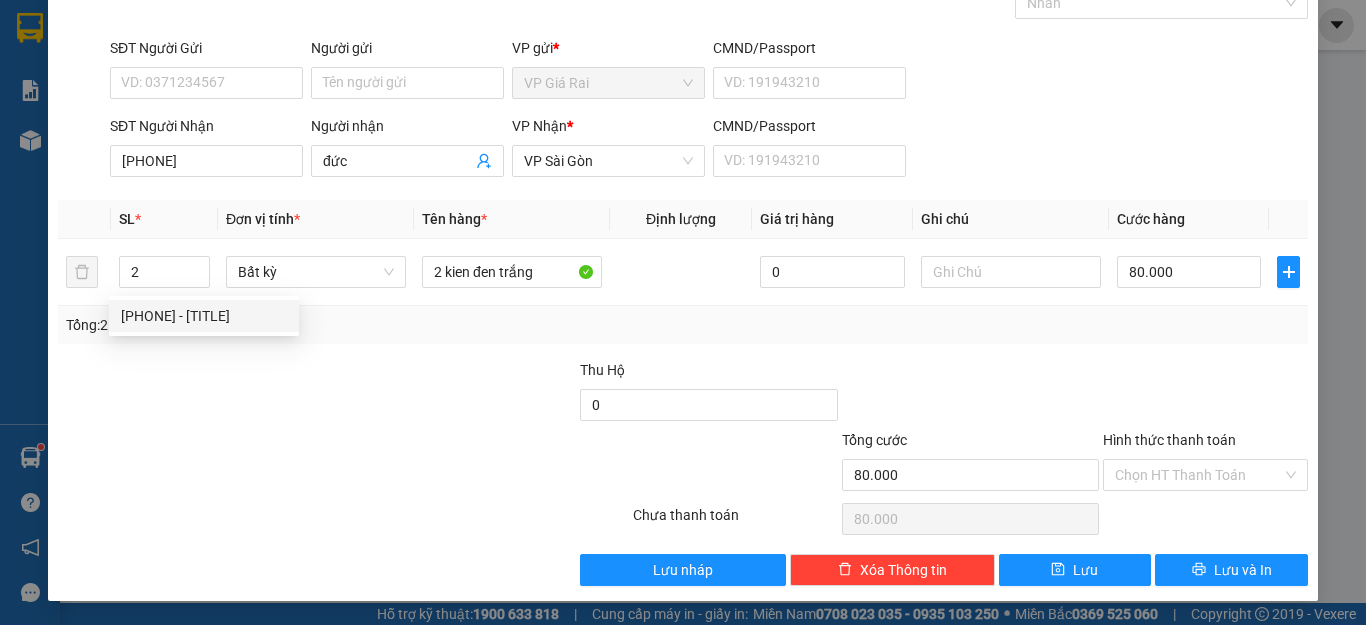 drag, startPoint x: 1156, startPoint y: 461, endPoint x: 1158, endPoint y: 522, distance: 61.03278 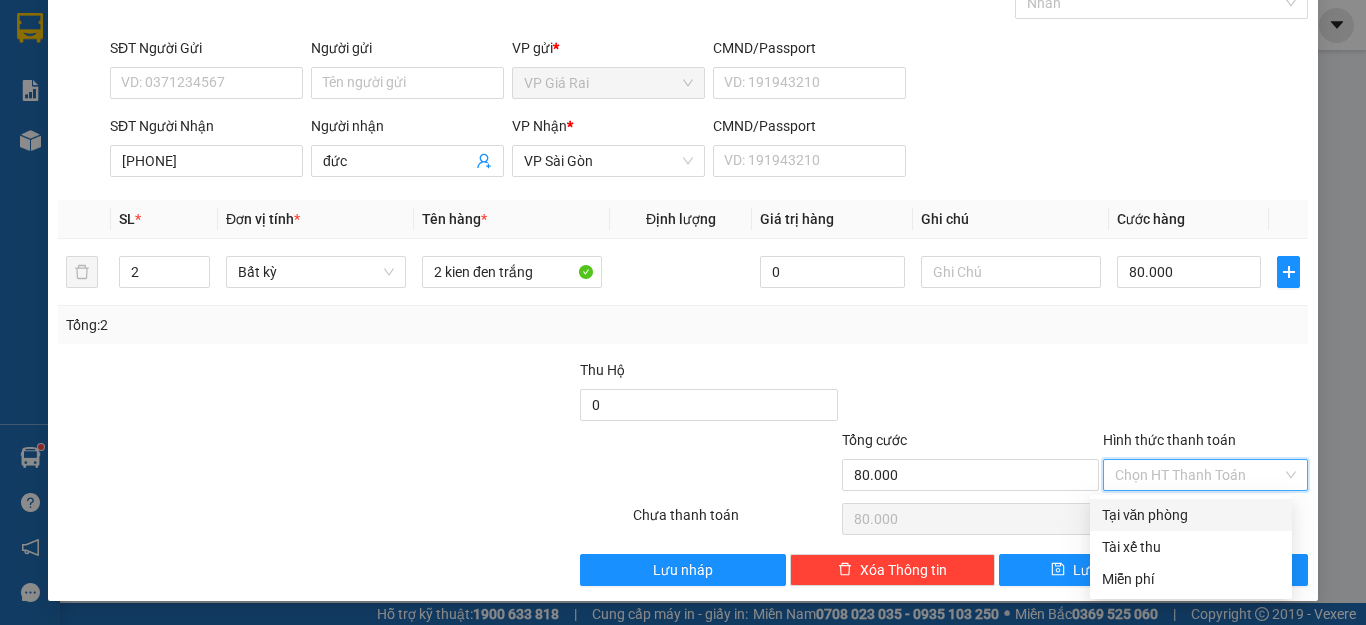 click on "Tại văn phòng" at bounding box center [1191, 515] 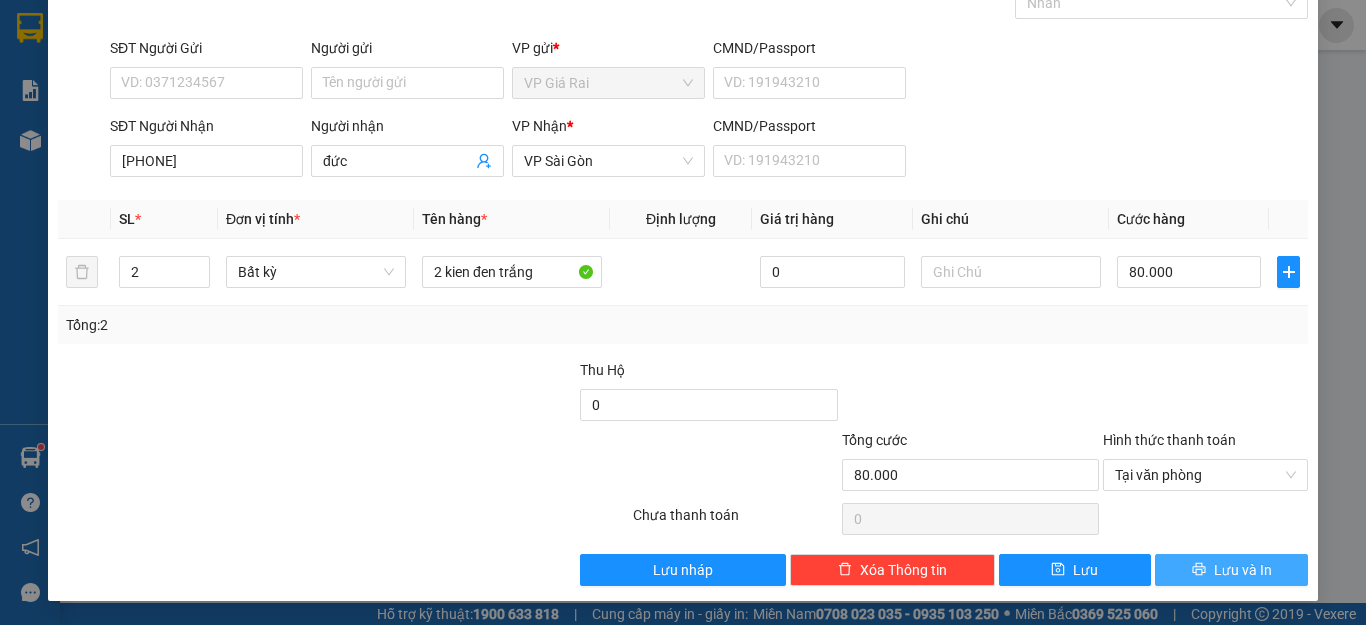 click on "Lưu và In" at bounding box center [1243, 570] 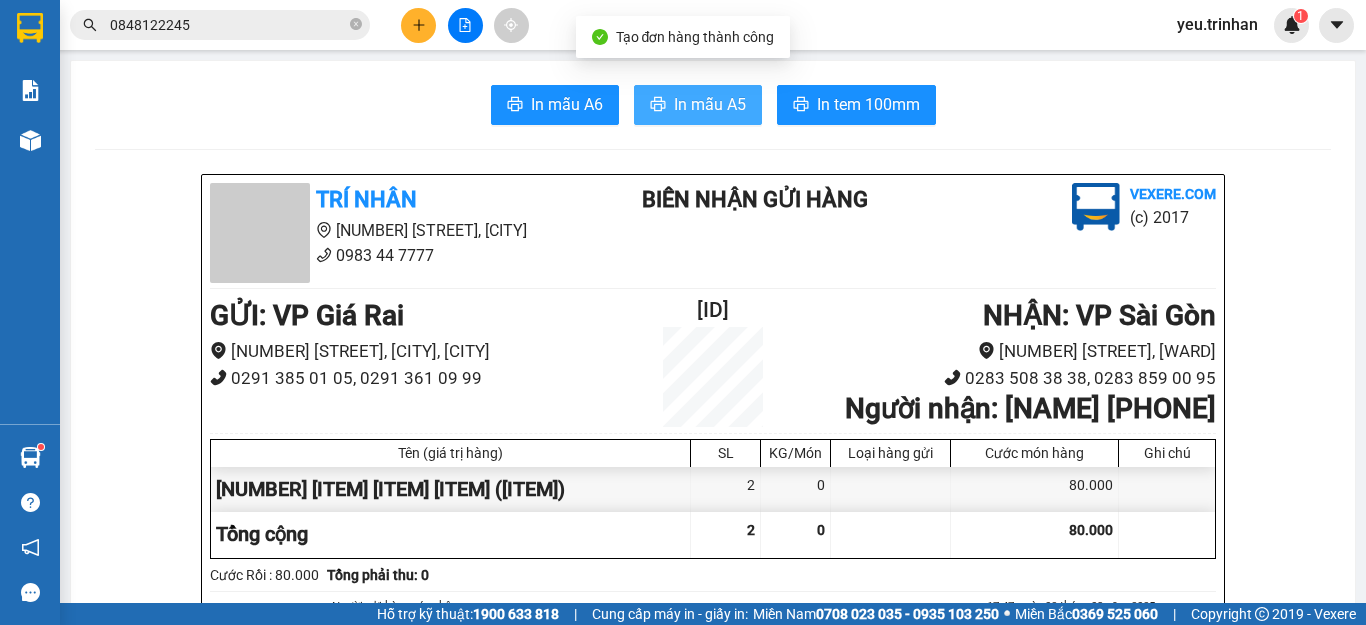 click on "In mẫu A5" at bounding box center (710, 104) 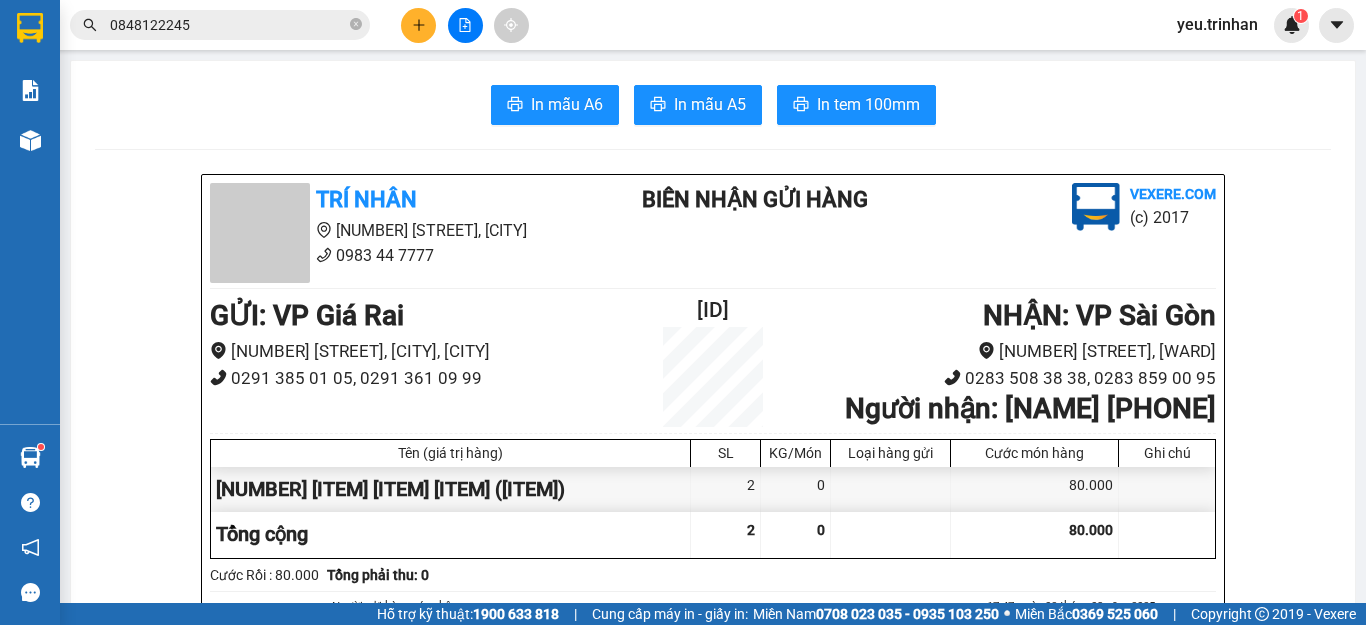 scroll, scrollTop: 0, scrollLeft: 0, axis: both 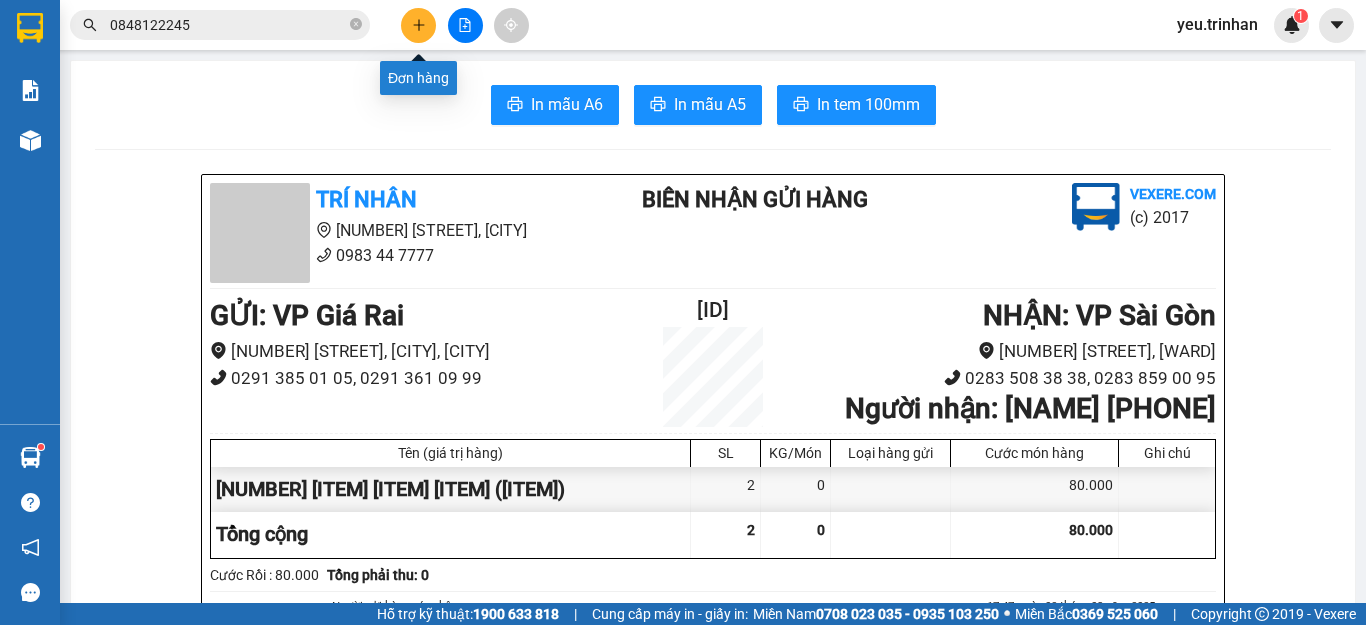 click at bounding box center (418, 25) 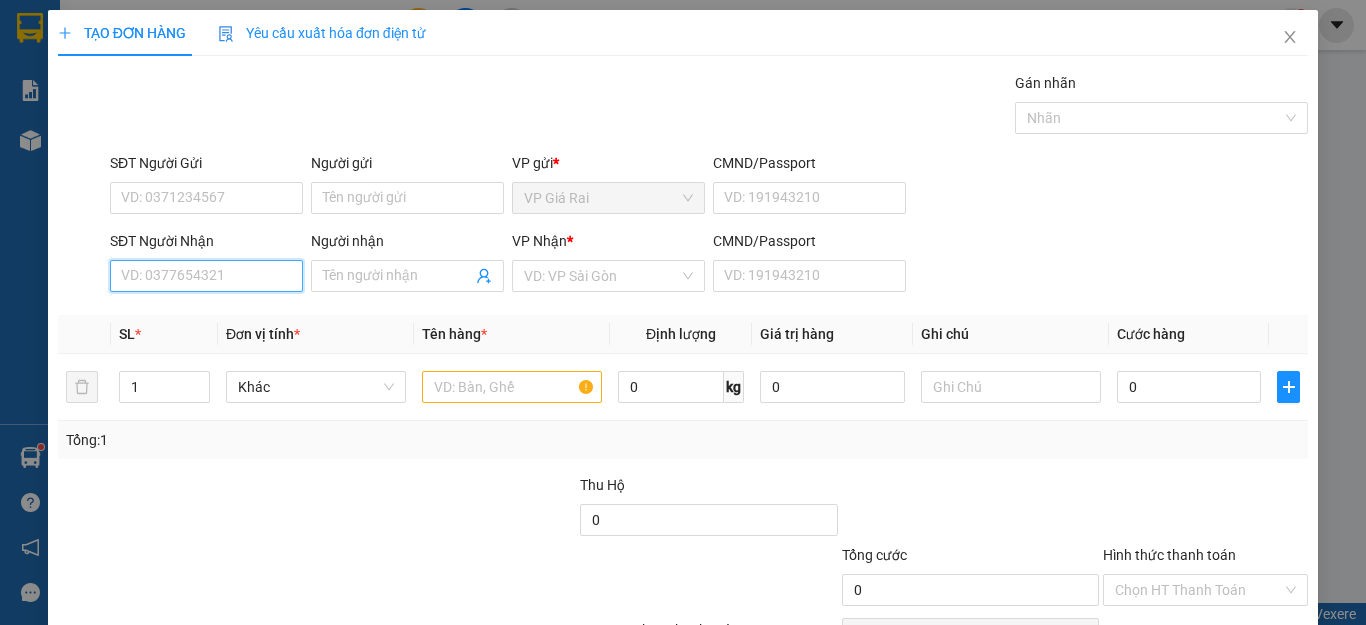 click on "SĐT Người Nhận" at bounding box center (206, 276) 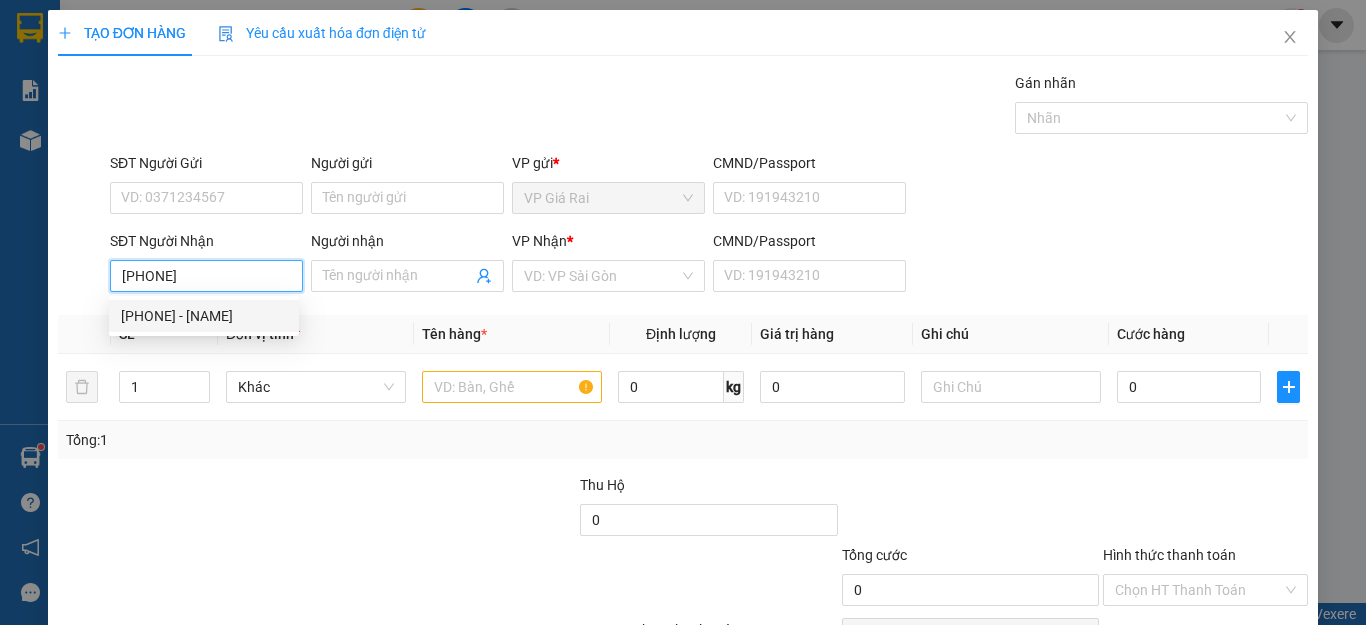 click on "[PHONE] - [NAME]" at bounding box center [204, 316] 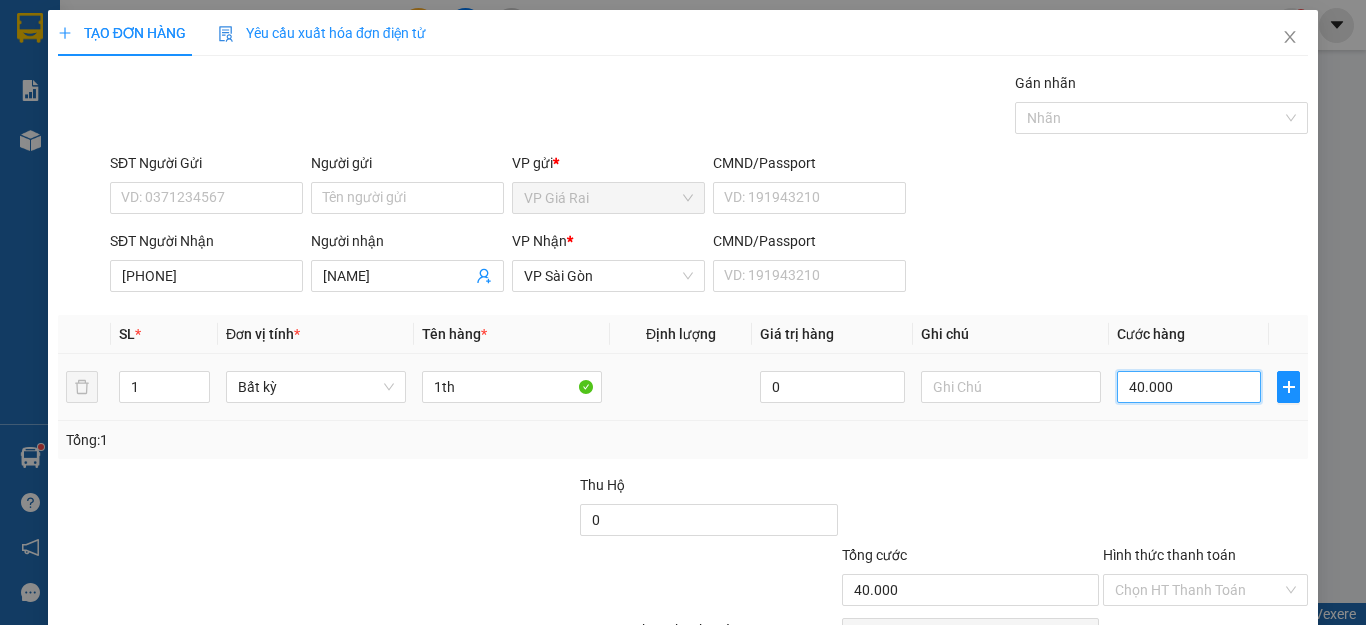 click on "40.000" at bounding box center (1189, 387) 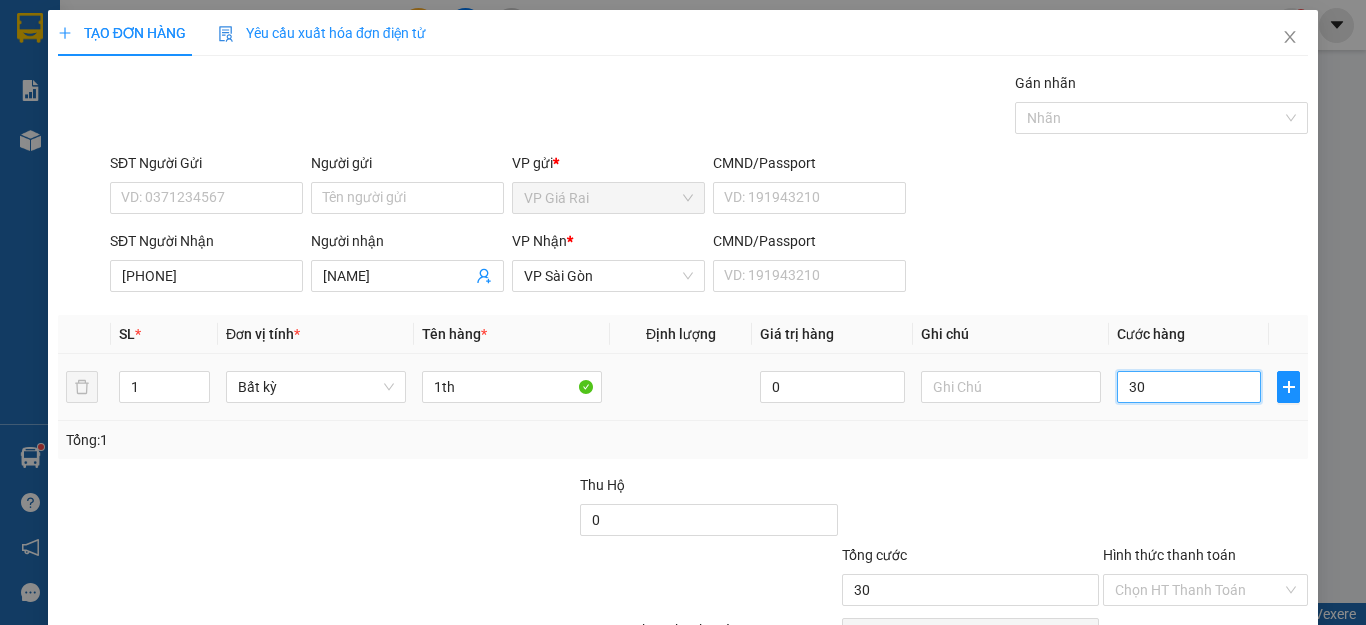 scroll, scrollTop: 115, scrollLeft: 0, axis: vertical 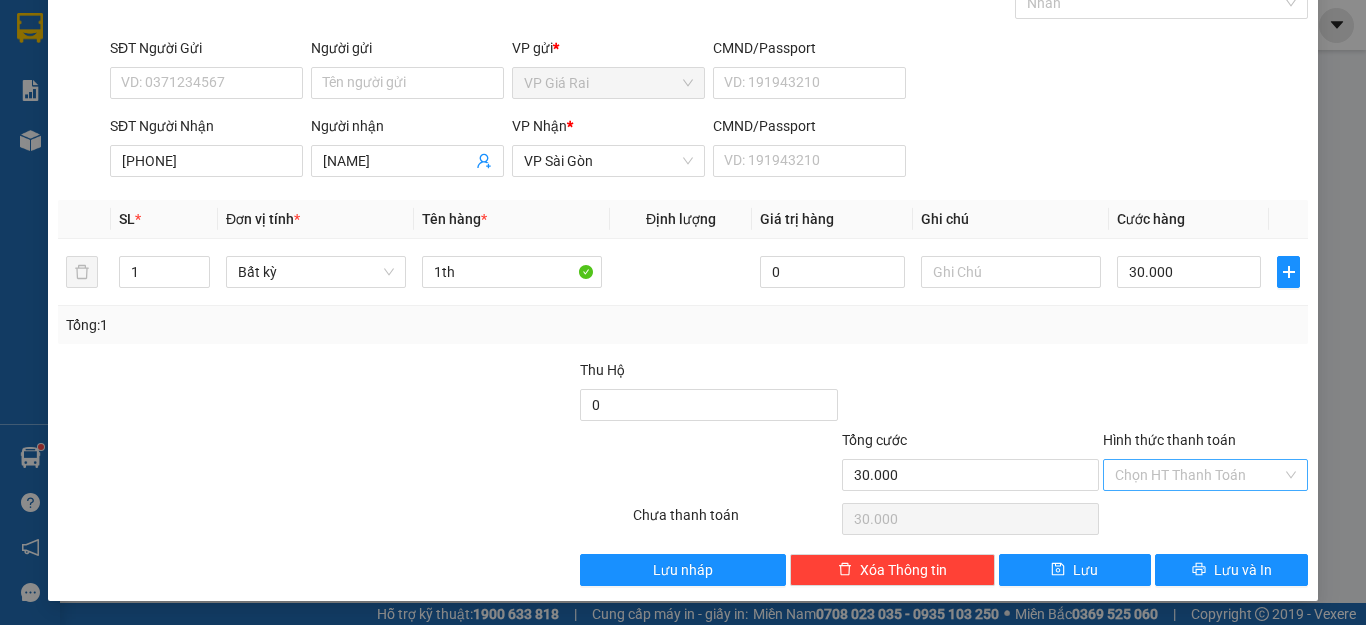 drag, startPoint x: 1162, startPoint y: 465, endPoint x: 1156, endPoint y: 494, distance: 29.614185 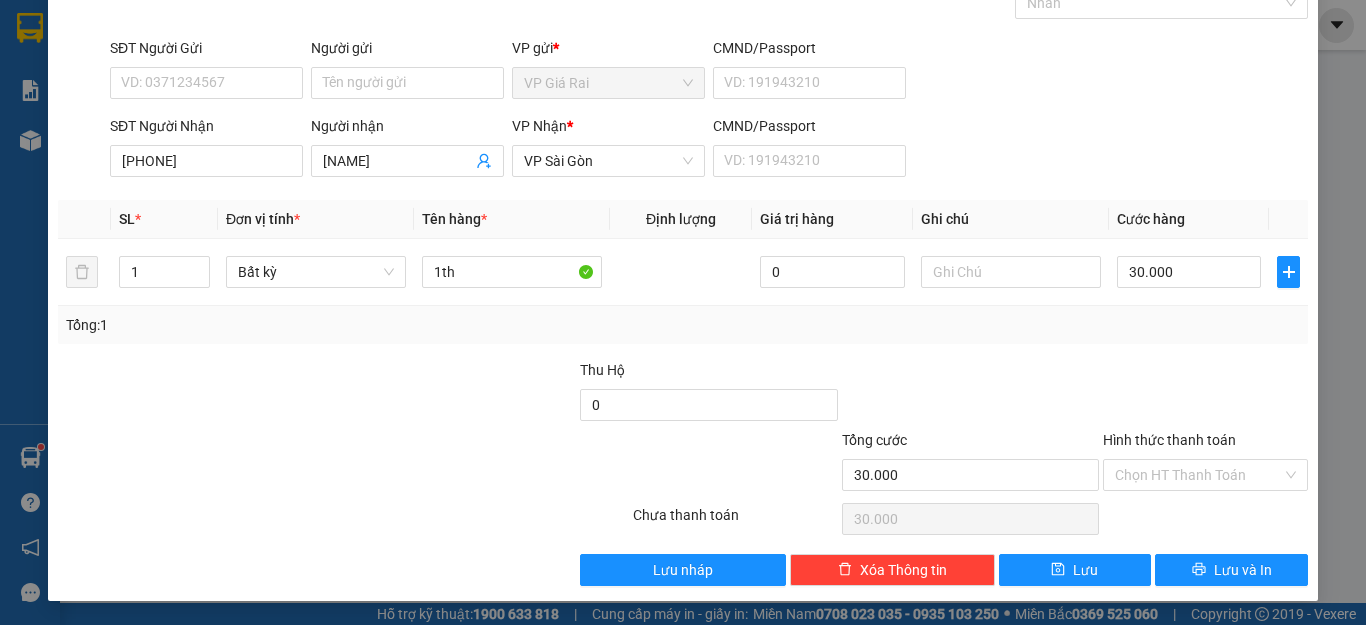 click on "Hình thức thanh toán" at bounding box center (1198, 475) 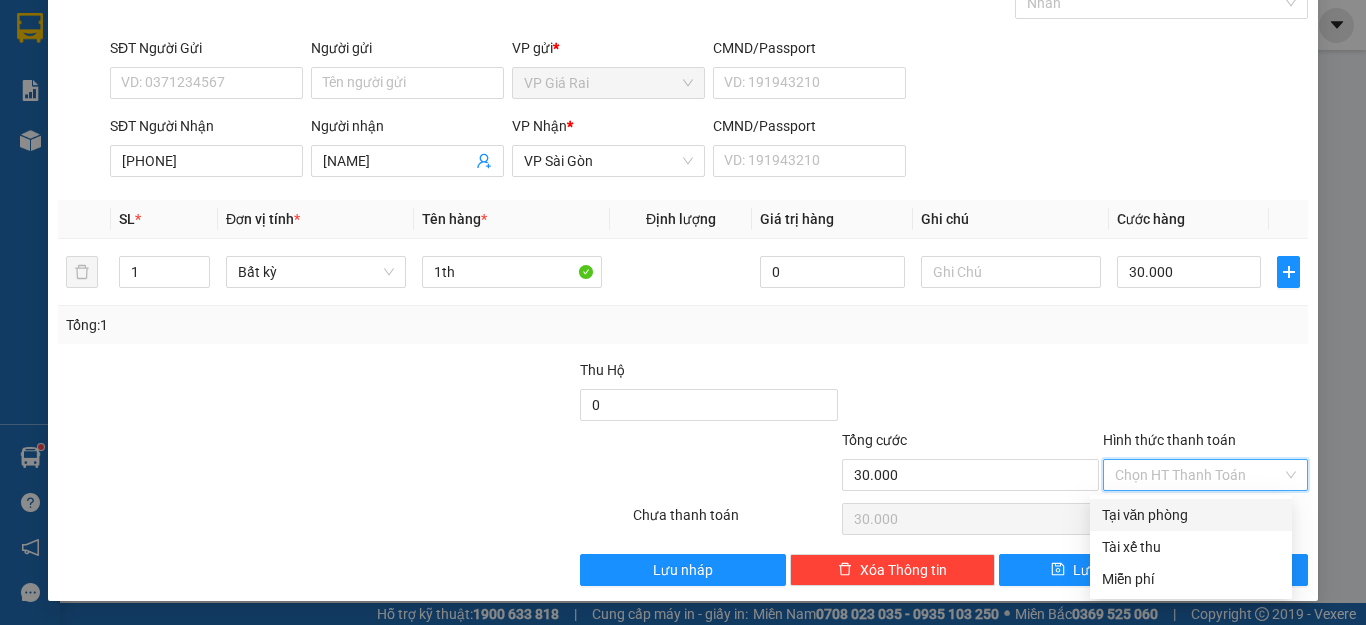 click on "Tại văn phòng" at bounding box center (1191, 515) 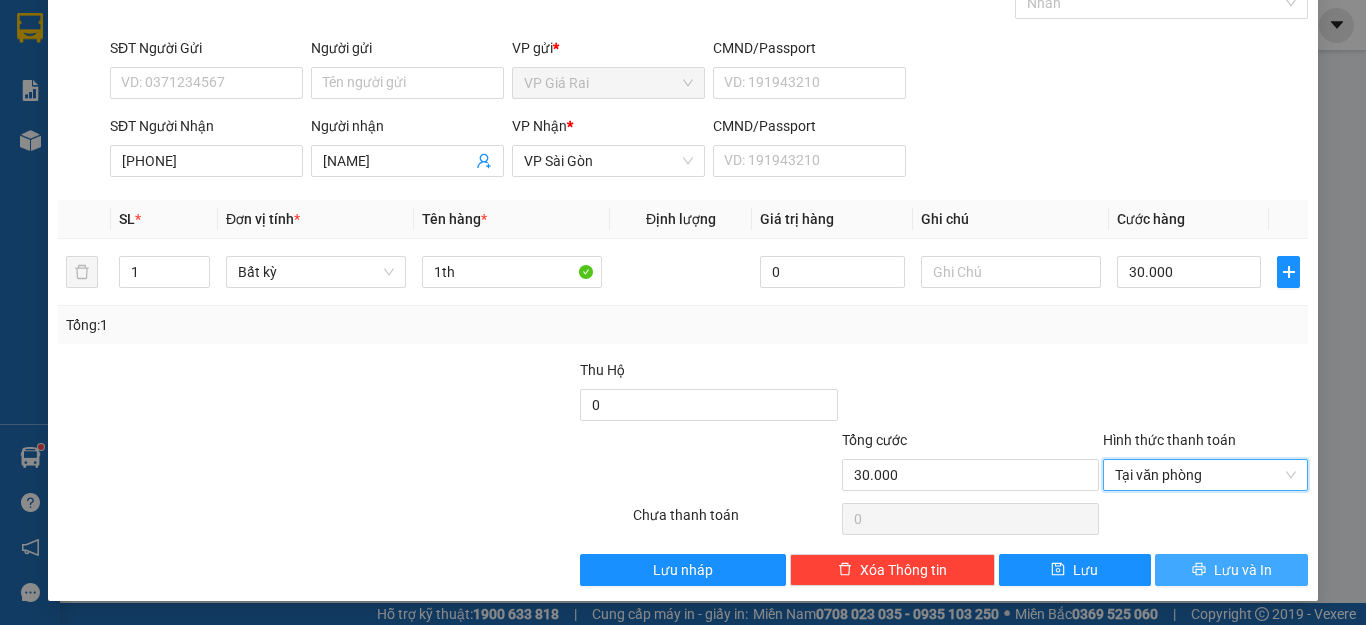 click on "Lưu và In" at bounding box center [1231, 570] 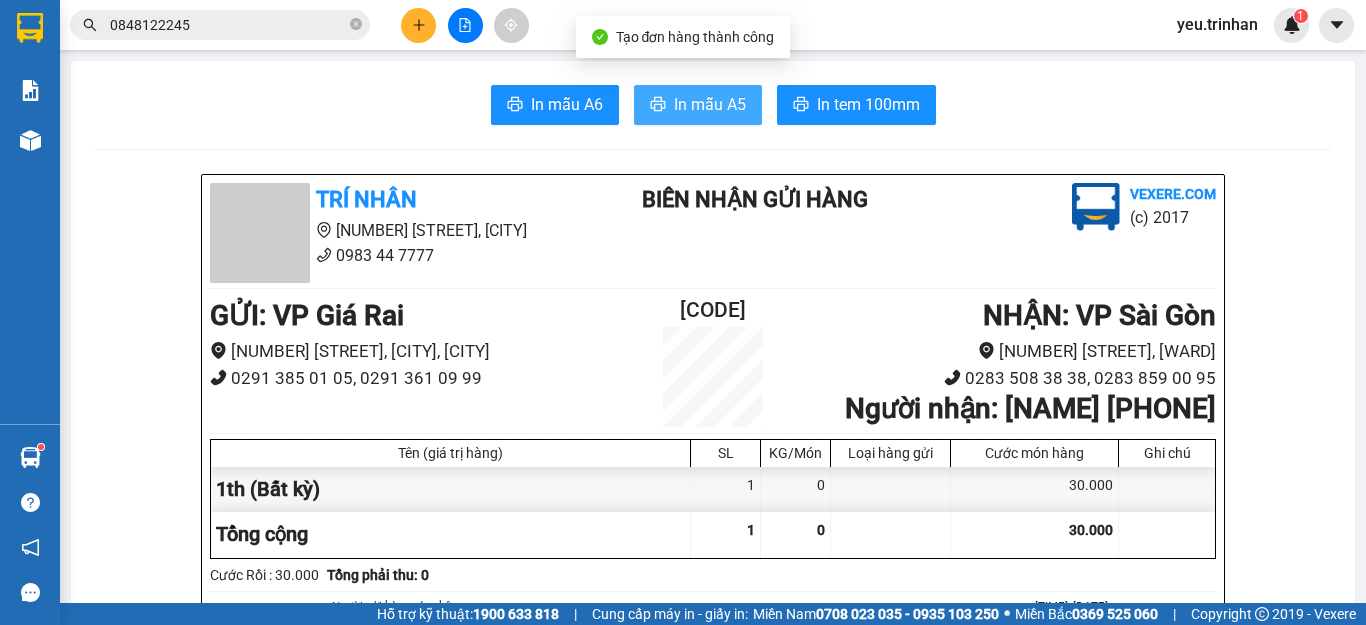 click 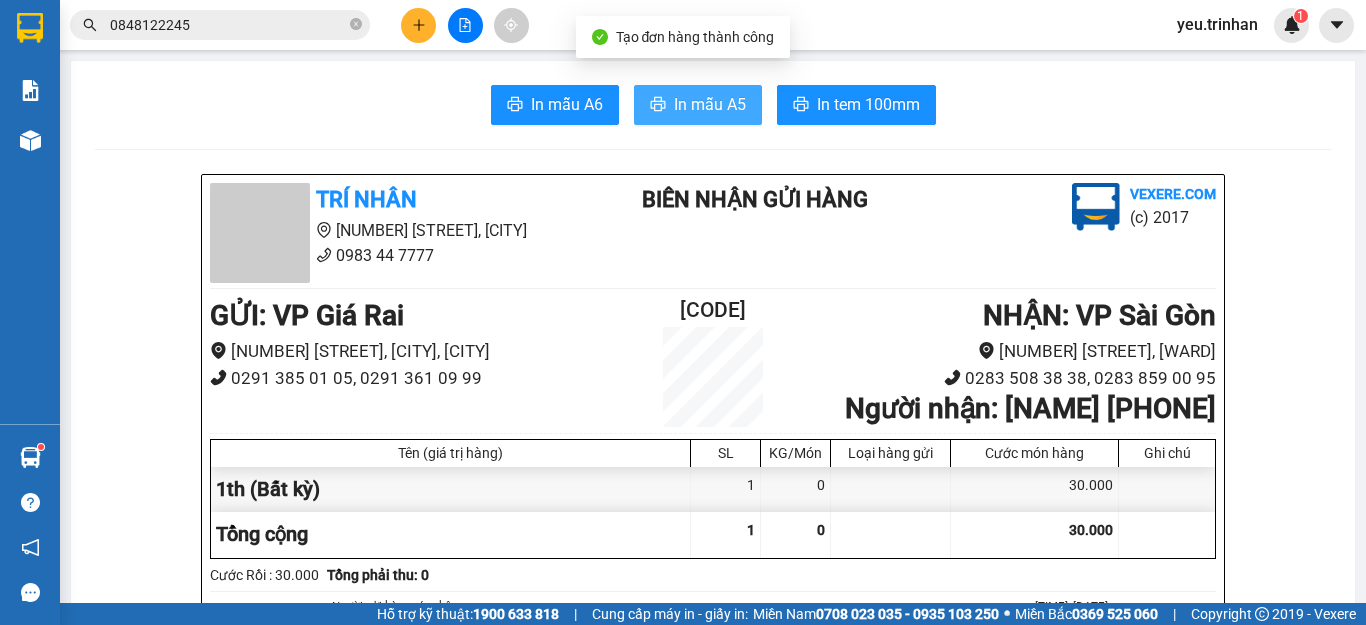scroll, scrollTop: 0, scrollLeft: 0, axis: both 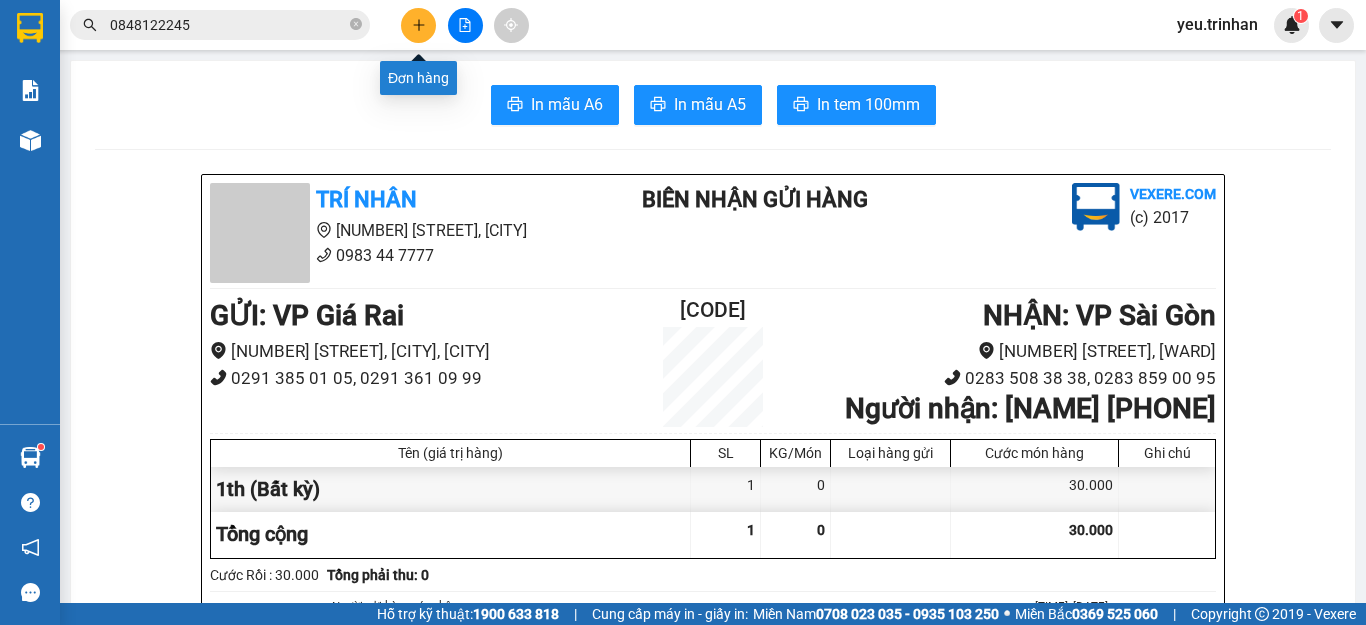 click 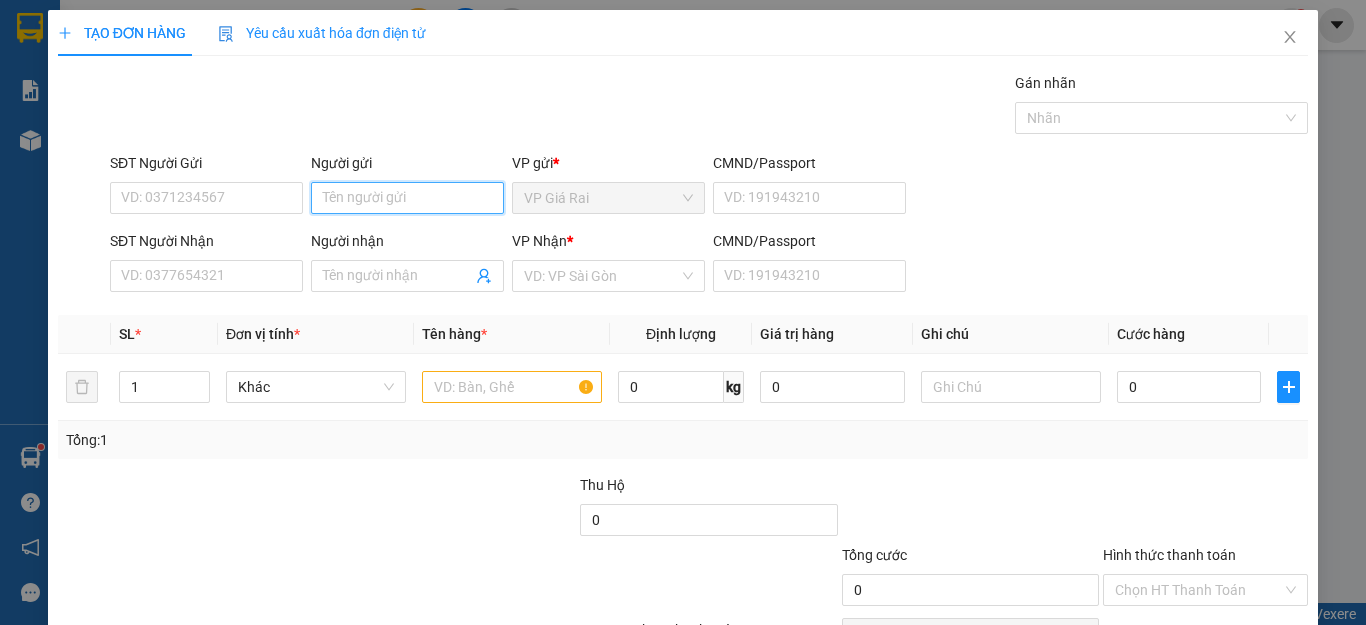 click on "Người gửi" at bounding box center [407, 198] 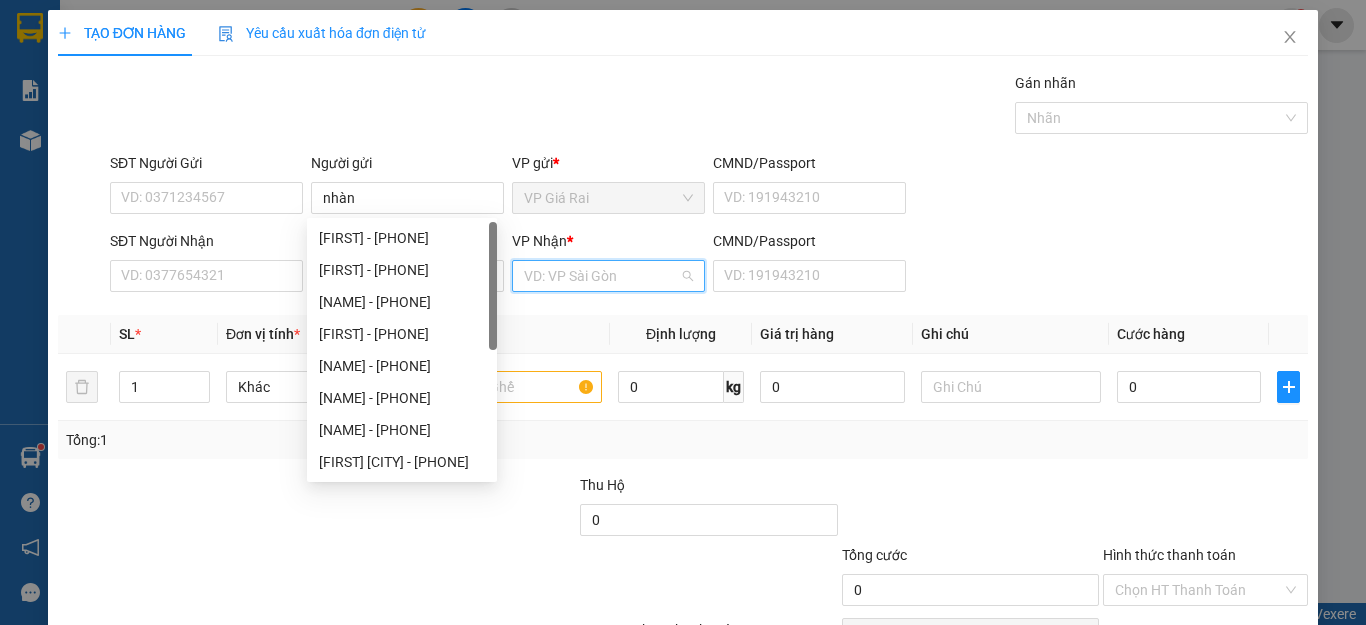 drag, startPoint x: 613, startPoint y: 266, endPoint x: 592, endPoint y: 372, distance: 108.060165 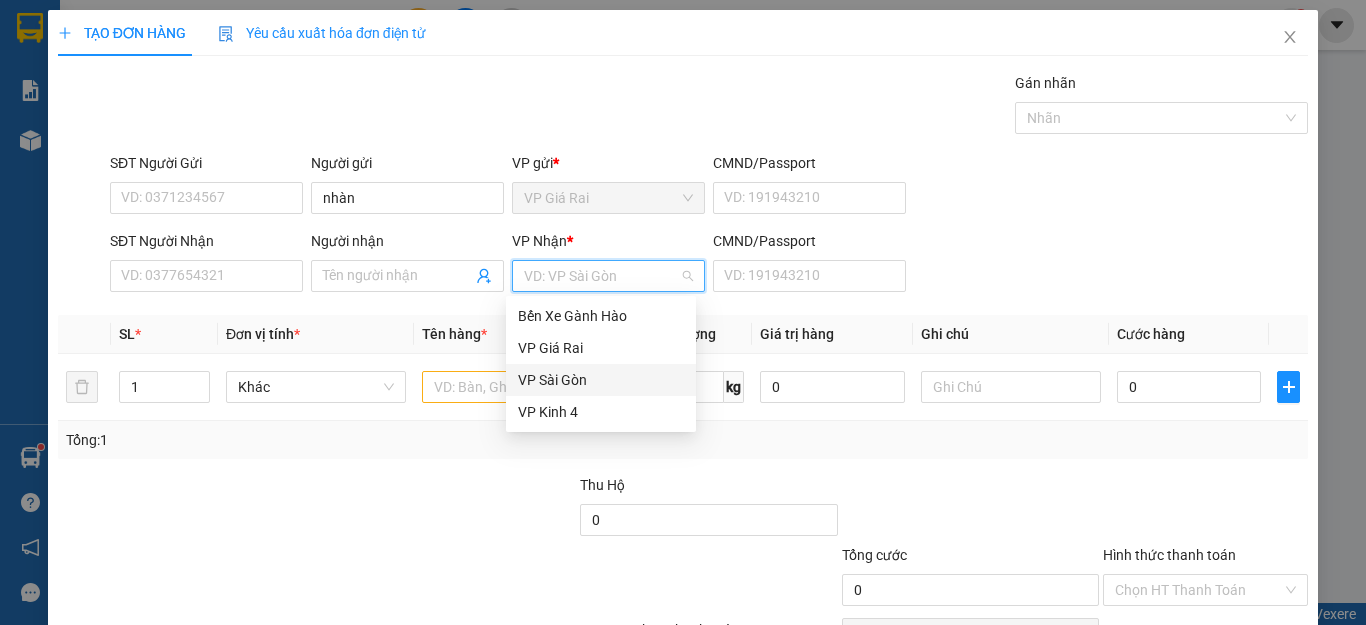 click on "VP Sài Gòn" at bounding box center [601, 380] 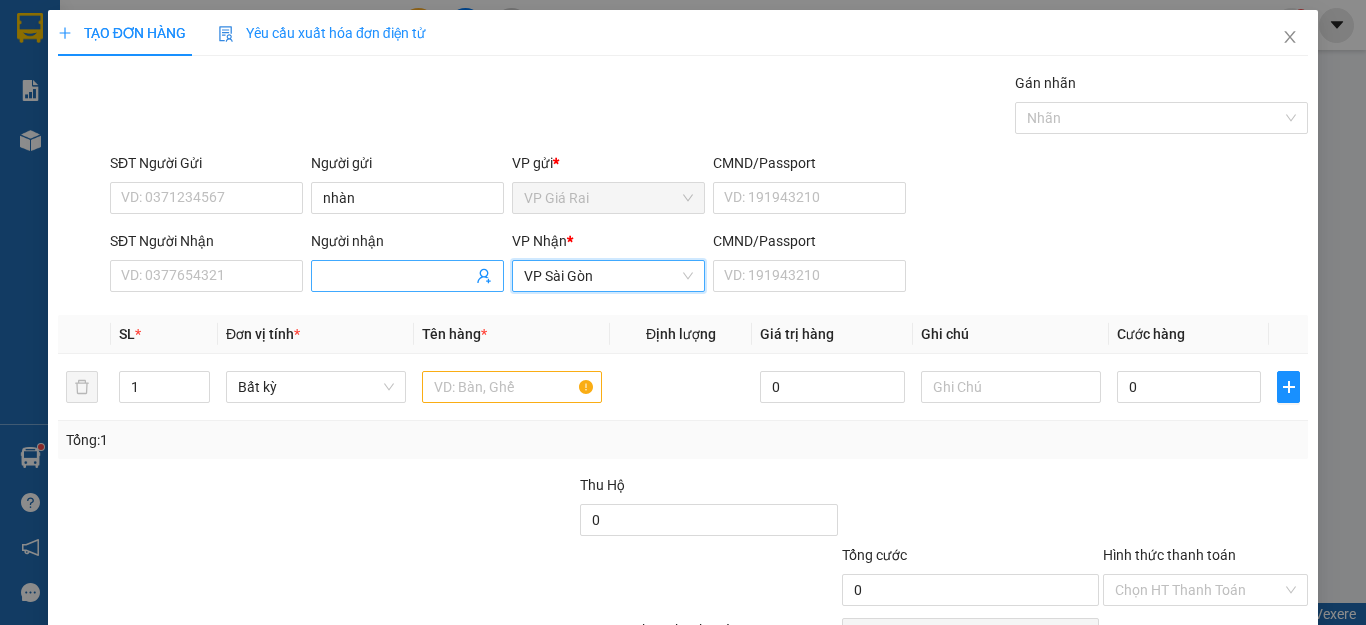 click on "Người nhận" at bounding box center [397, 276] 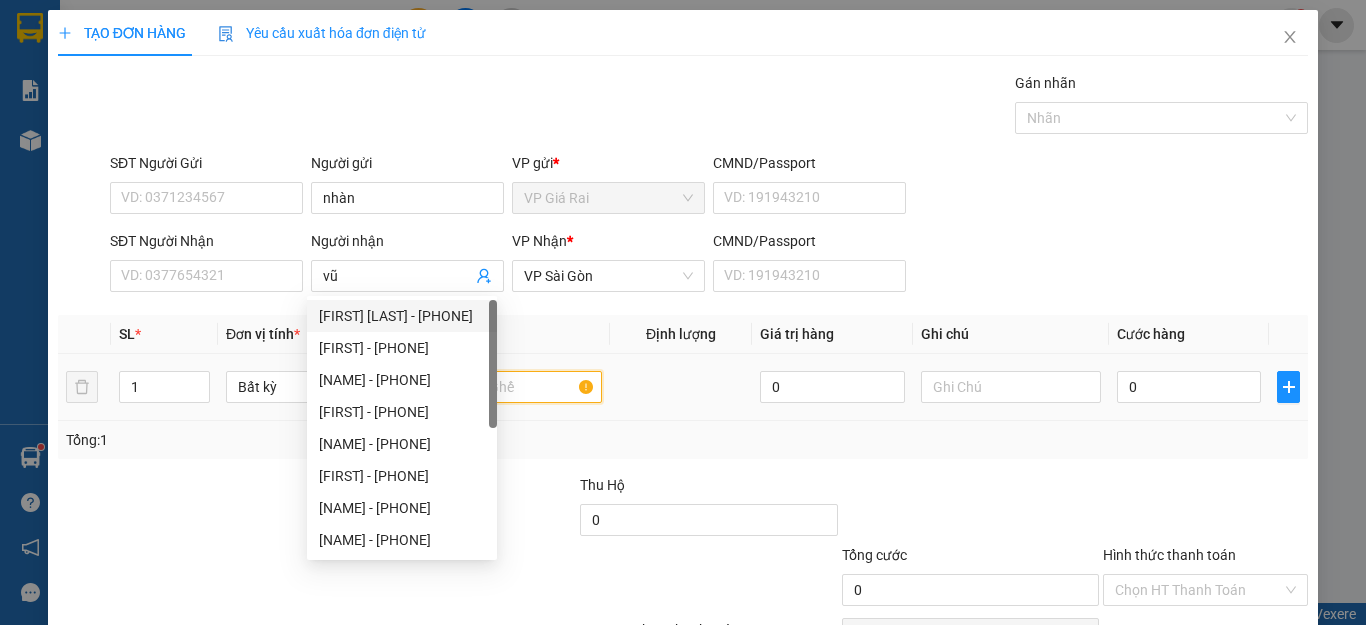 click at bounding box center [512, 387] 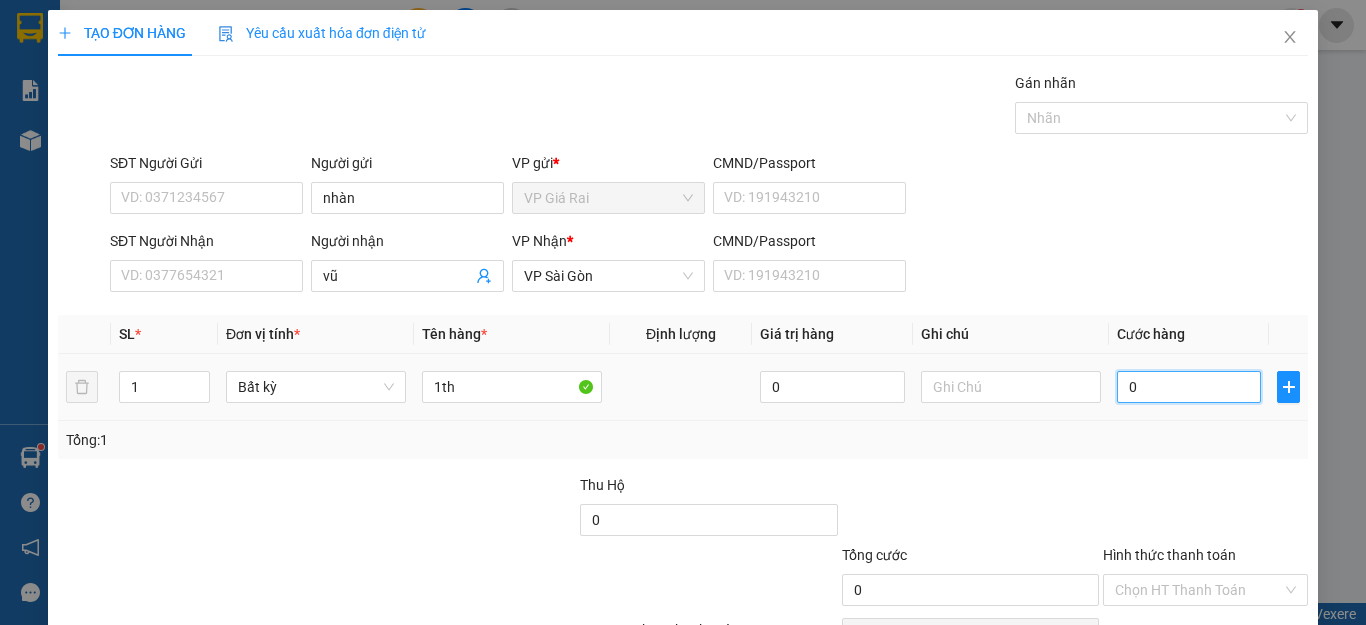 click on "0" at bounding box center [1189, 387] 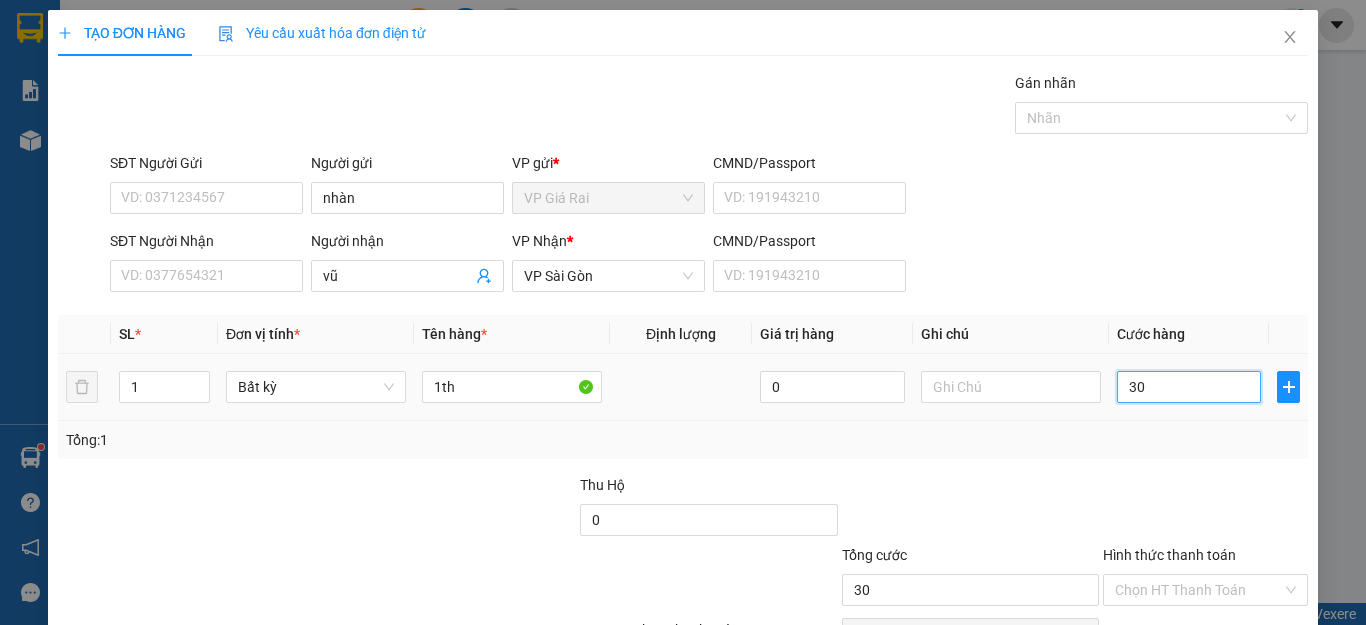 scroll, scrollTop: 115, scrollLeft: 0, axis: vertical 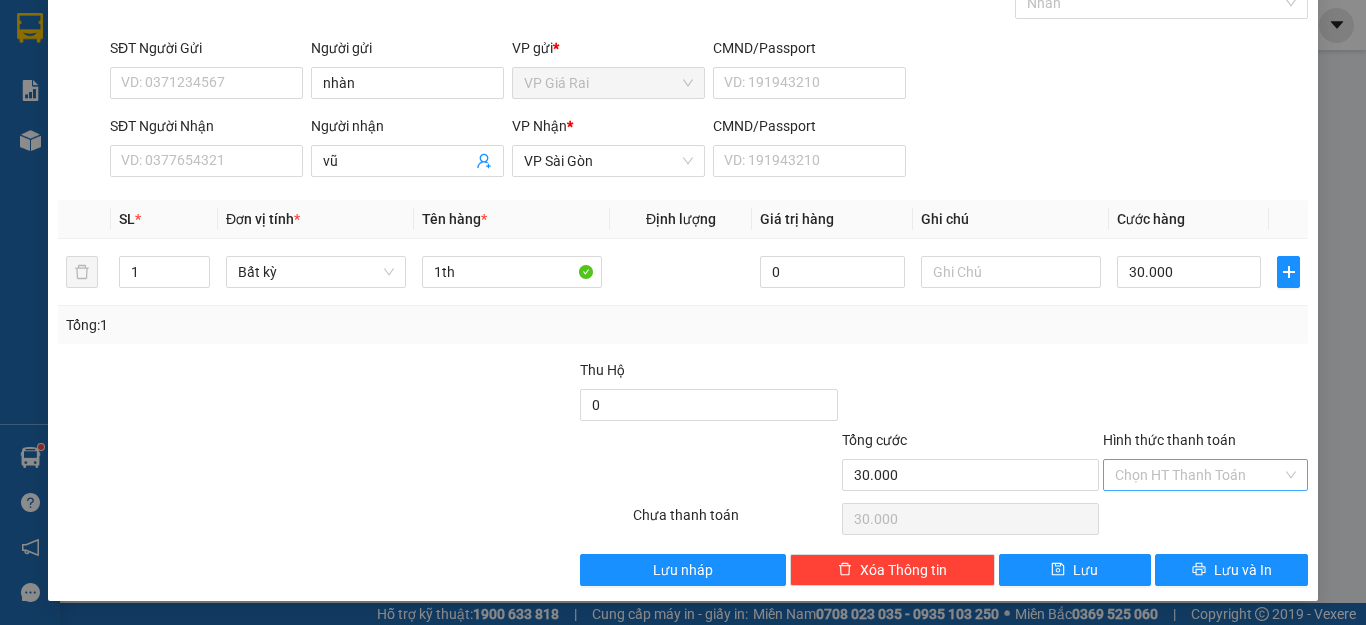 click on "Hình thức thanh toán" at bounding box center [1198, 475] 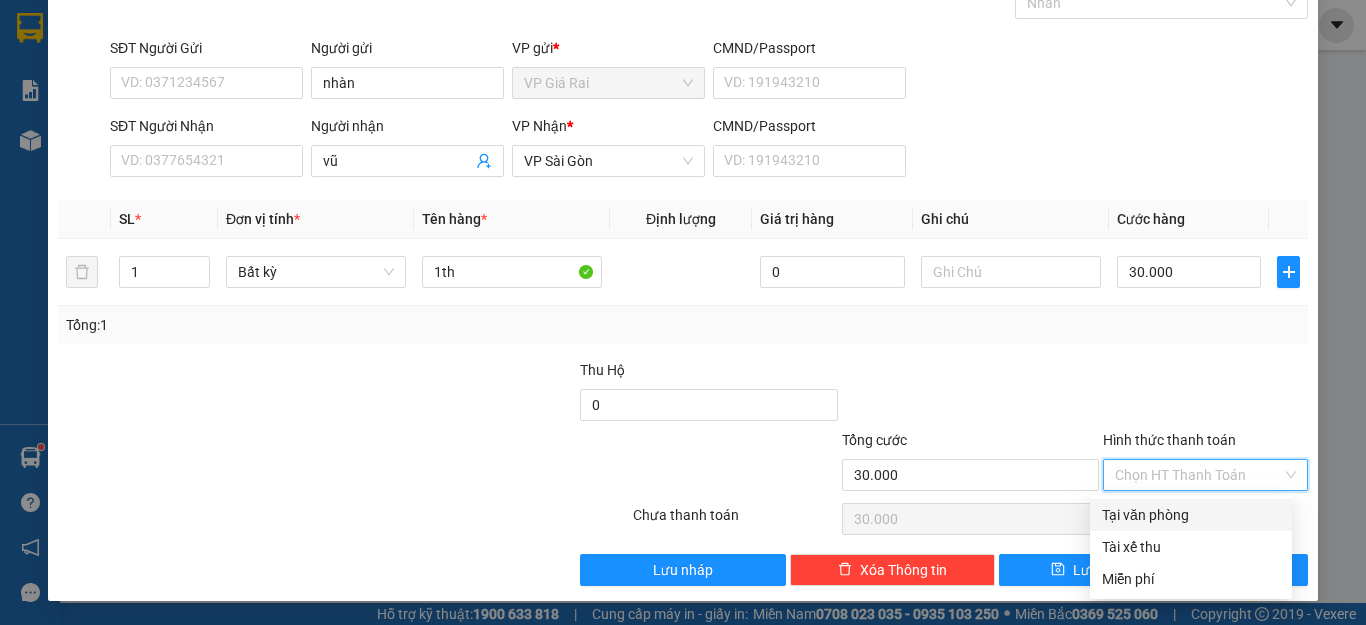 drag, startPoint x: 1155, startPoint y: 483, endPoint x: 1160, endPoint y: 534, distance: 51.24451 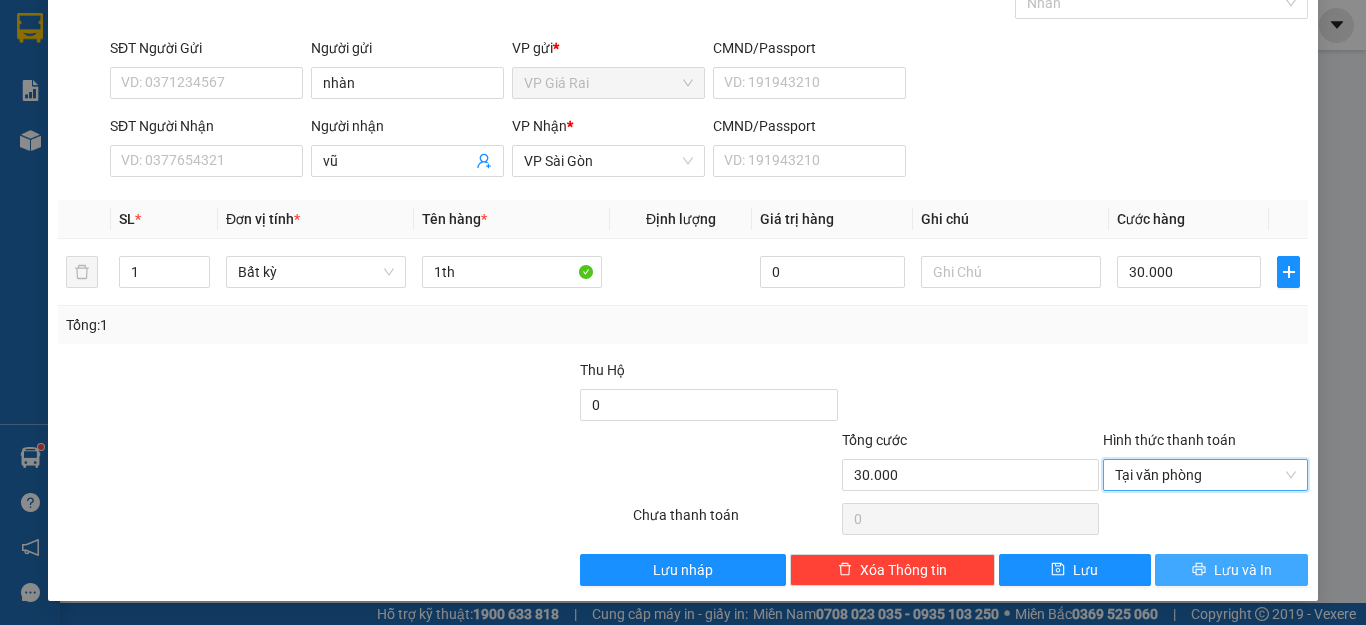 click on "Lưu và In" at bounding box center [1243, 570] 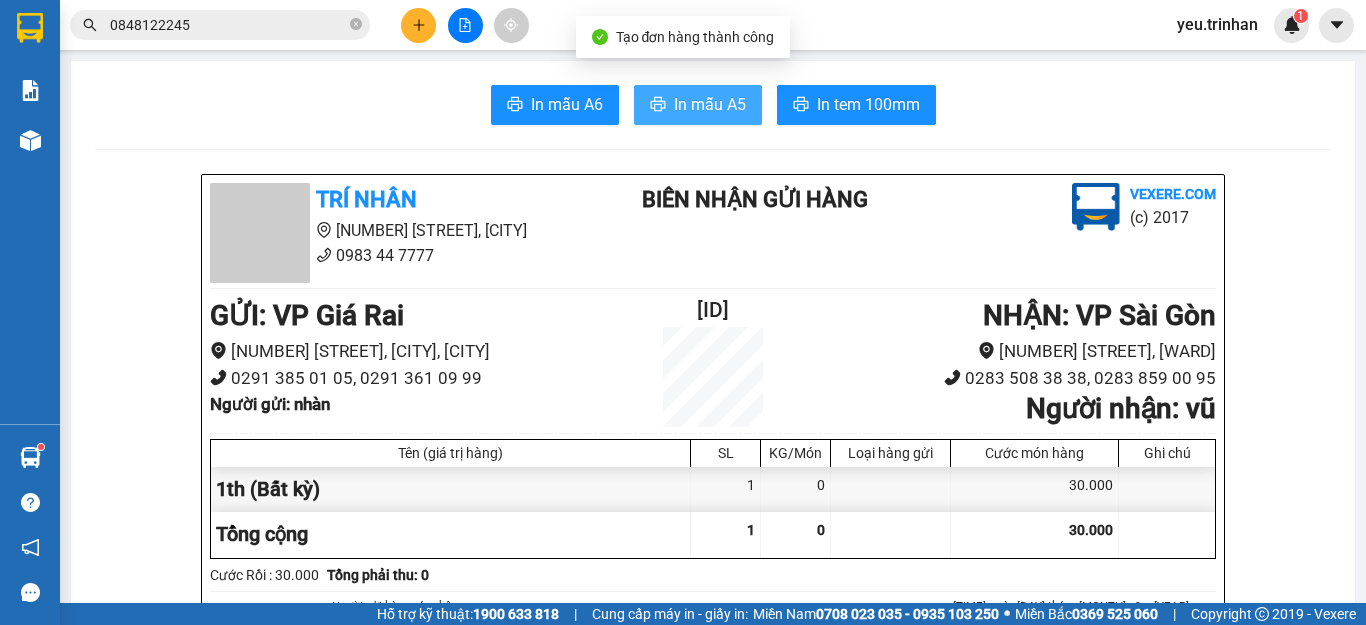 click on "In mẫu A5" at bounding box center [710, 104] 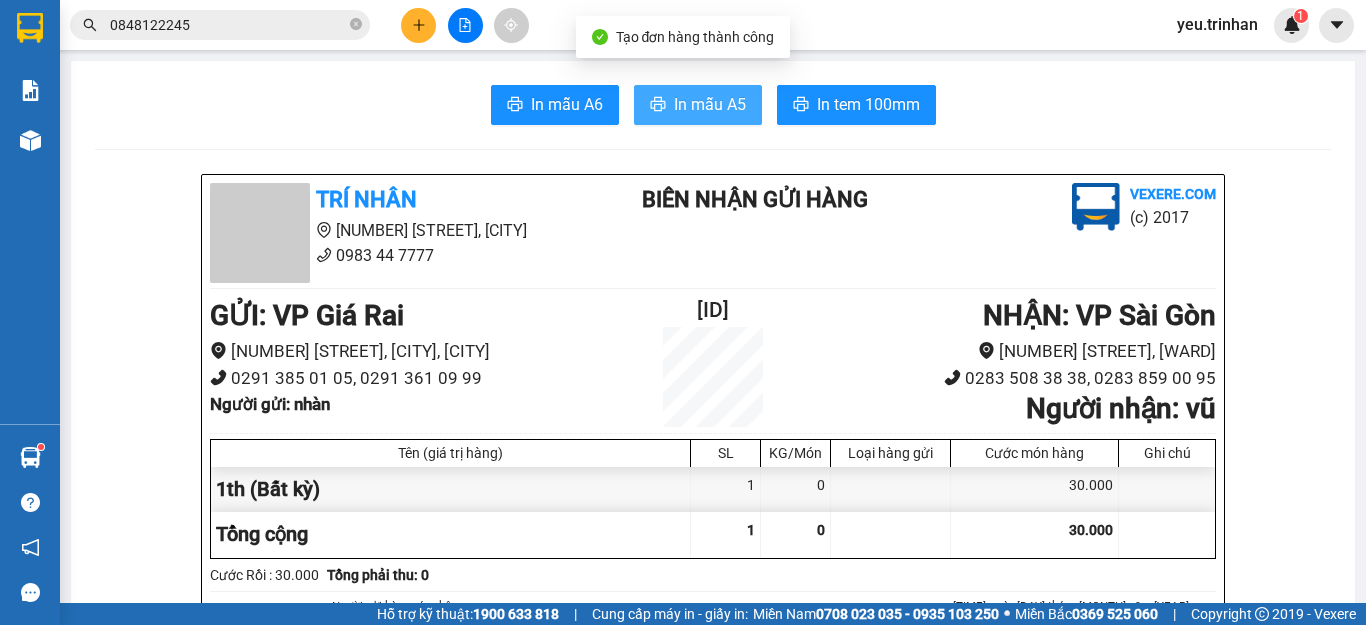 scroll, scrollTop: 0, scrollLeft: 0, axis: both 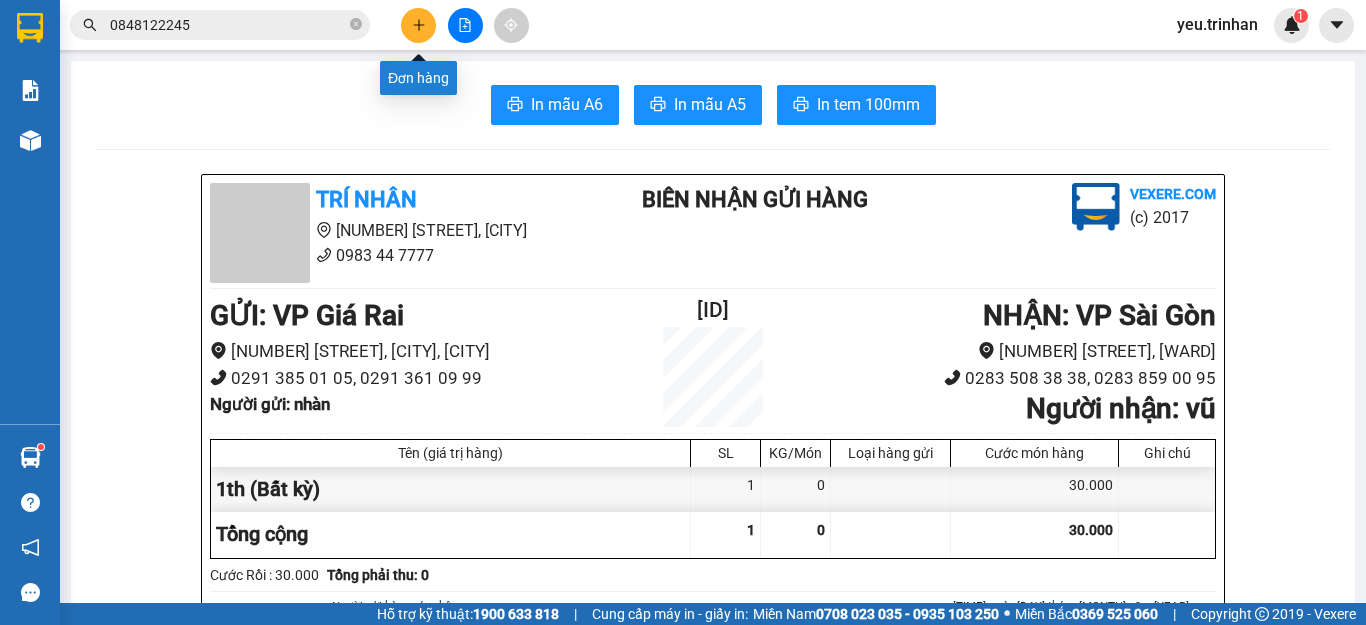 click 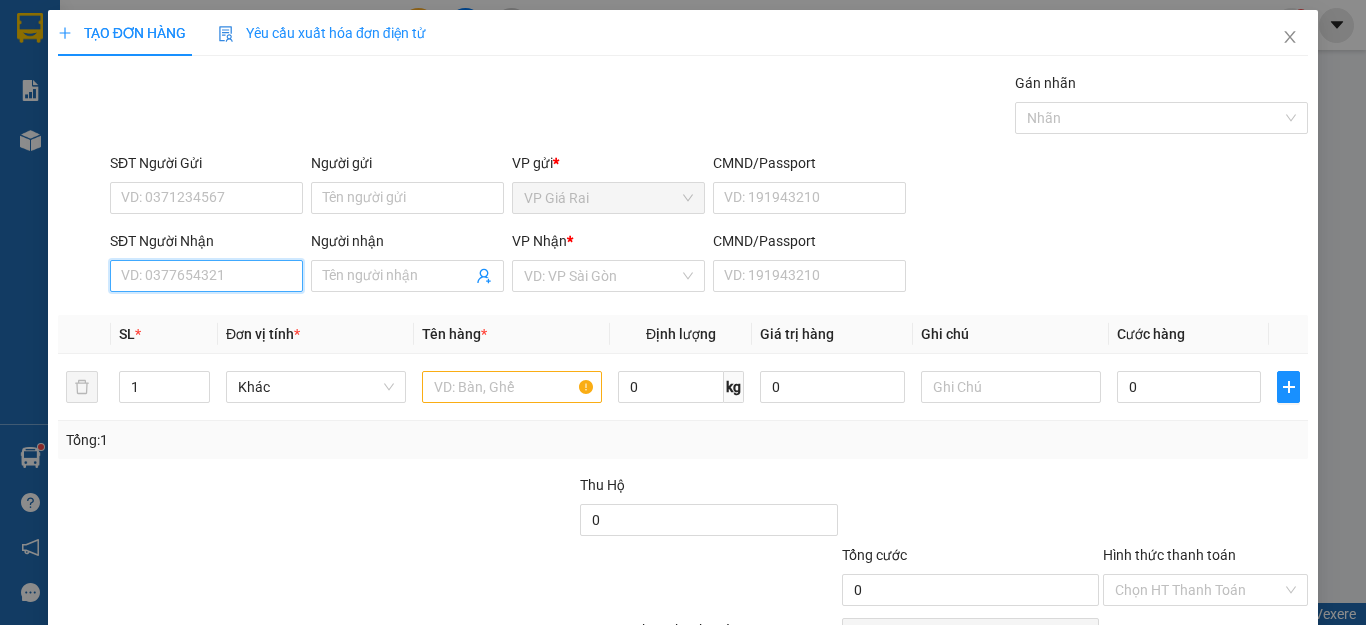 click on "SĐT Người Nhận" at bounding box center [206, 276] 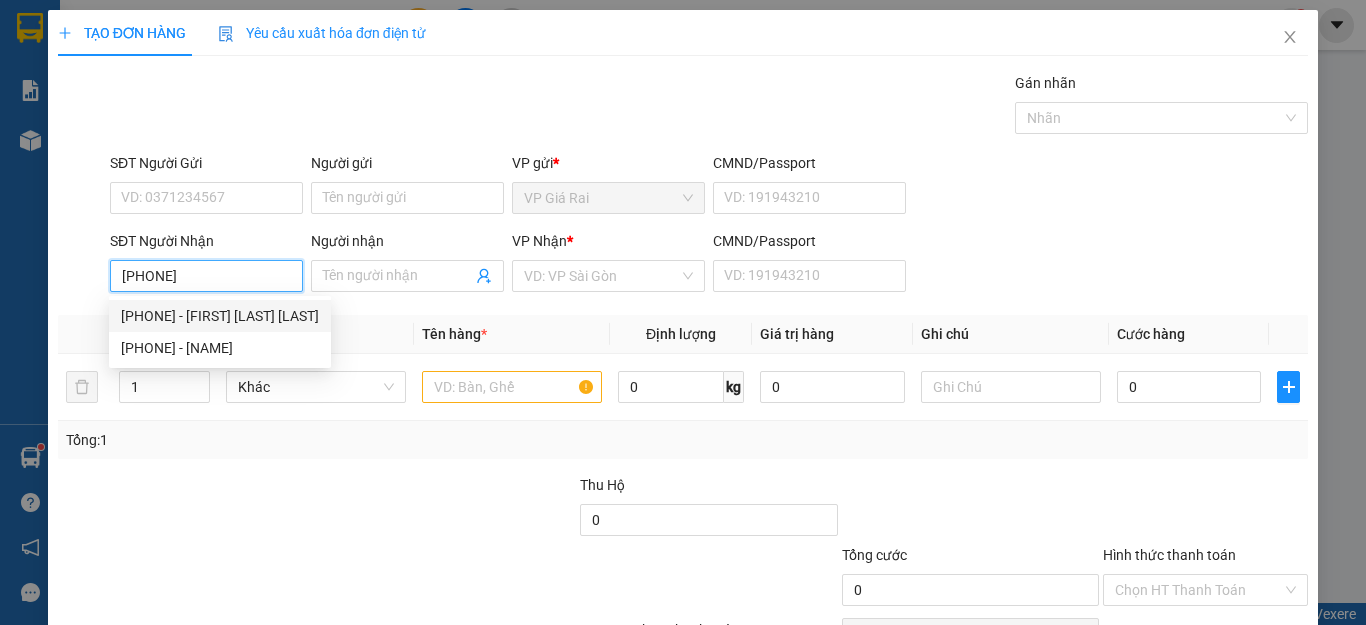click on "[PHONE] - [FIRST] [LAST] [LAST]" at bounding box center (220, 316) 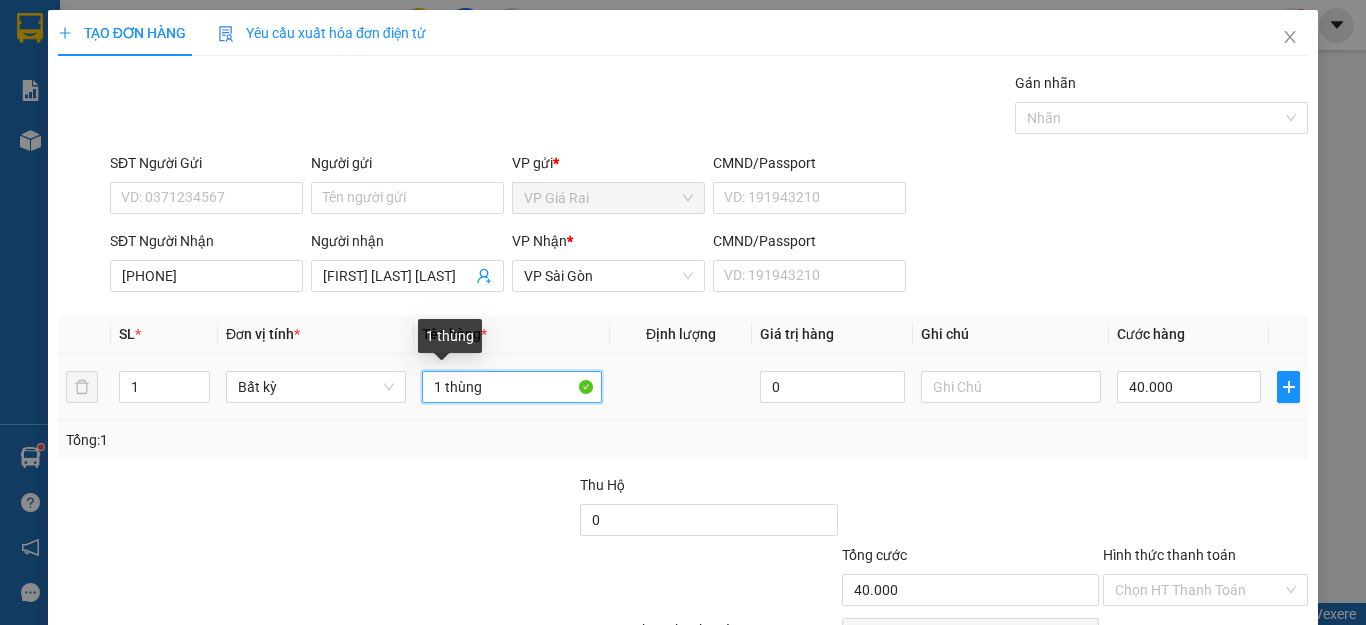 click on "1 thùng" at bounding box center (512, 387) 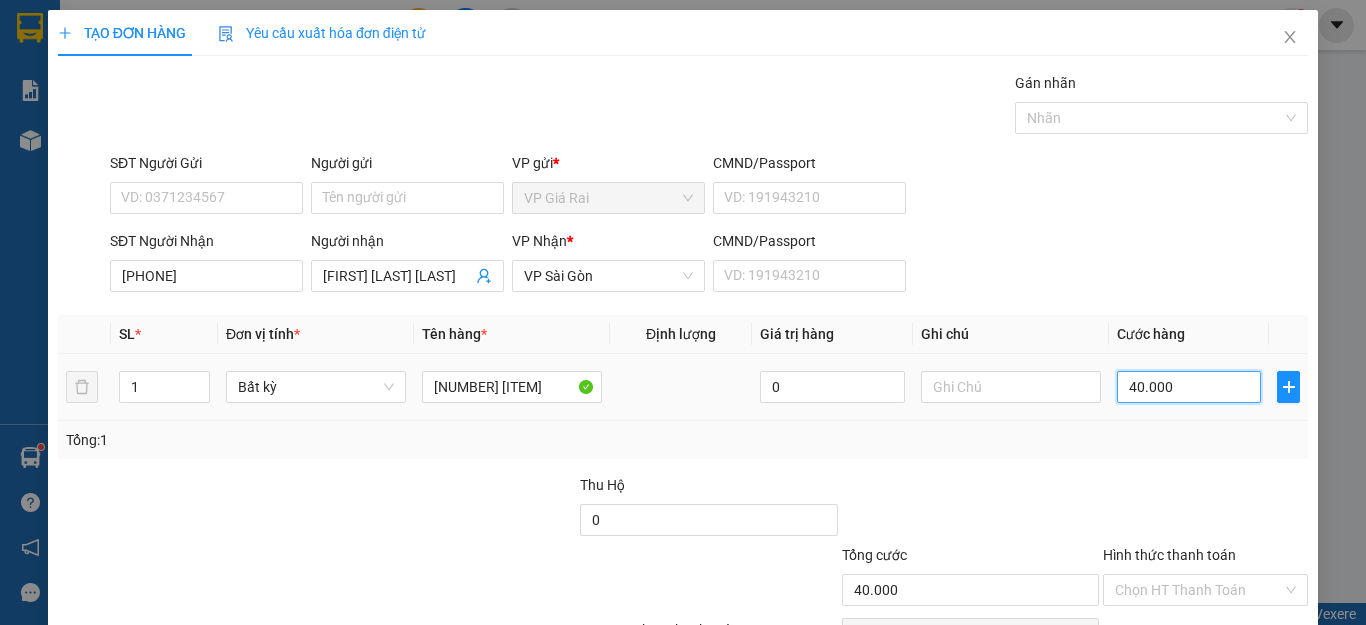 click on "40.000" at bounding box center (1189, 387) 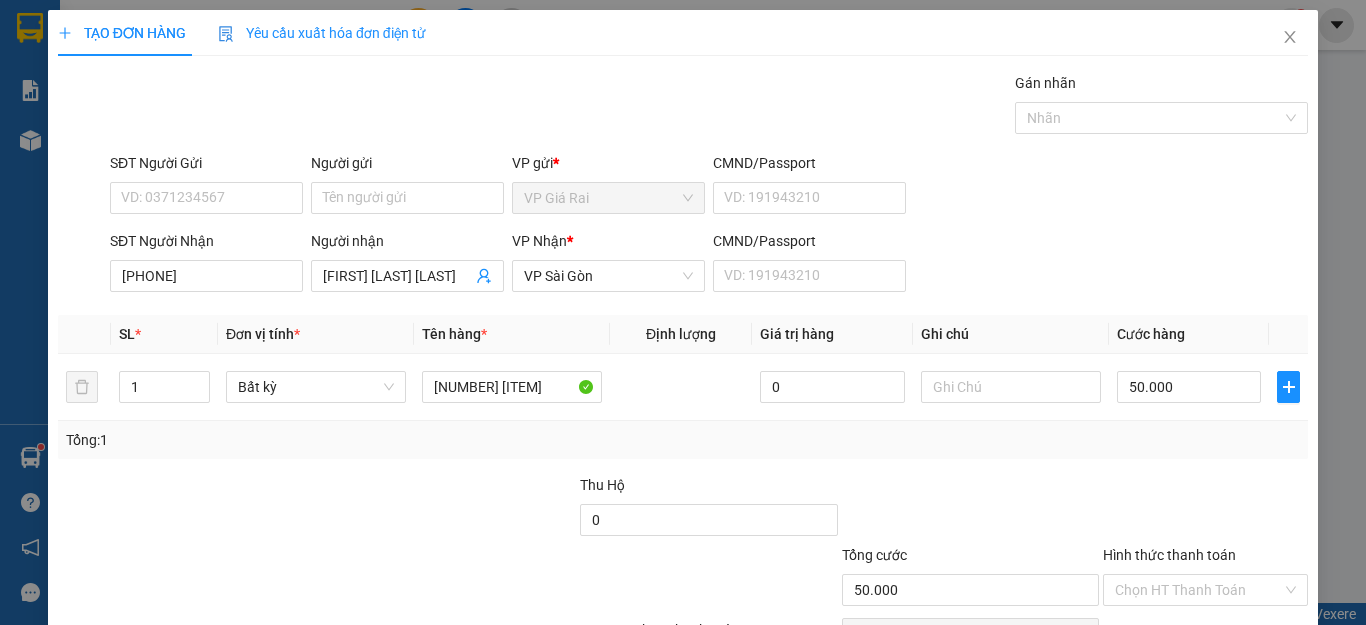 click on "Tổng:  1" at bounding box center [683, 440] 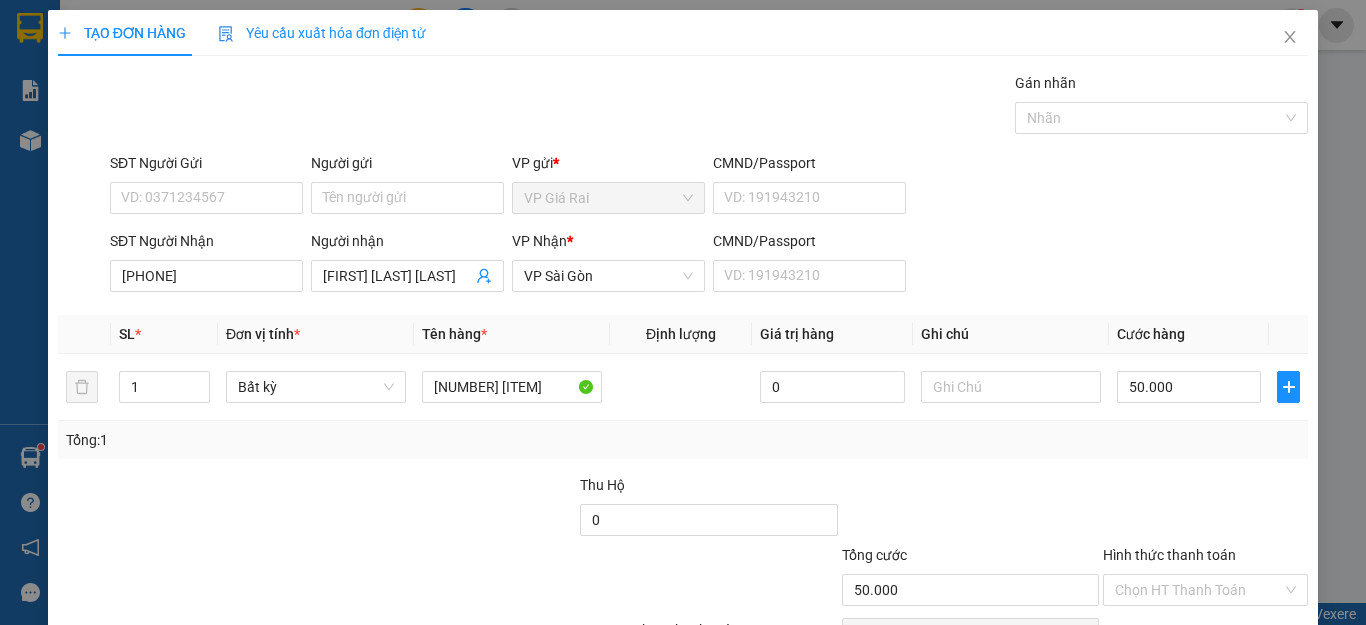 scroll, scrollTop: 115, scrollLeft: 0, axis: vertical 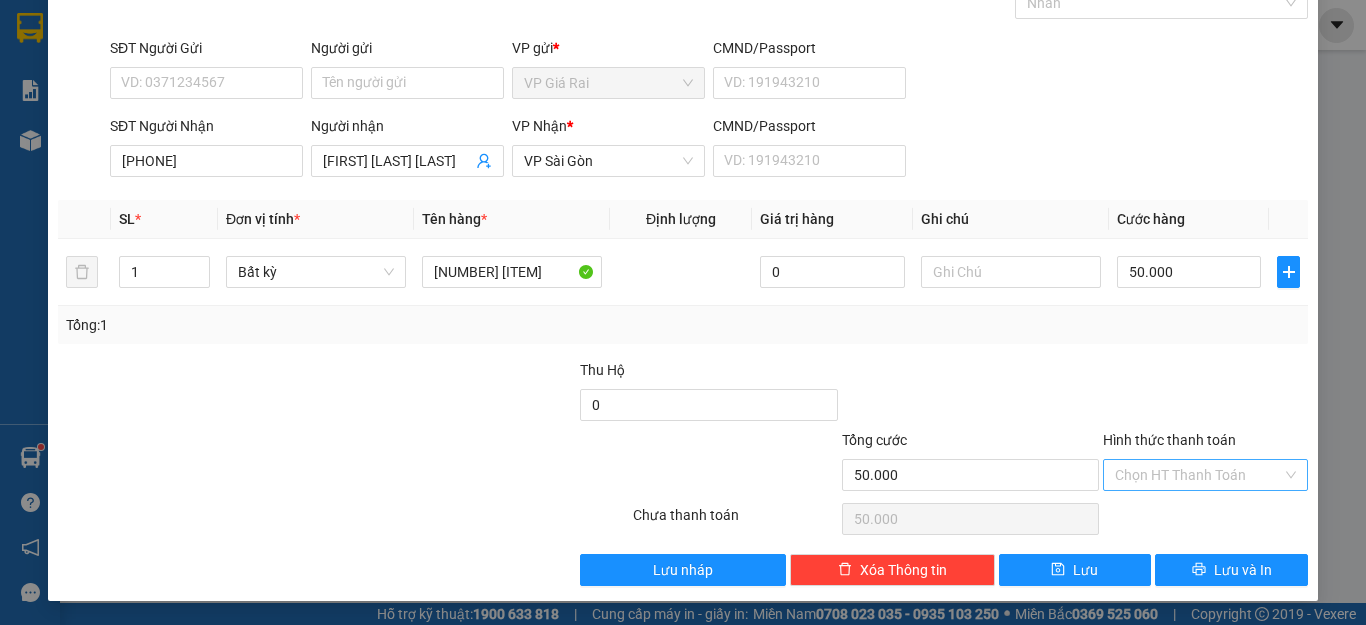 click on "Hình thức thanh toán" at bounding box center [1198, 475] 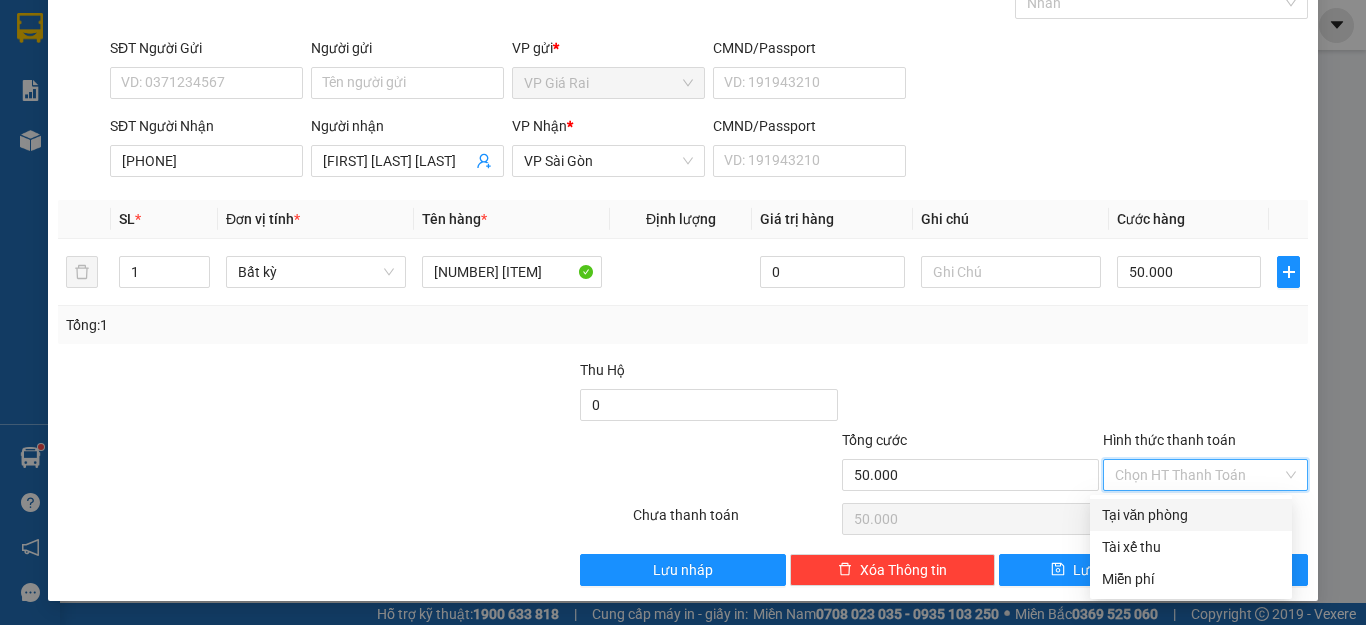 click on "Tại văn phòng" at bounding box center [1191, 515] 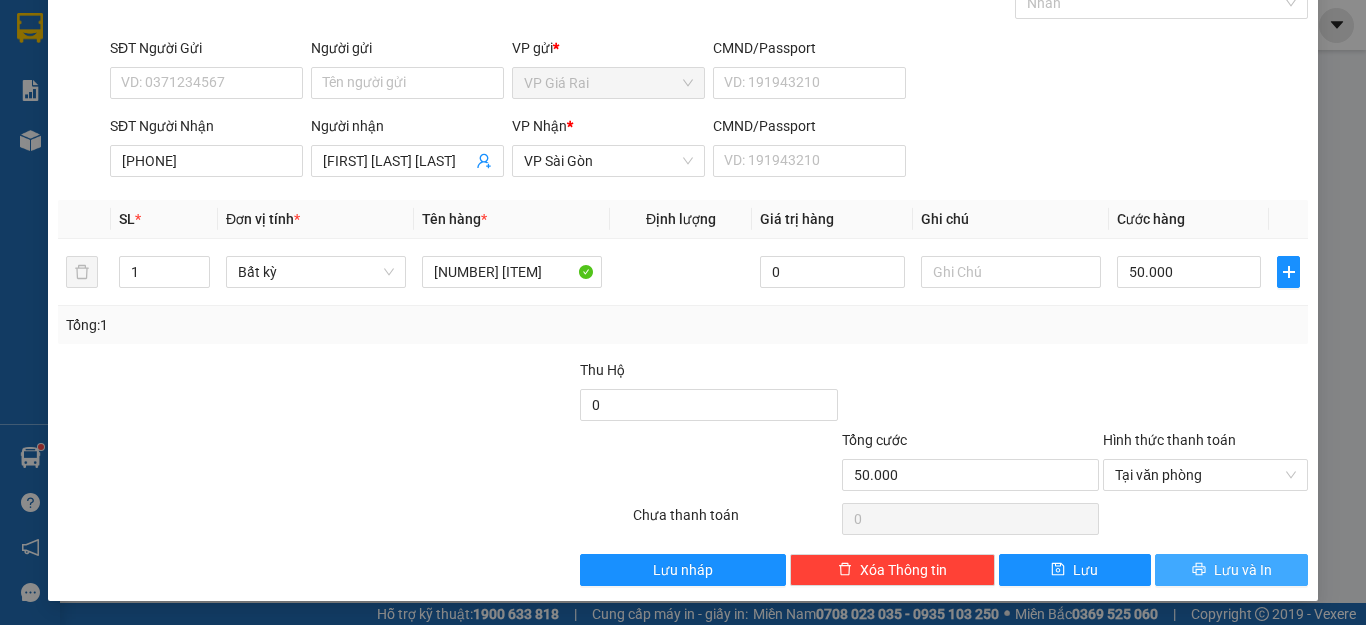 click 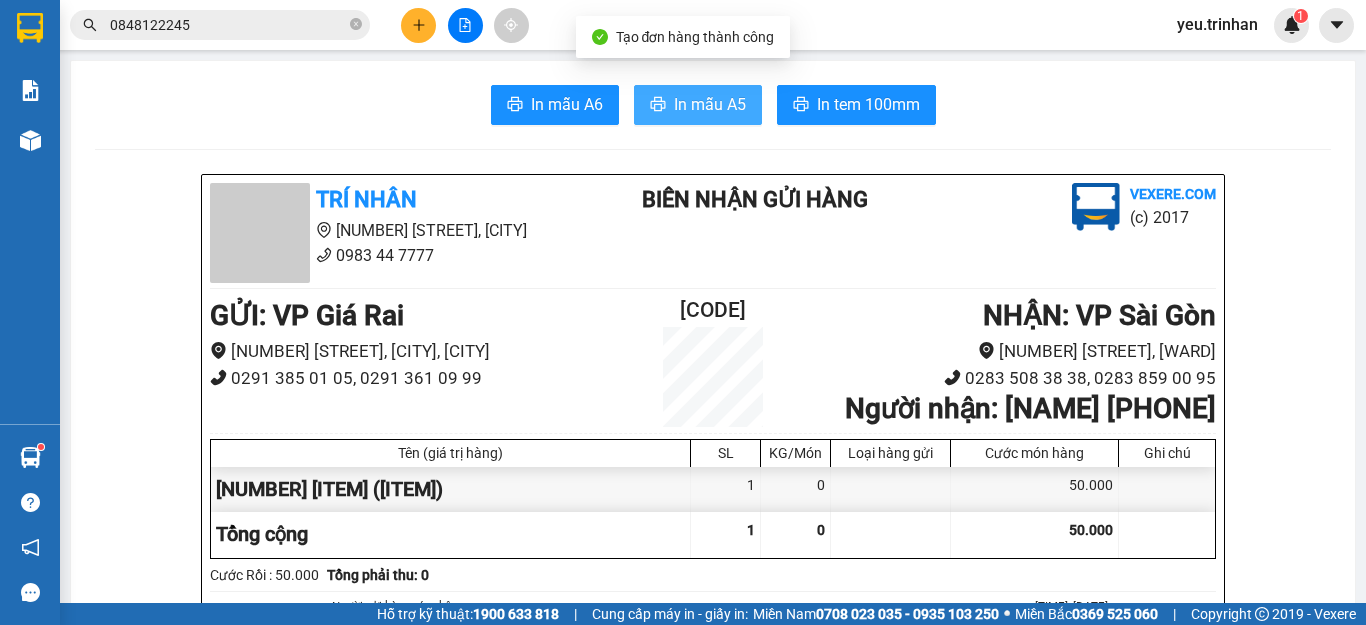click on "In mẫu A5" at bounding box center [710, 104] 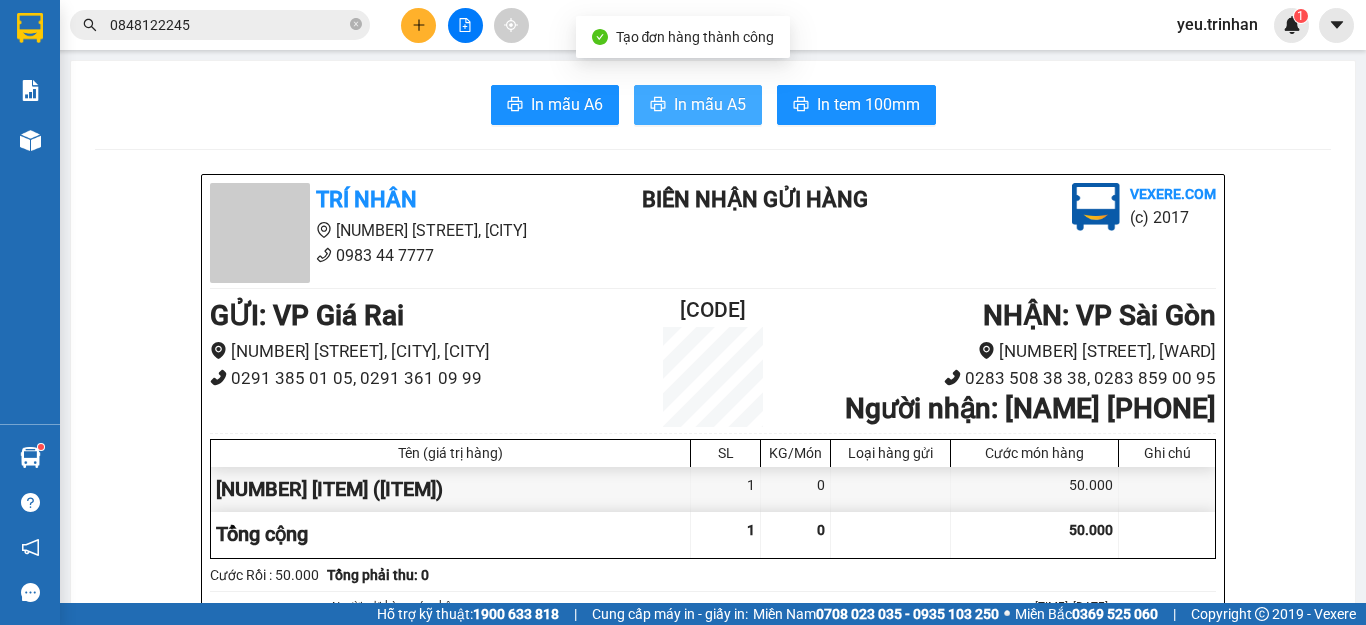 scroll, scrollTop: 0, scrollLeft: 0, axis: both 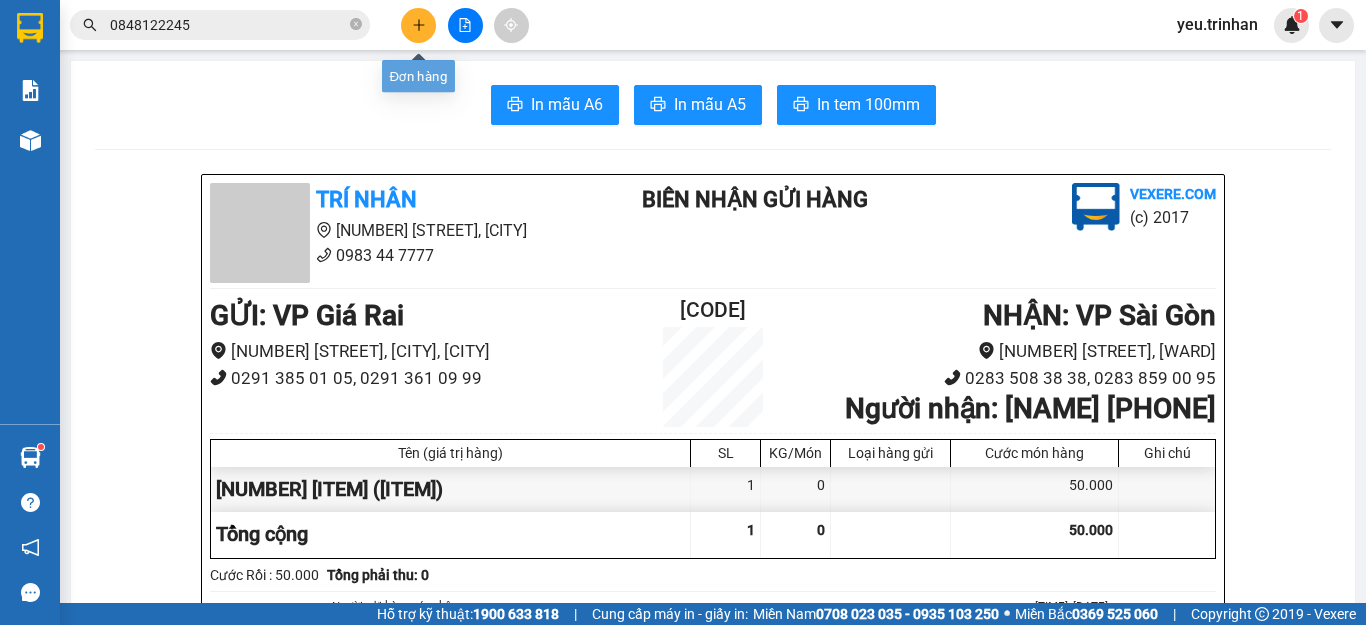 click at bounding box center (418, 25) 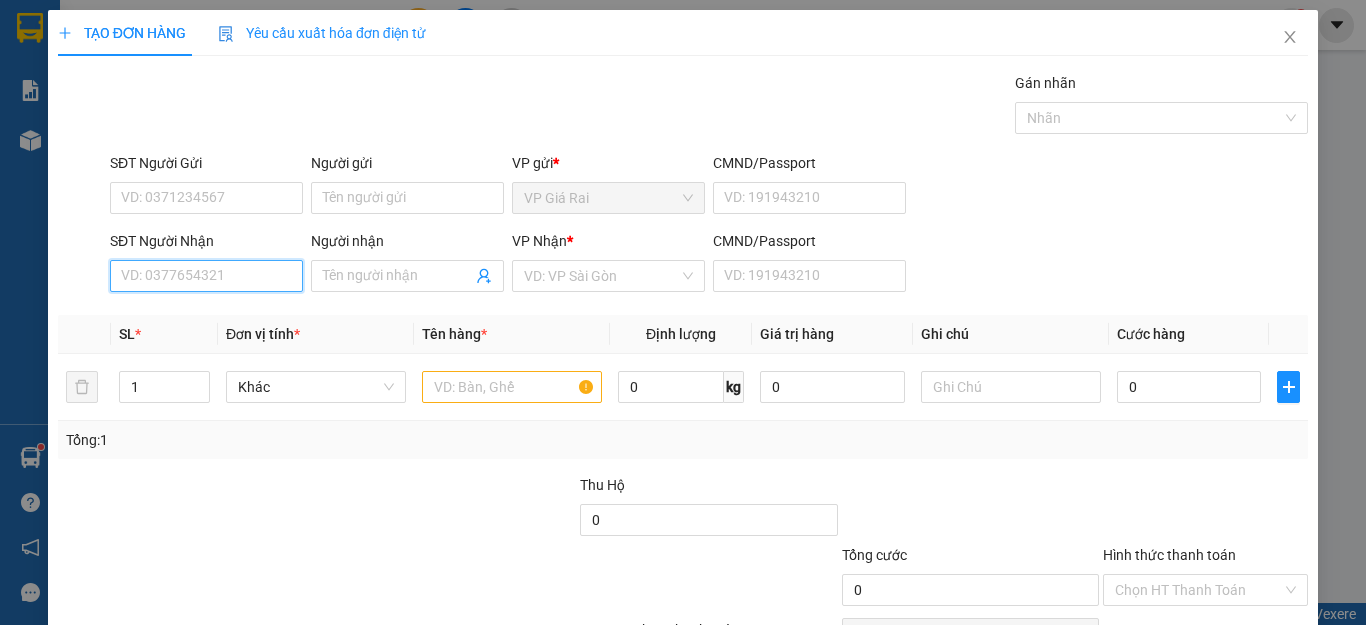 click on "SĐT Người Nhận" at bounding box center [206, 276] 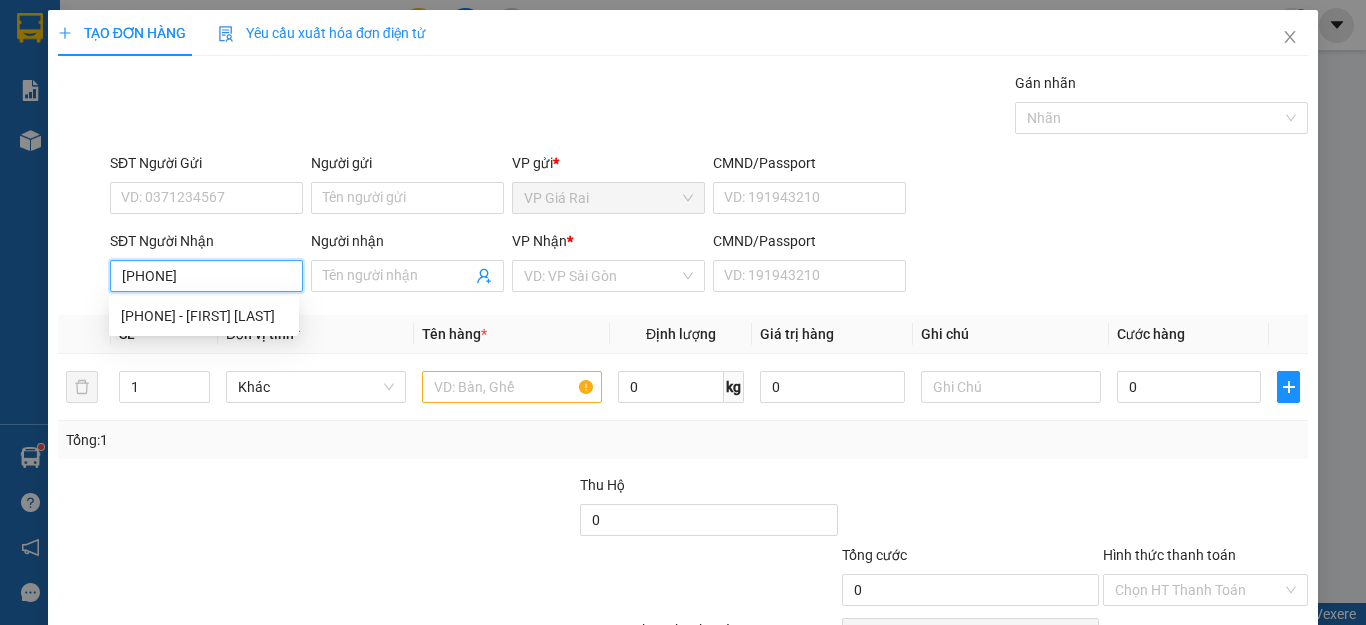 scroll, scrollTop: 115, scrollLeft: 0, axis: vertical 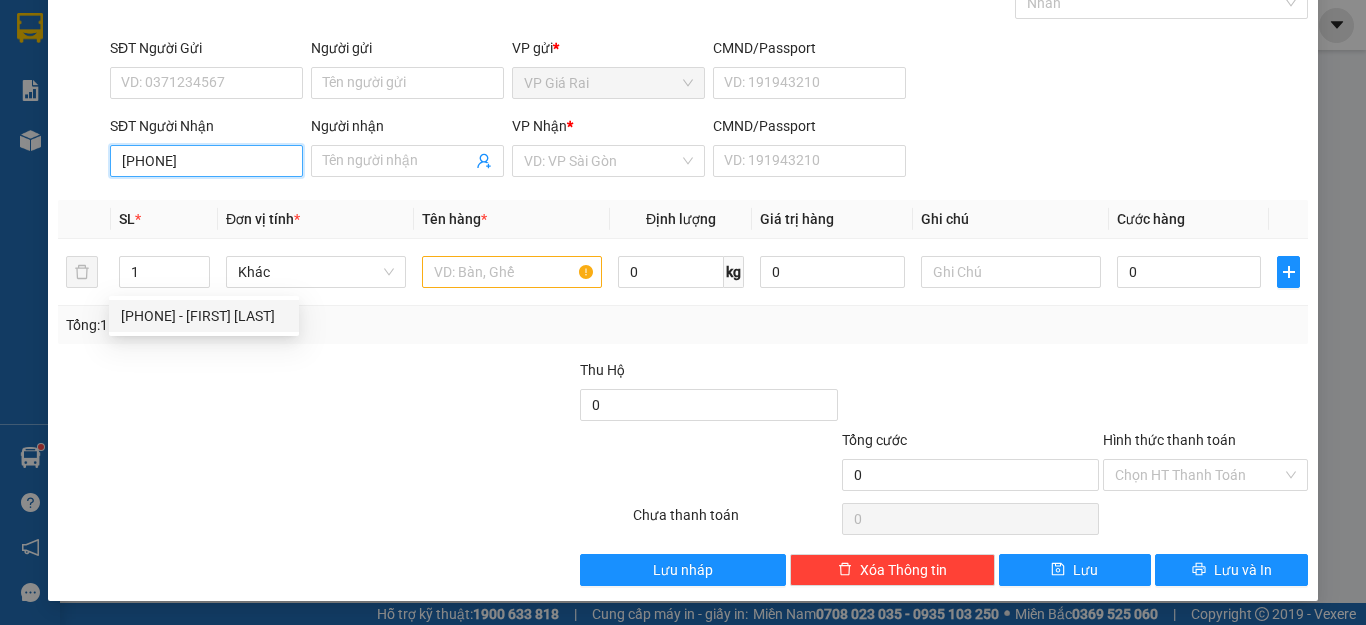 click on "[PHONE] - [FIRST] [LAST]" at bounding box center [204, 316] 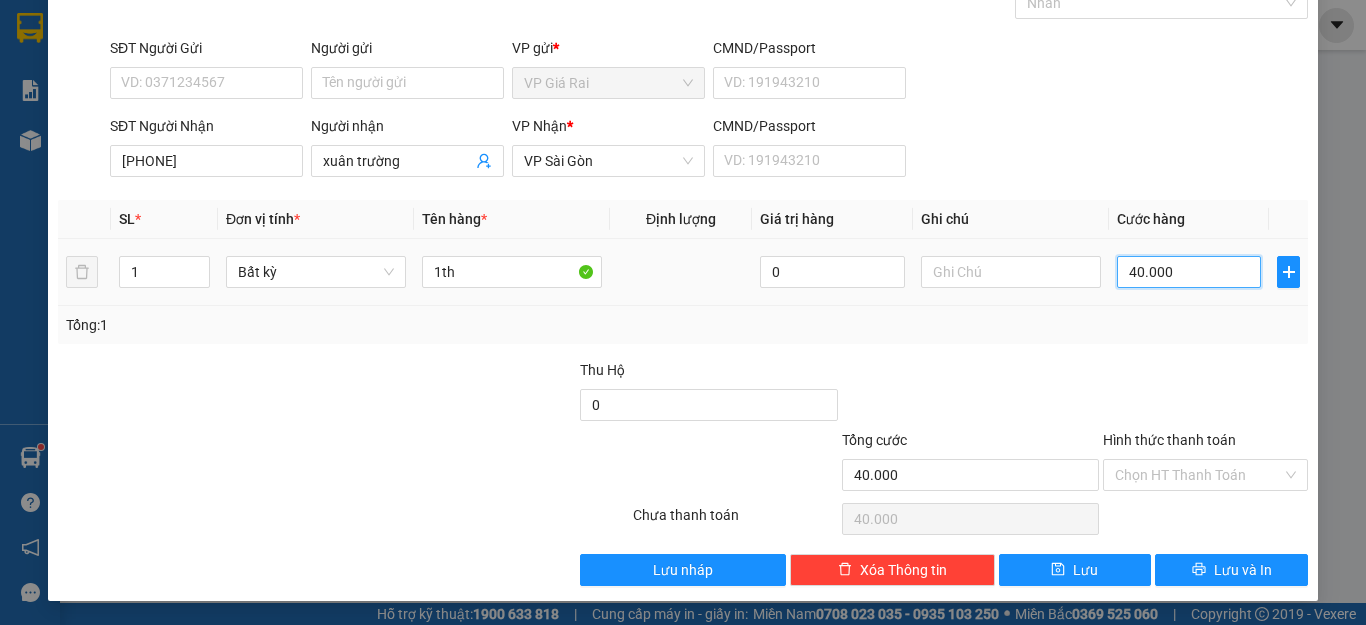 click on "40.000" at bounding box center [1189, 272] 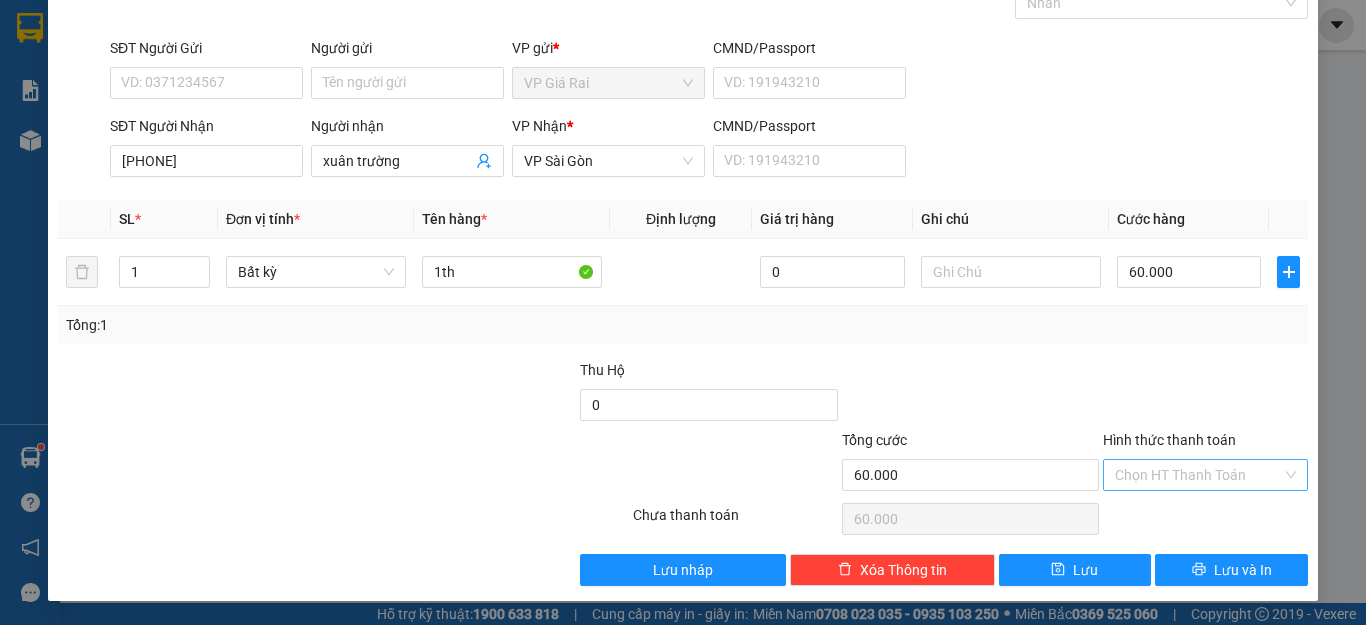 click on "Hình thức thanh toán" at bounding box center [1198, 475] 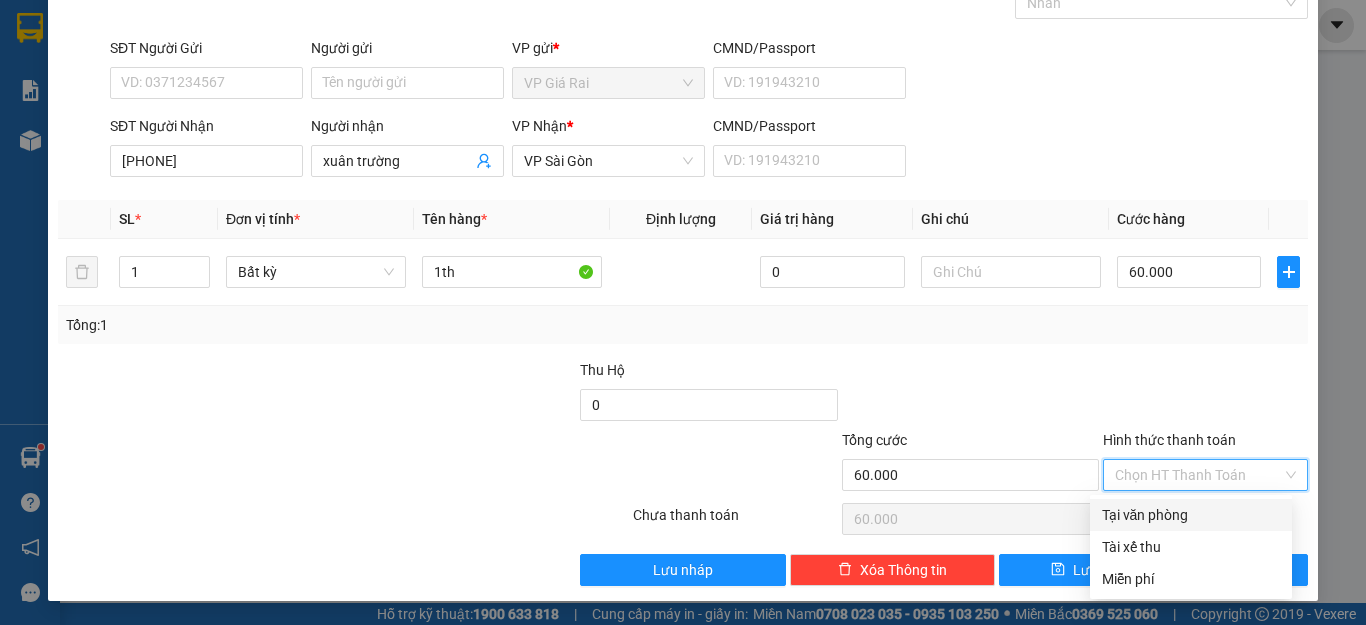 drag, startPoint x: 1140, startPoint y: 510, endPoint x: 1153, endPoint y: 555, distance: 46.840153 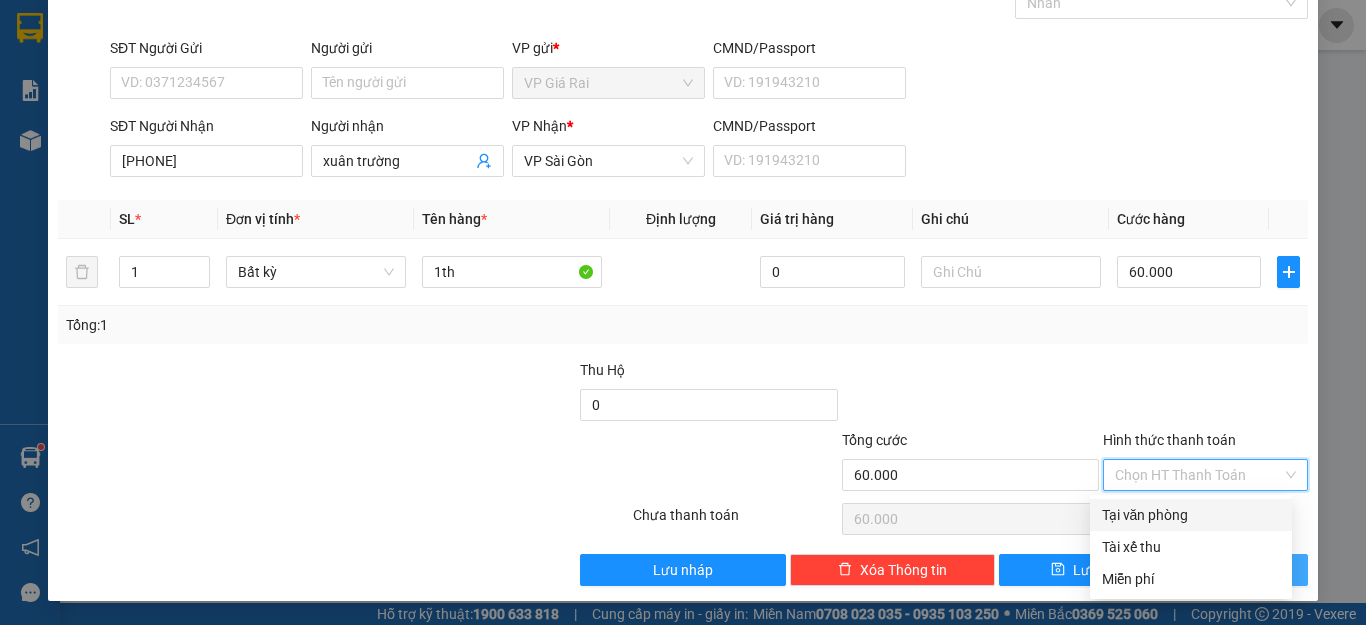 click on "Tại văn phòng" at bounding box center [1191, 515] 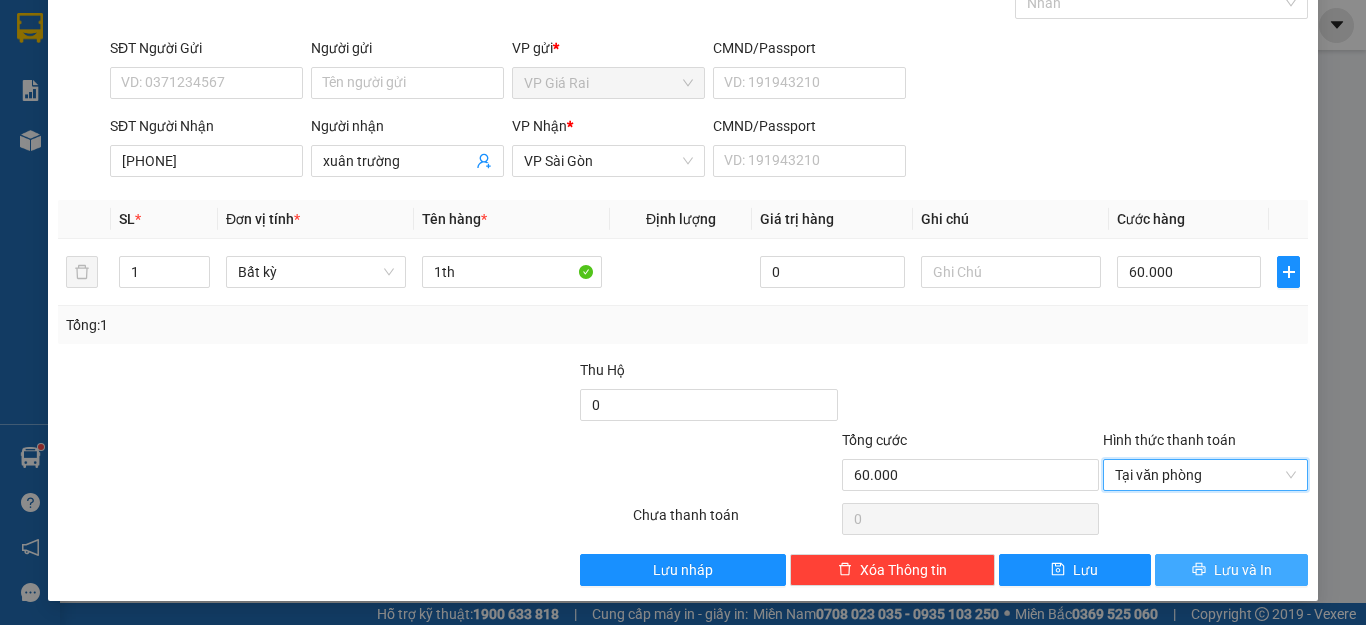click on "Lưu và In" at bounding box center (1231, 570) 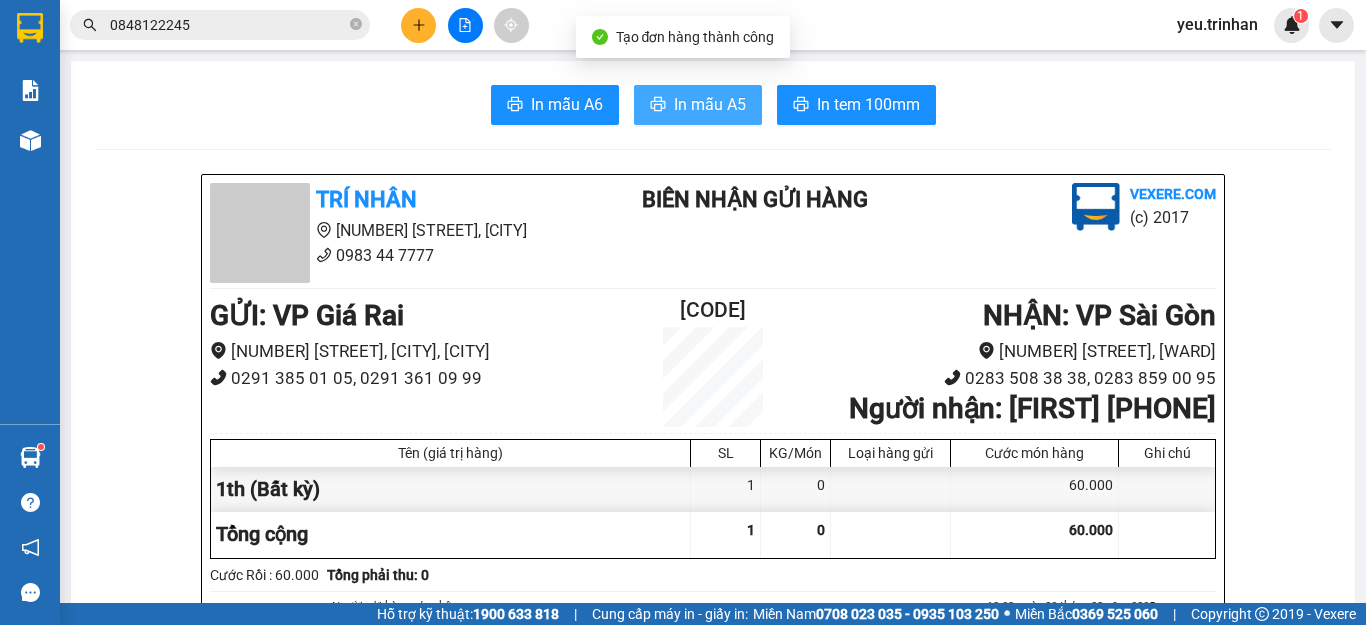 click on "In mẫu A5" at bounding box center (710, 104) 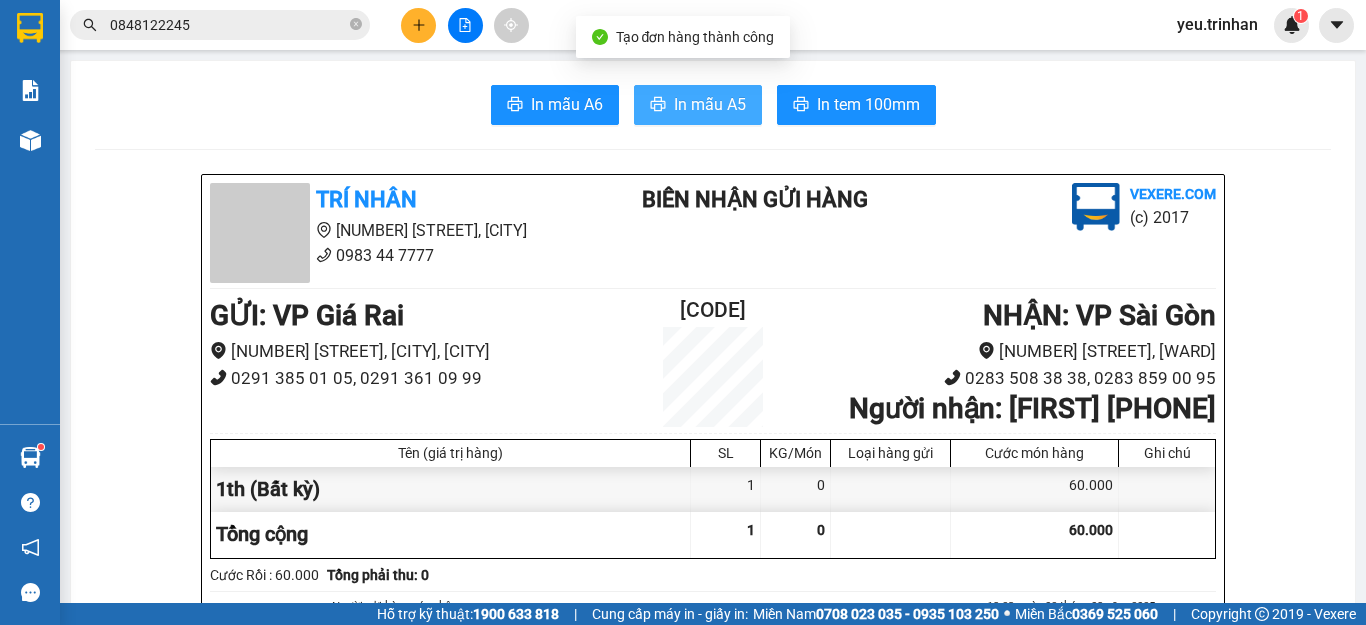 scroll, scrollTop: 0, scrollLeft: 0, axis: both 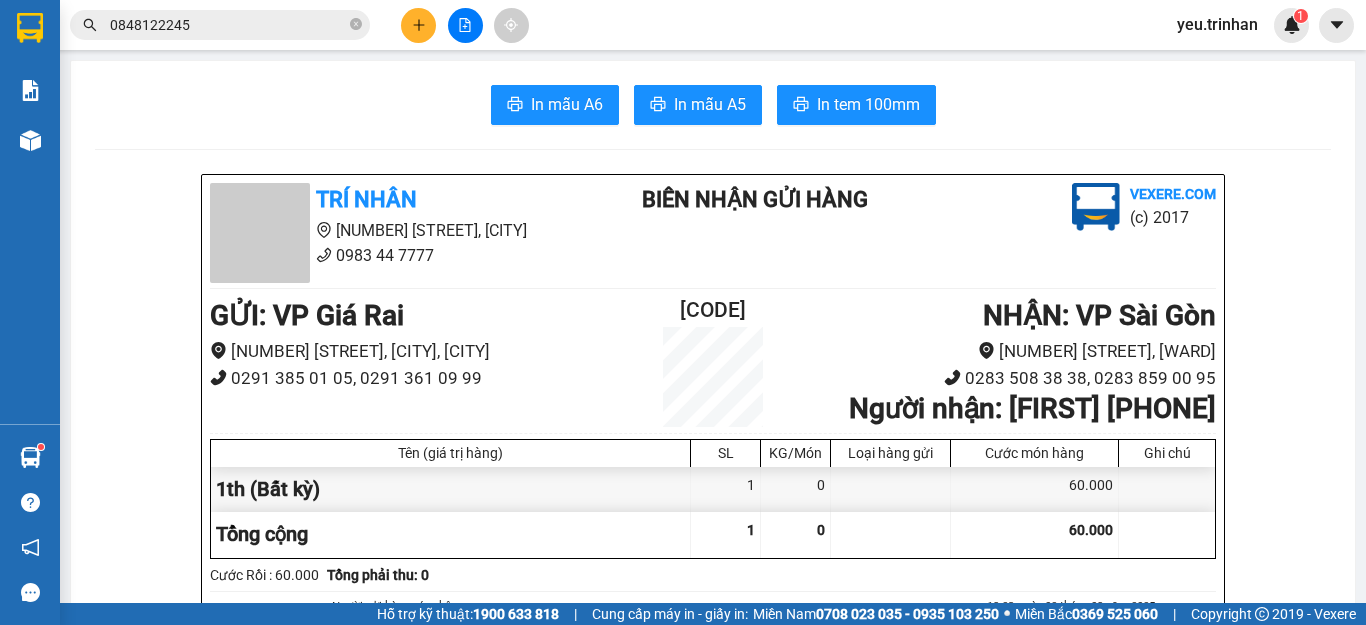 click 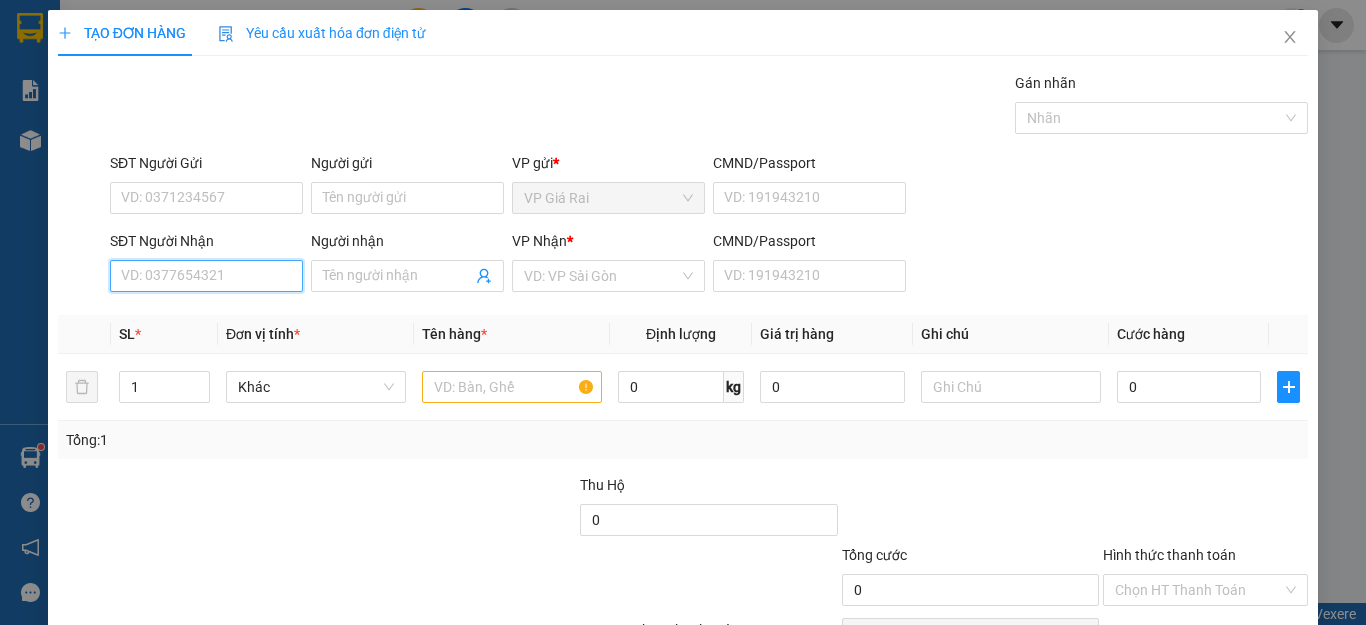 click on "SĐT Người Nhận" at bounding box center (206, 276) 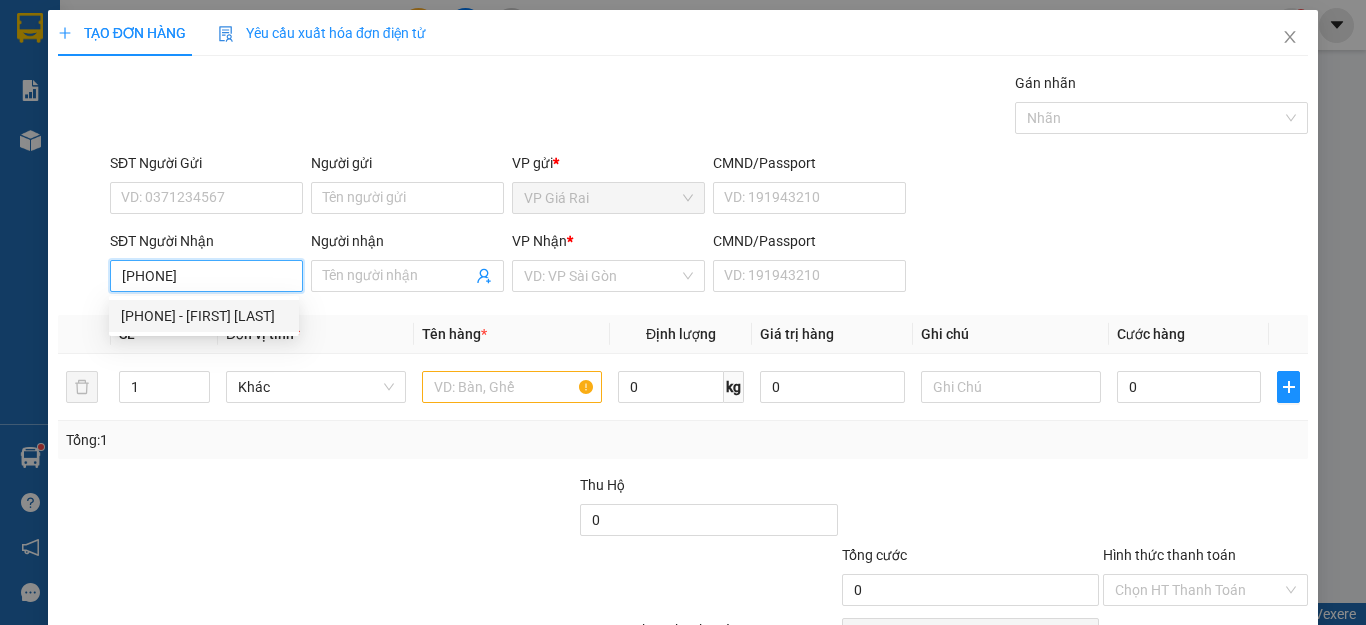 click on "[PHONE] - [FIRST] [LAST]" at bounding box center [204, 316] 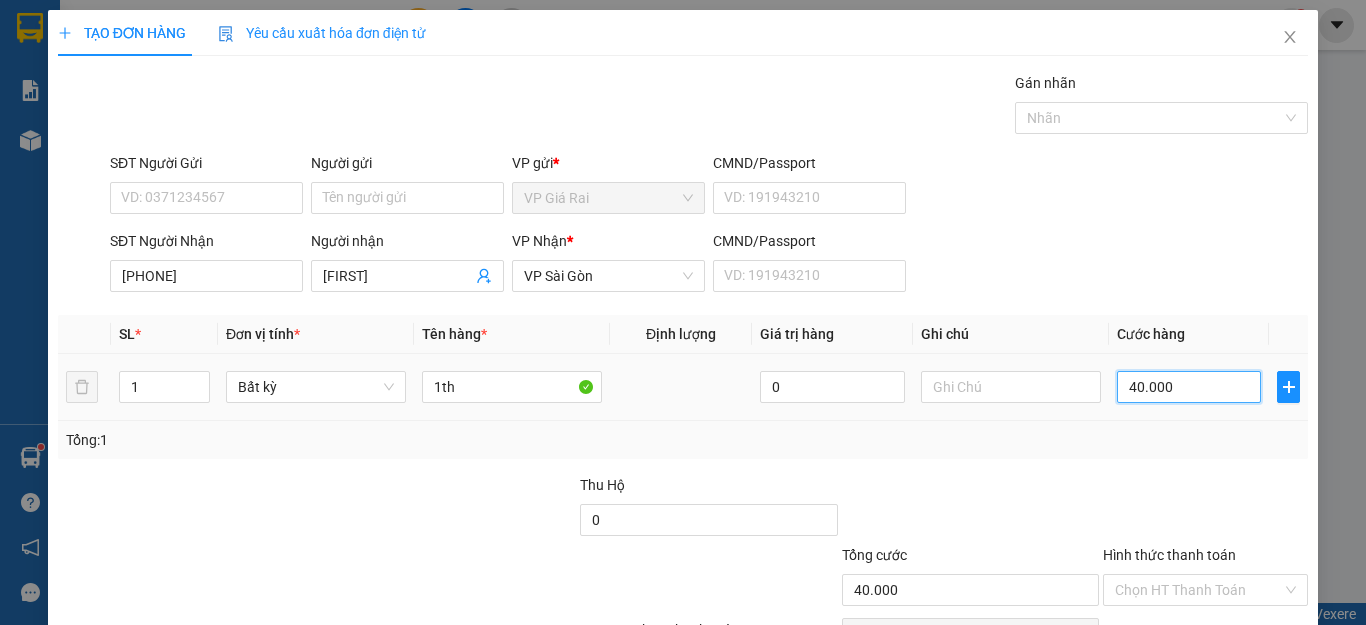 click on "40.000" at bounding box center [1189, 387] 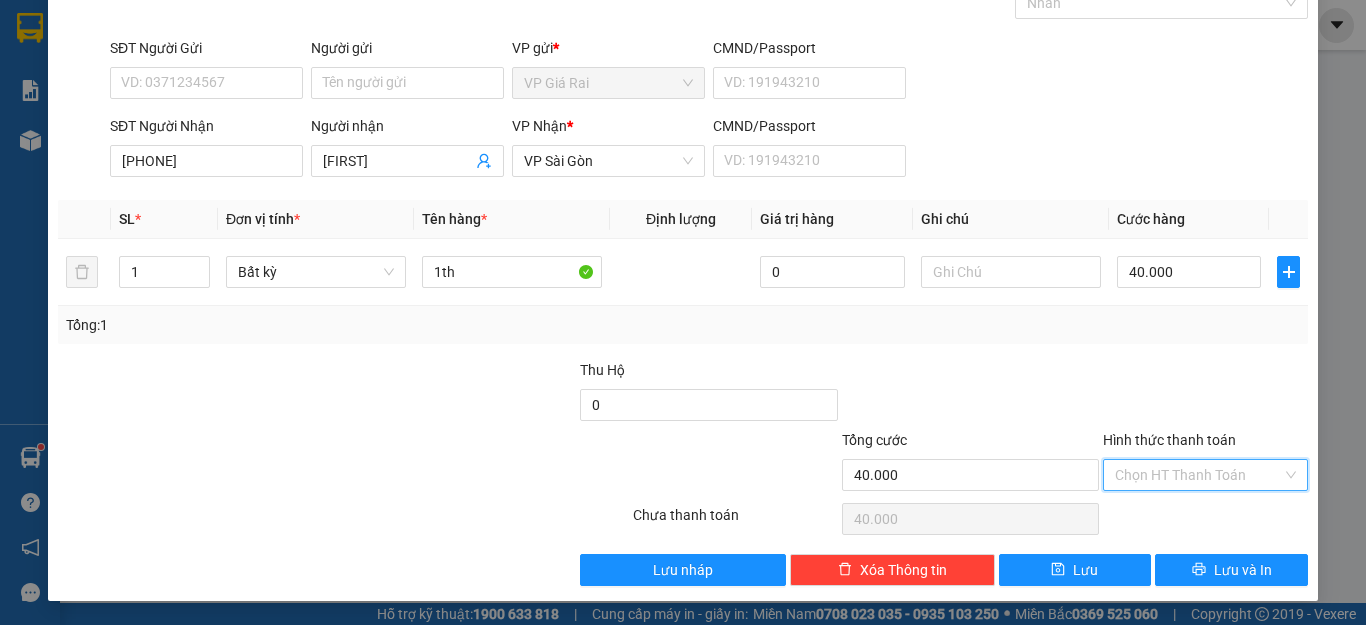 click on "Hình thức thanh toán" at bounding box center (1198, 475) 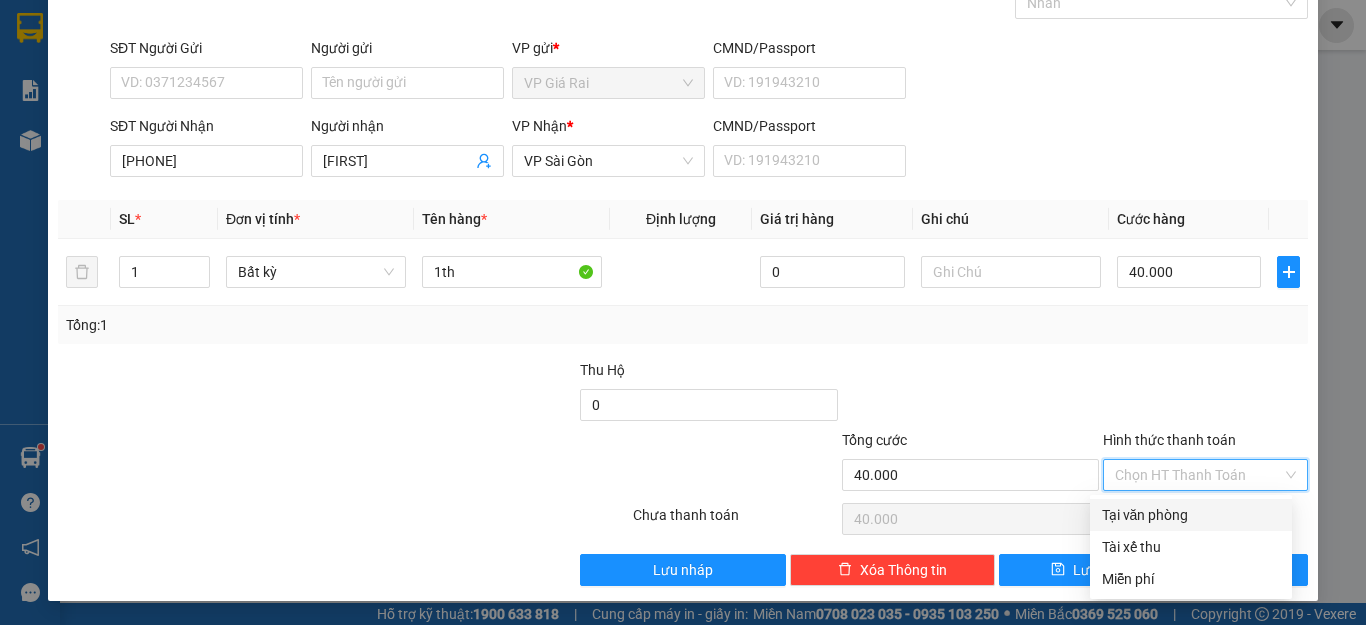 click on "Tại văn phòng" at bounding box center (1191, 515) 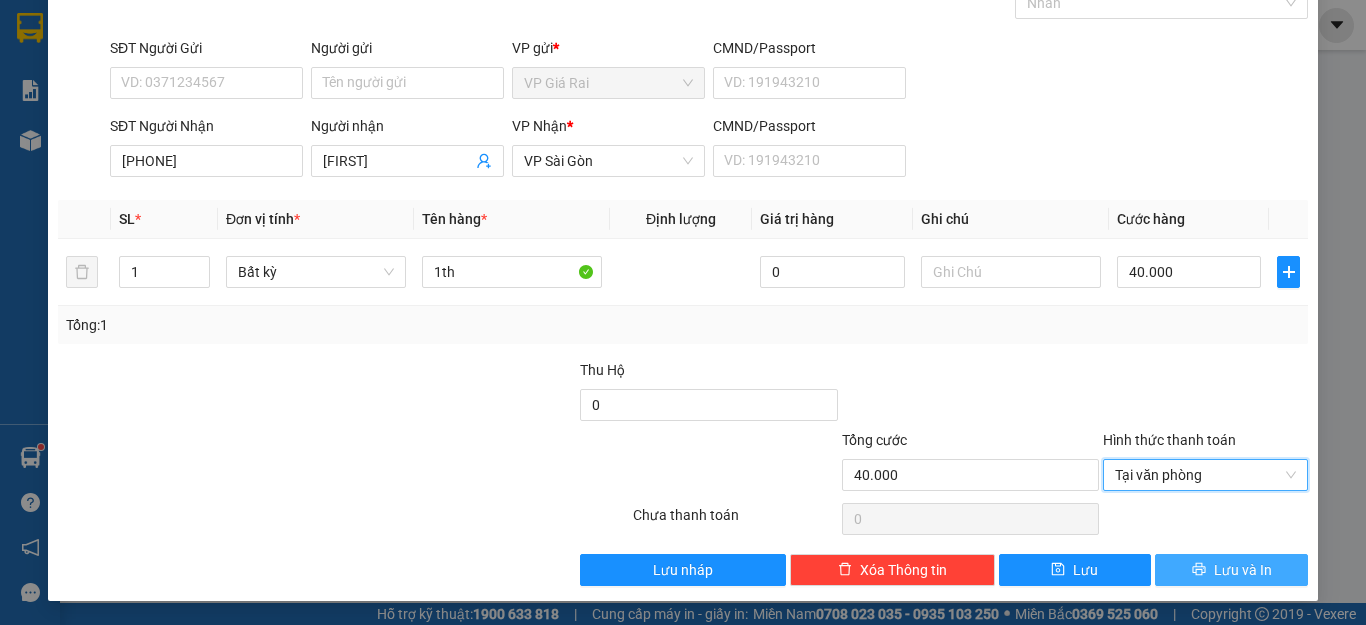 click on "Lưu và In" at bounding box center (1231, 570) 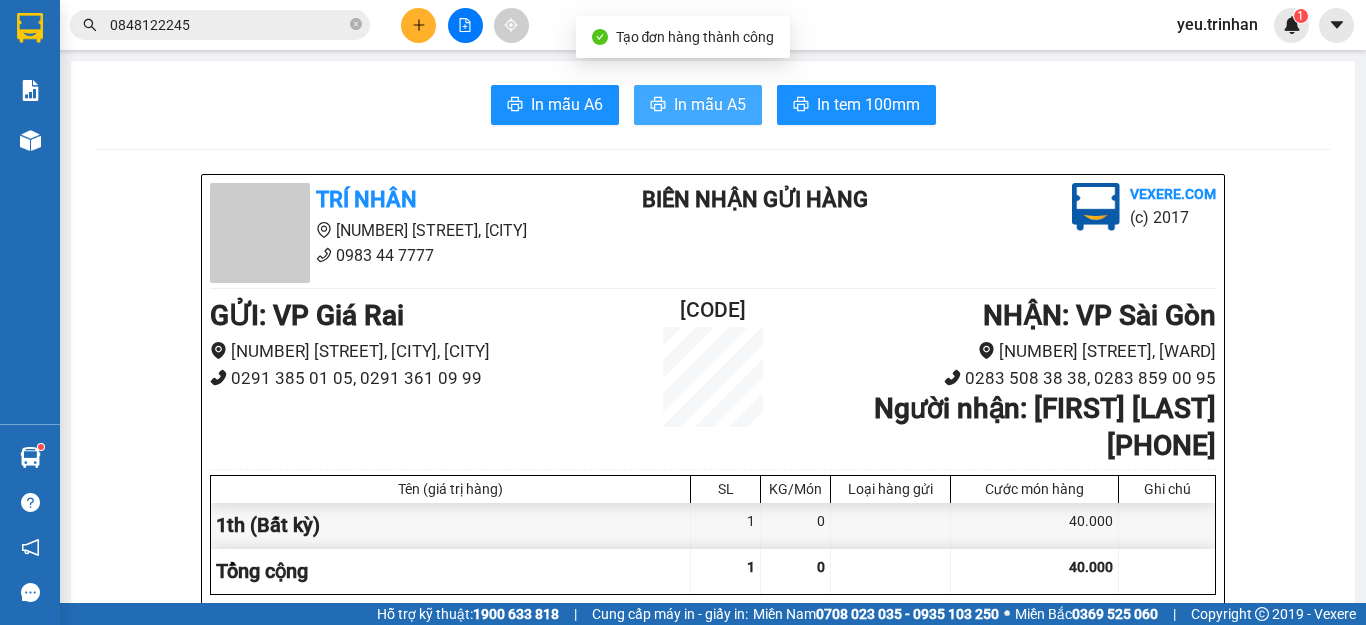 click on "In mẫu A5" at bounding box center [710, 104] 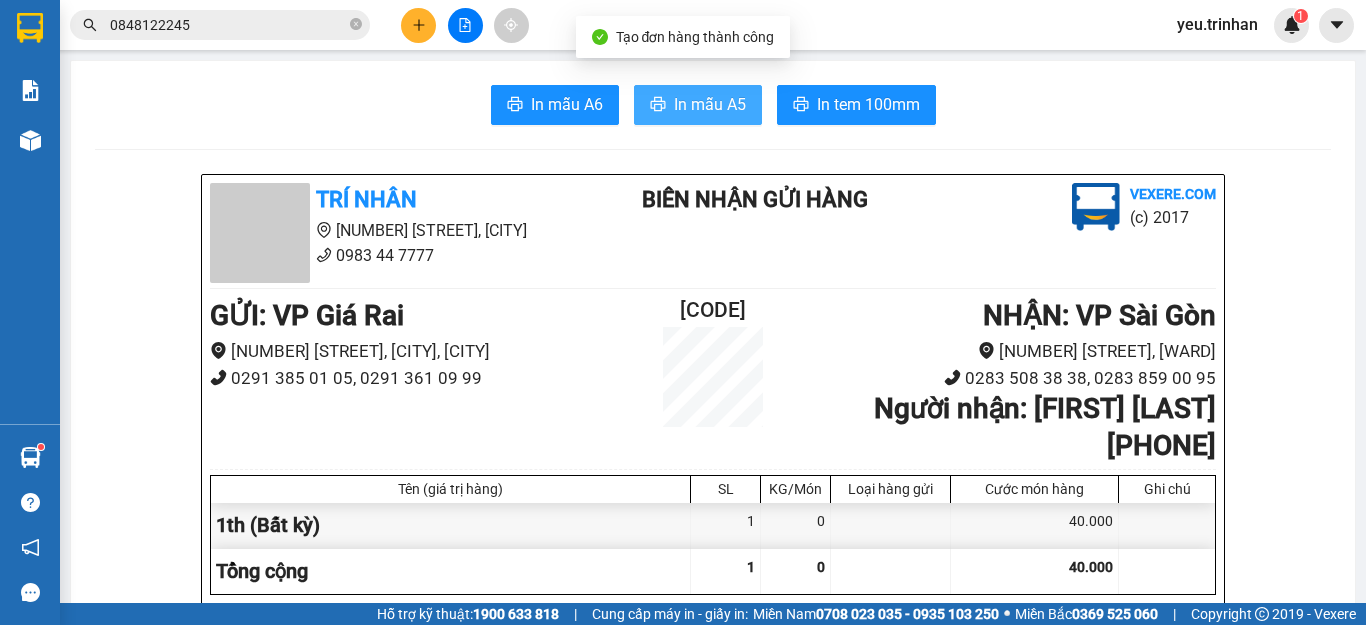 scroll, scrollTop: 0, scrollLeft: 0, axis: both 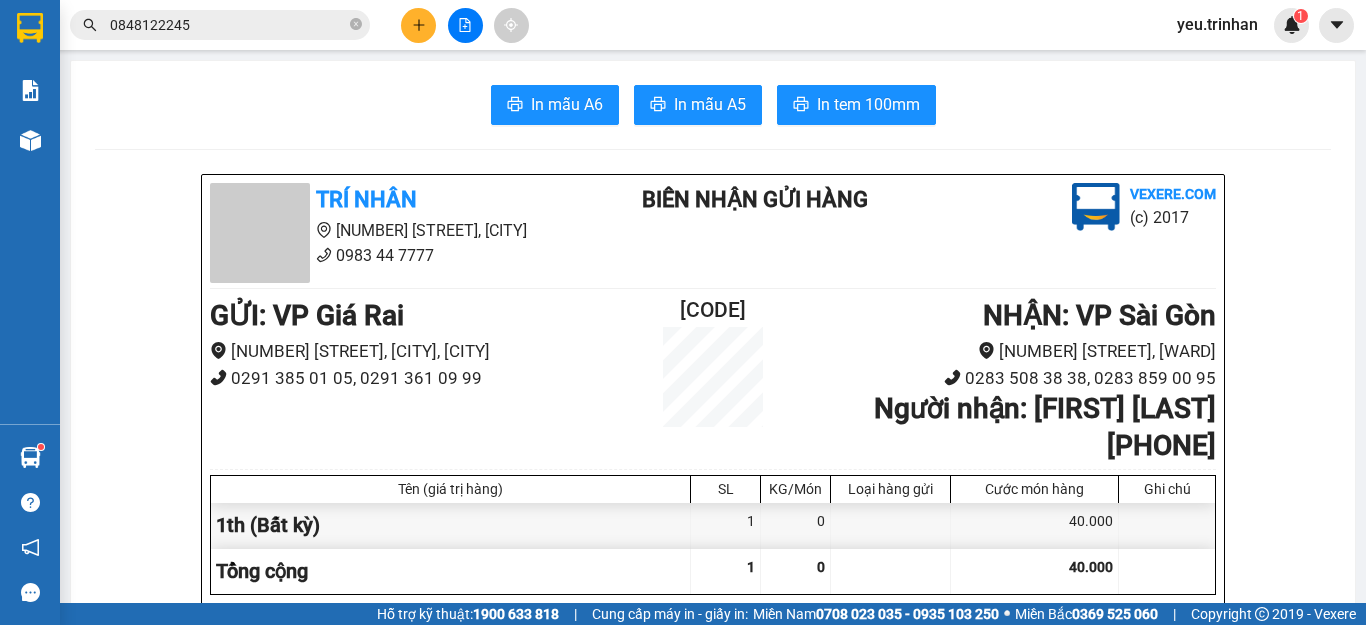 click at bounding box center [260, 233] 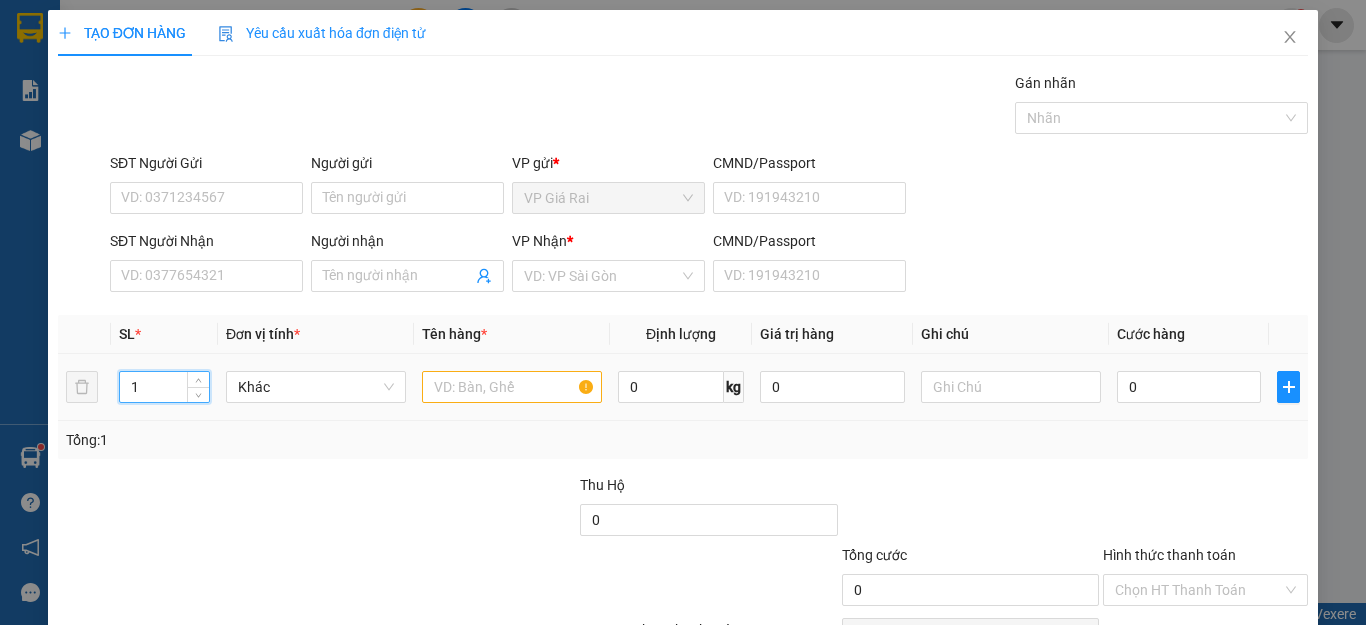 drag, startPoint x: 154, startPoint y: 383, endPoint x: 102, endPoint y: 379, distance: 52.153618 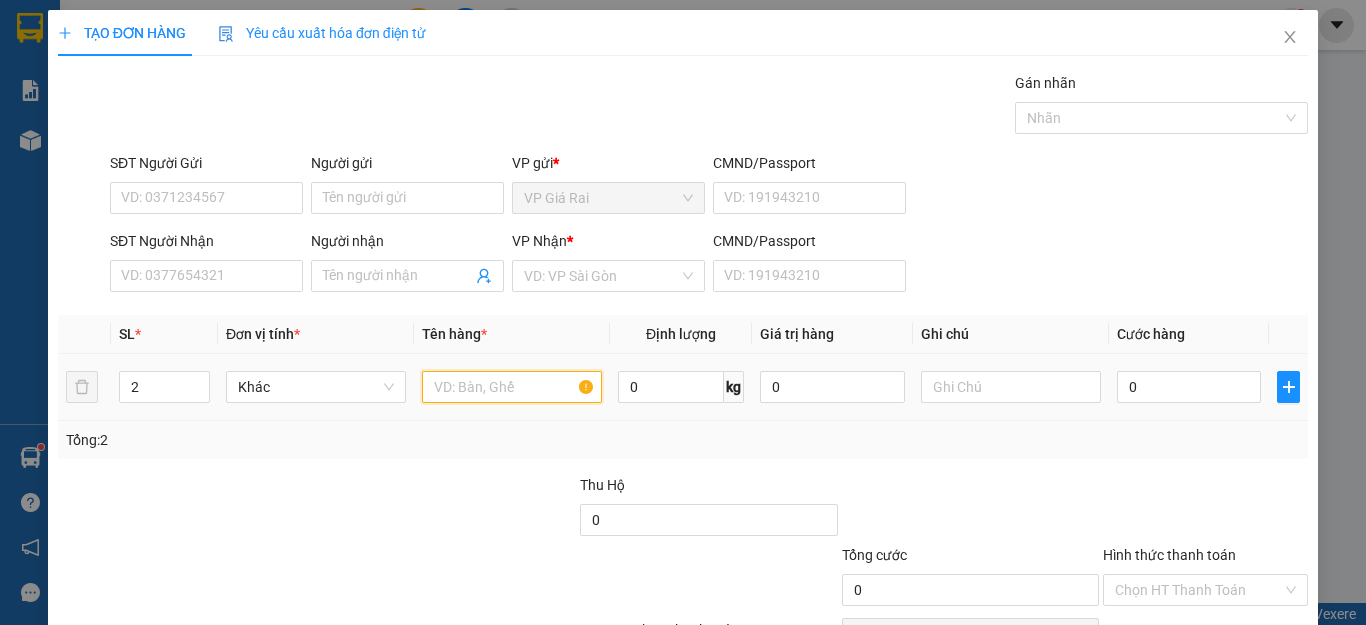 click at bounding box center [512, 387] 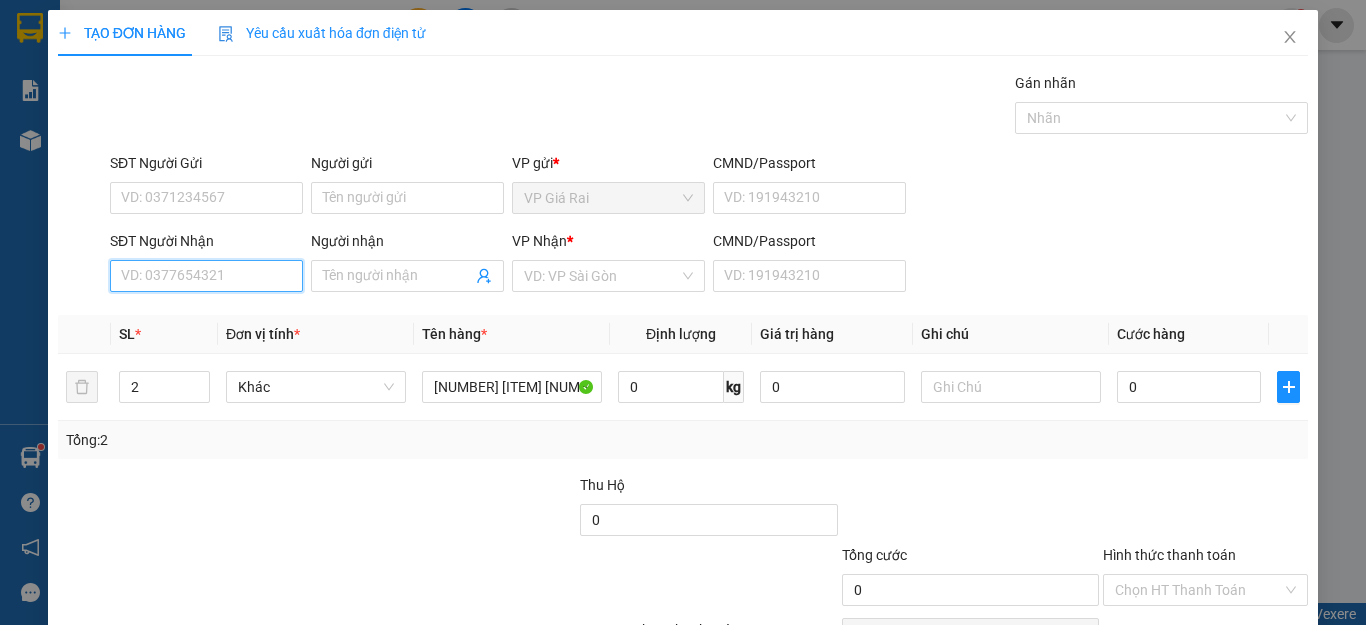 click on "SĐT Người Nhận" at bounding box center (206, 276) 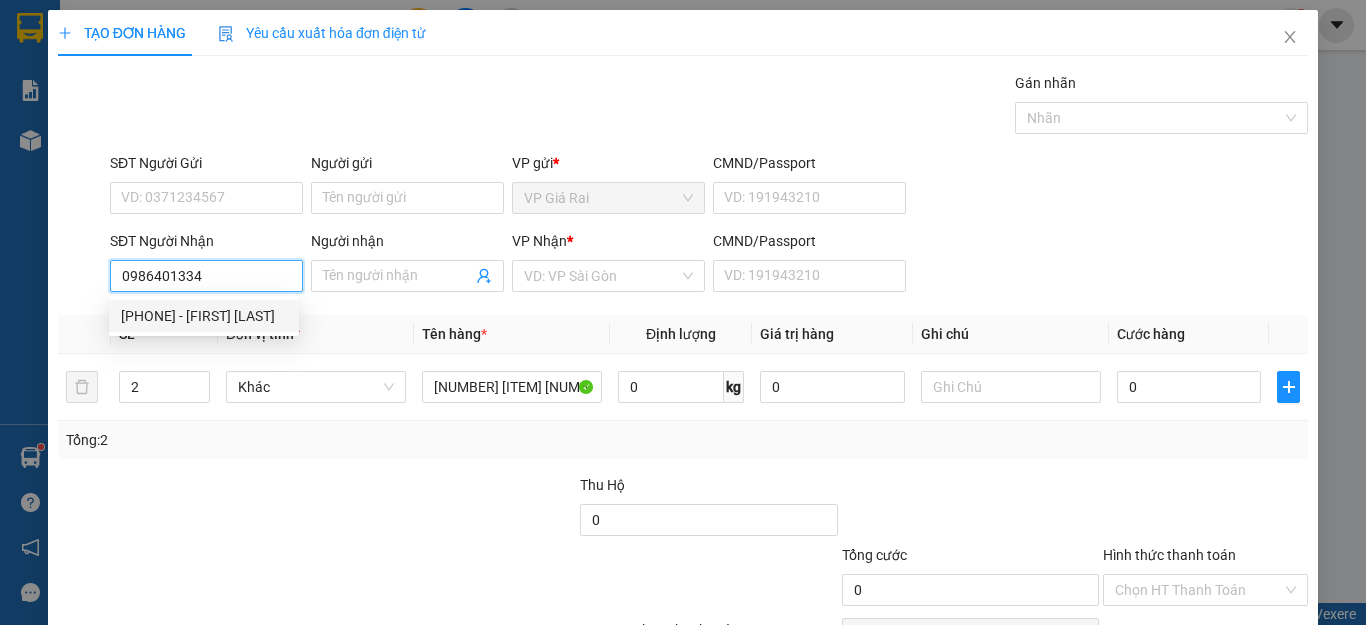 click on "[PHONE] - [FIRST] [LAST]" at bounding box center [204, 316] 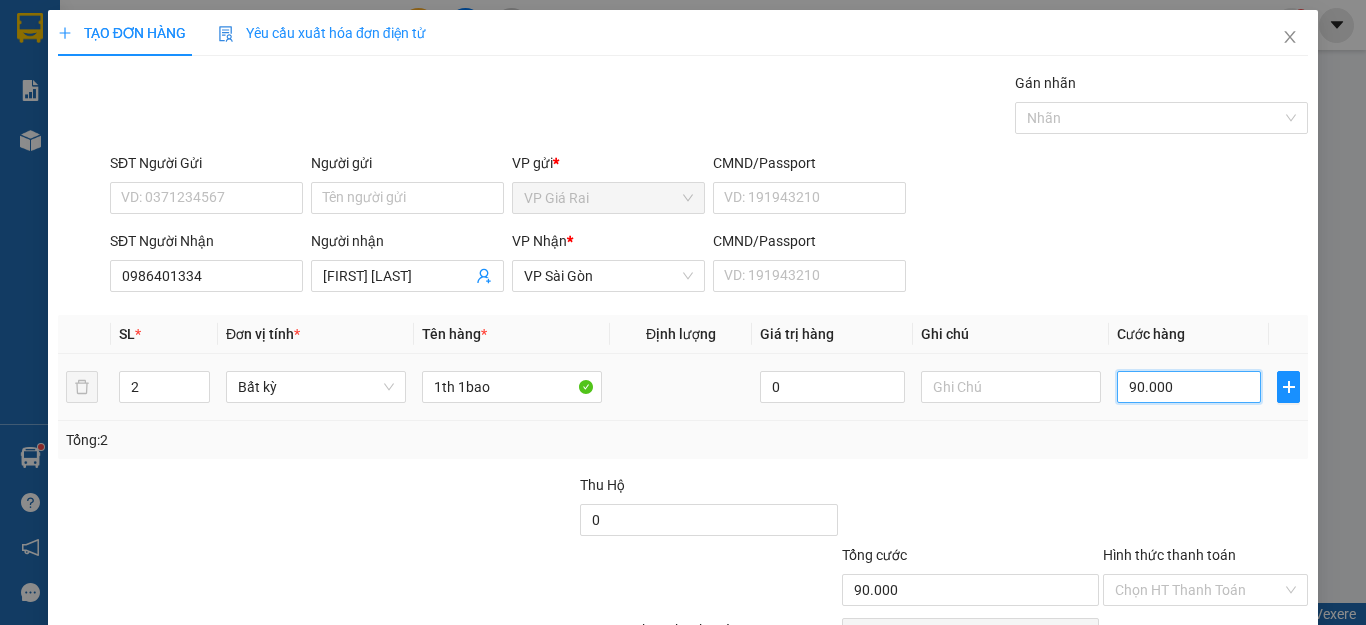 click on "90.000" at bounding box center (1189, 387) 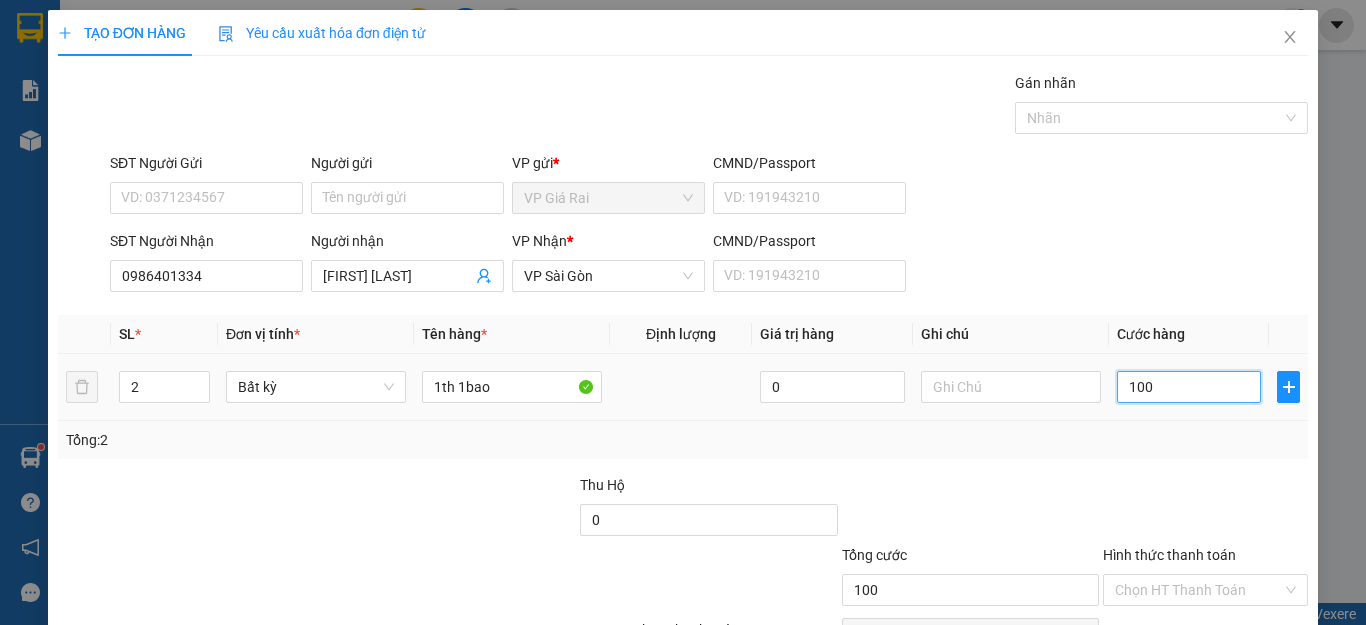scroll, scrollTop: 115, scrollLeft: 0, axis: vertical 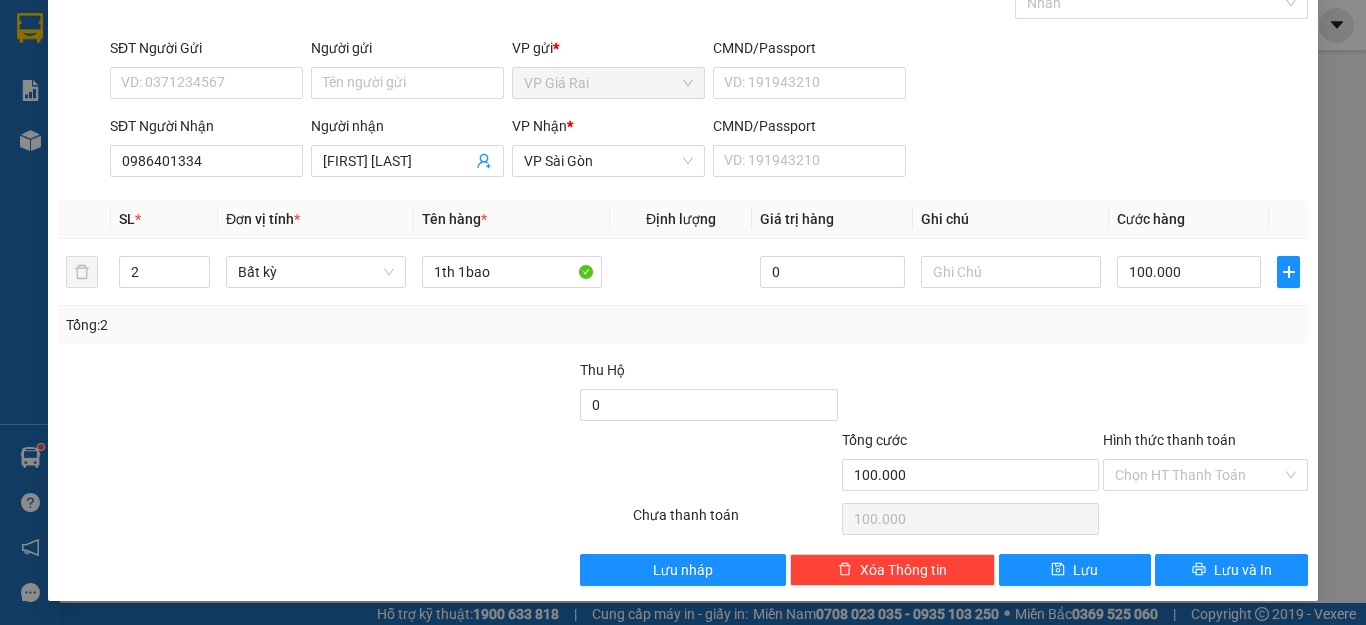 click on "Hình thức thanh toán Chọn HT Thanh Toán" at bounding box center (1205, 464) 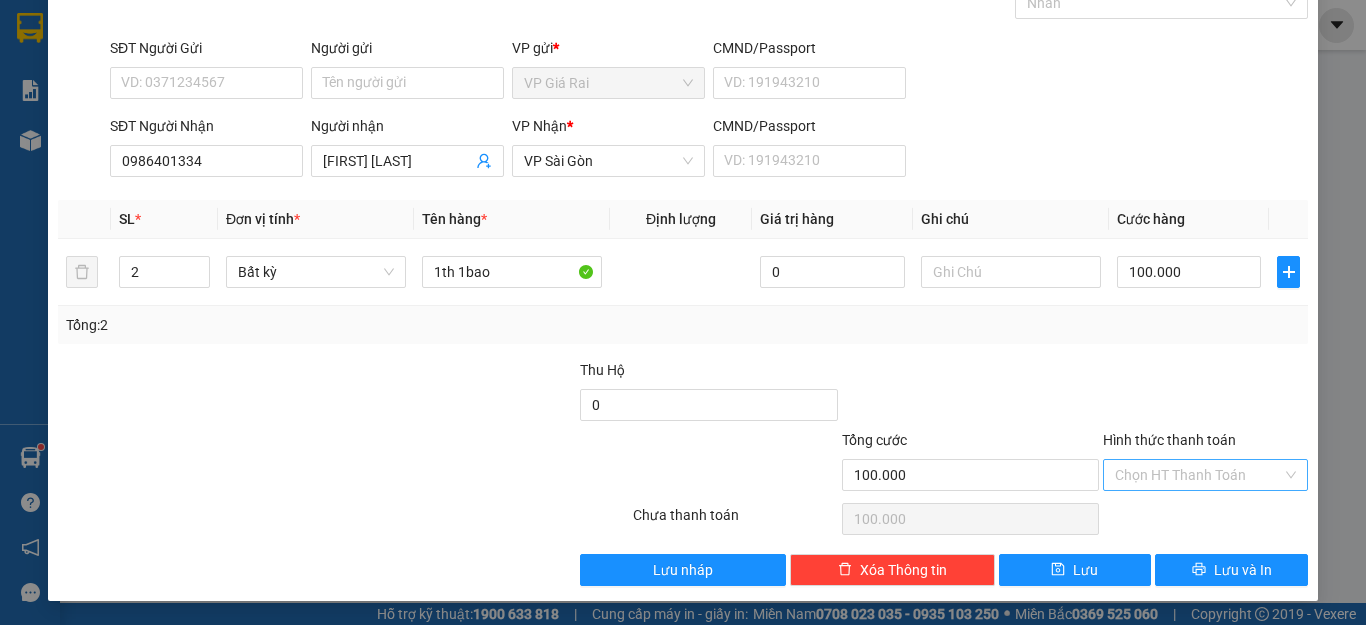 drag, startPoint x: 1178, startPoint y: 460, endPoint x: 1178, endPoint y: 487, distance: 27 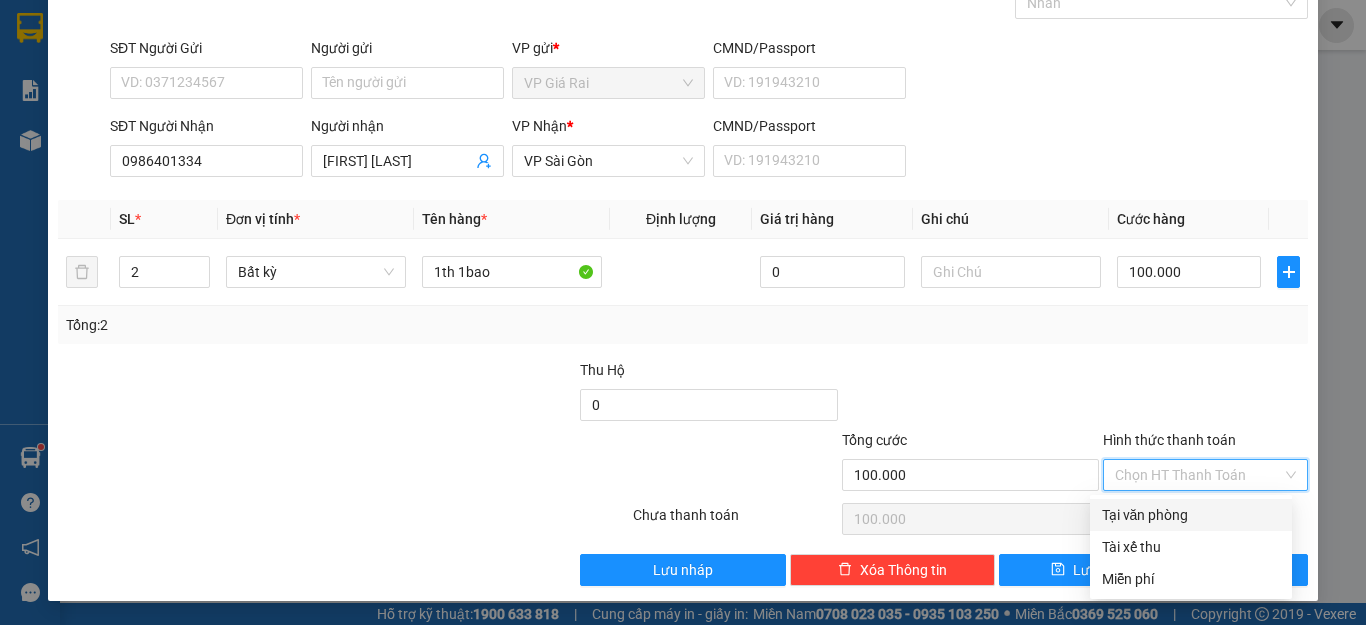 drag, startPoint x: 1168, startPoint y: 515, endPoint x: 1174, endPoint y: 541, distance: 26.683329 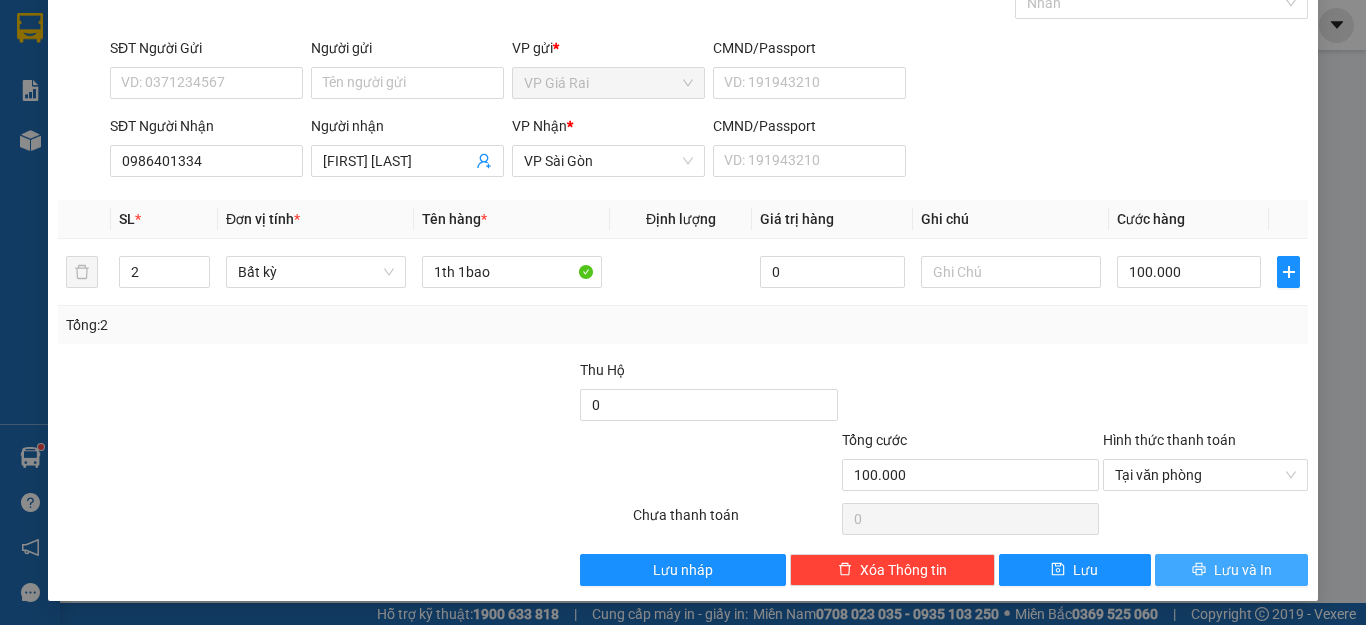 click 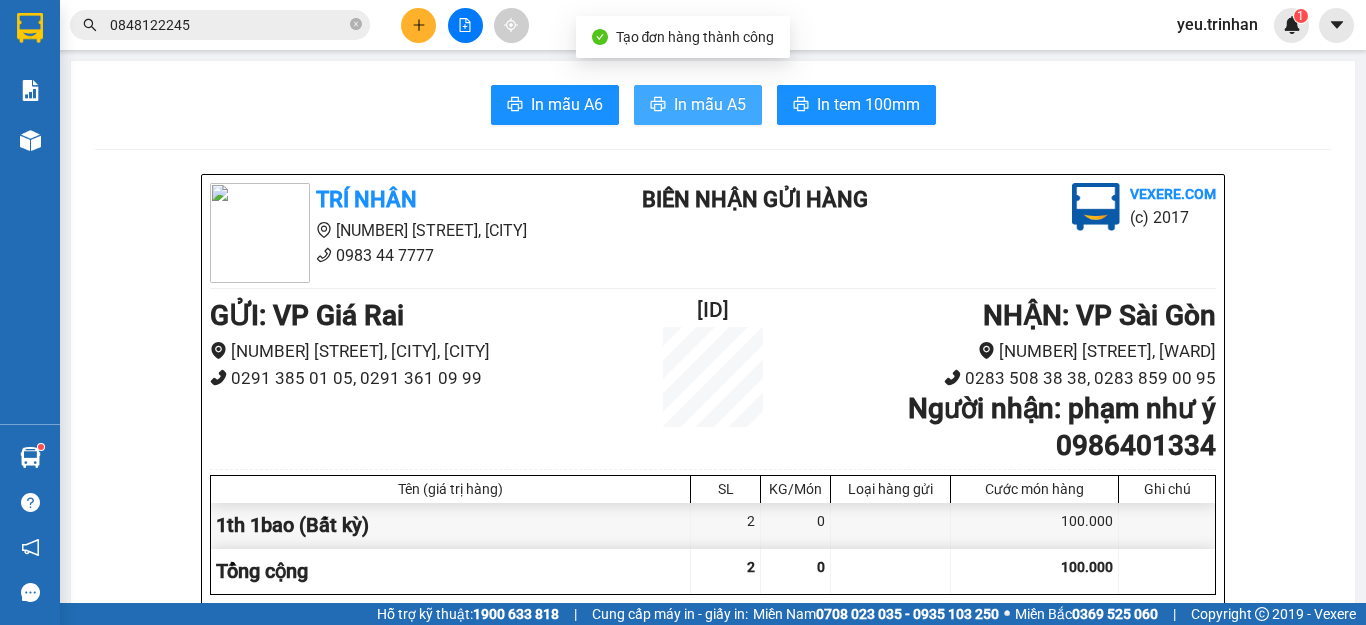 click on "In mẫu A5" at bounding box center [710, 104] 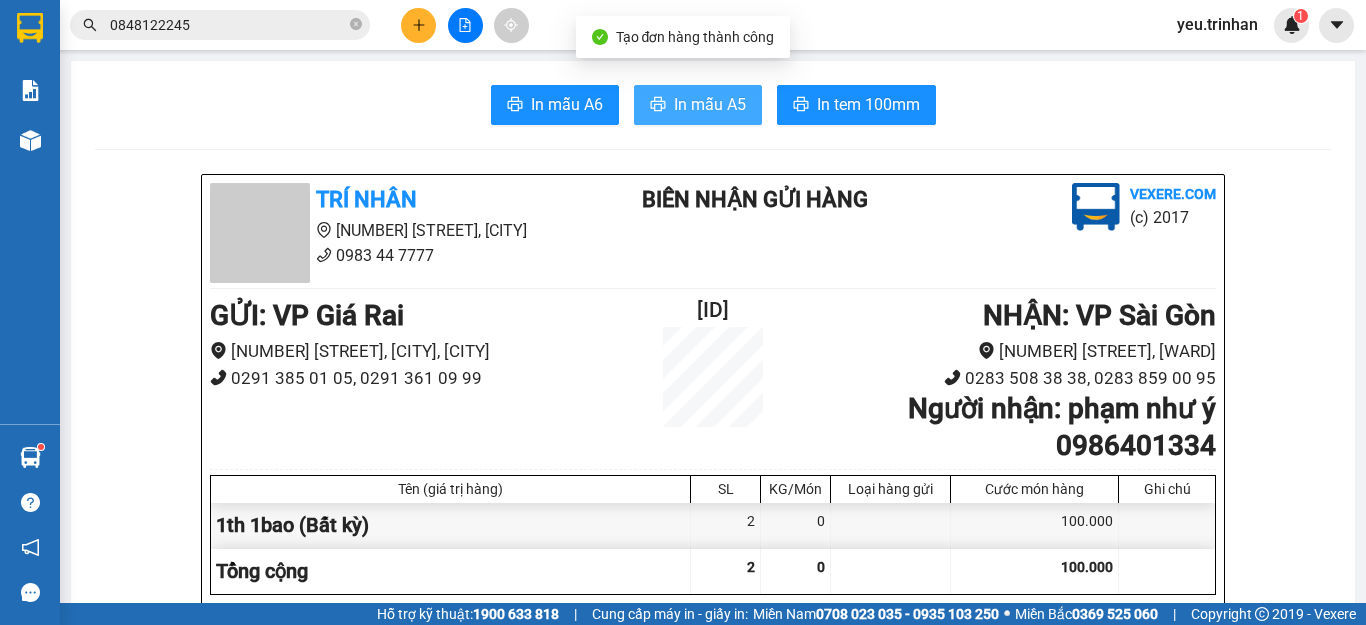 scroll, scrollTop: 0, scrollLeft: 0, axis: both 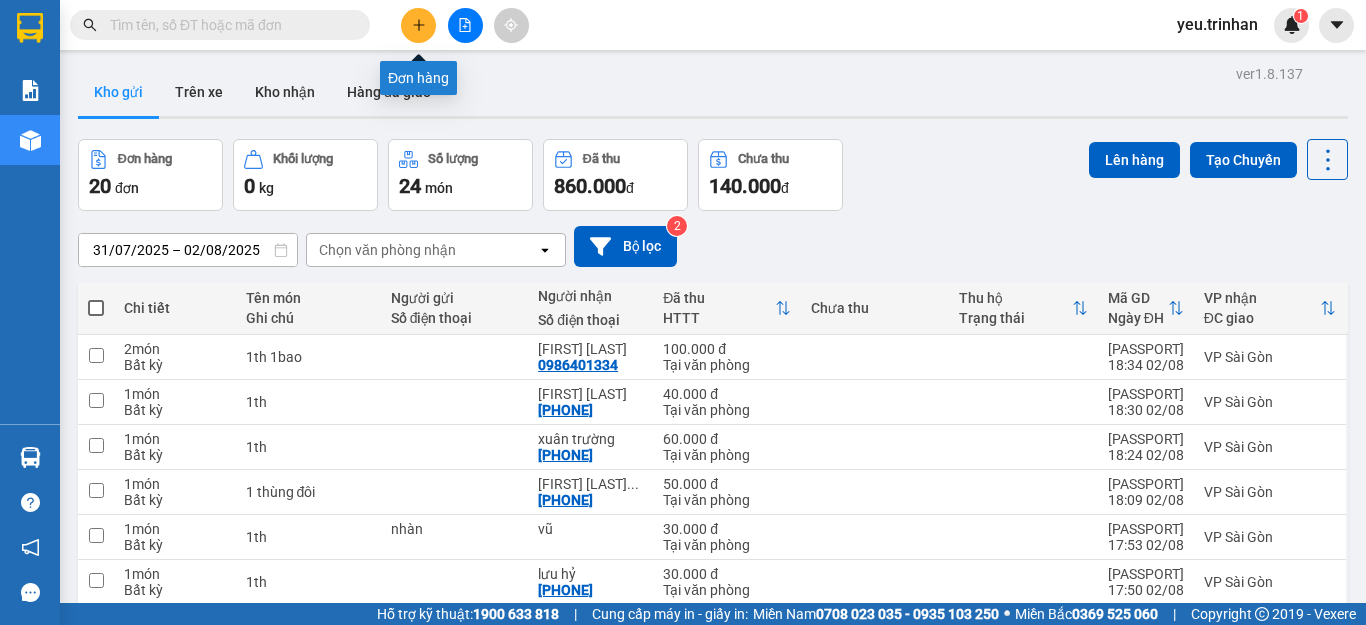 click 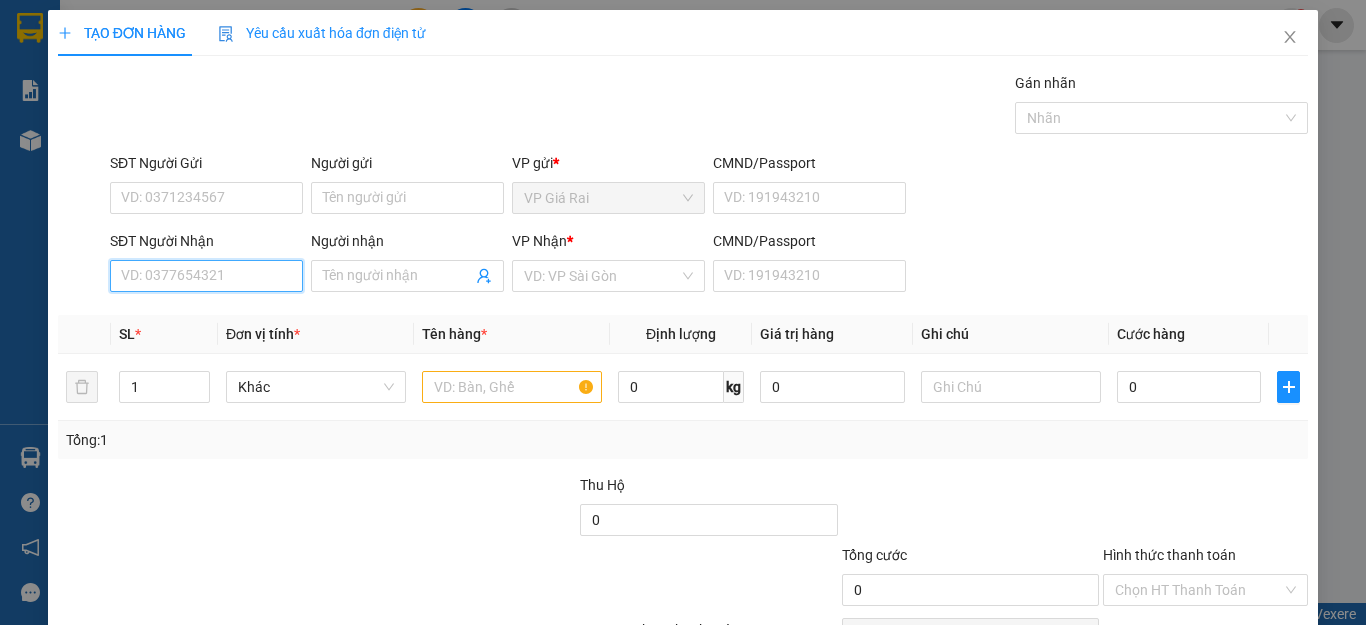 click on "SĐT Người Nhận" at bounding box center (206, 276) 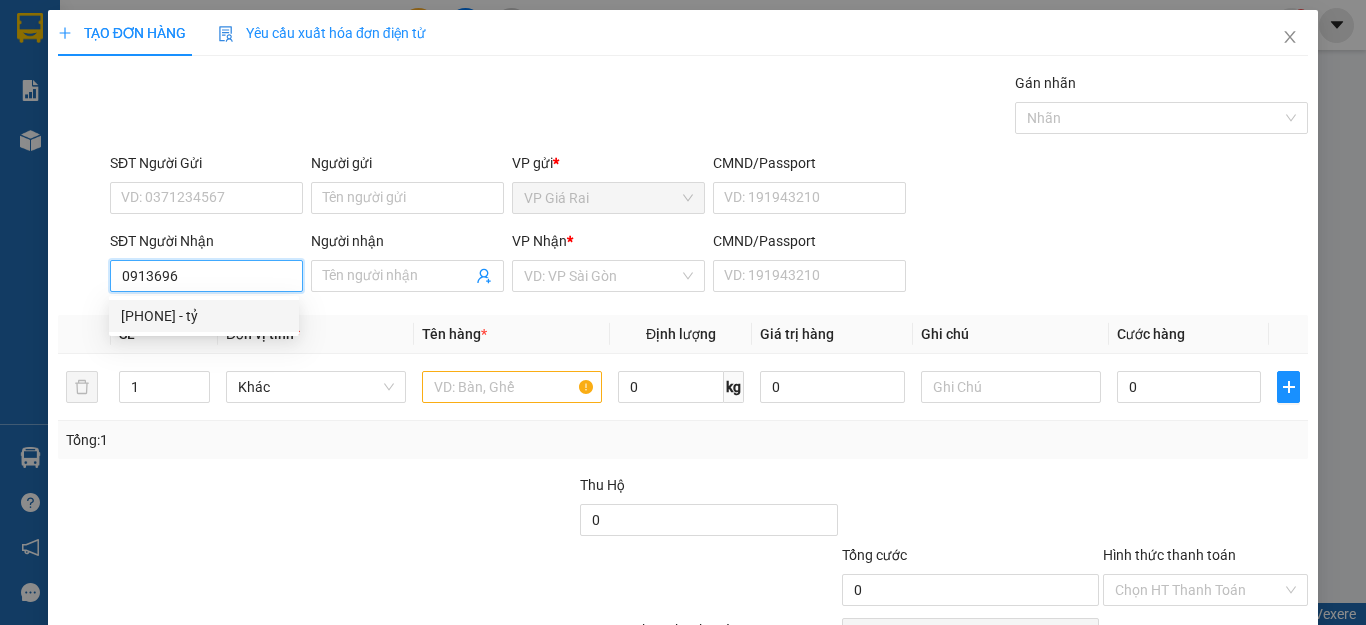 click on "[PHONE] - tỷ" at bounding box center (204, 316) 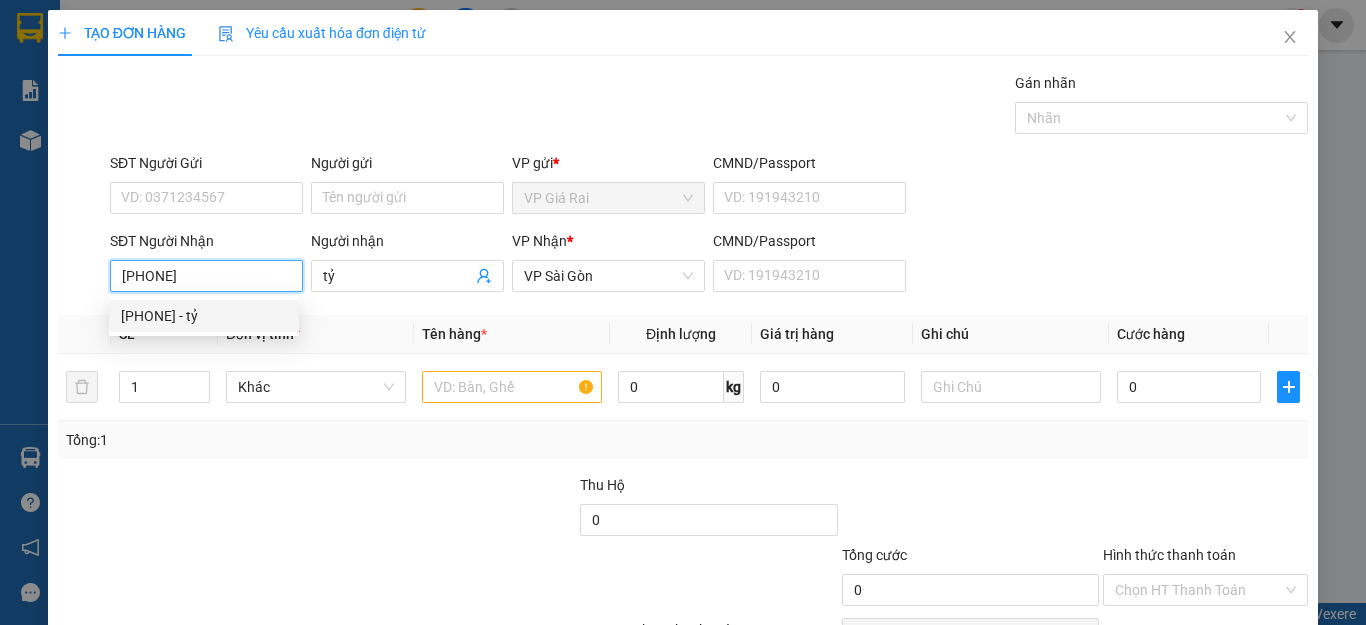 type on "50.000" 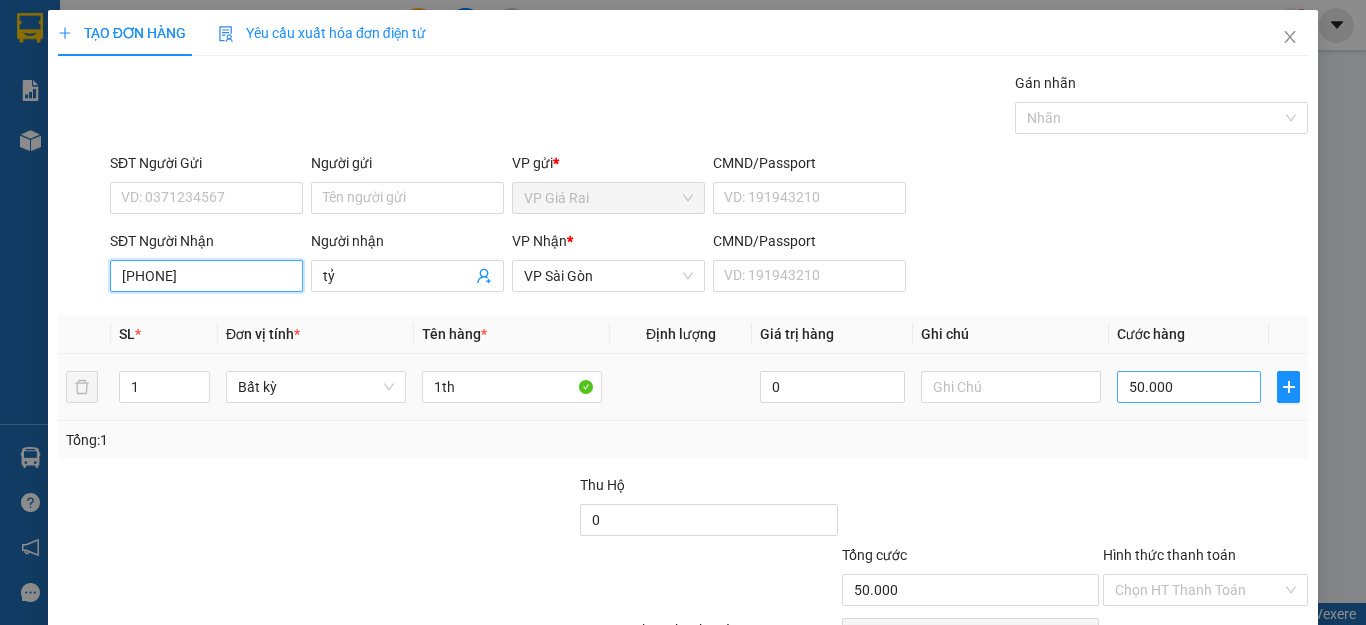 type on "[PHONE]" 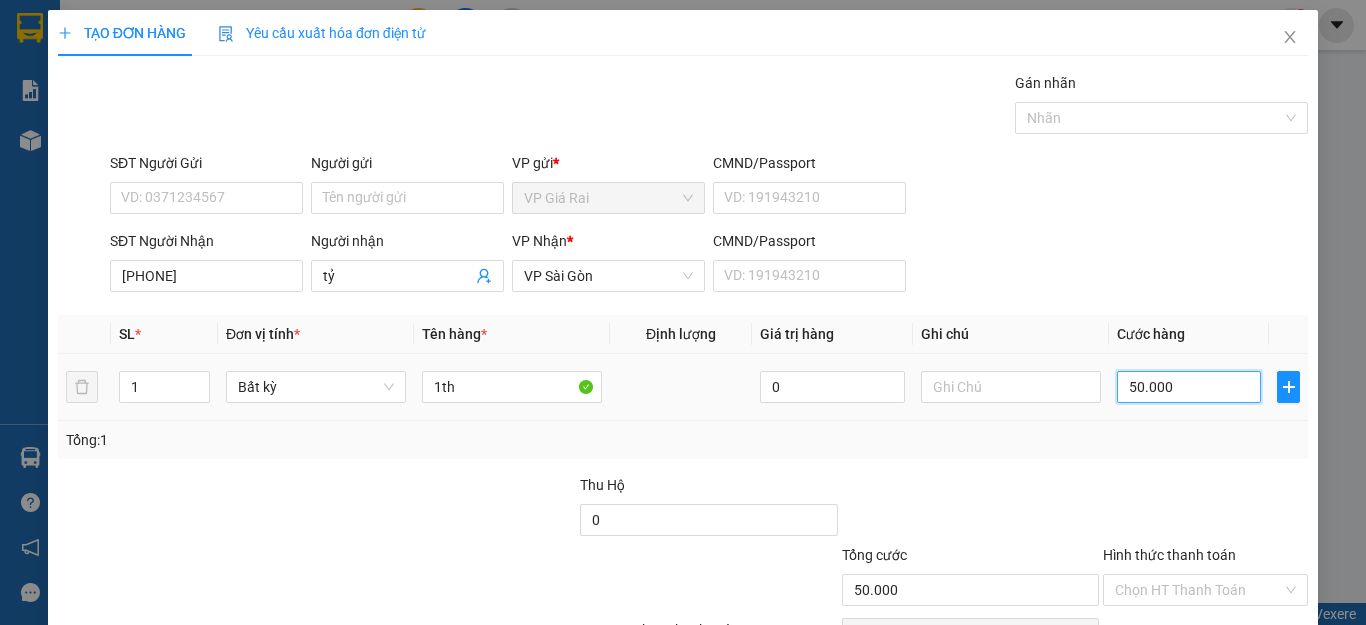 click on "50.000" at bounding box center (1189, 387) 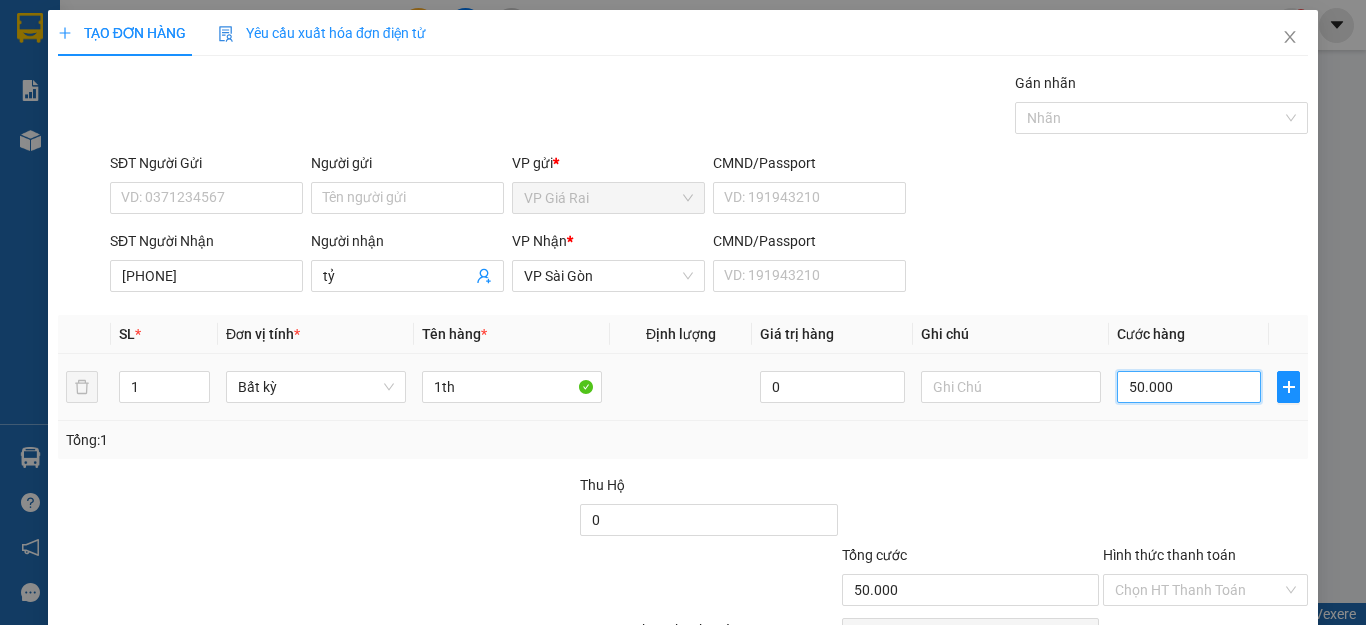type on "7" 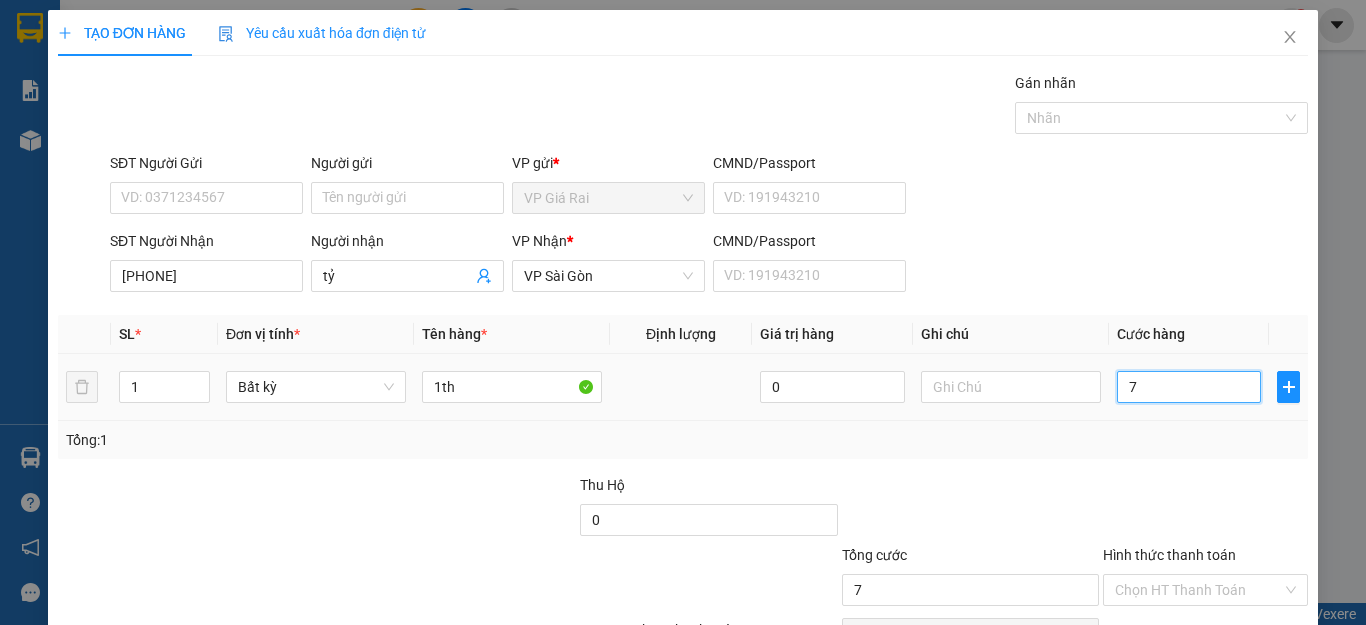 type on "70" 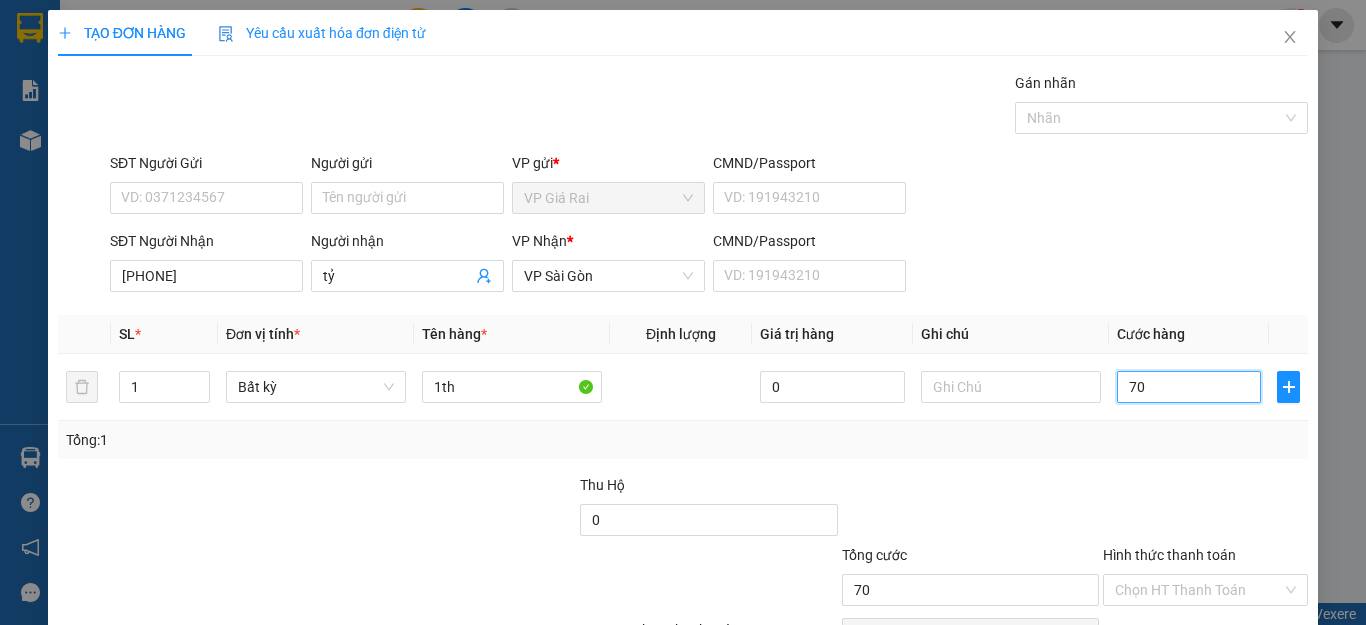 type on "70" 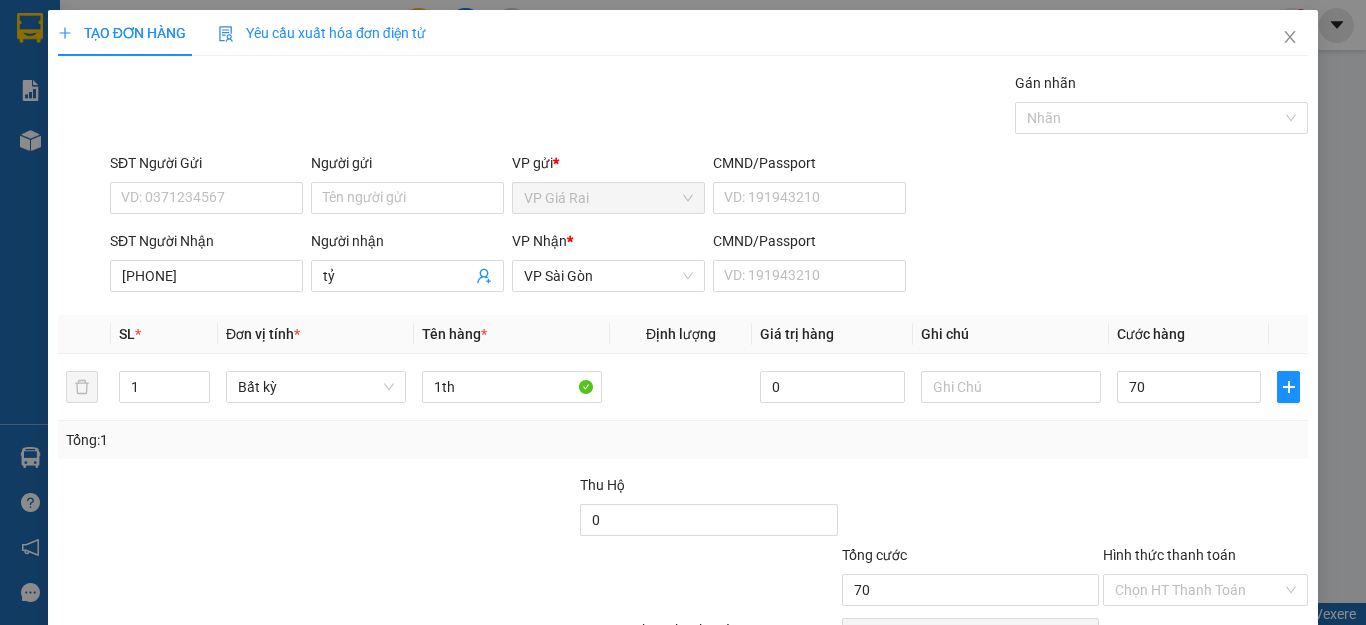 type on "70.000" 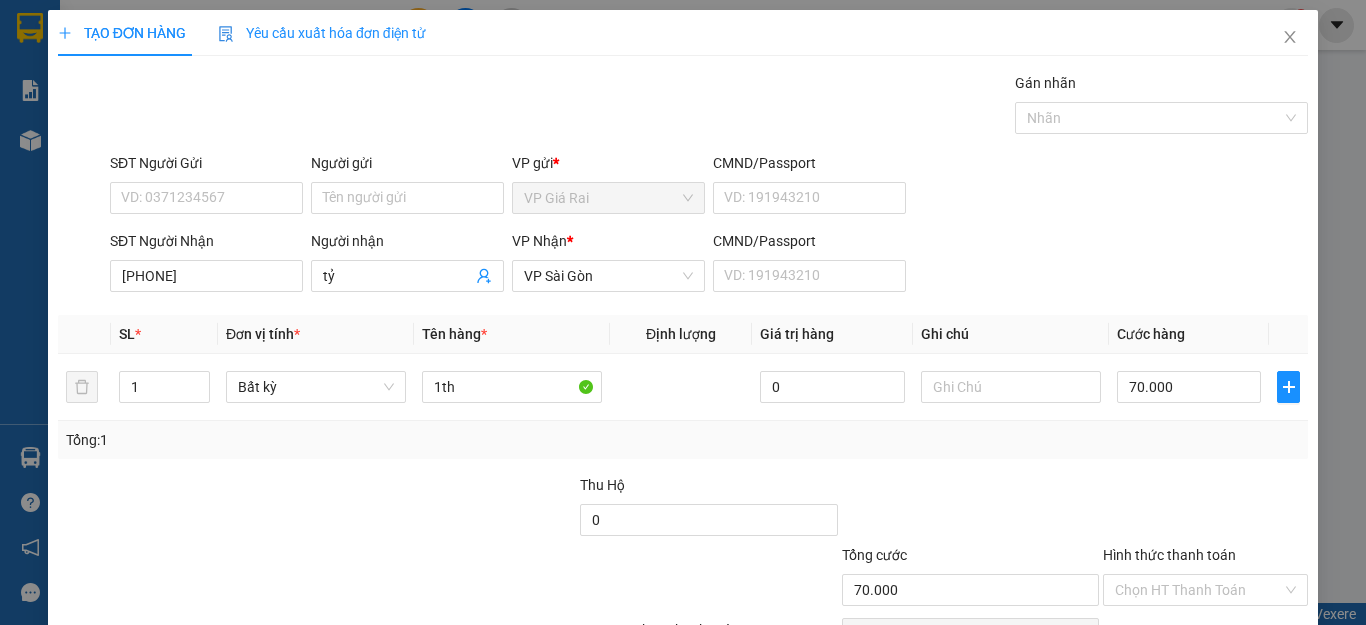 click at bounding box center [1205, 509] 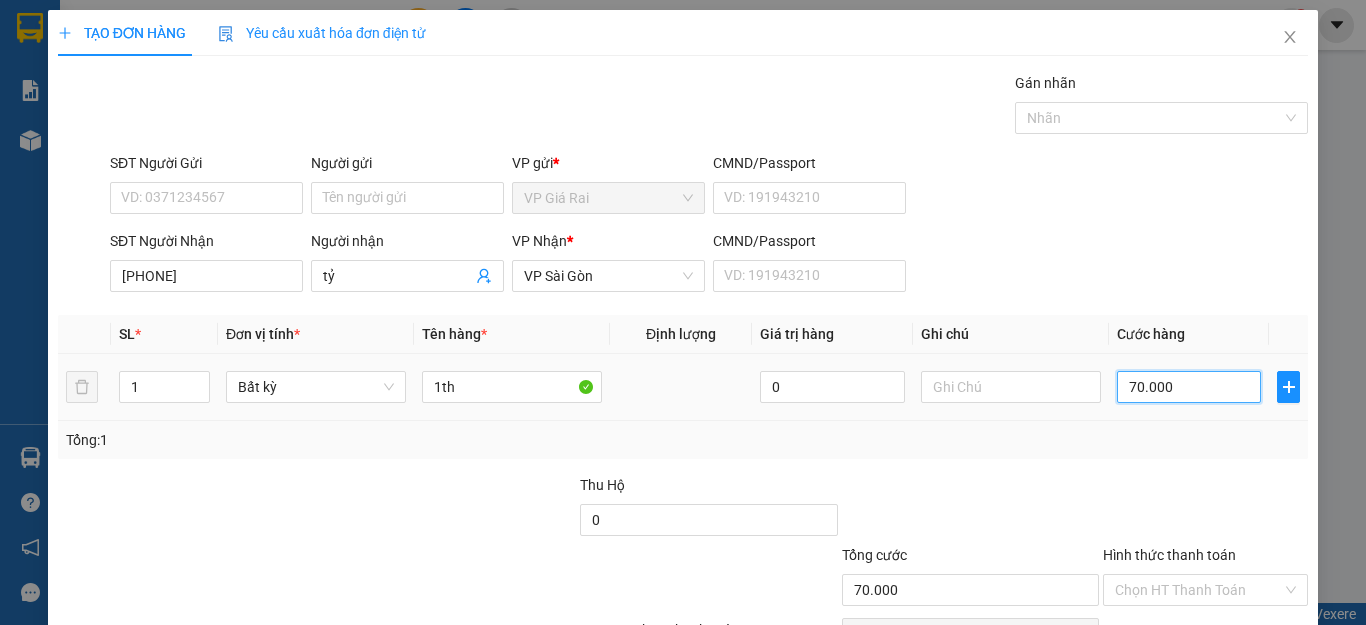 click on "70.000" at bounding box center [1189, 387] 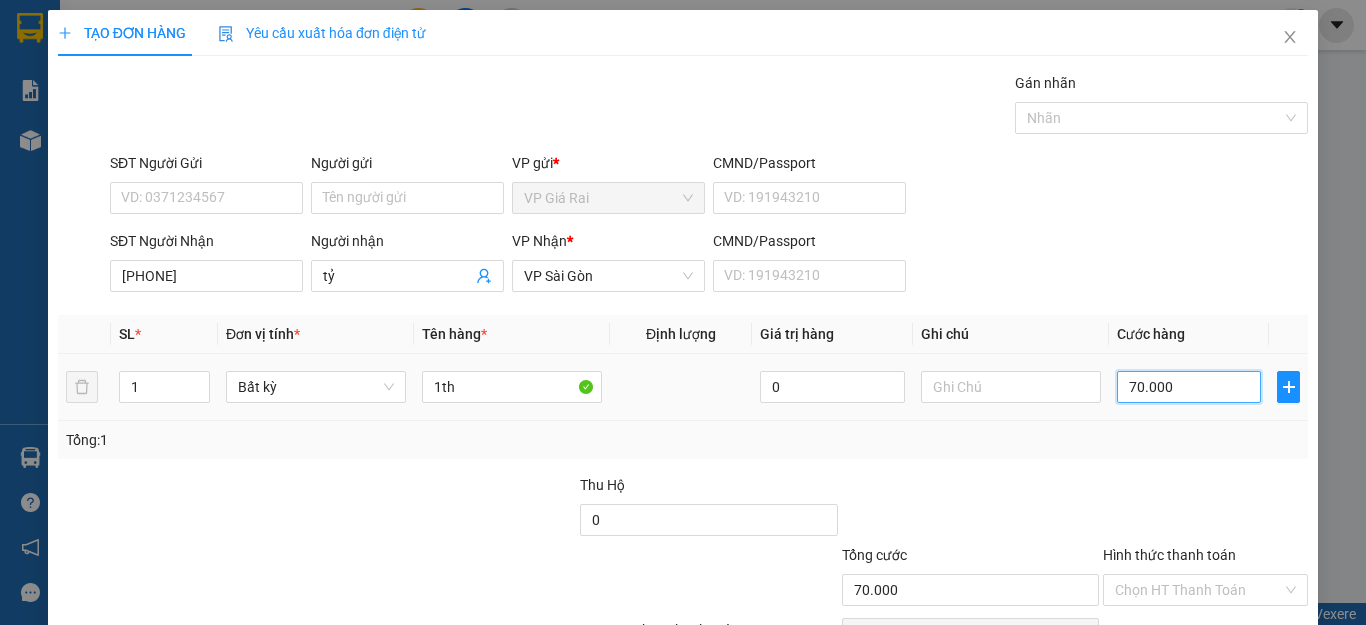 scroll, scrollTop: 115, scrollLeft: 0, axis: vertical 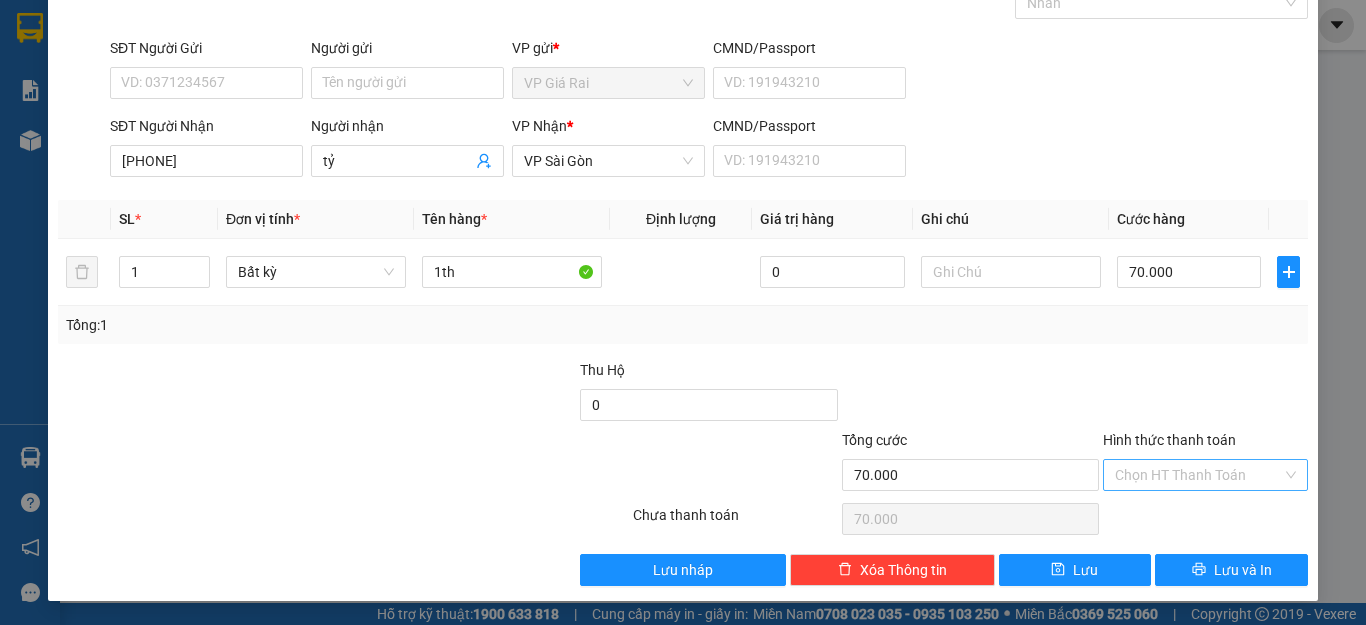 click on "Hình thức thanh toán" at bounding box center [1198, 475] 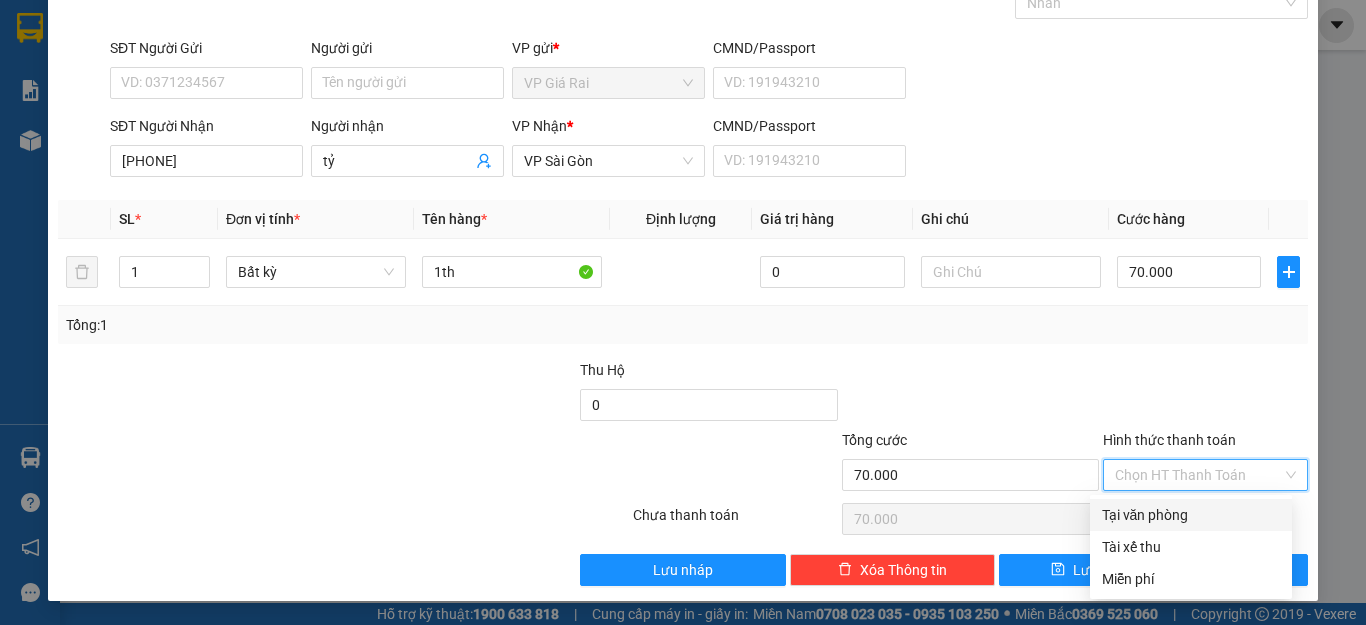 click on "Tại văn phòng" at bounding box center (1191, 515) 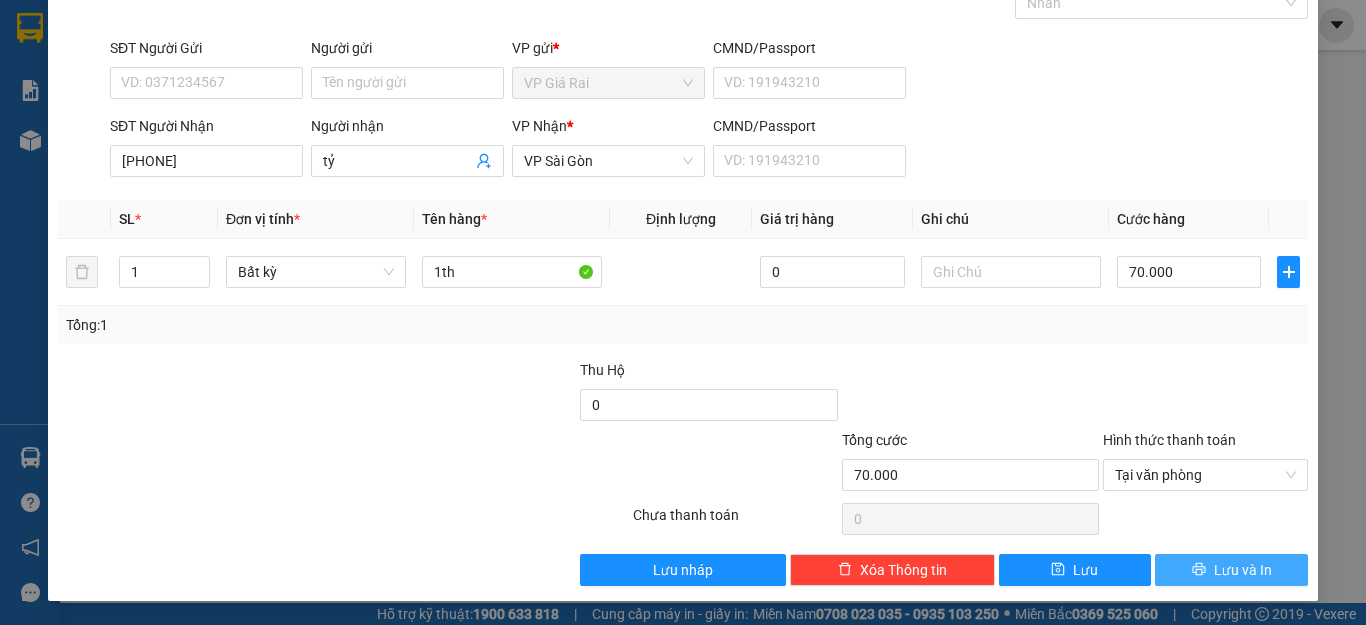 click 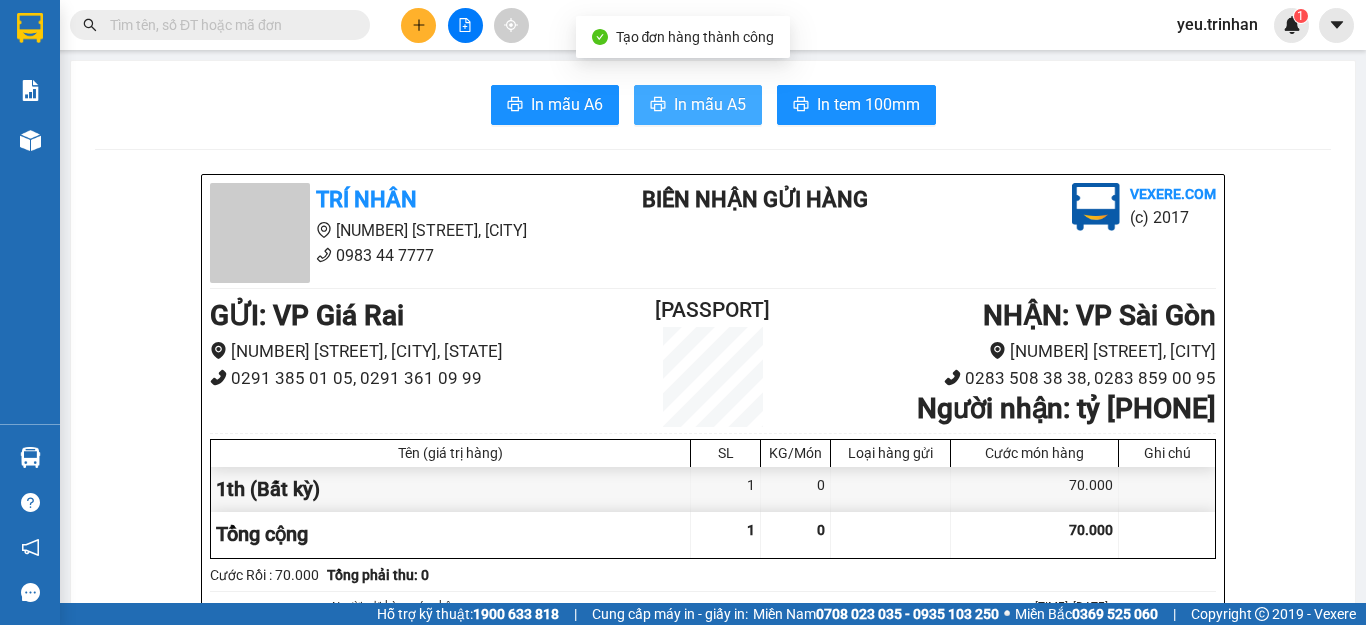 click on "In mẫu A5" at bounding box center (710, 104) 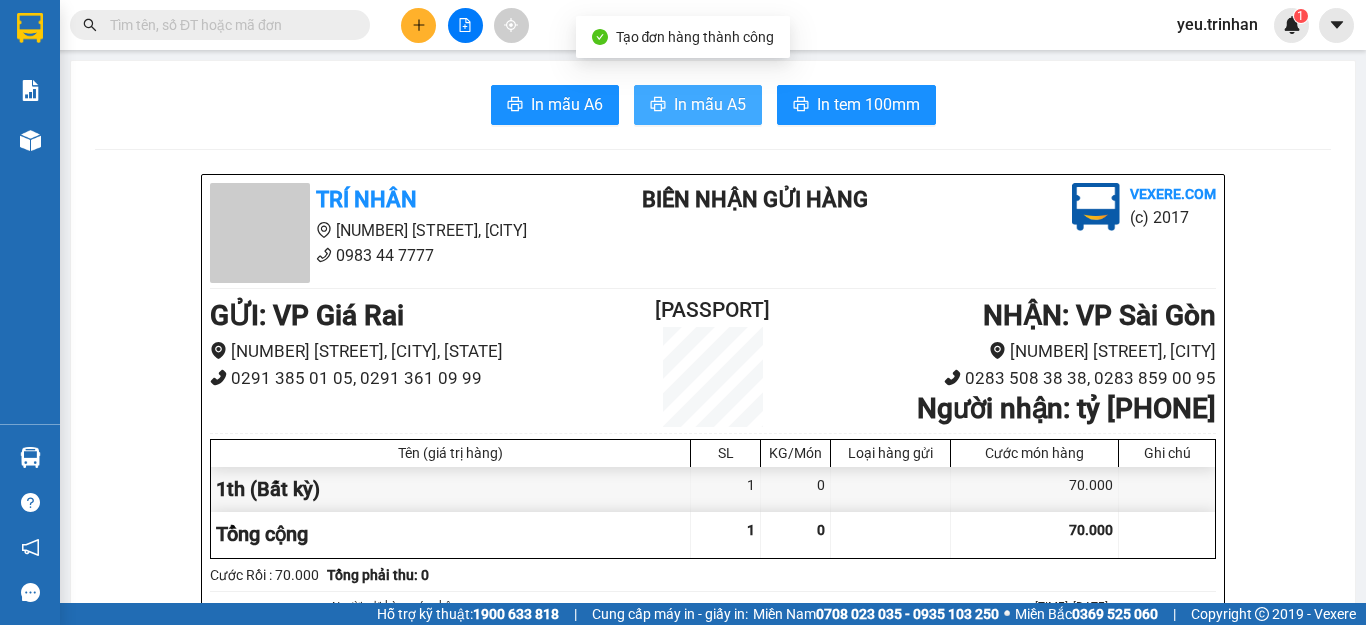 scroll, scrollTop: 0, scrollLeft: 0, axis: both 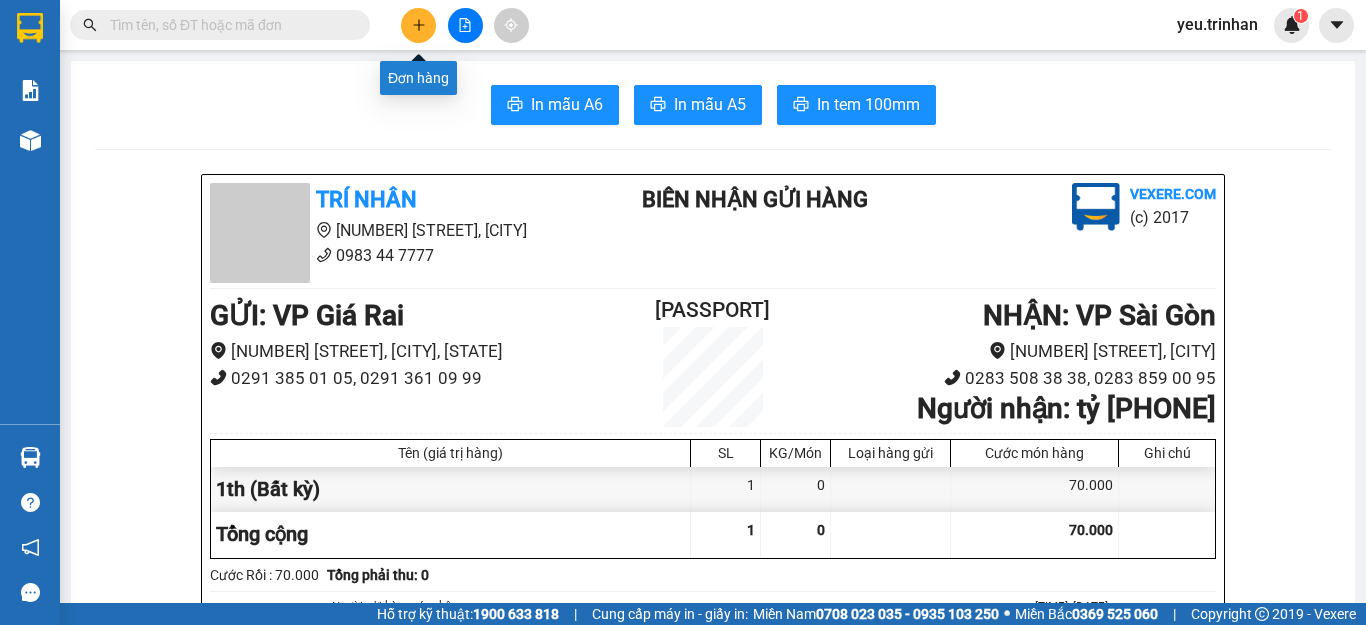 click 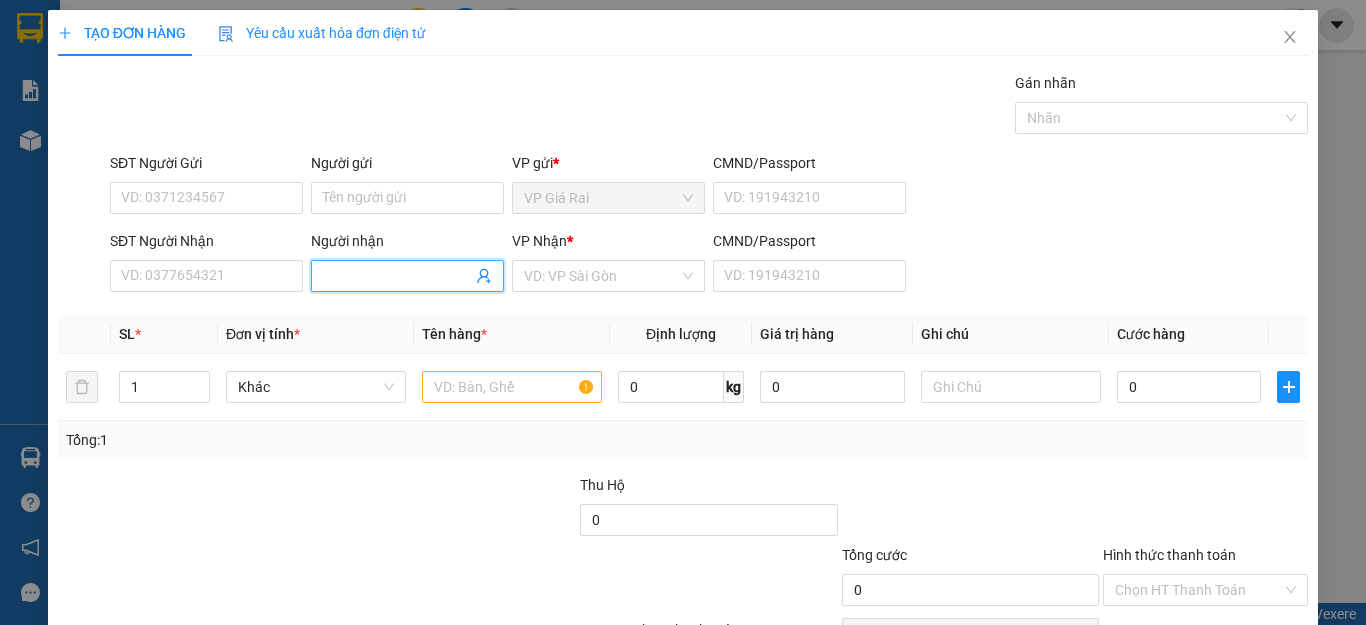 click on "Người nhận" at bounding box center (397, 276) 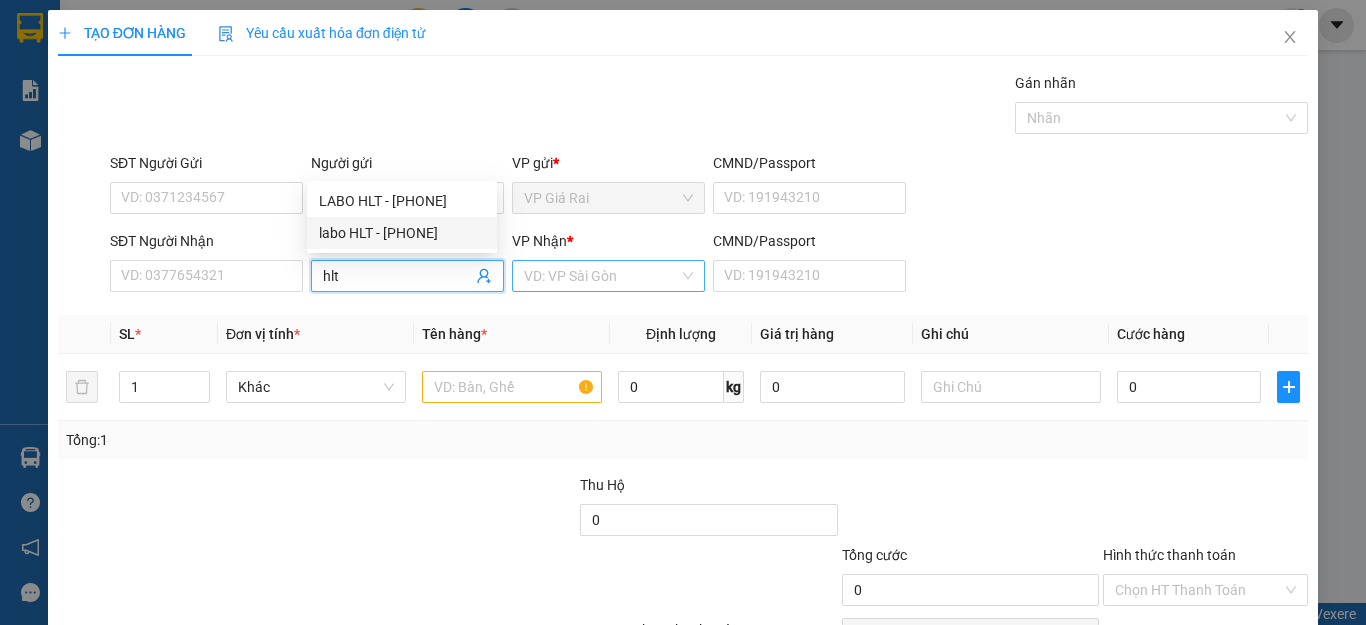 type on "hlt" 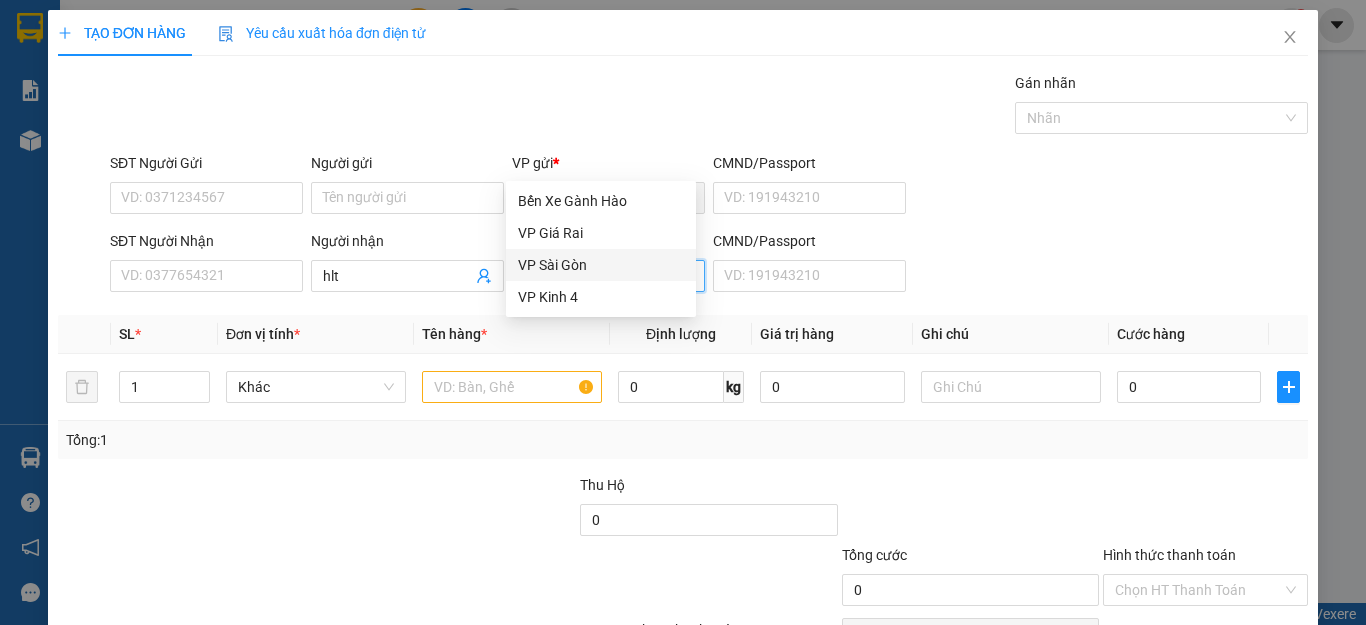 click on "VP Sài Gòn" at bounding box center [601, 265] 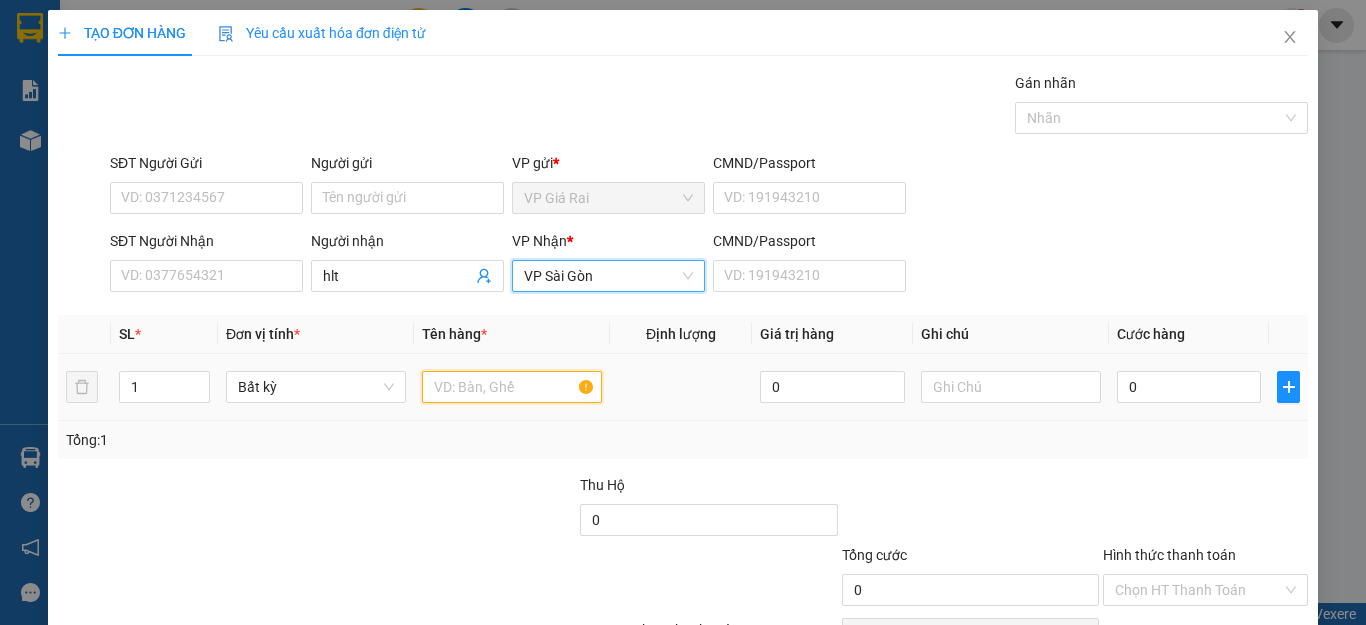 click at bounding box center (512, 387) 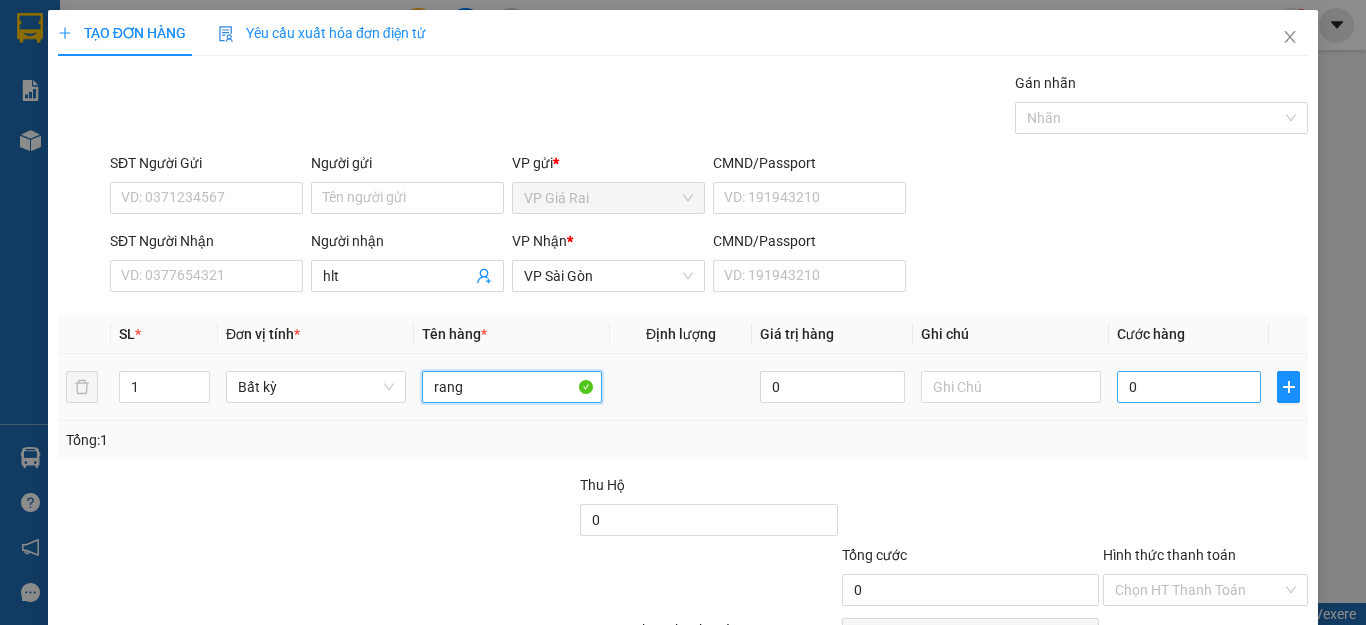 type on "rang" 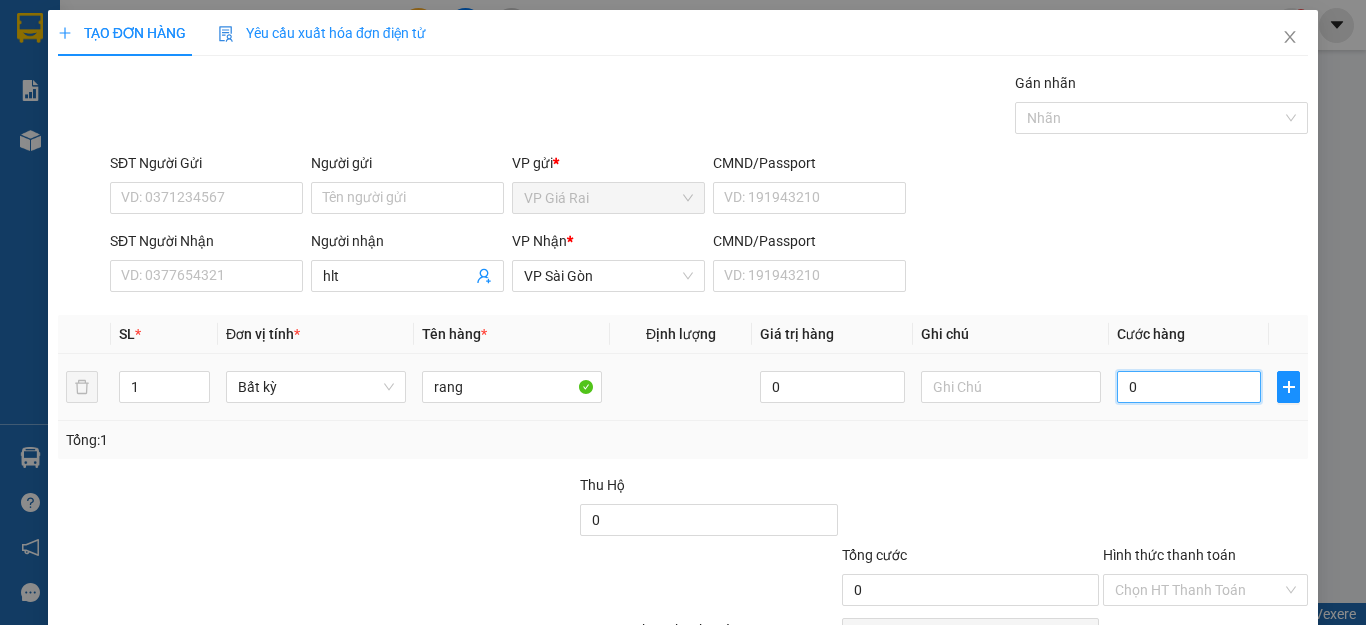 click on "0" at bounding box center [1189, 387] 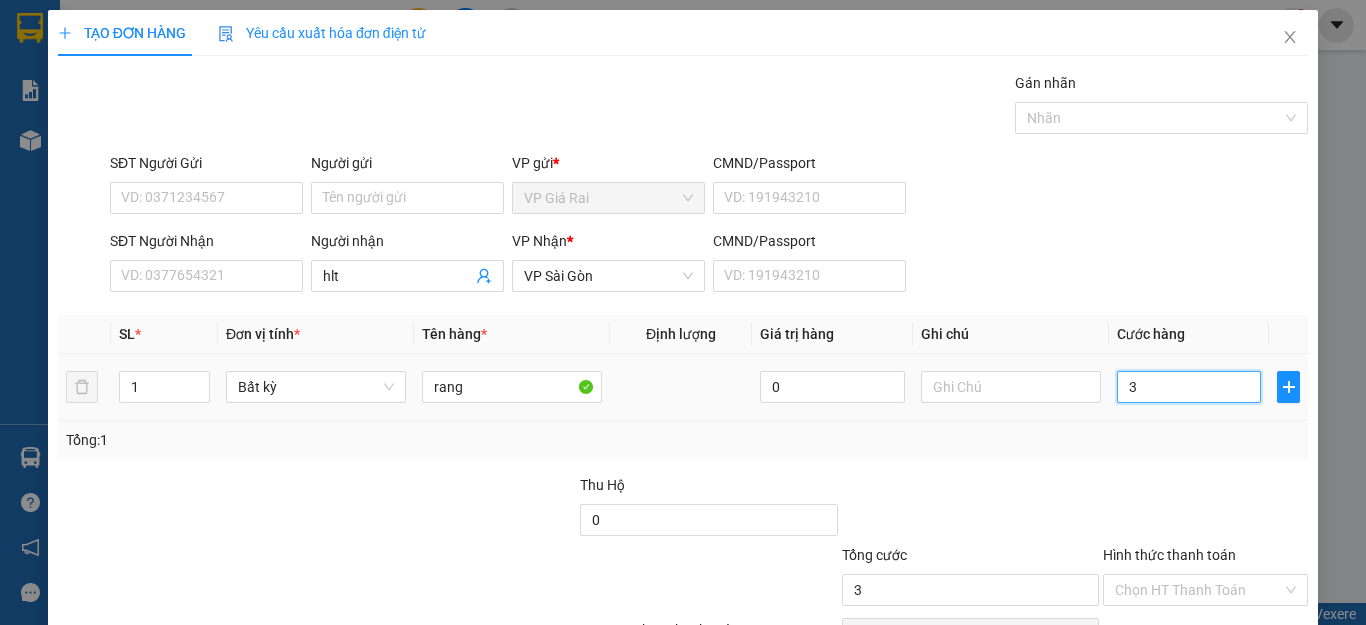 type on "30" 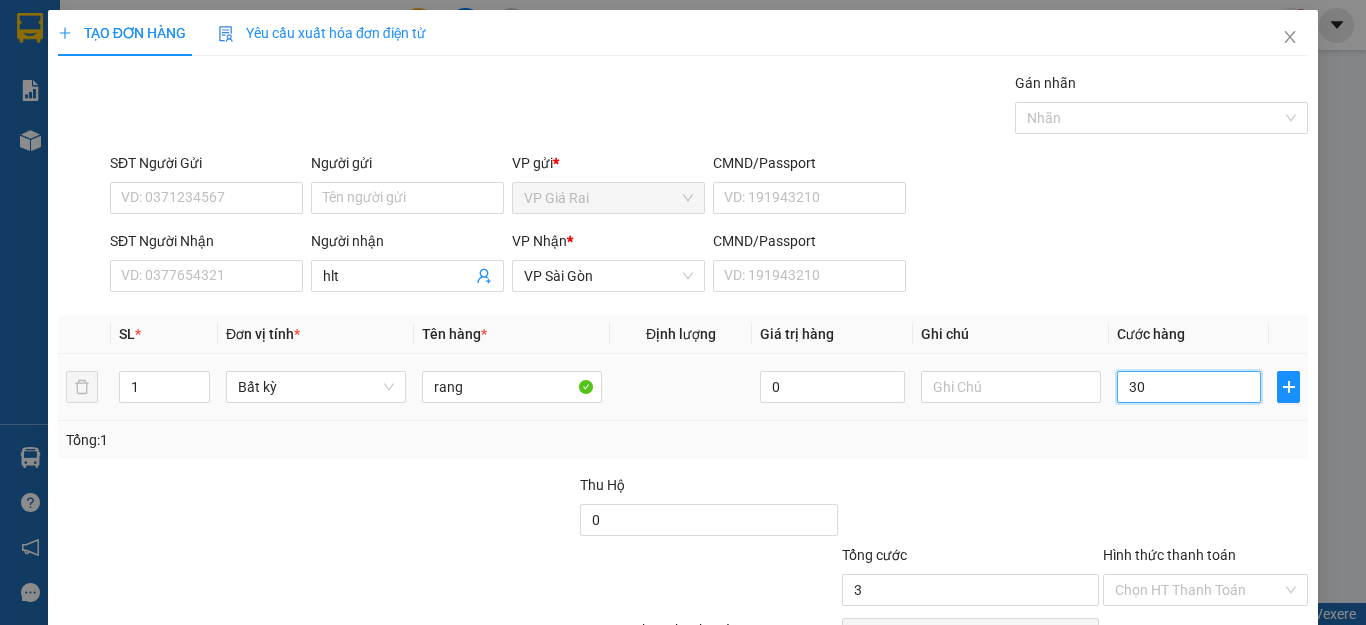 type on "30" 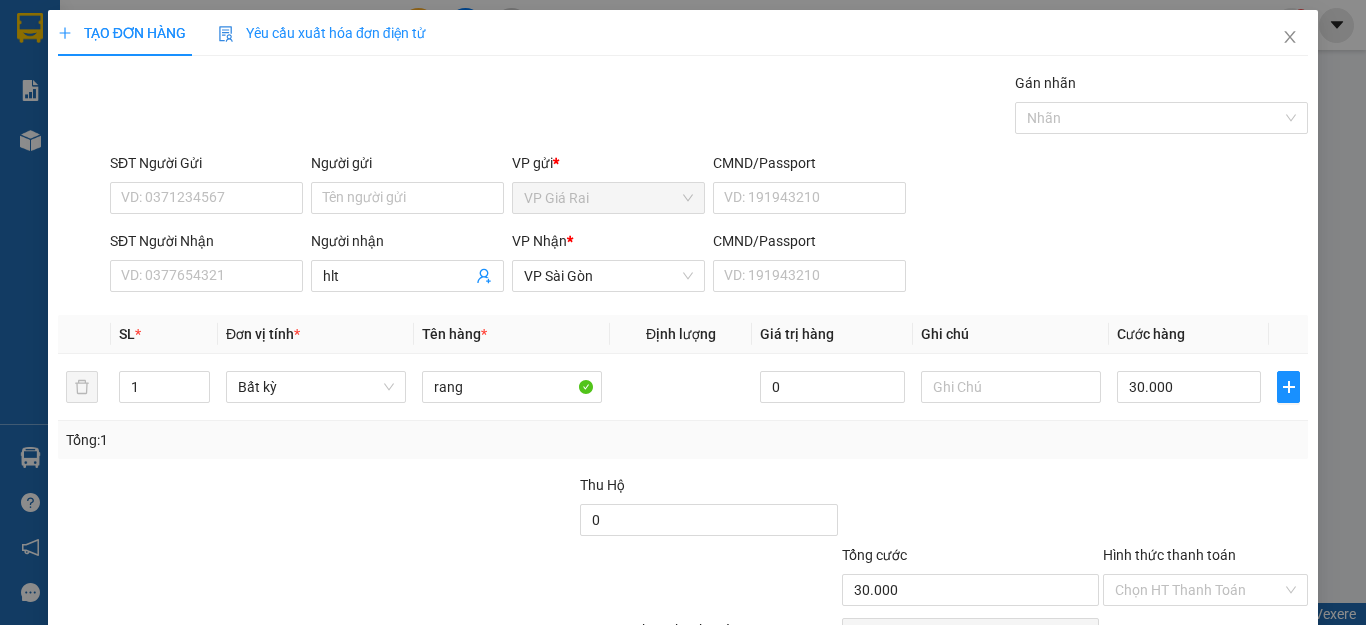 click 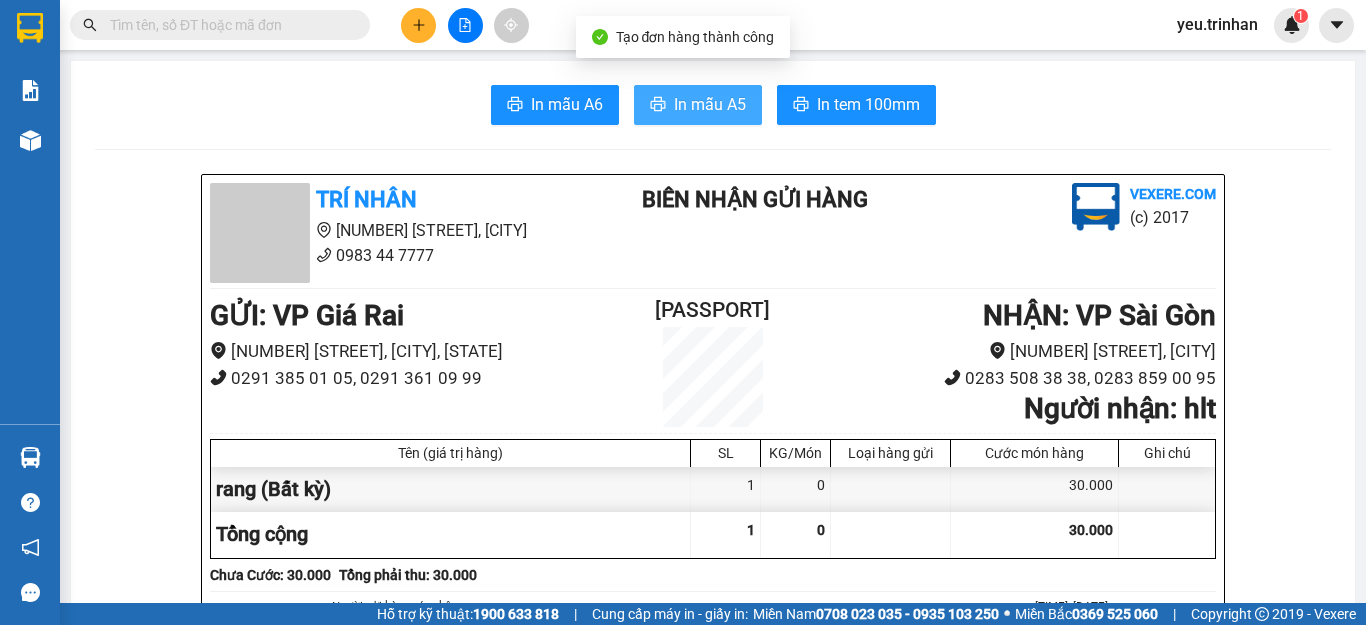 click on "In mẫu A5" at bounding box center [698, 105] 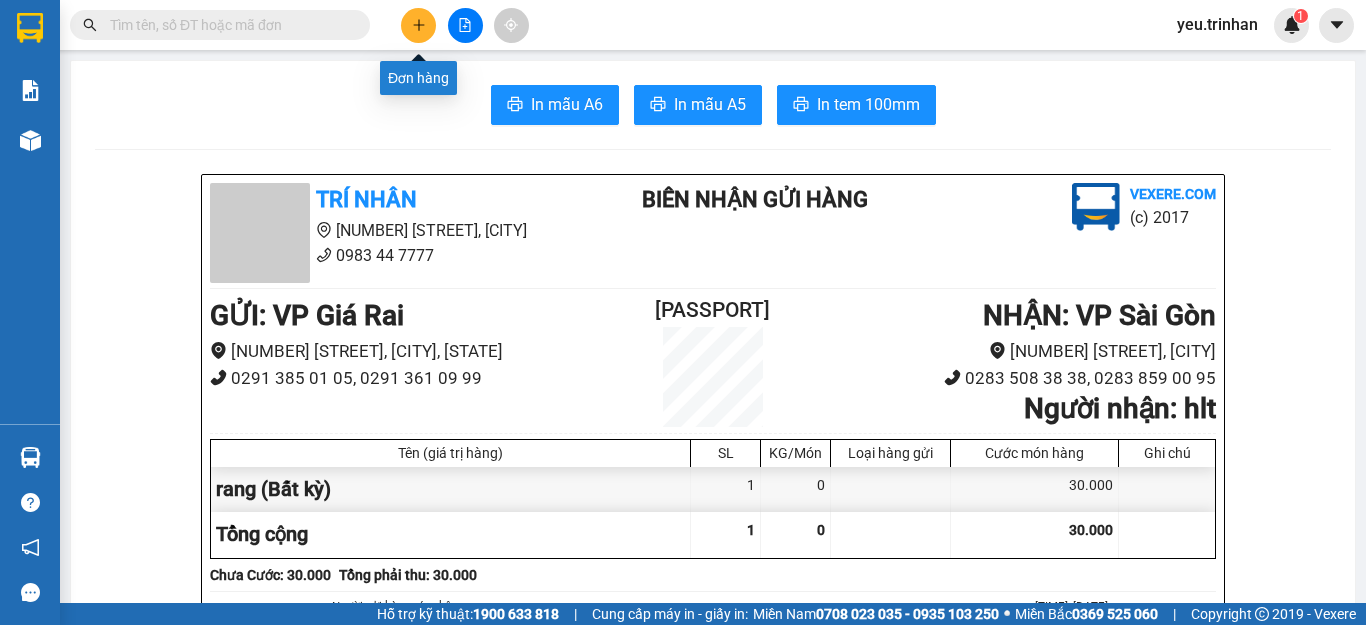 click 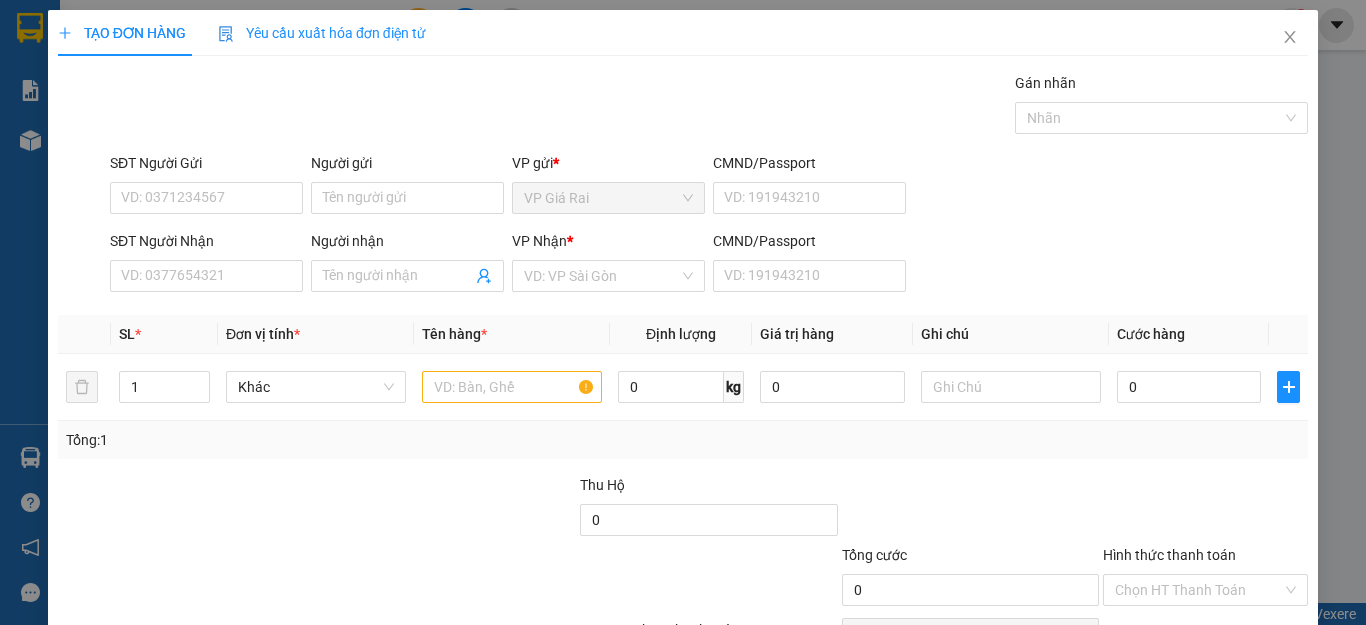 click on "Người nhận" at bounding box center (407, 245) 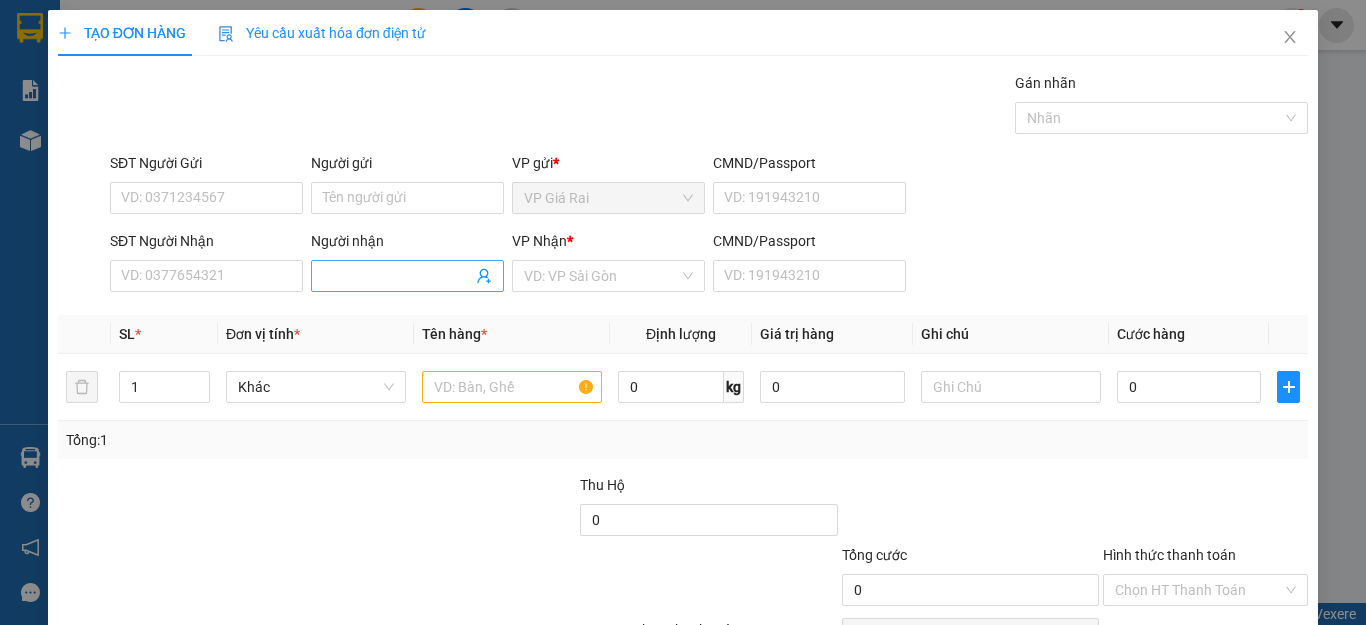 click on "Người nhận" at bounding box center [397, 276] 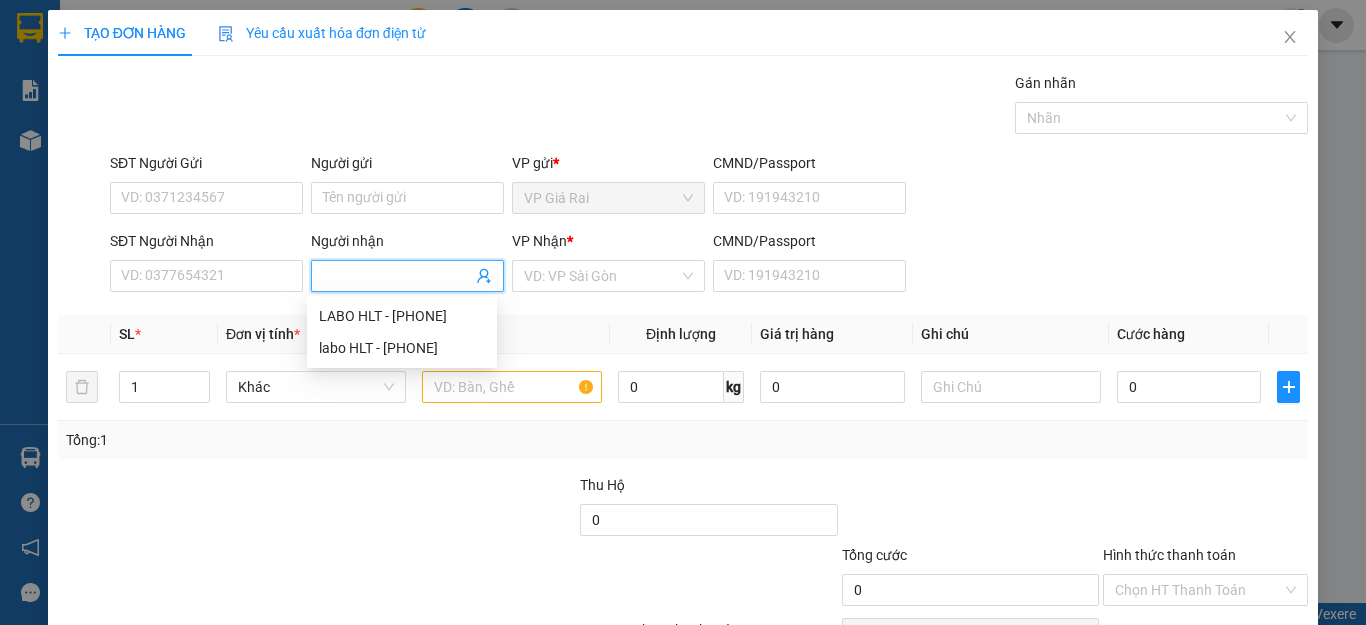 type on "d" 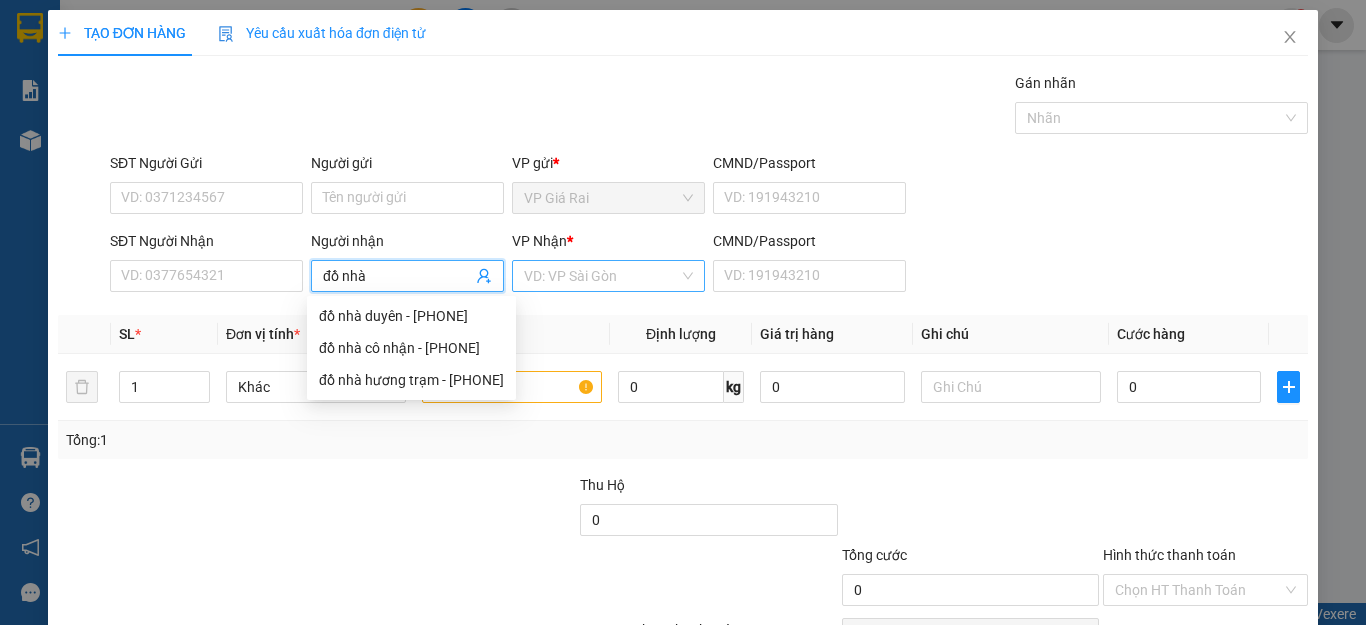 type on "đồ nhà" 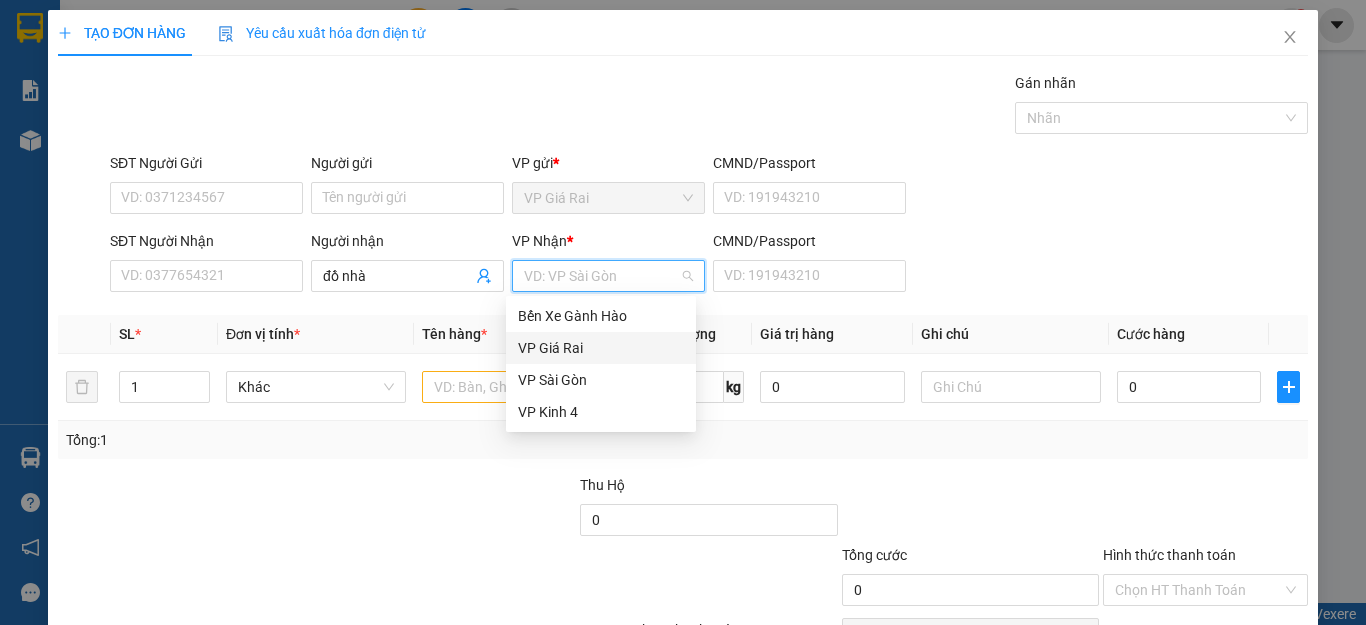 click on "VP Giá Rai" at bounding box center [601, 348] 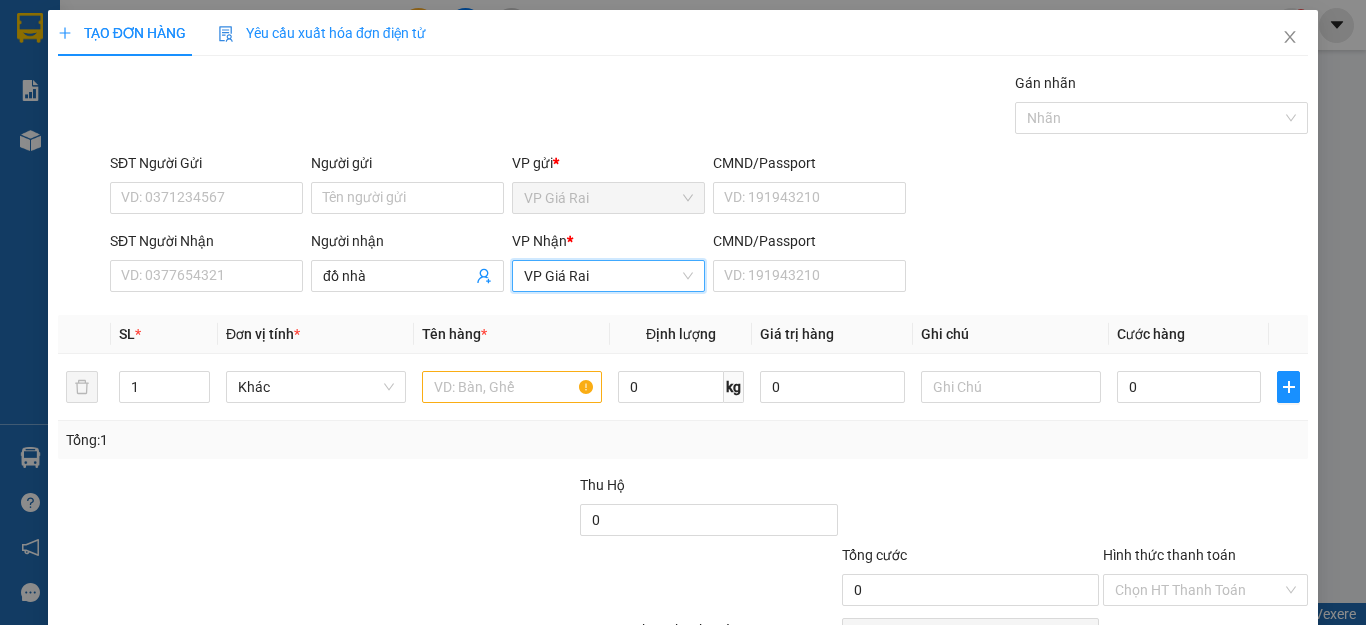 click on "VP Giá Rai" at bounding box center [608, 276] 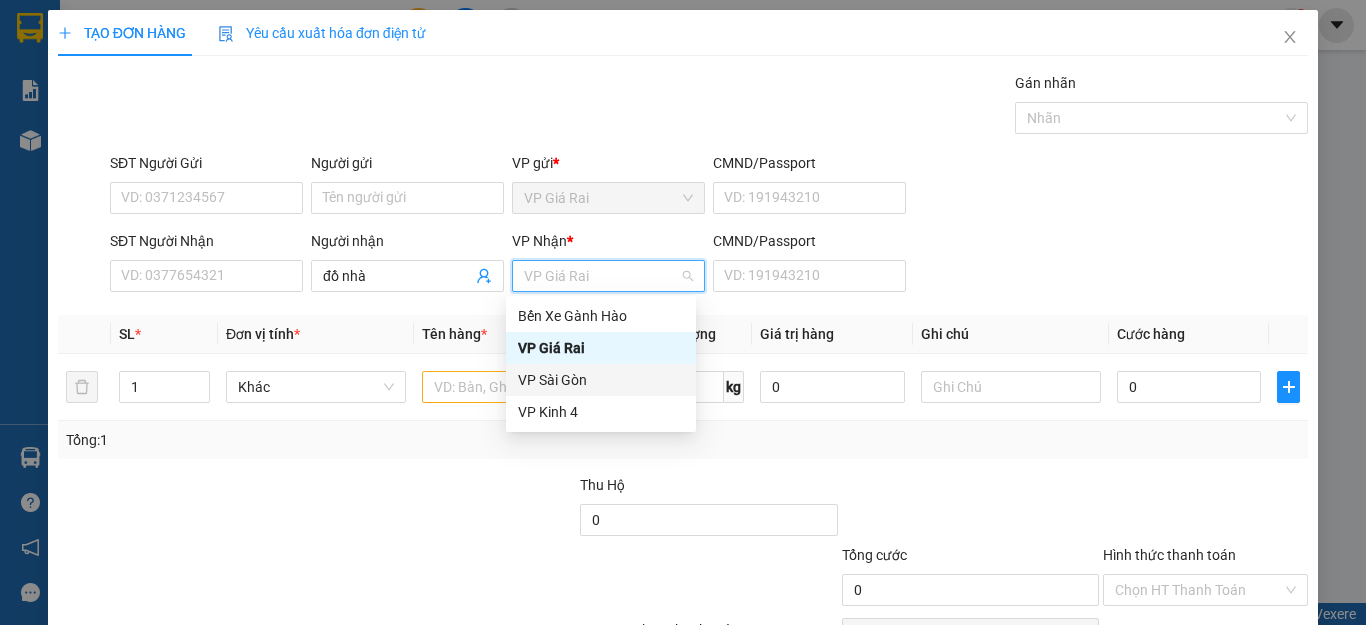 click on "VP Sài Gòn" at bounding box center (601, 380) 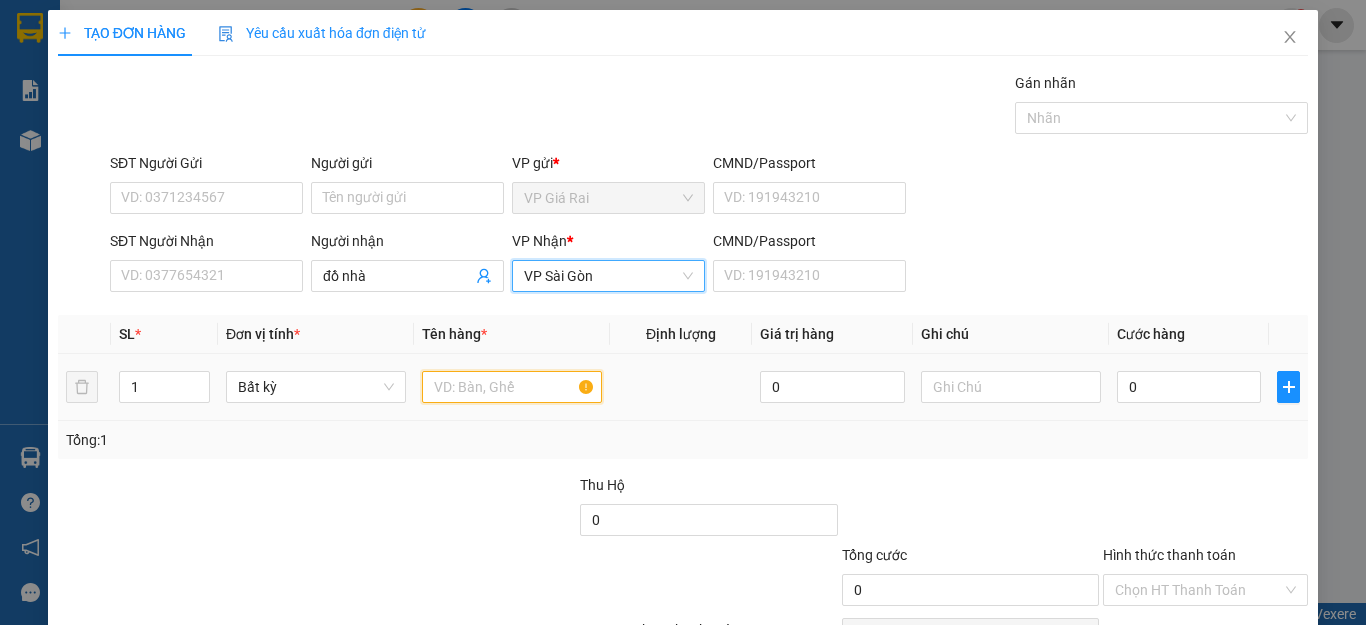 click at bounding box center [512, 387] 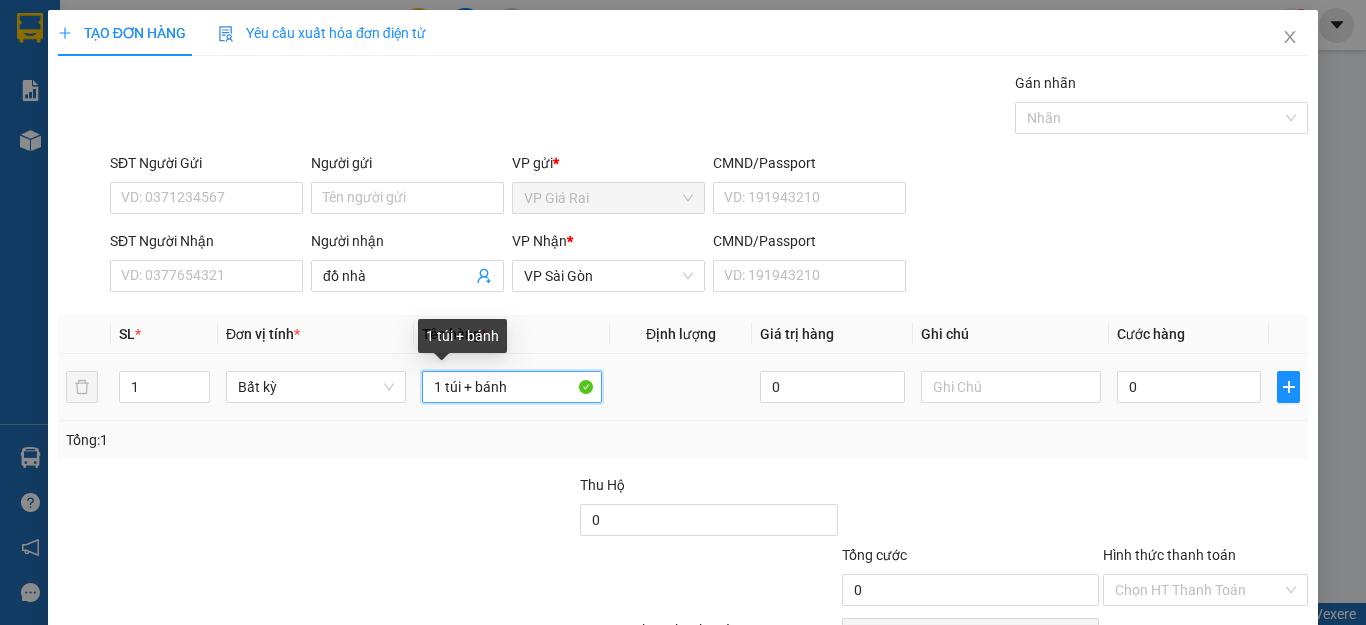 click on "1 túi + bánh" at bounding box center [512, 387] 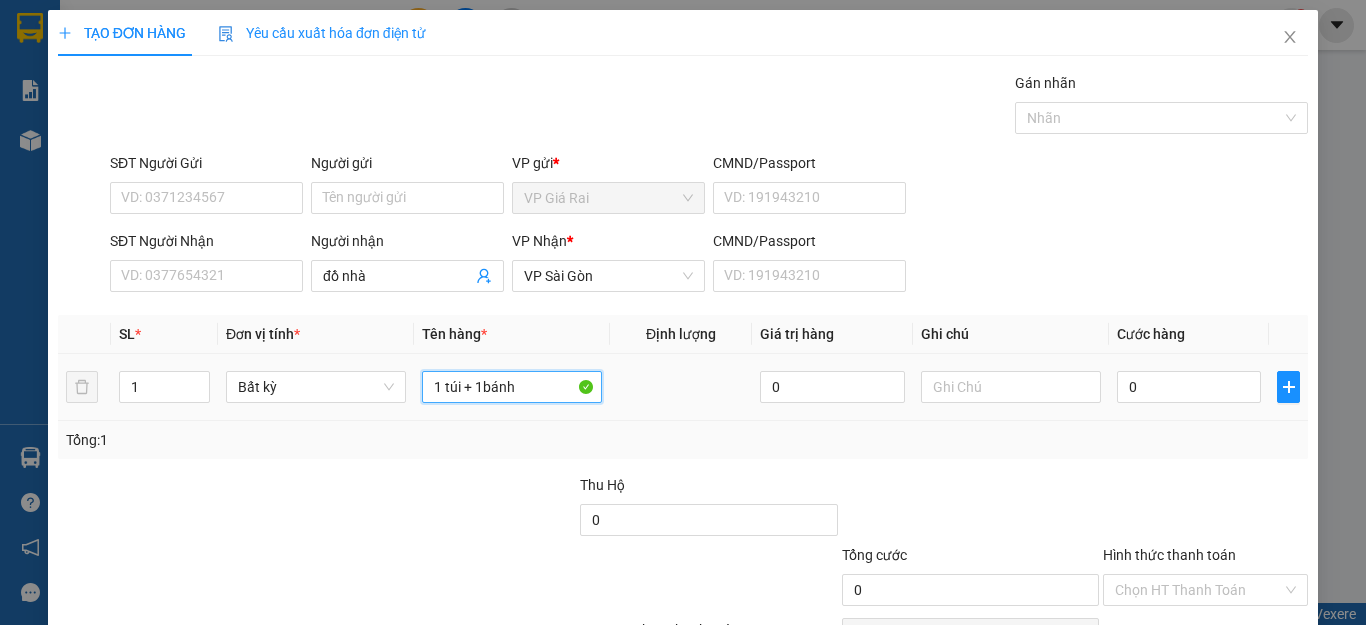 type on "1 túi + 1bánh" 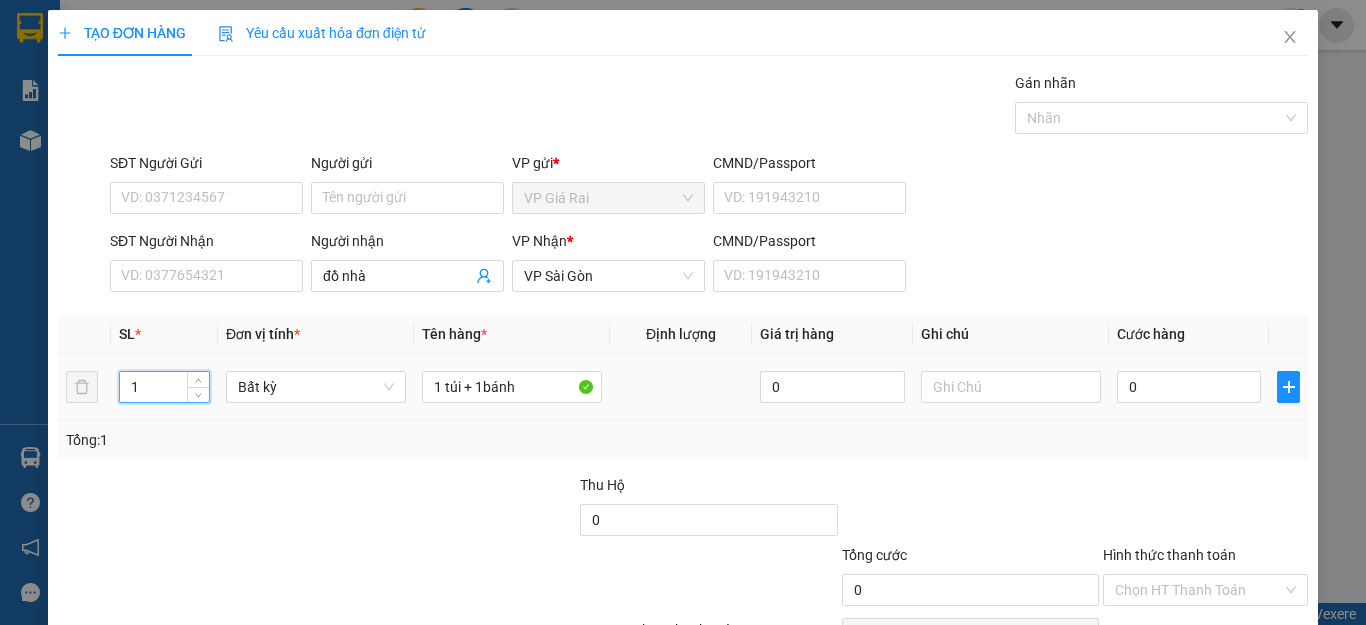 drag, startPoint x: 111, startPoint y: 389, endPoint x: 98, endPoint y: 389, distance: 13 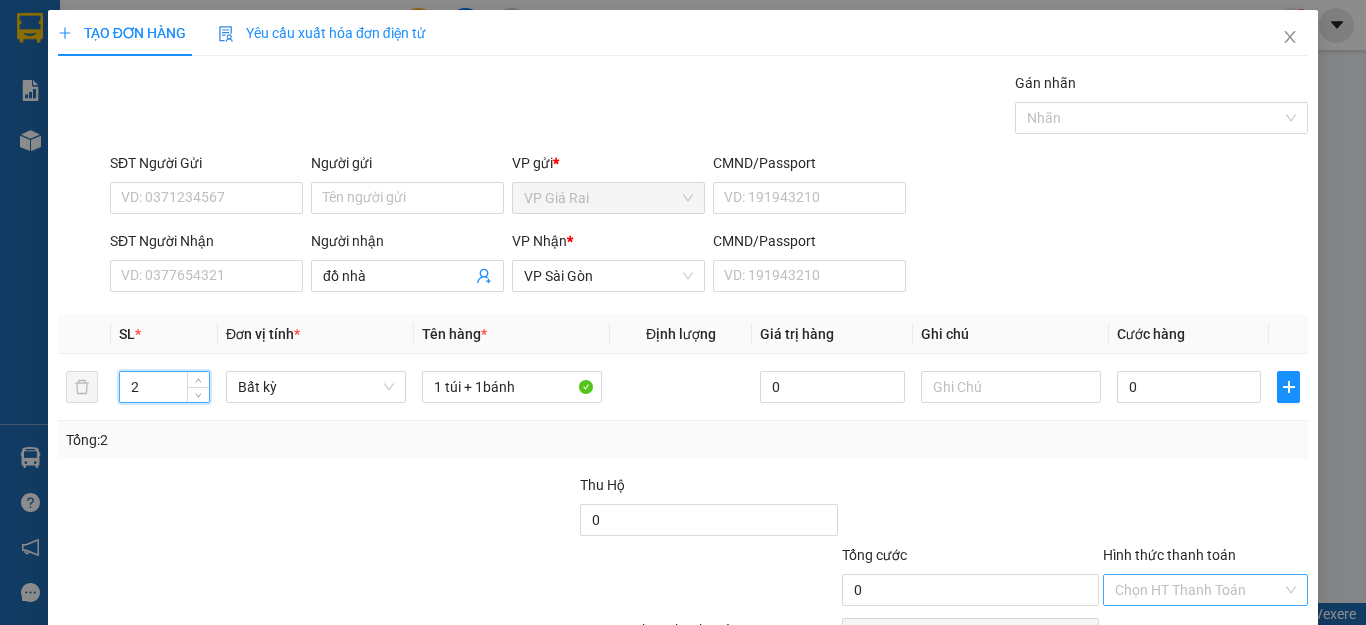 click on "Transit Pickup Surcharge Ids Transit Deliver Surcharge Ids Transit Deliver Surcharge Transit Deliver Surcharge Gói vận chuyển  * Tiêu chuẩn Gán nhãn   Nhãn SĐT Người Gửi VD: 0371234567 Người gửi Tên người gửi VP gửi  * VP Giá Rai CMND/Passport VD: 191943210 SĐT Người Nhận VD: 0377654321 Người nhận đồ nhà VP Nhận  * VP Sài Gòn CMND/Passport VD: 191943210 SL  * Đơn vị tính  * Tên hàng  * Định lượng Giá trị hàng Ghi chú Cước hàng                   2 Bất kỳ 1 túi + 1bánh 0 0 Tổng:  2 Thu Hộ 0 Tổng cước 0 Hình thức thanh toán Chọn HT Thanh Toán Số tiền thu trước 0 Chưa thanh toán 0 Chọn HT Thanh Toán Lưu nháp Xóa Thông tin Lưu Lưu và In 1 túi + 1bánh" at bounding box center [683, 386] 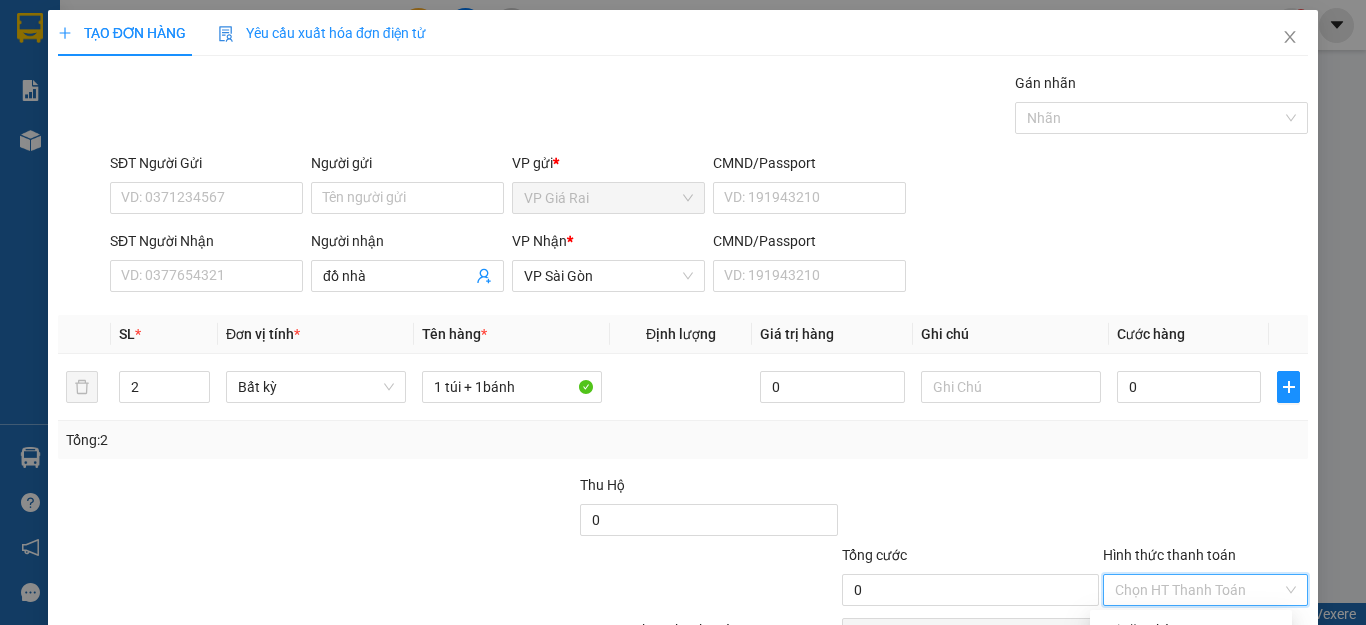 click on "Miễn phí" at bounding box center (1191, 694) 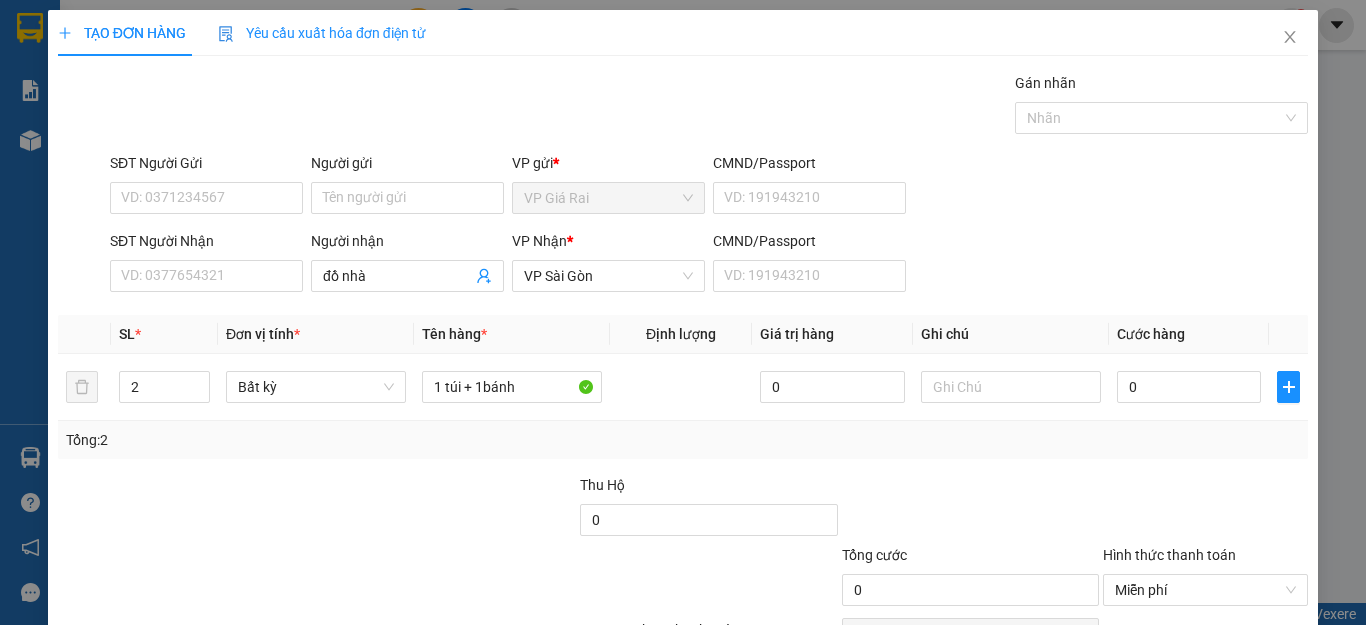 click on "Lưu và In" at bounding box center (1231, 685) 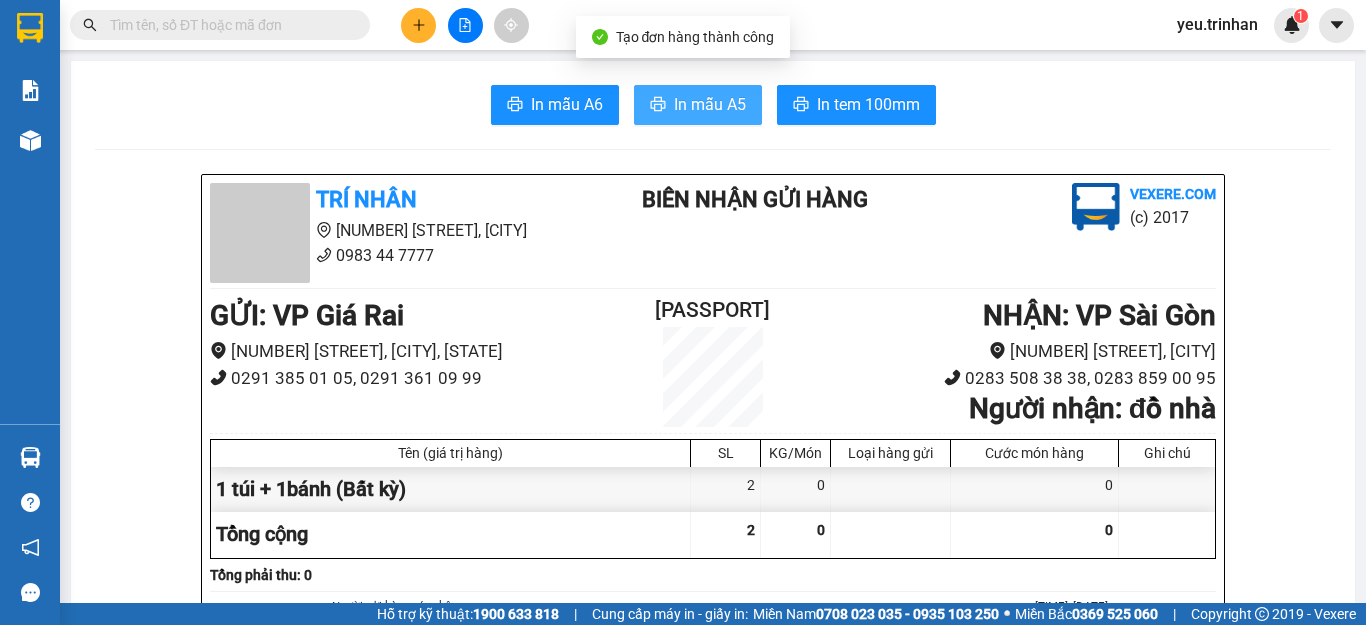 click on "In mẫu A5" at bounding box center [710, 104] 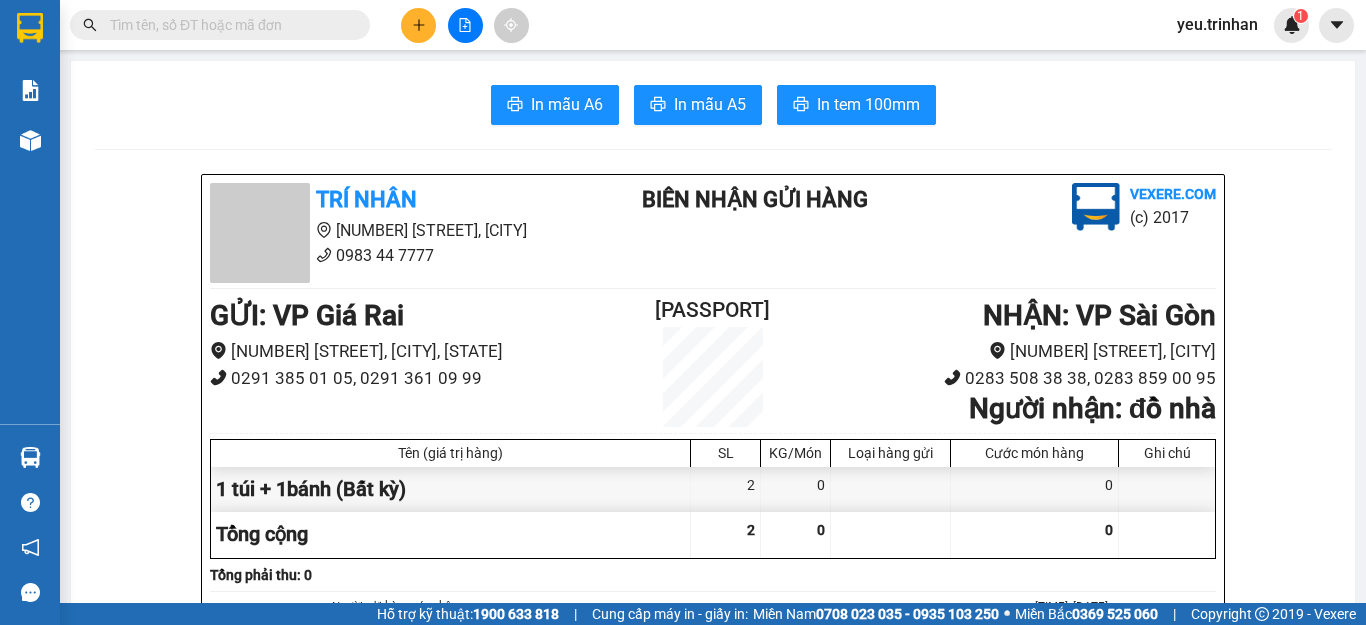 click on "In mẫu A6
In mẫu A5
In tem 100mm" at bounding box center [713, 105] 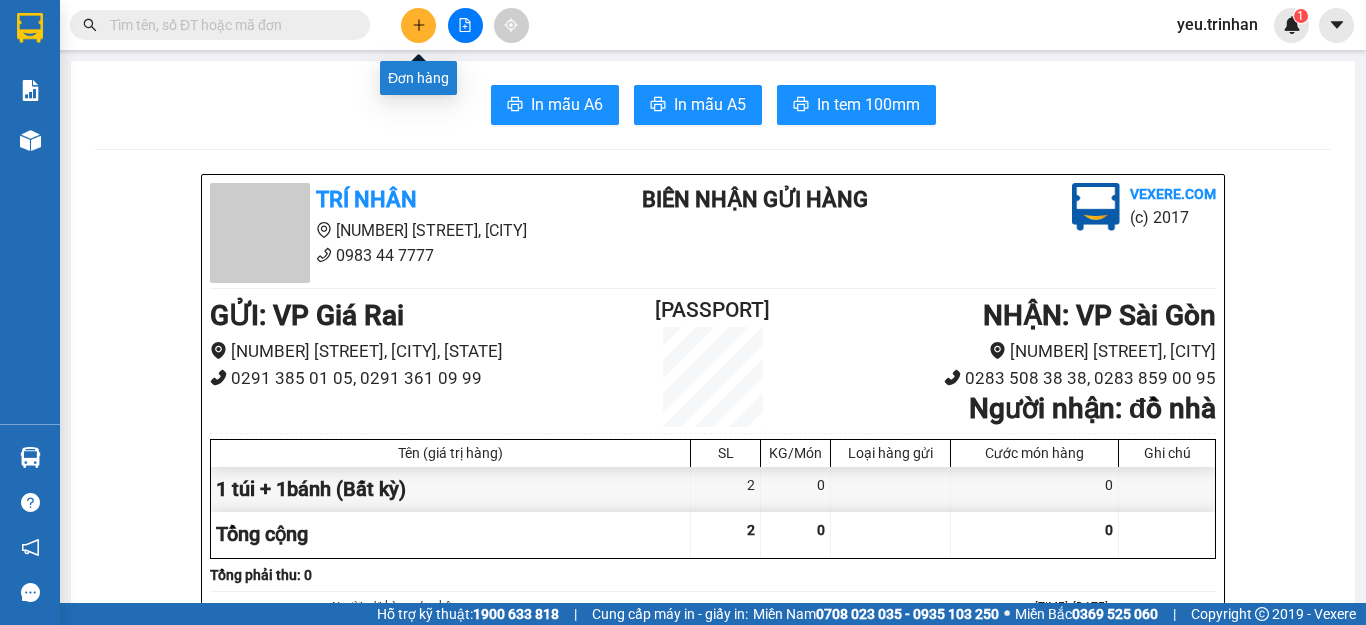 click at bounding box center (418, 25) 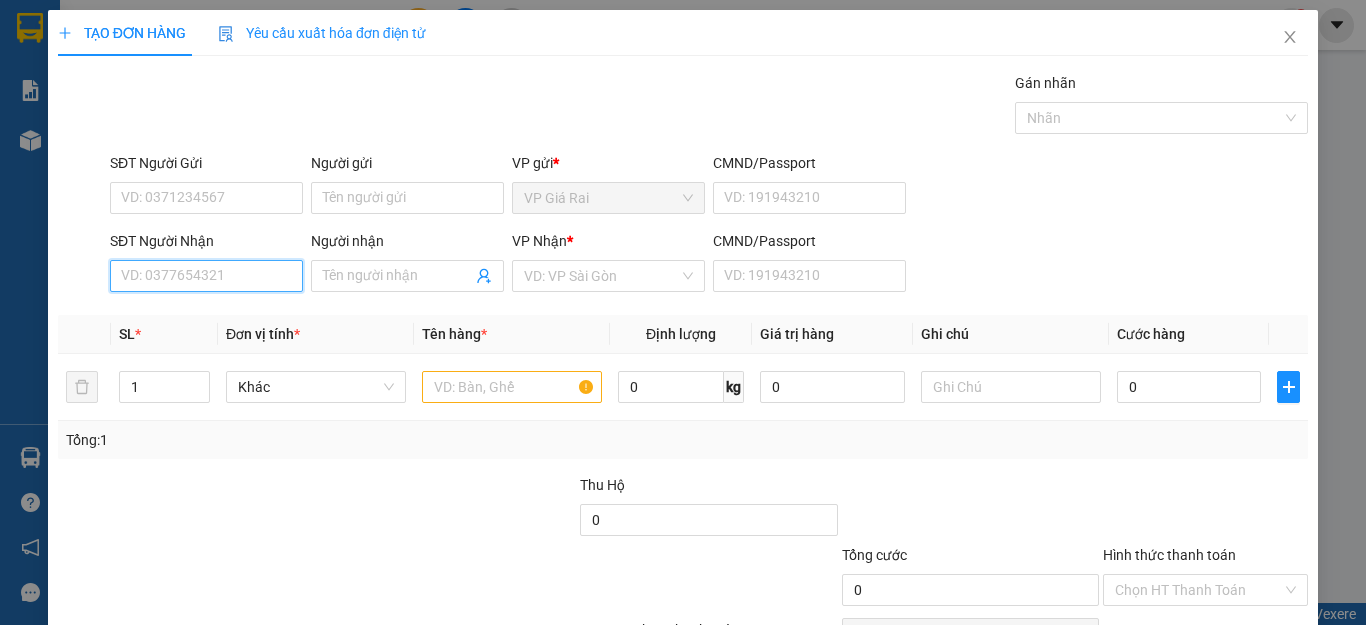 click on "SĐT Người Nhận" at bounding box center [206, 276] 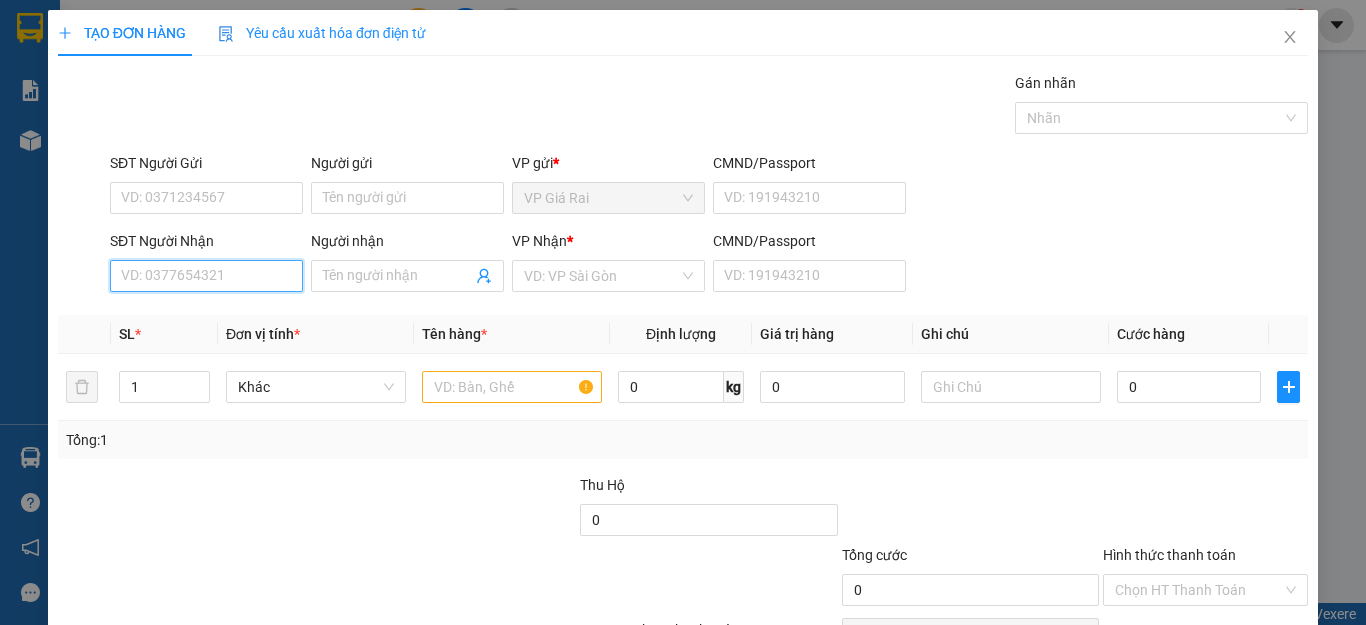 click on "SĐT Người Nhận" at bounding box center [206, 276] 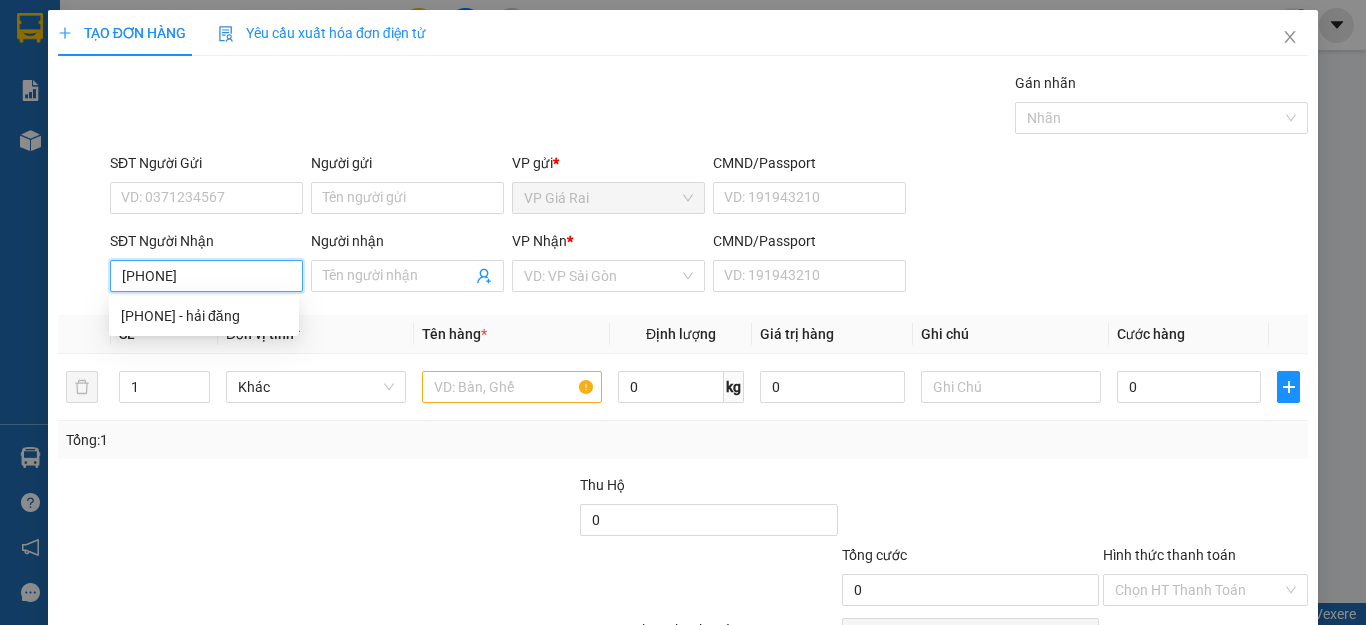type on "0907057735" 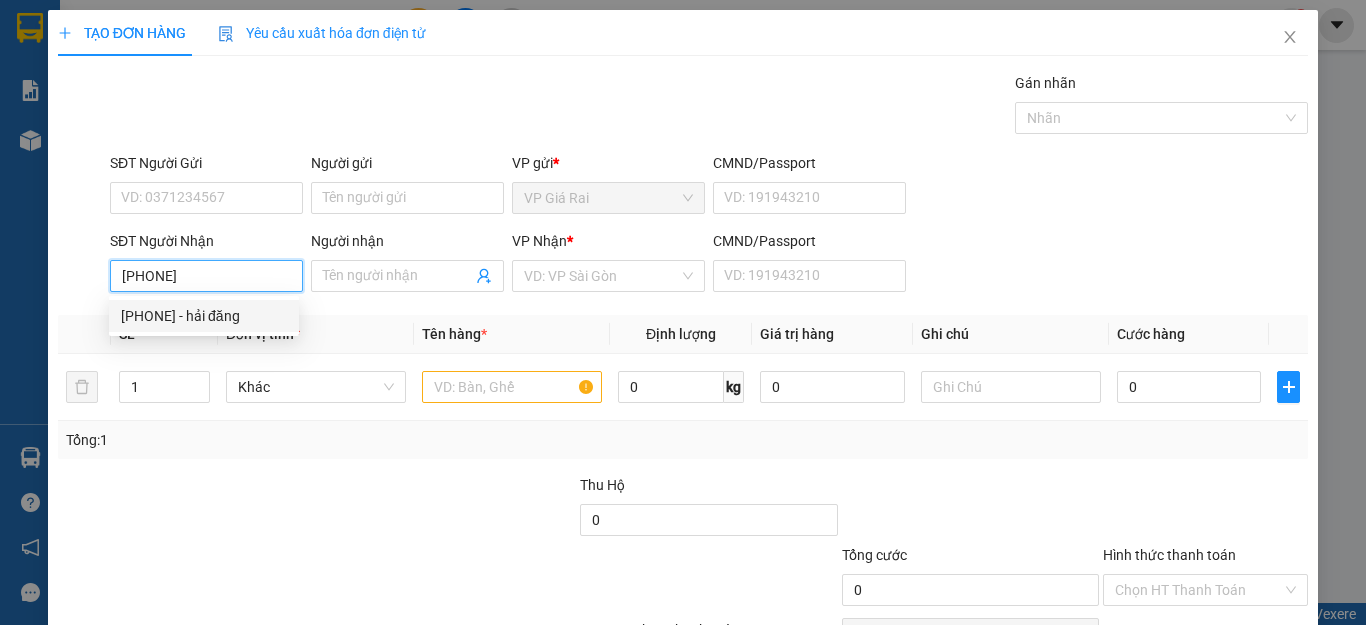 click on "0907057735 - hải đăng" at bounding box center [204, 316] 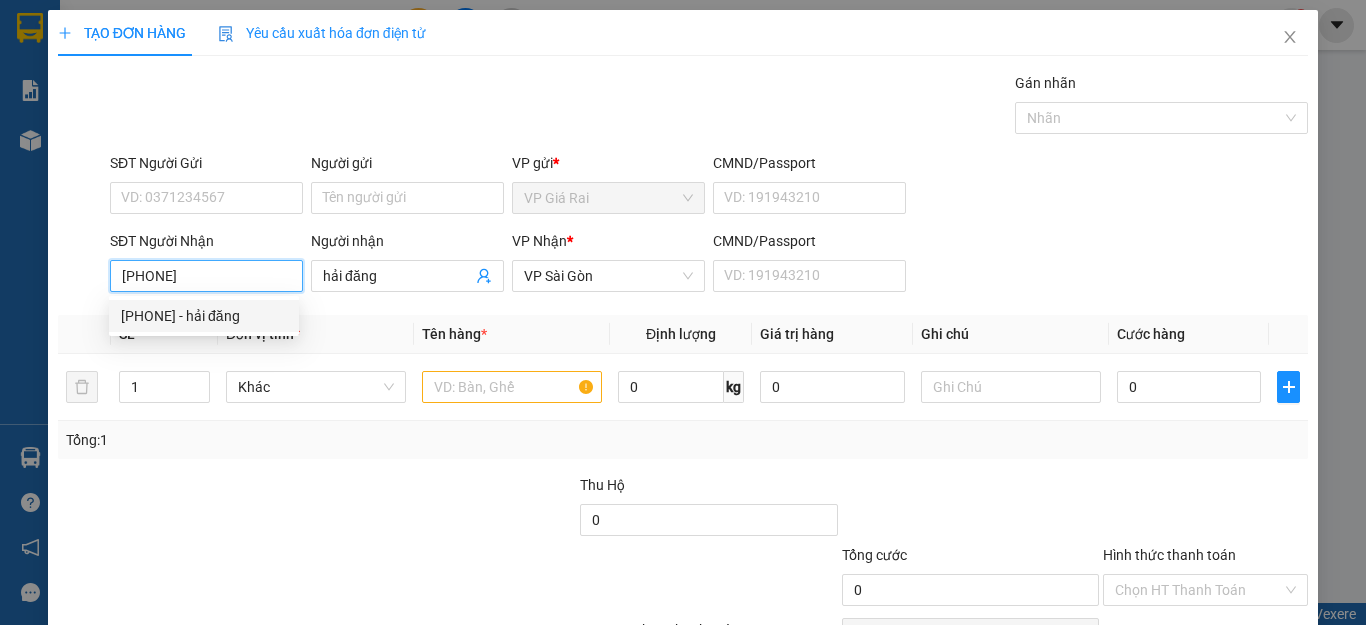 type on "60.000" 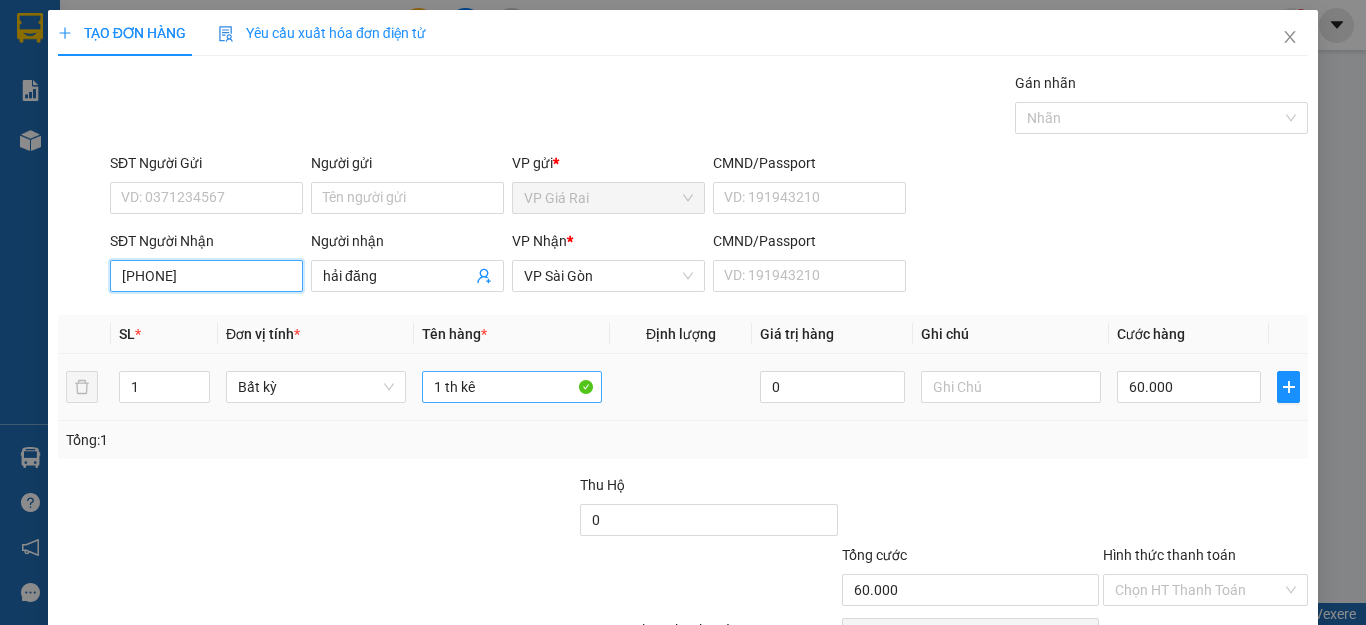 type on "0907057735" 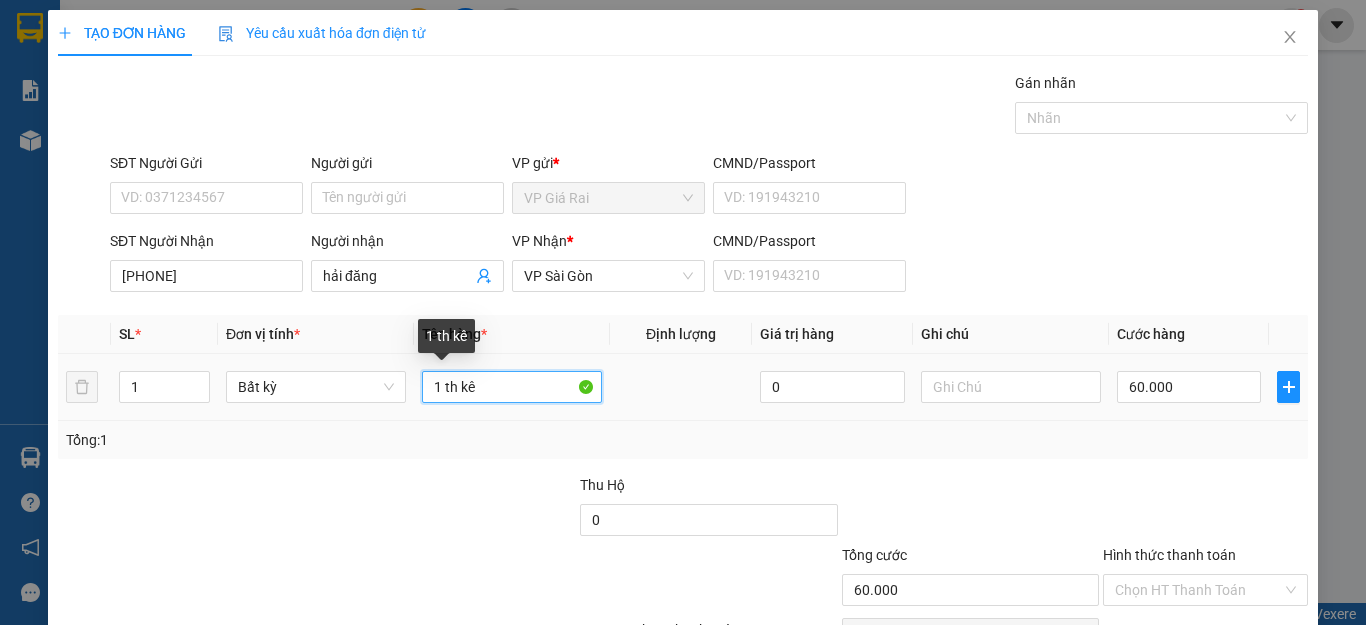 click on "1 th kê" at bounding box center [512, 387] 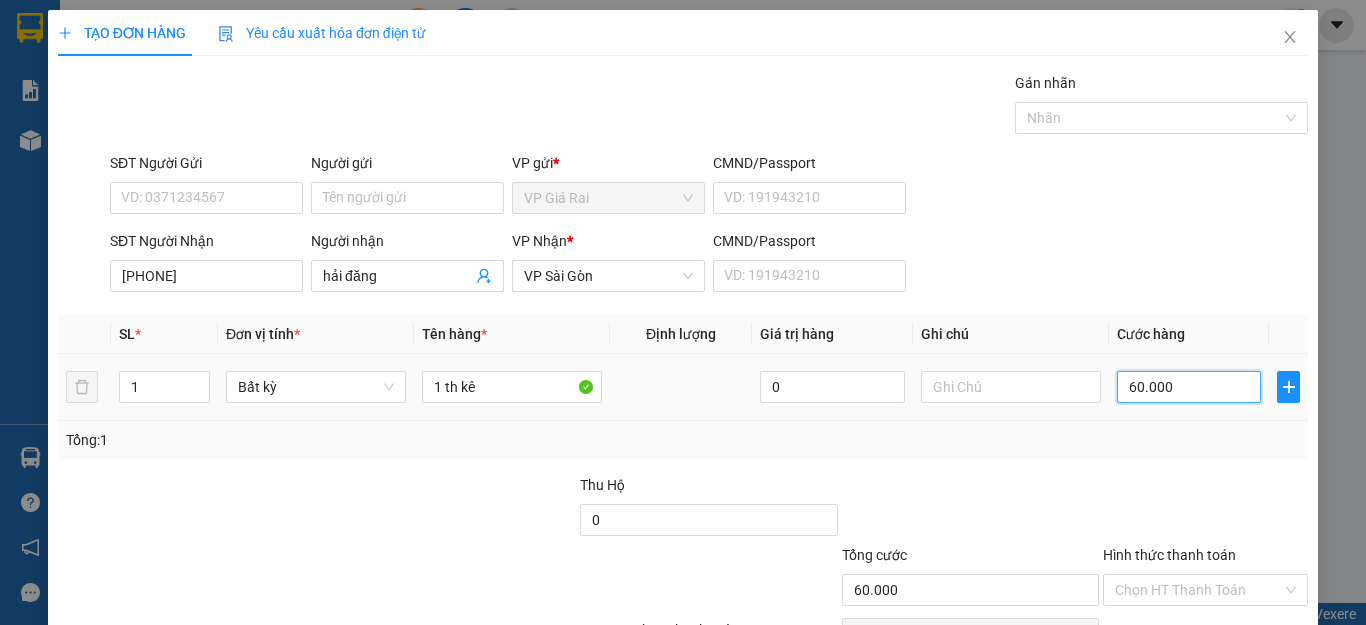 click on "60.000" at bounding box center (1189, 387) 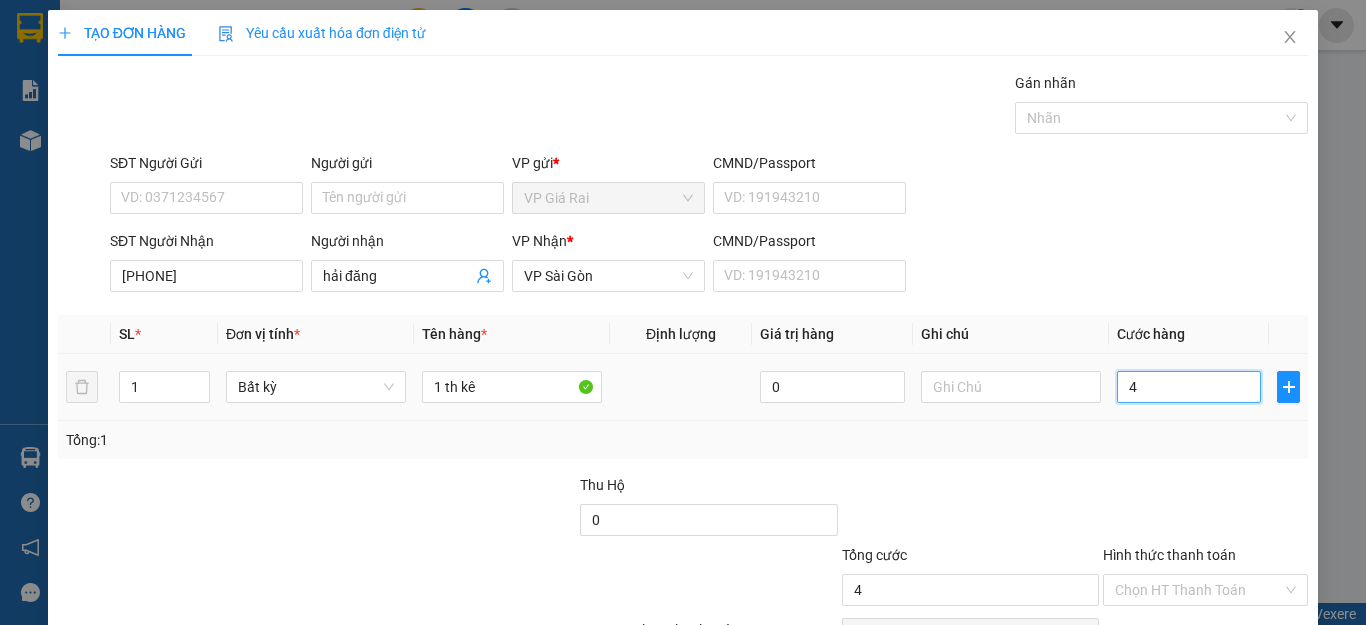 type on "40" 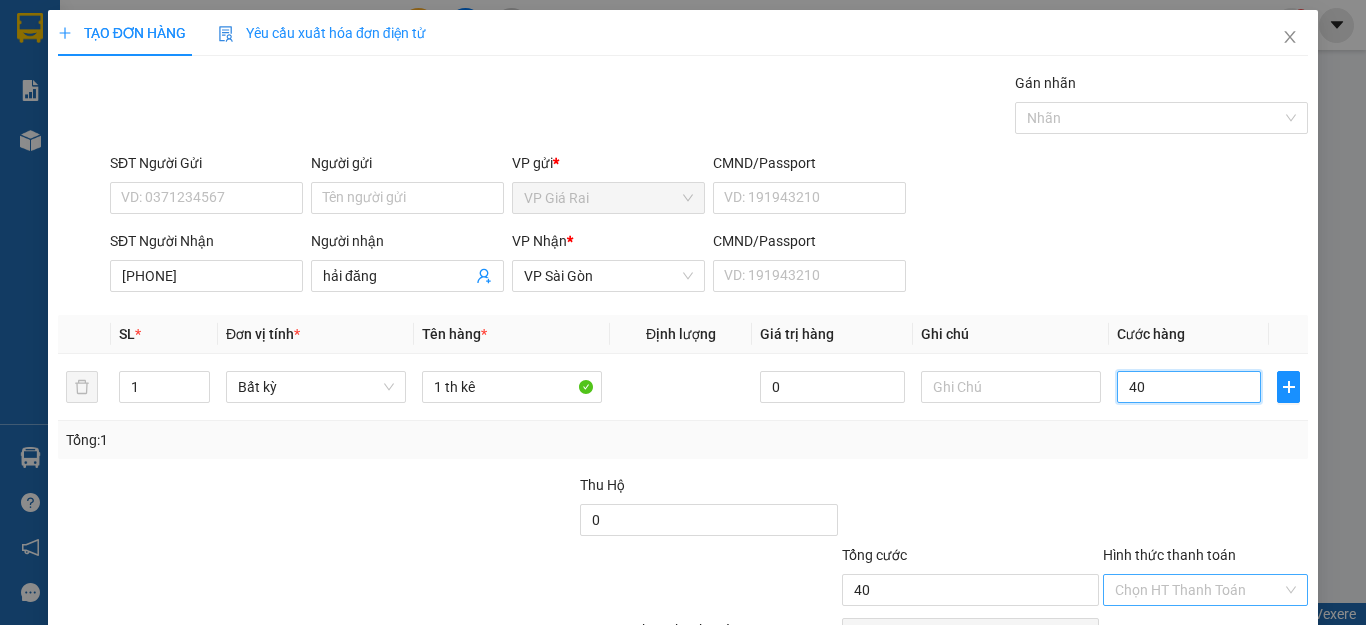 type on "40" 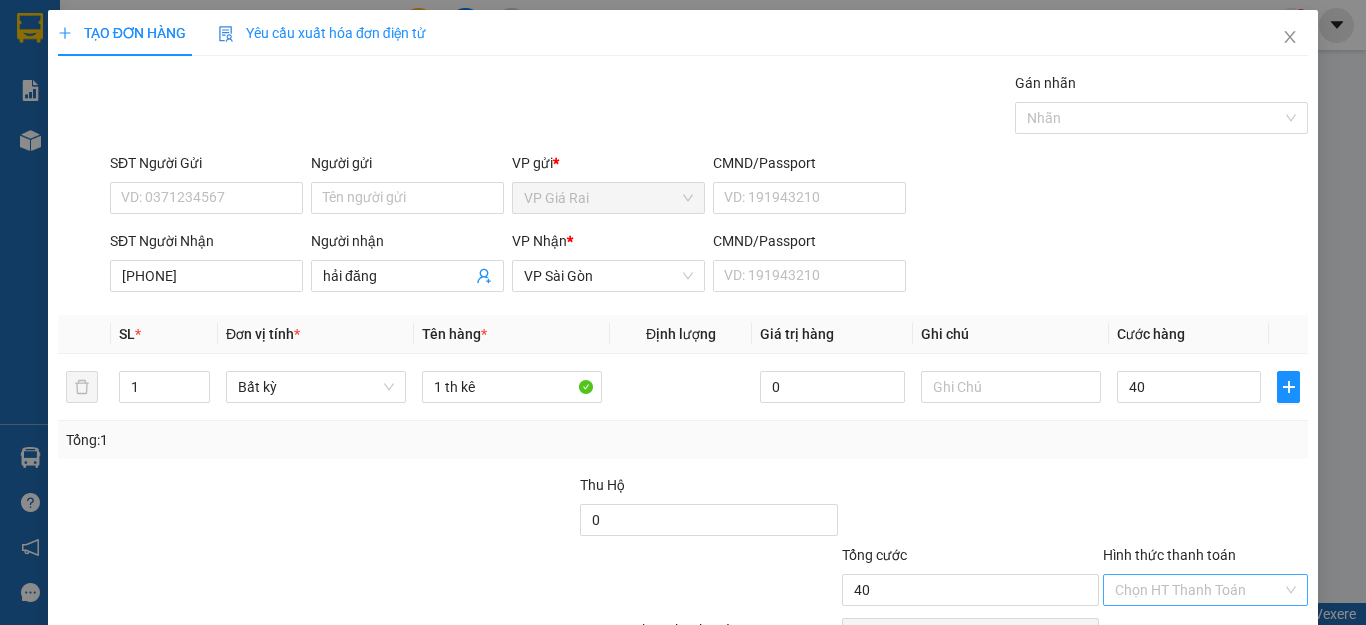 click on "Hình thức thanh toán" at bounding box center (1198, 590) 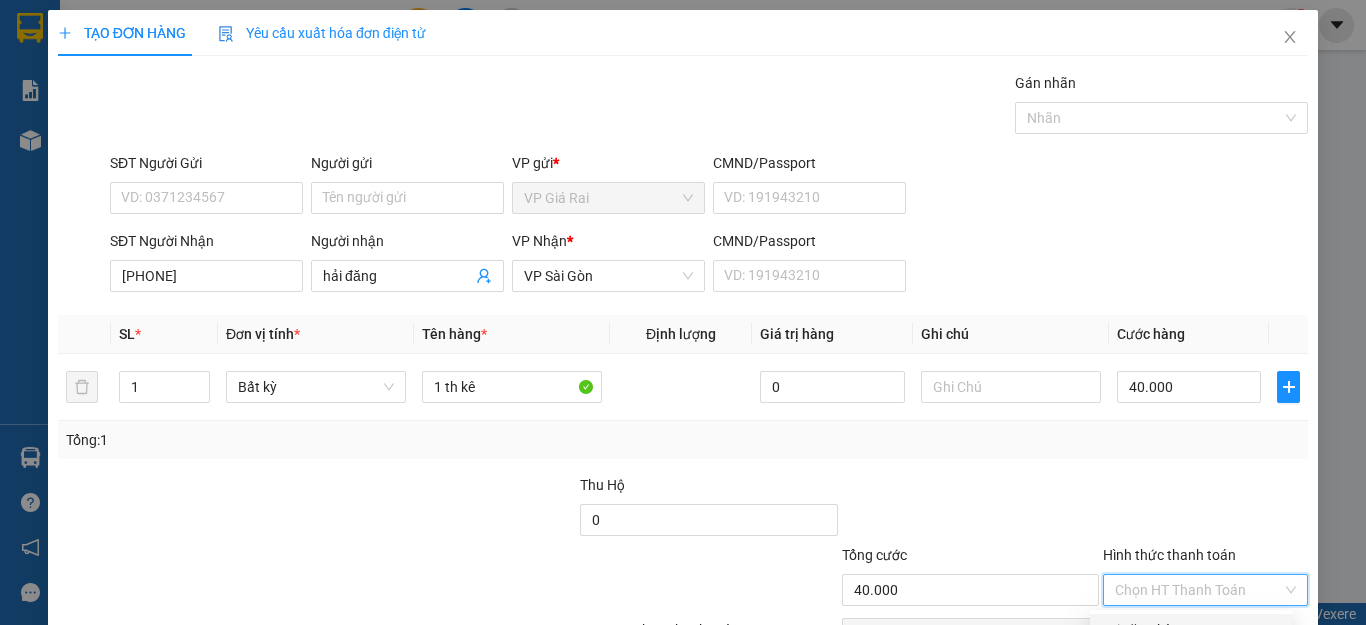 click on "Tại văn phòng" at bounding box center [1191, 630] 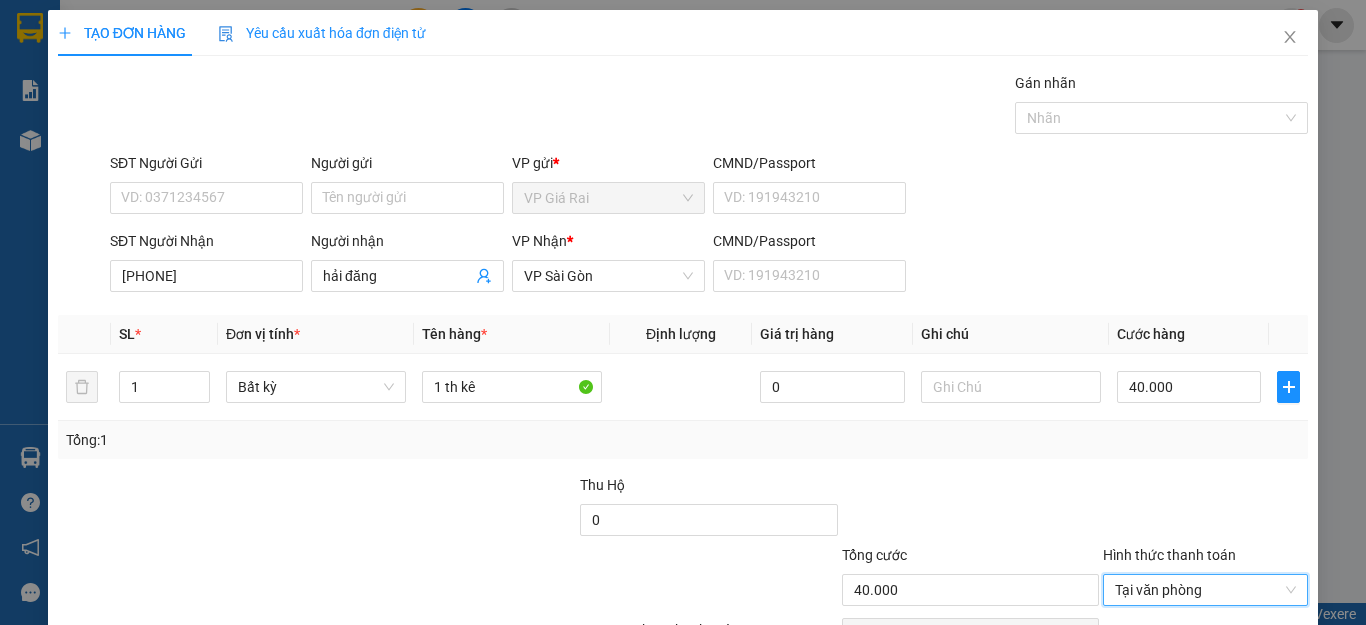click 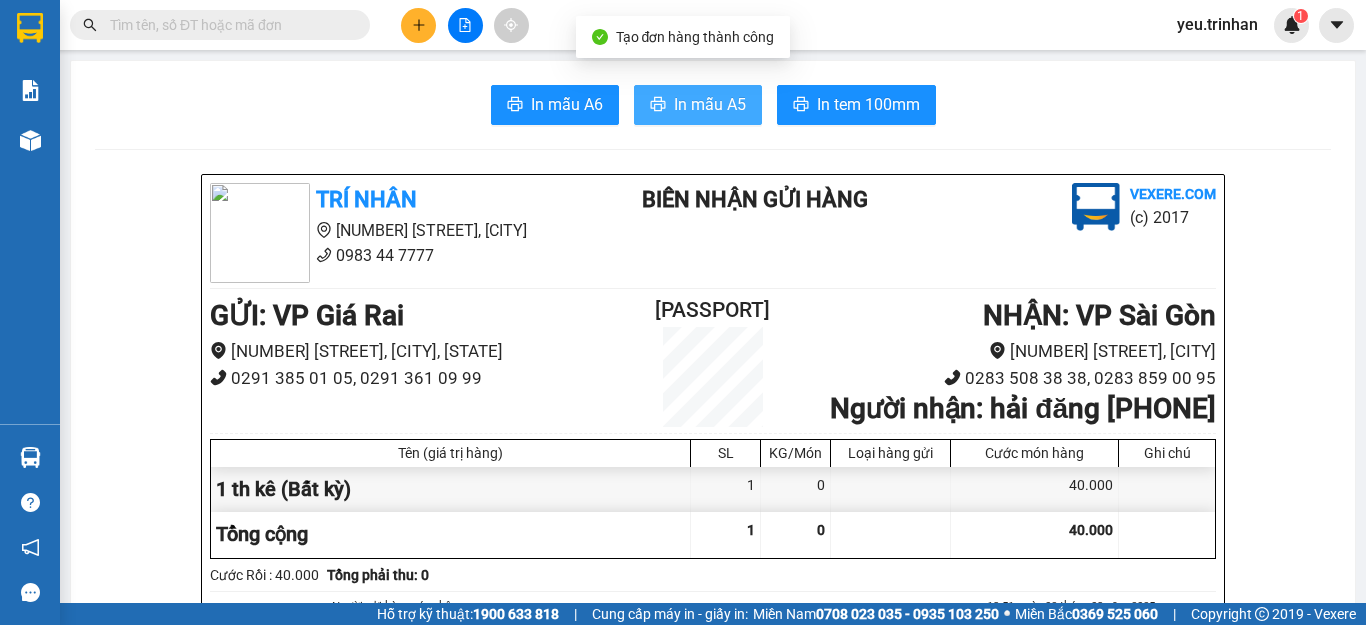 click on "In mẫu A5" at bounding box center (710, 104) 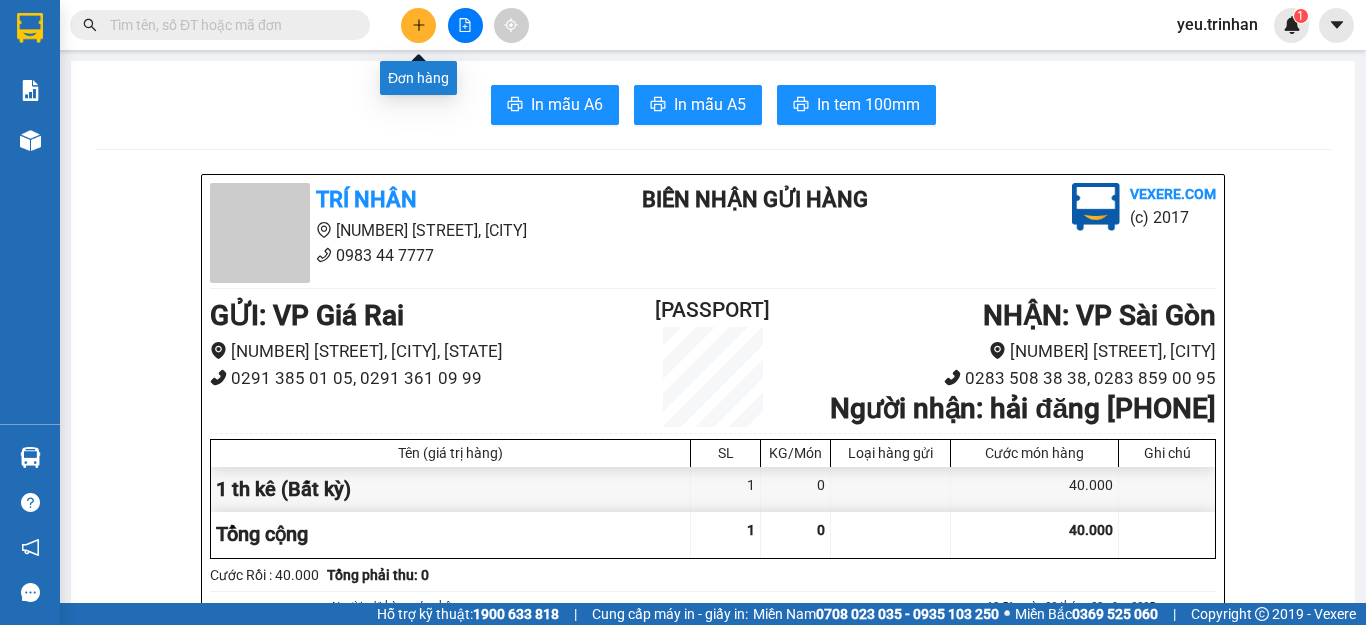 click 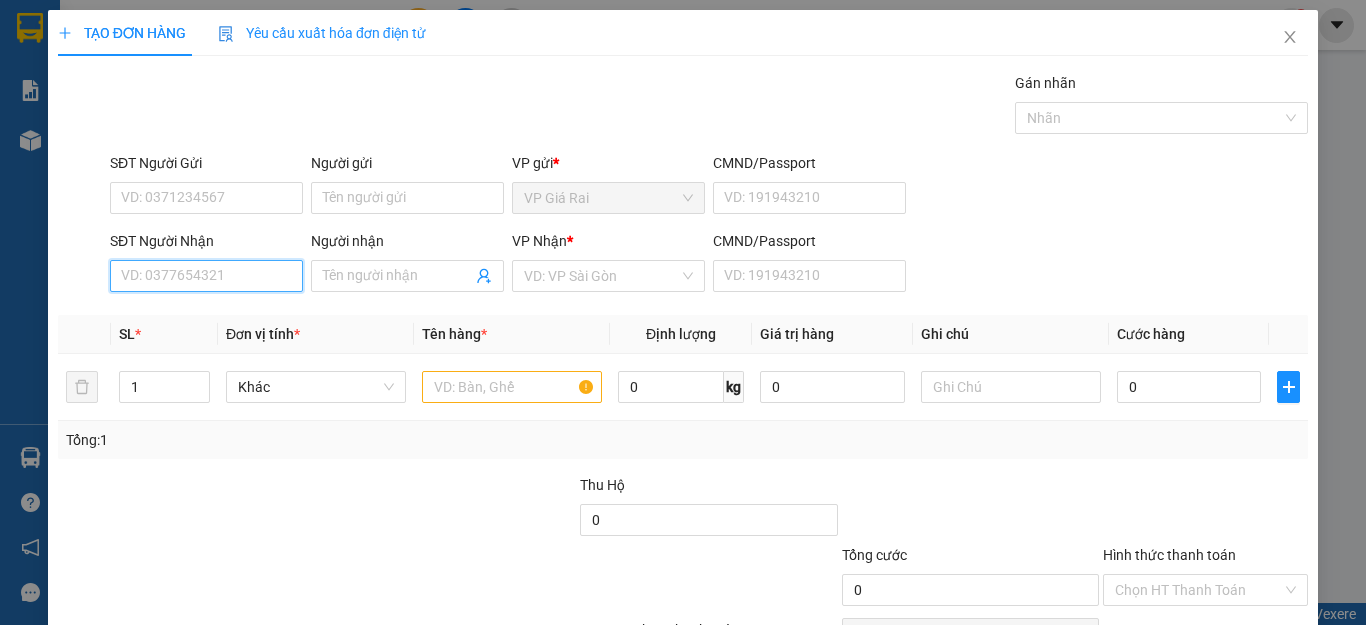 click on "SĐT Người Nhận" at bounding box center (206, 276) 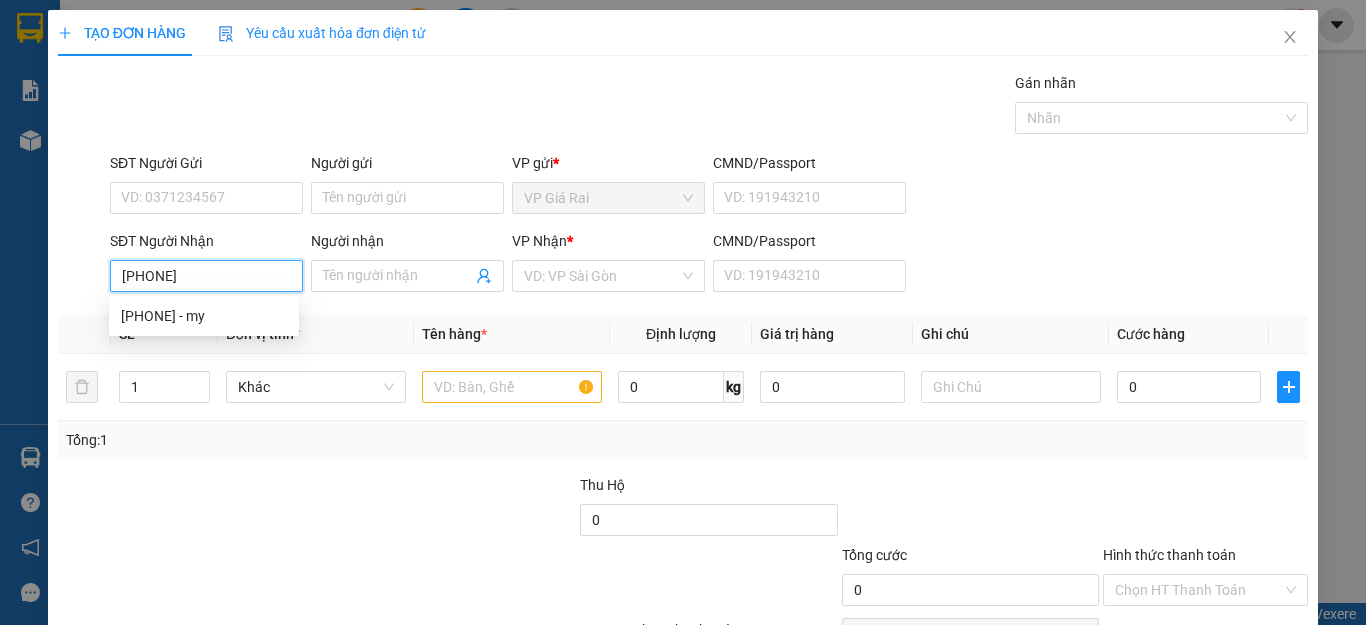 type on "0765349991" 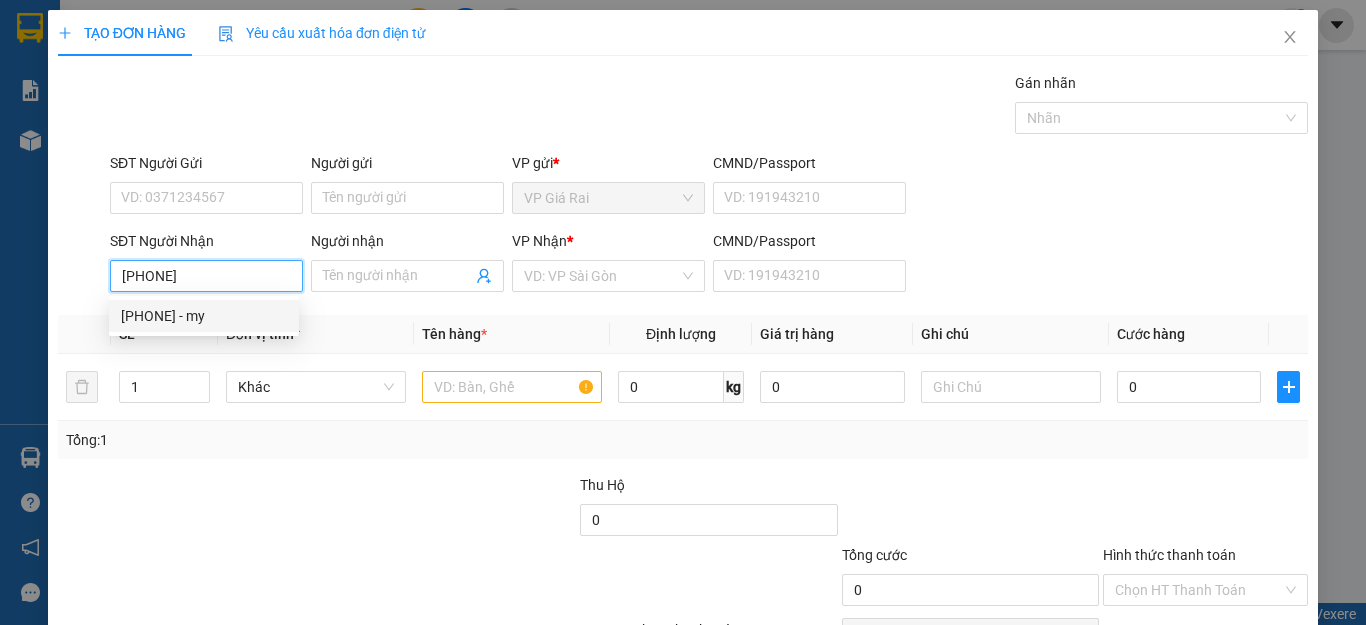 click on "0765349991 - my" at bounding box center (204, 316) 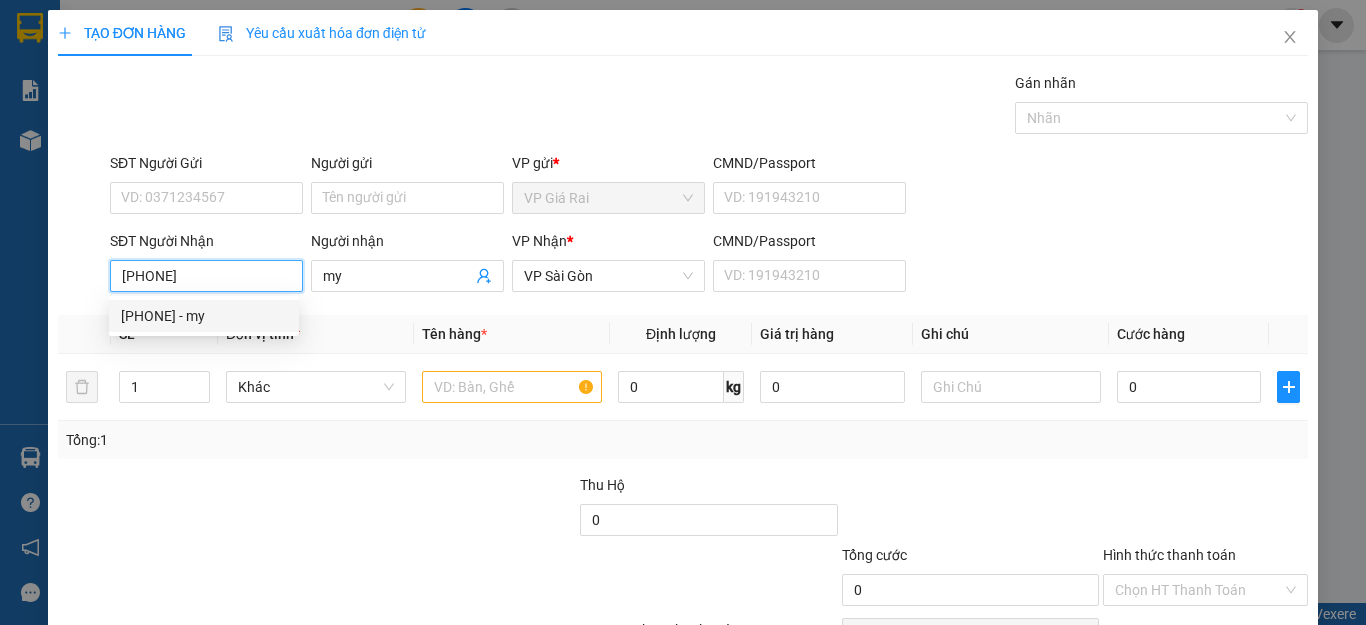type on "60.000" 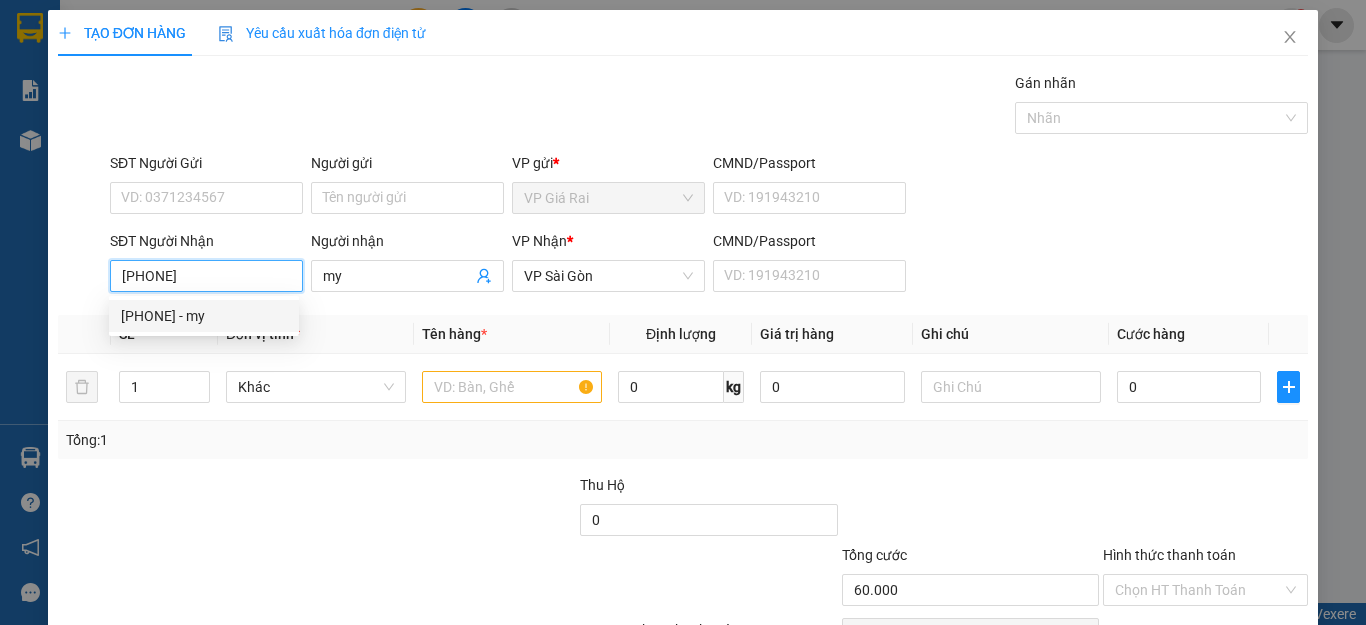 type on "60.000" 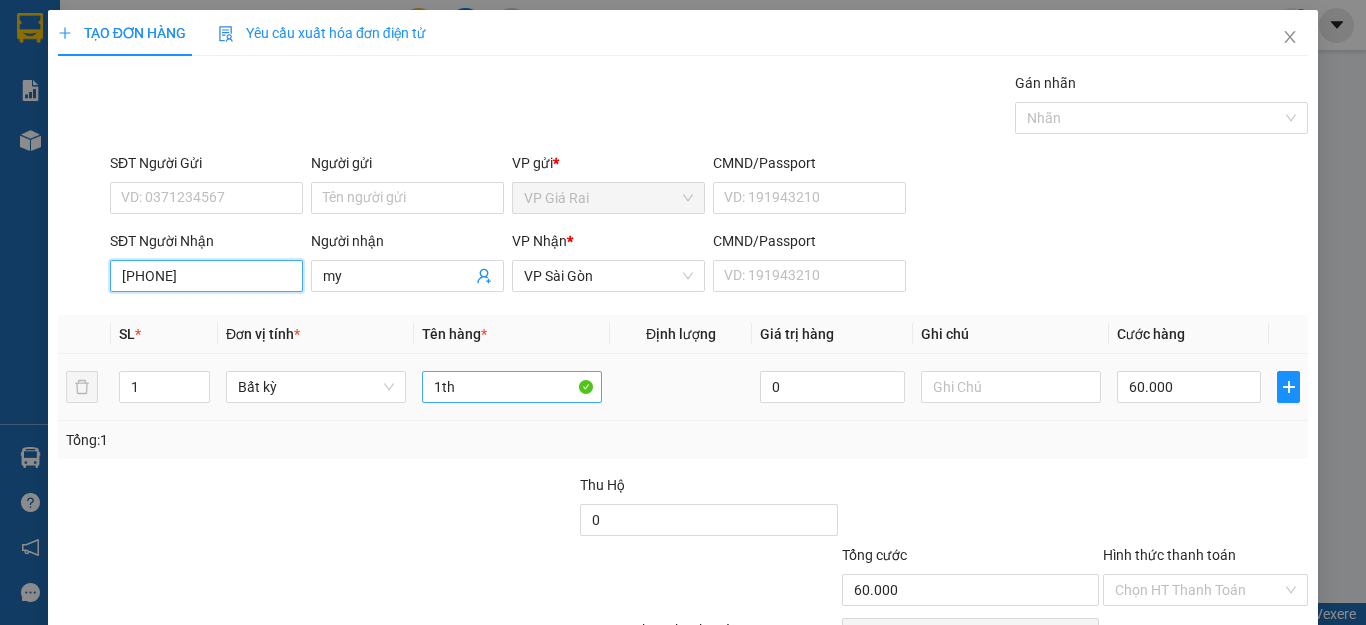 type on "0765349991" 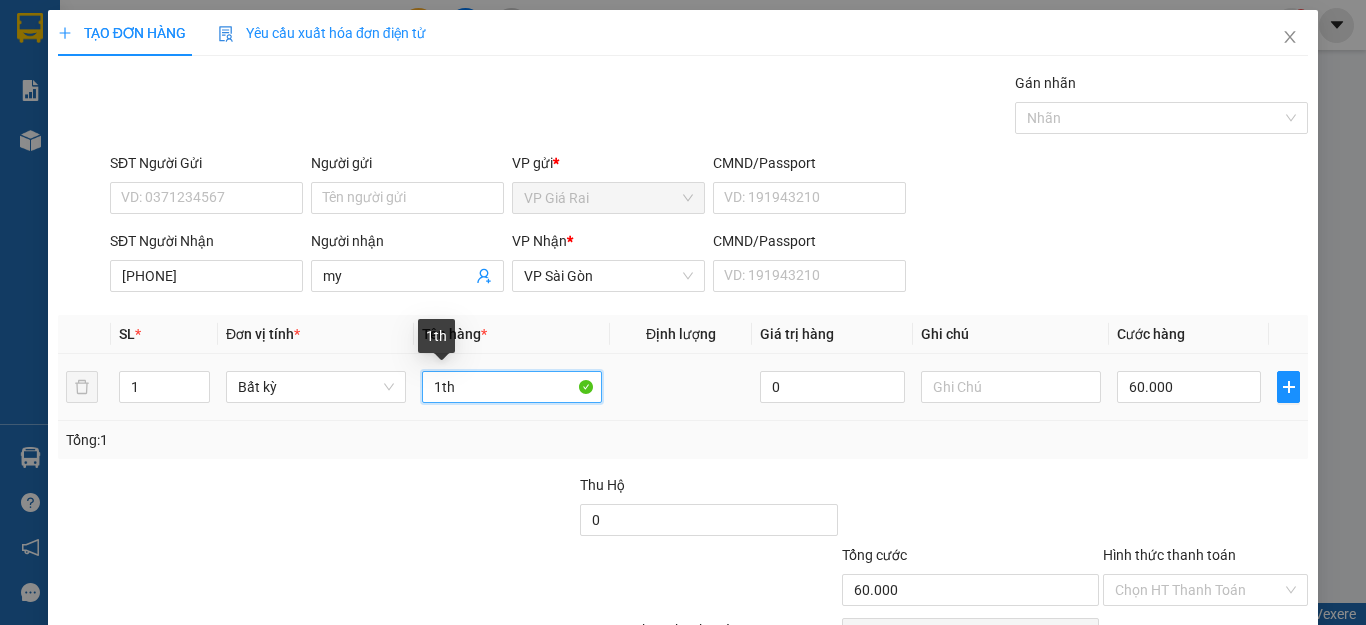 drag, startPoint x: 492, startPoint y: 386, endPoint x: 544, endPoint y: 384, distance: 52.03845 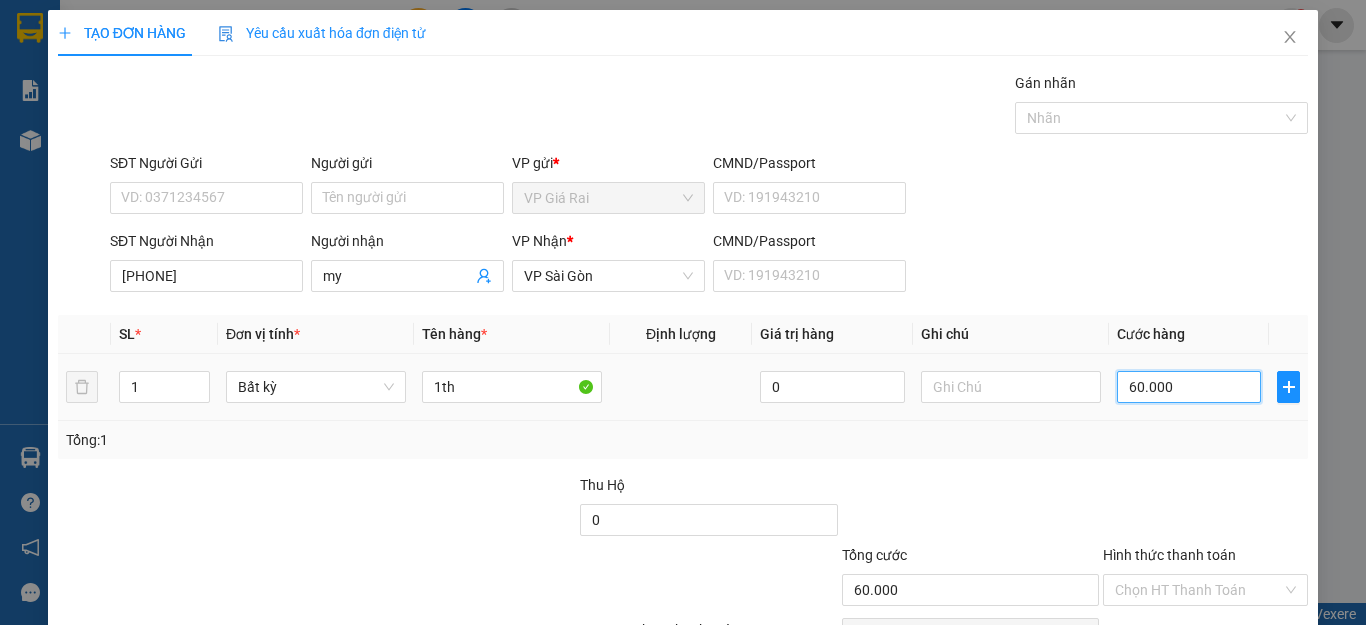 click on "60.000" at bounding box center (1189, 387) 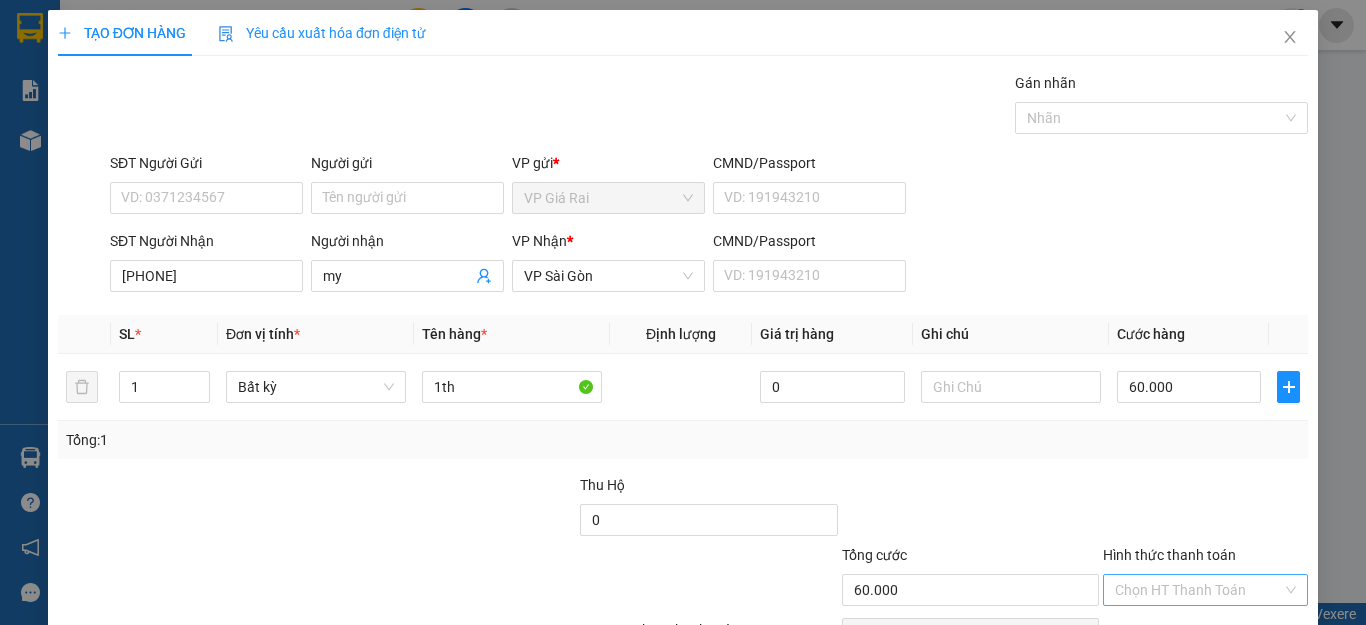 click on "Hình thức thanh toán" at bounding box center (1198, 590) 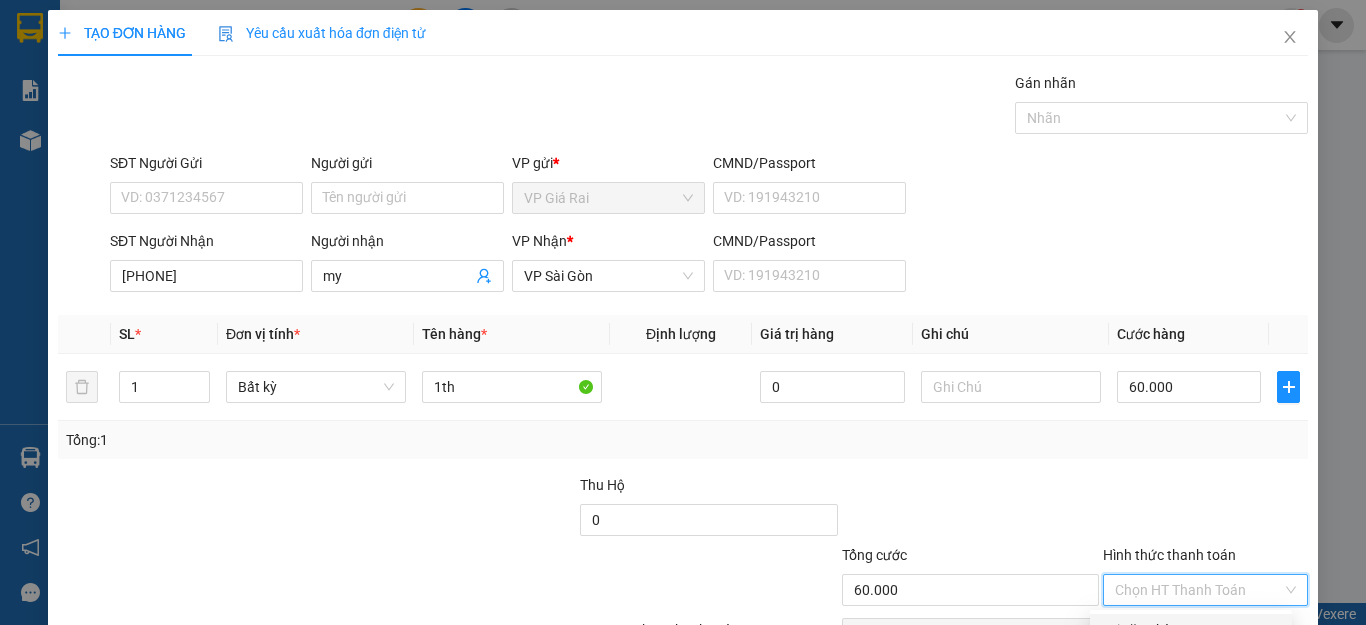 click on "Tại văn phòng" at bounding box center (1191, 630) 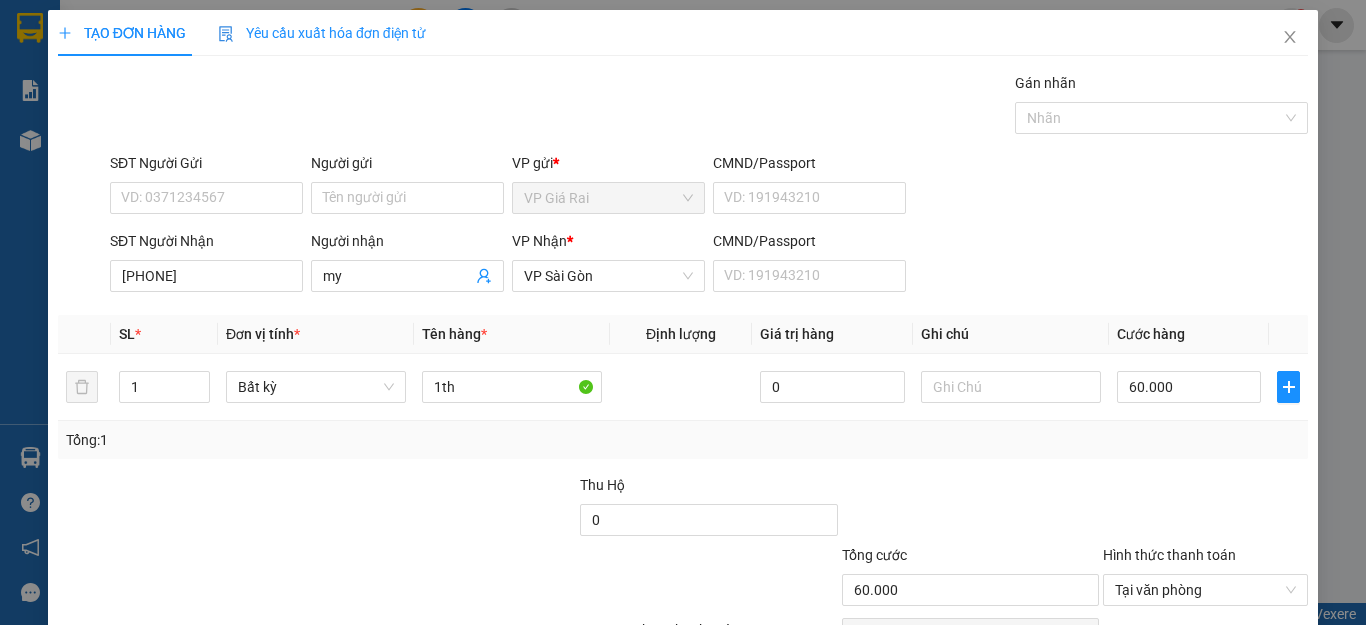 click on "Lưu và In" at bounding box center (1243, 685) 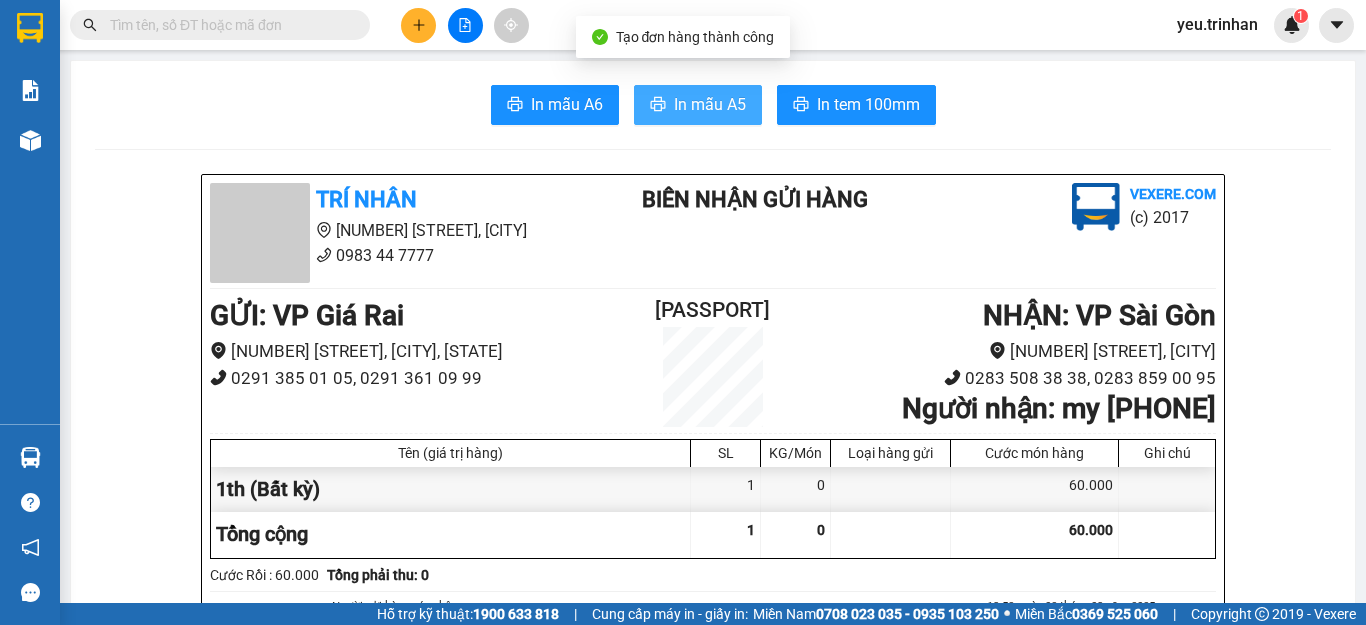 click on "In mẫu A5" at bounding box center (710, 104) 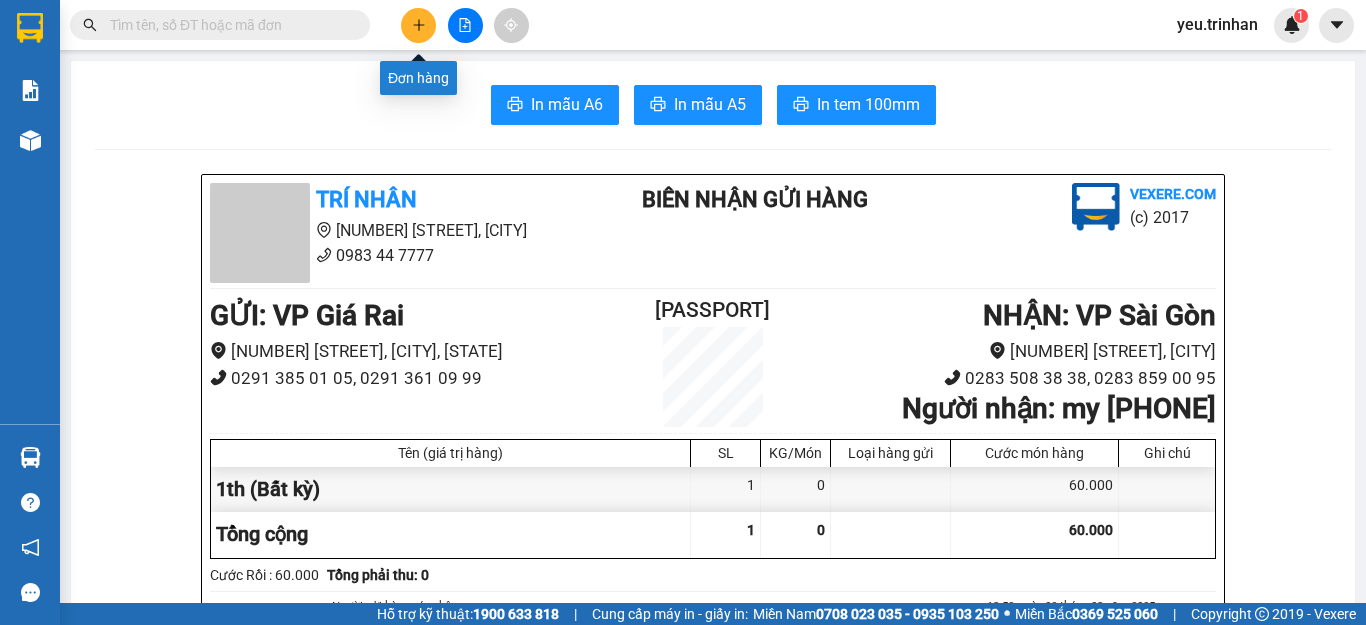 click 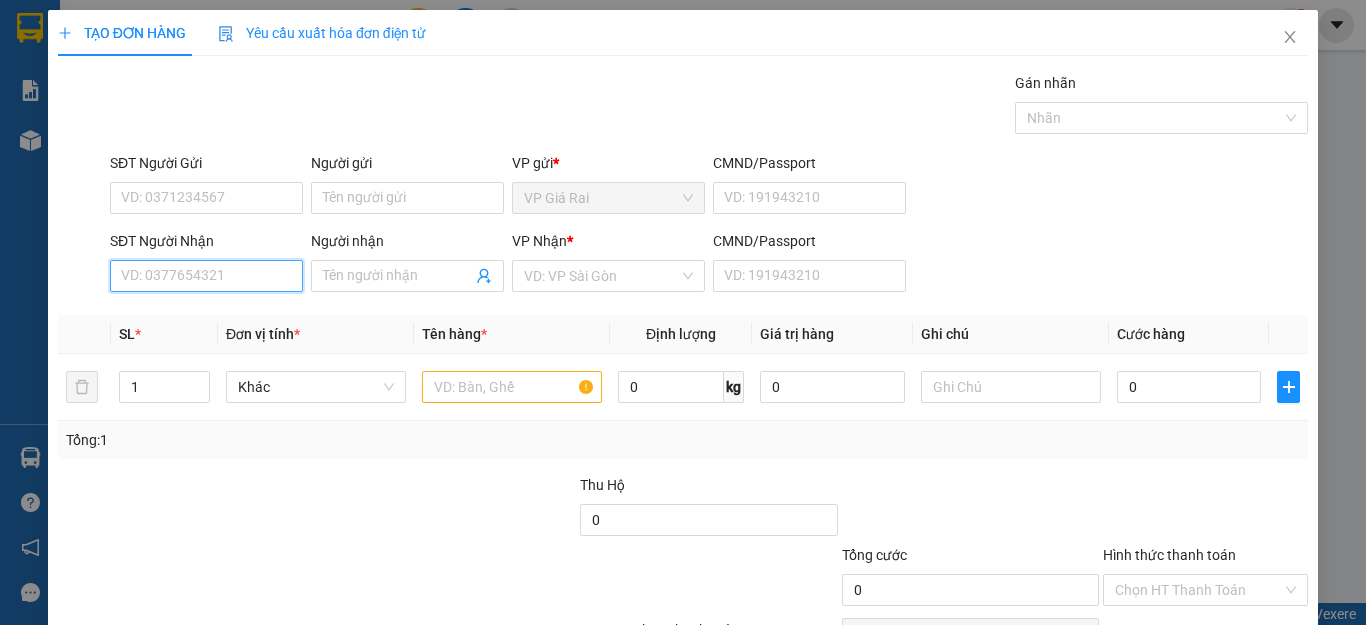 click on "SĐT Người Nhận" at bounding box center [206, 276] 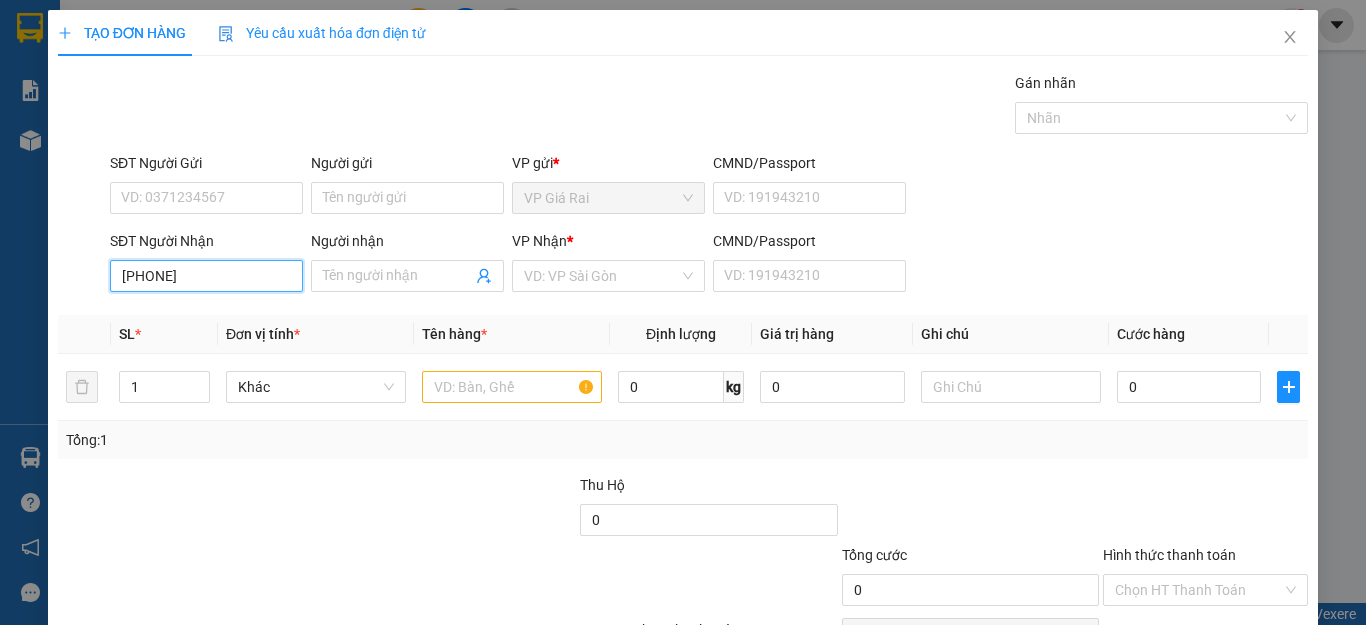 drag, startPoint x: 157, startPoint y: 281, endPoint x: 194, endPoint y: 281, distance: 37 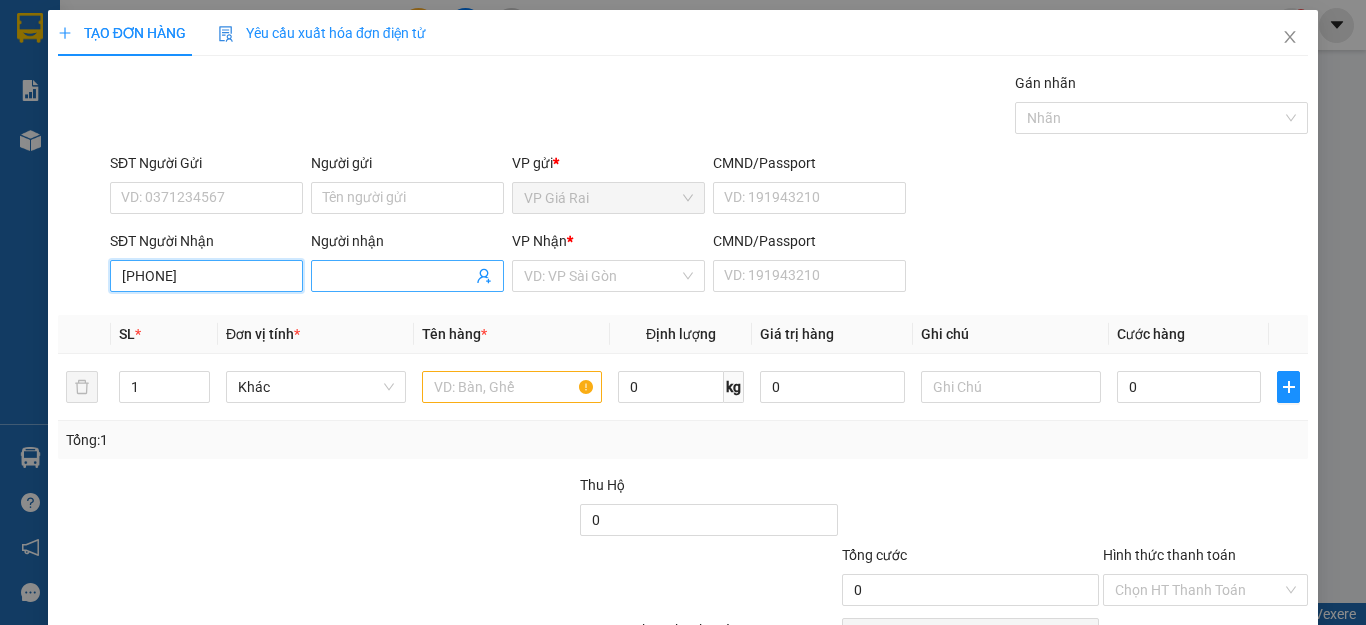 type on "03452923079" 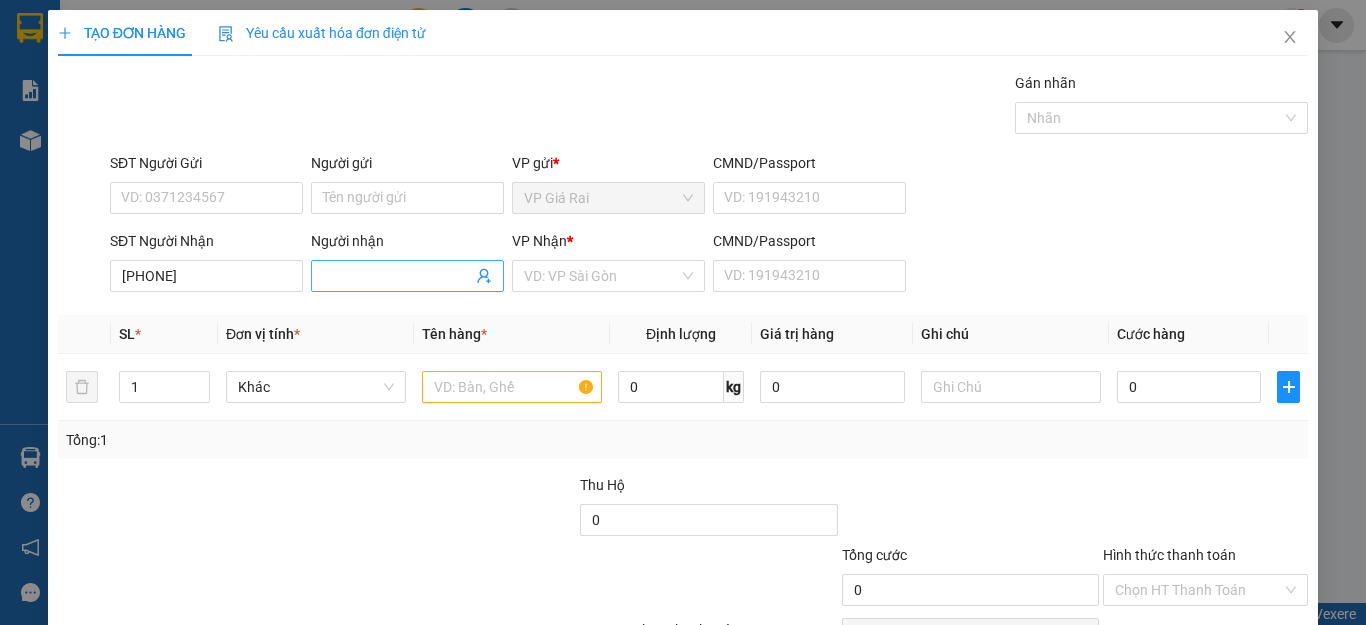 click on "Người nhận" at bounding box center (397, 276) 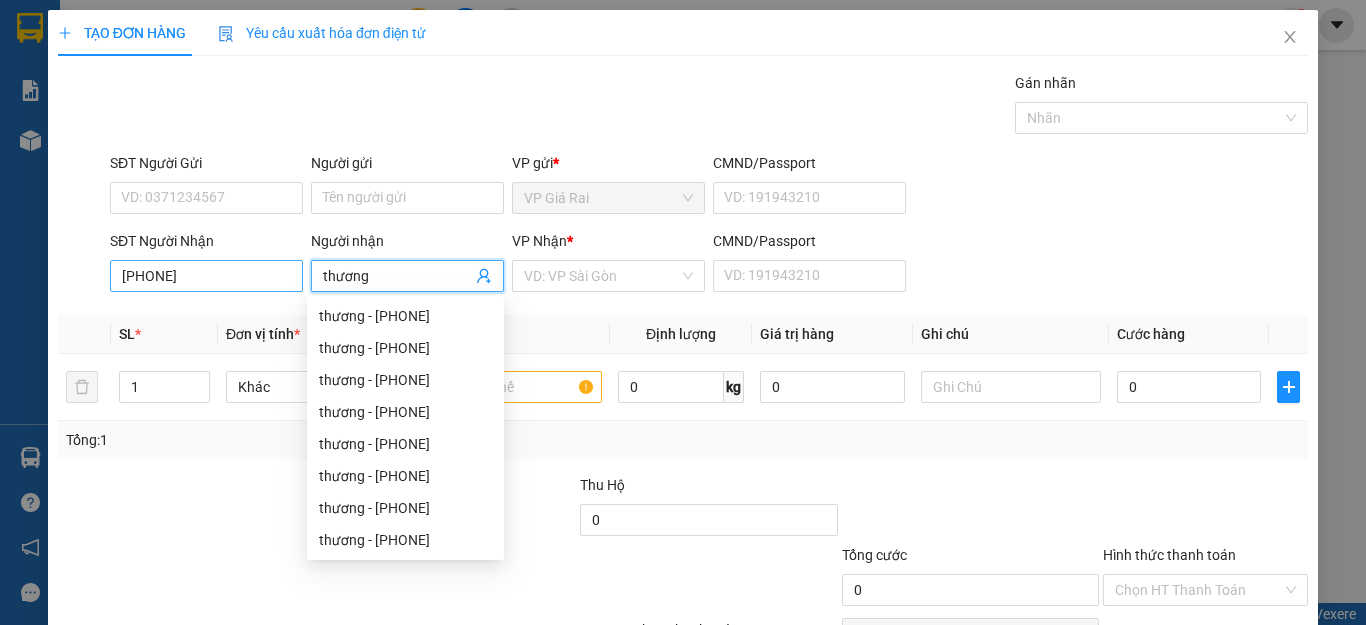 type on "thương" 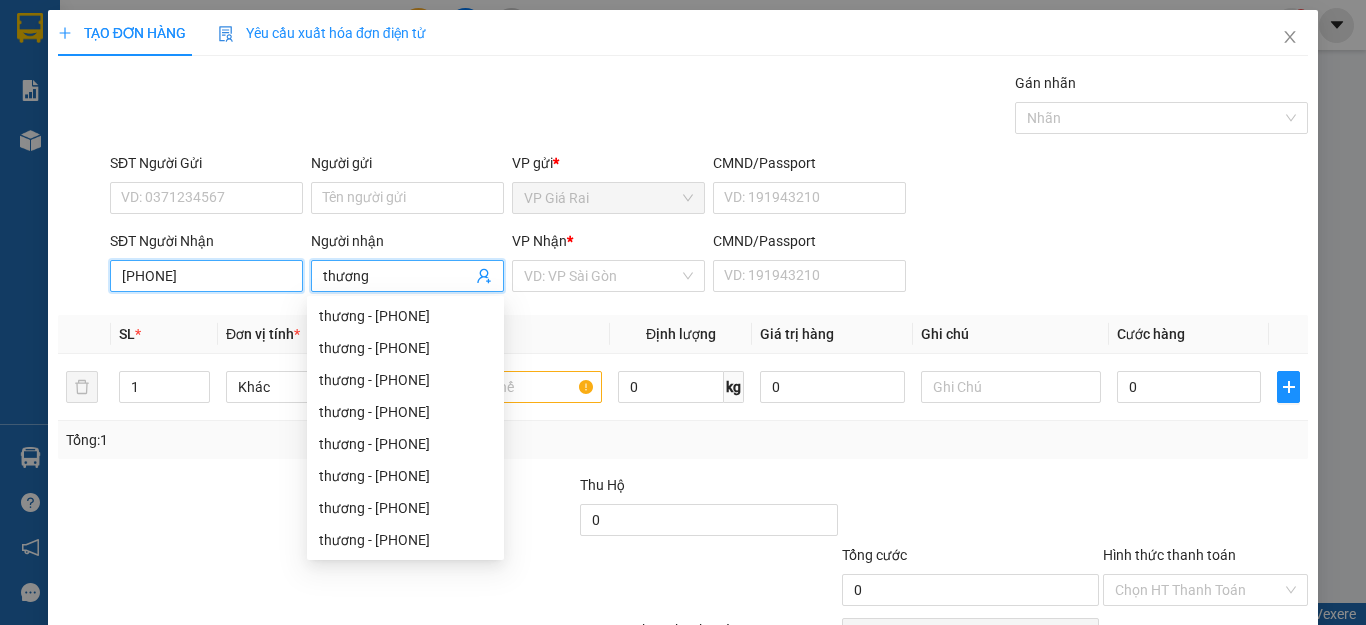 click on "03452923079" at bounding box center [206, 276] 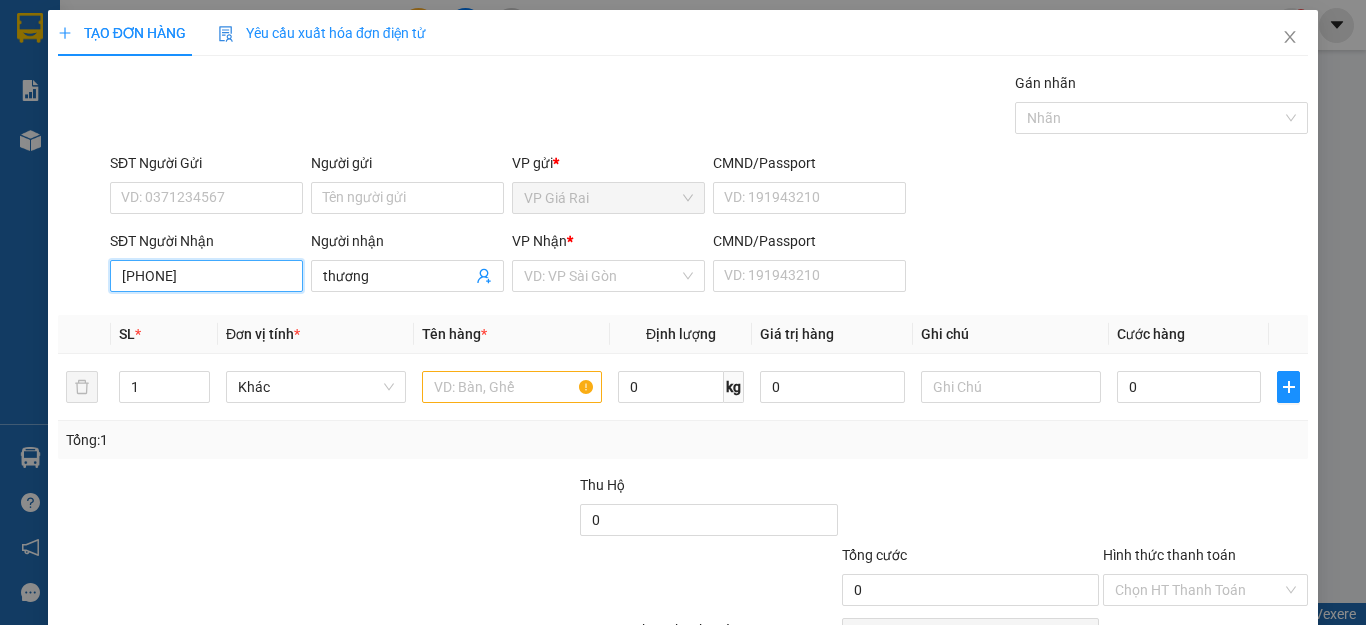 click on "03452923079" at bounding box center [206, 276] 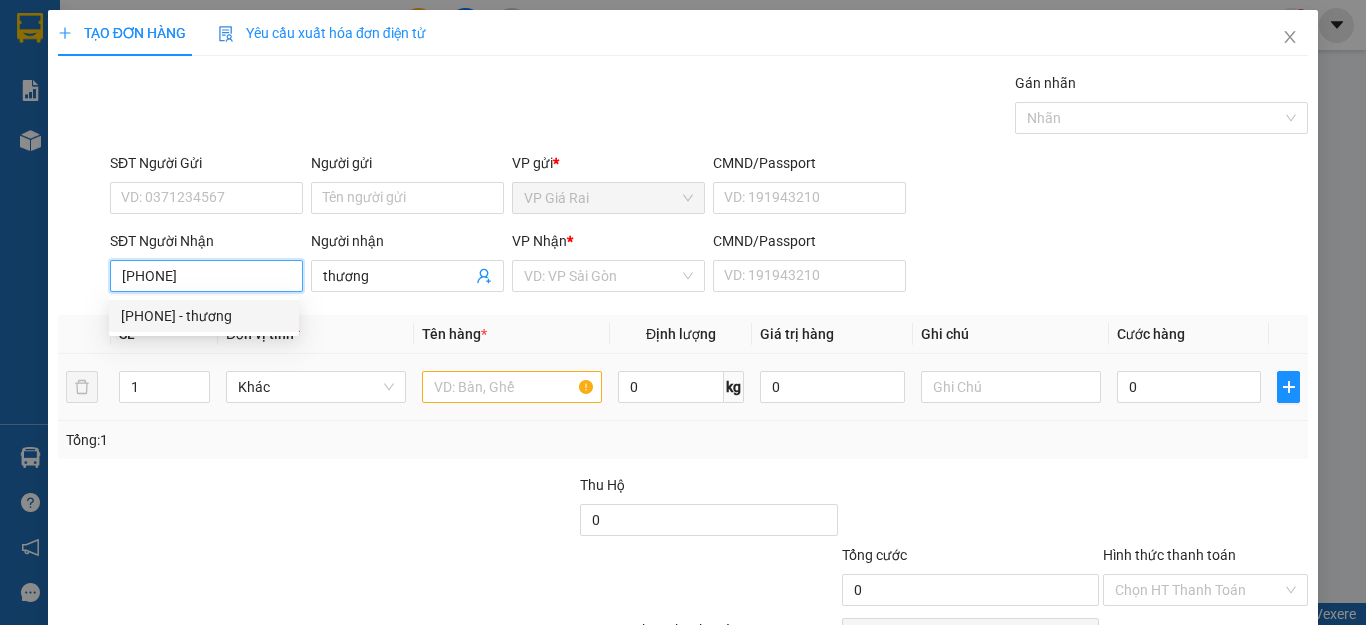 type on "0345923079" 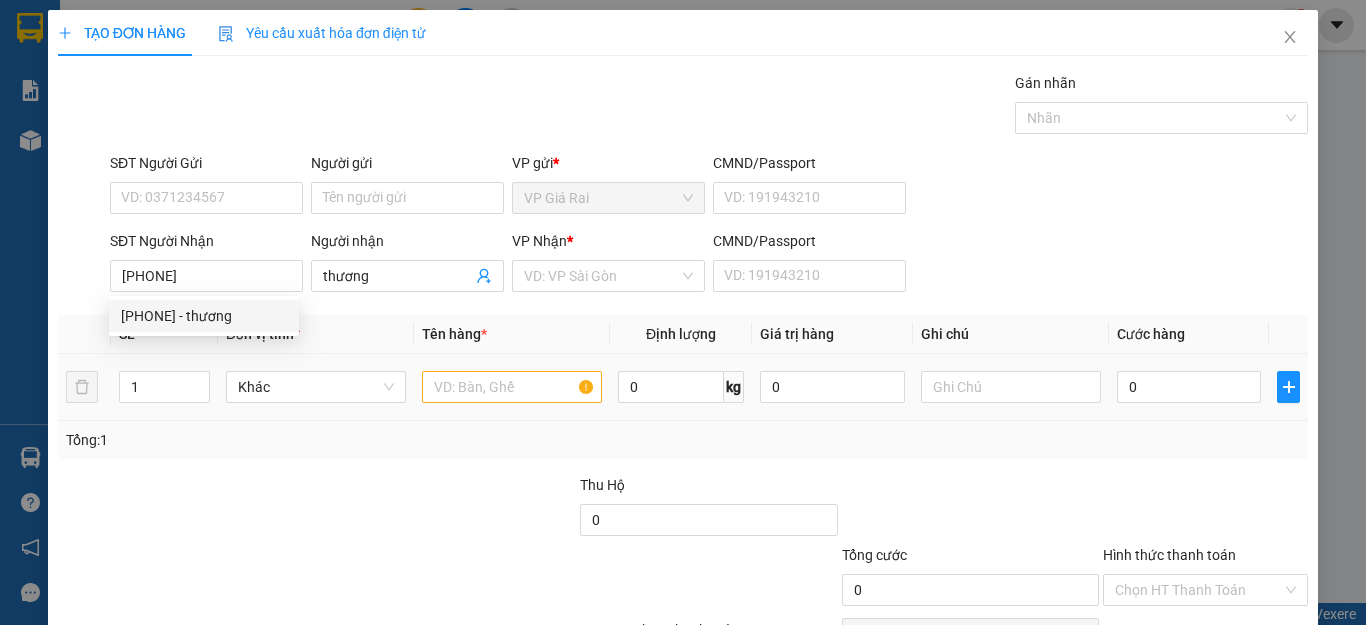 click at bounding box center [512, 387] 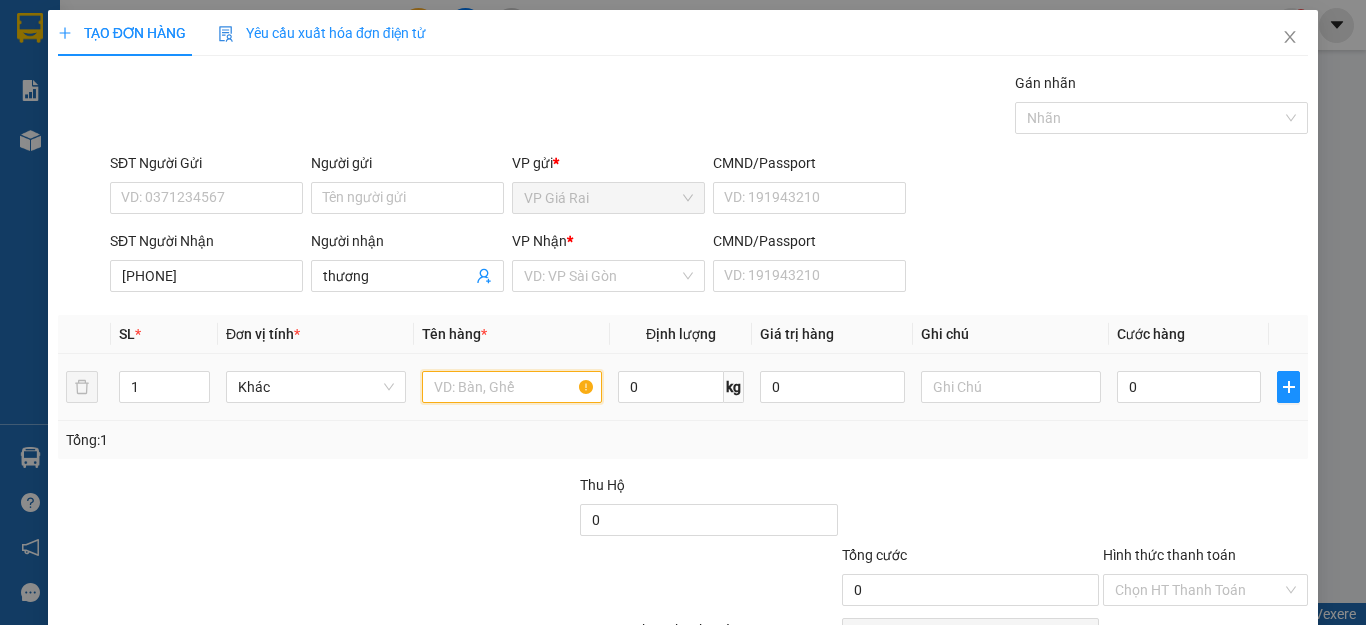 click at bounding box center (512, 387) 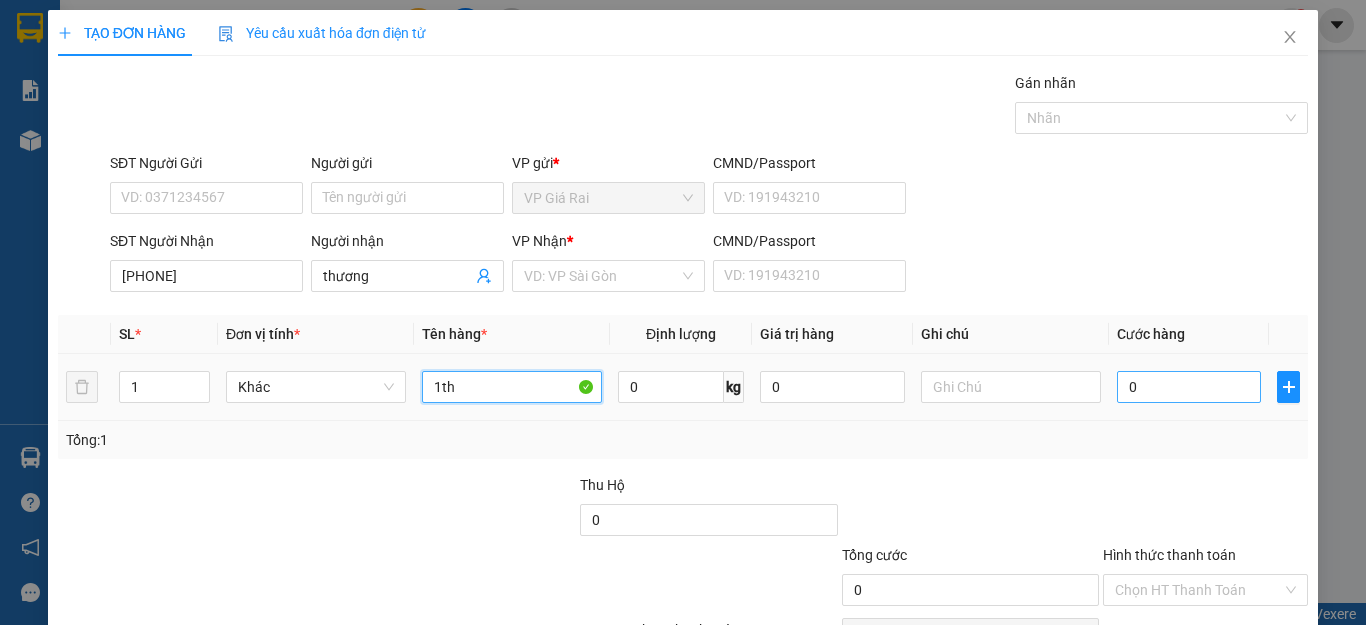 type on "1th" 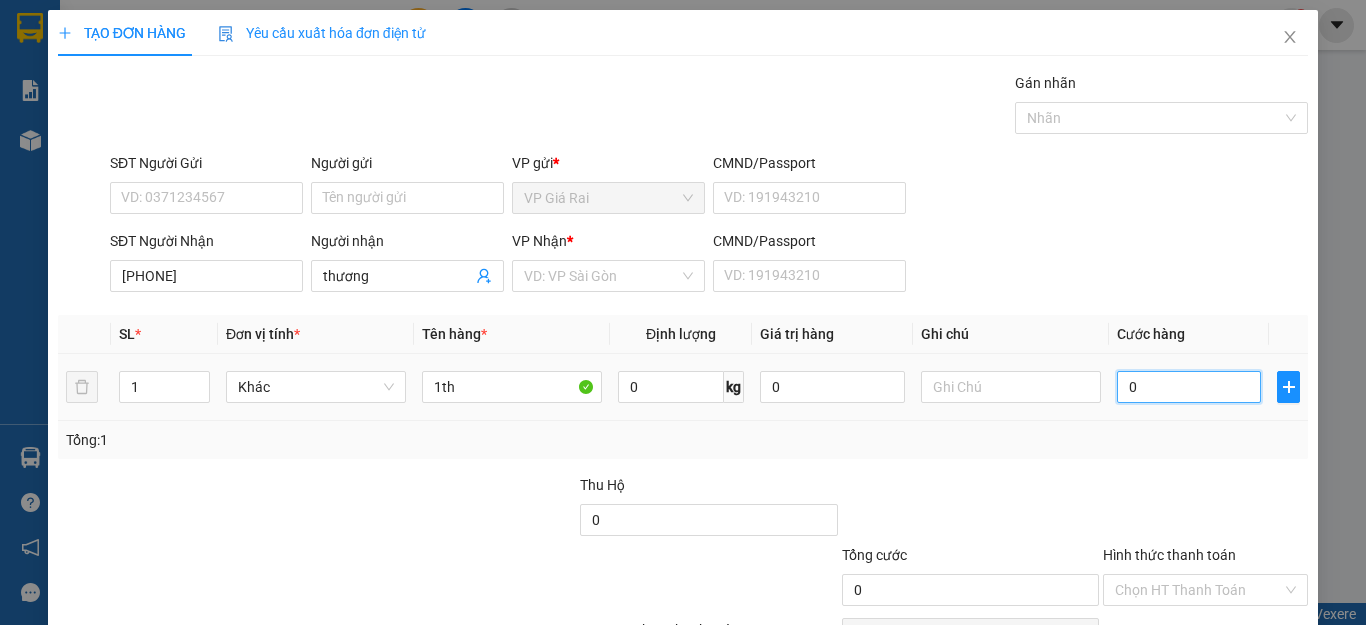 click on "0" at bounding box center (1189, 387) 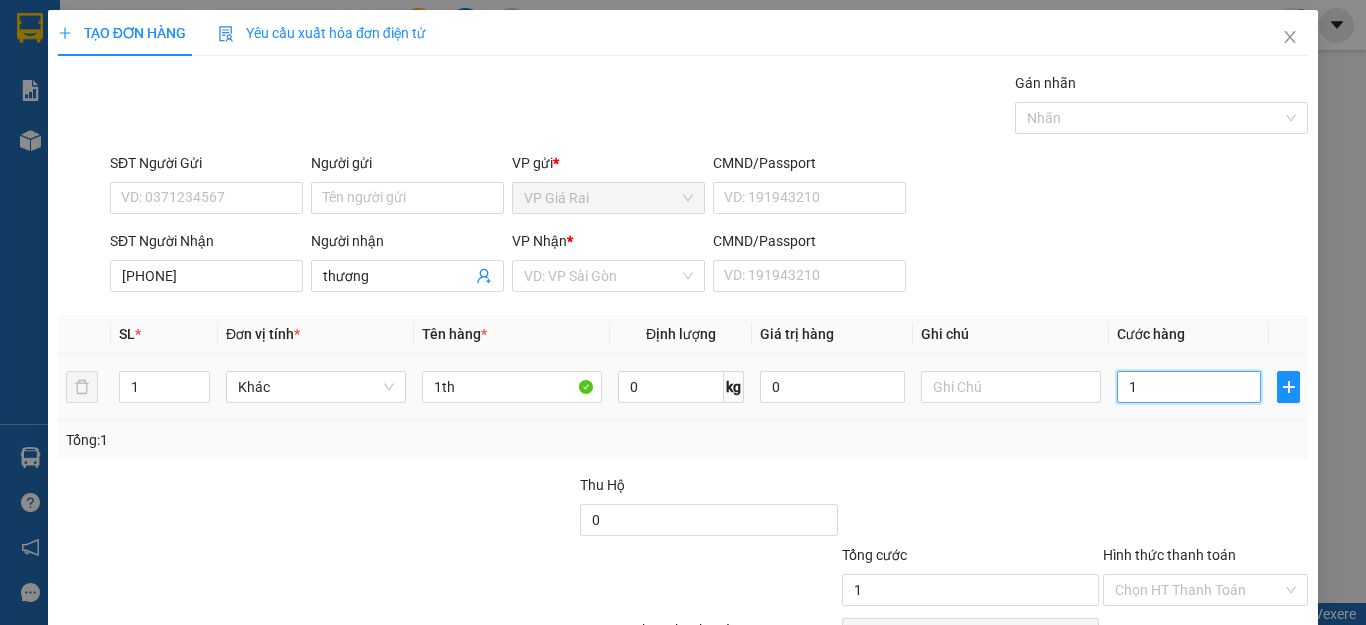type on "10" 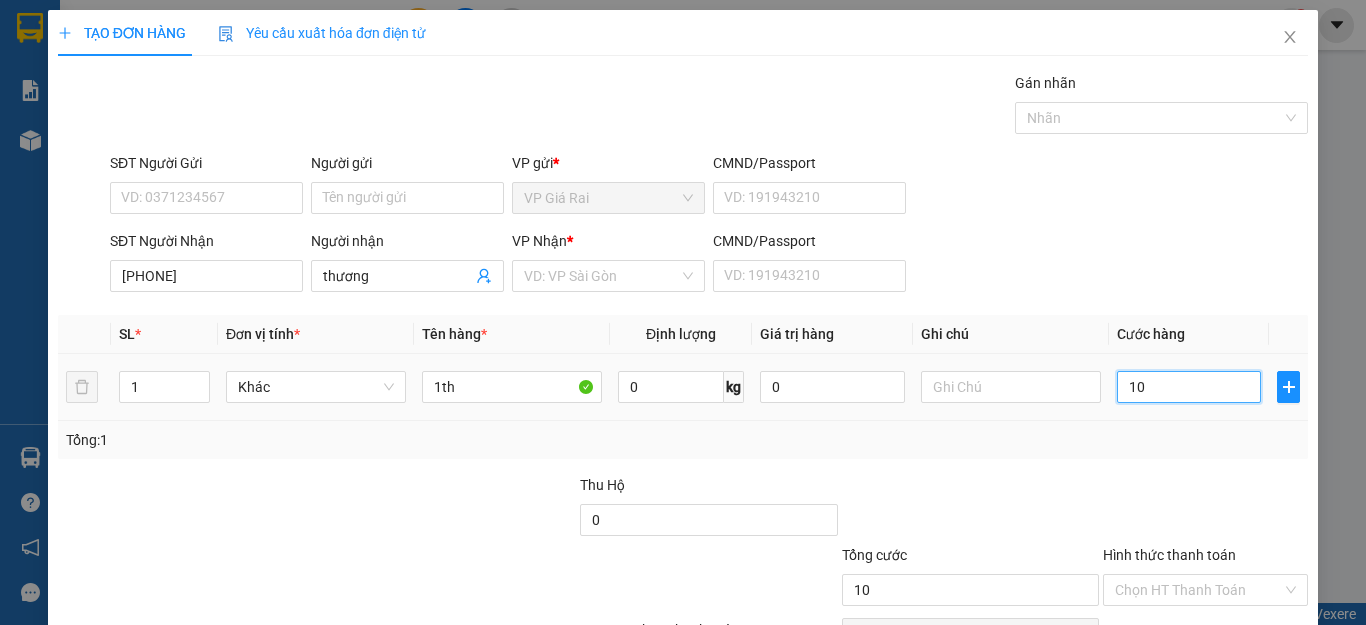 type on "100" 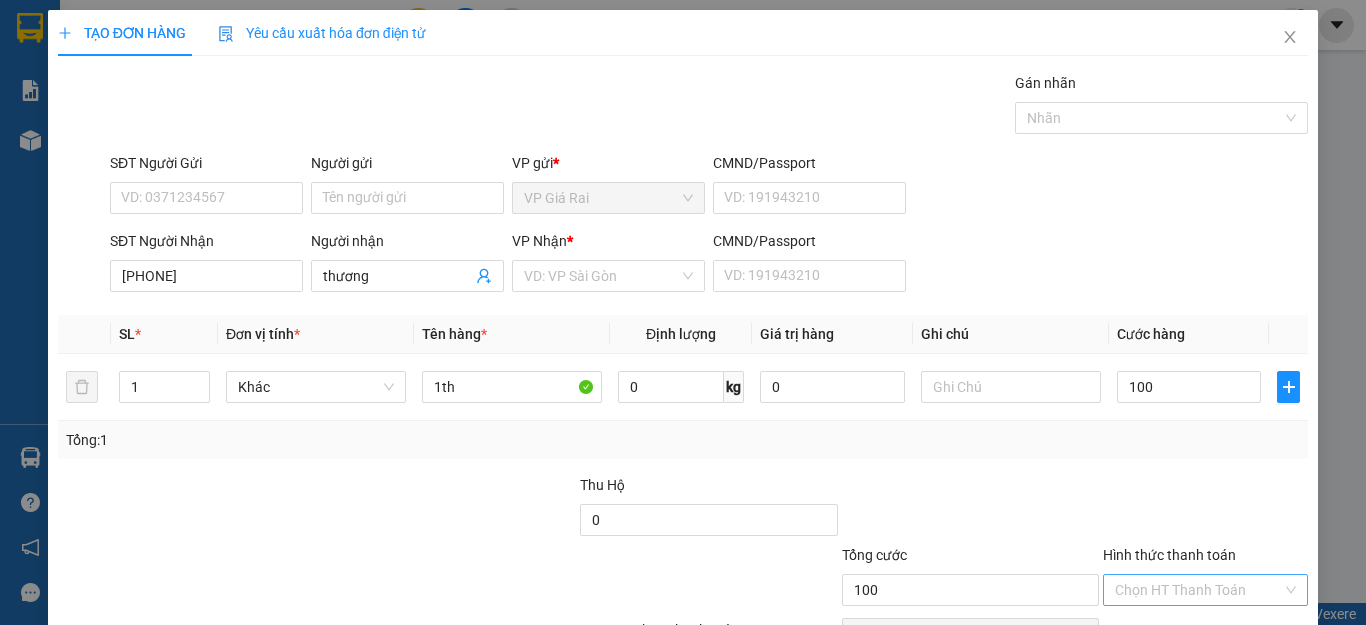 type on "100.000" 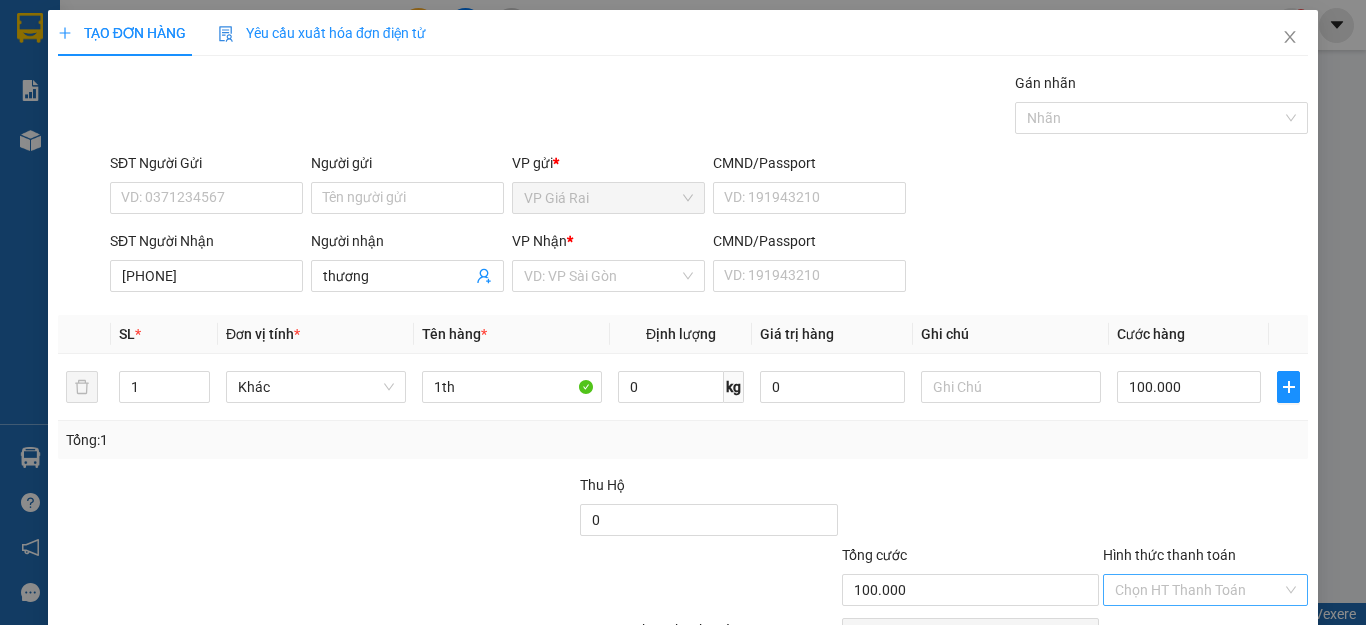 click on "Hình thức thanh toán" at bounding box center (1198, 590) 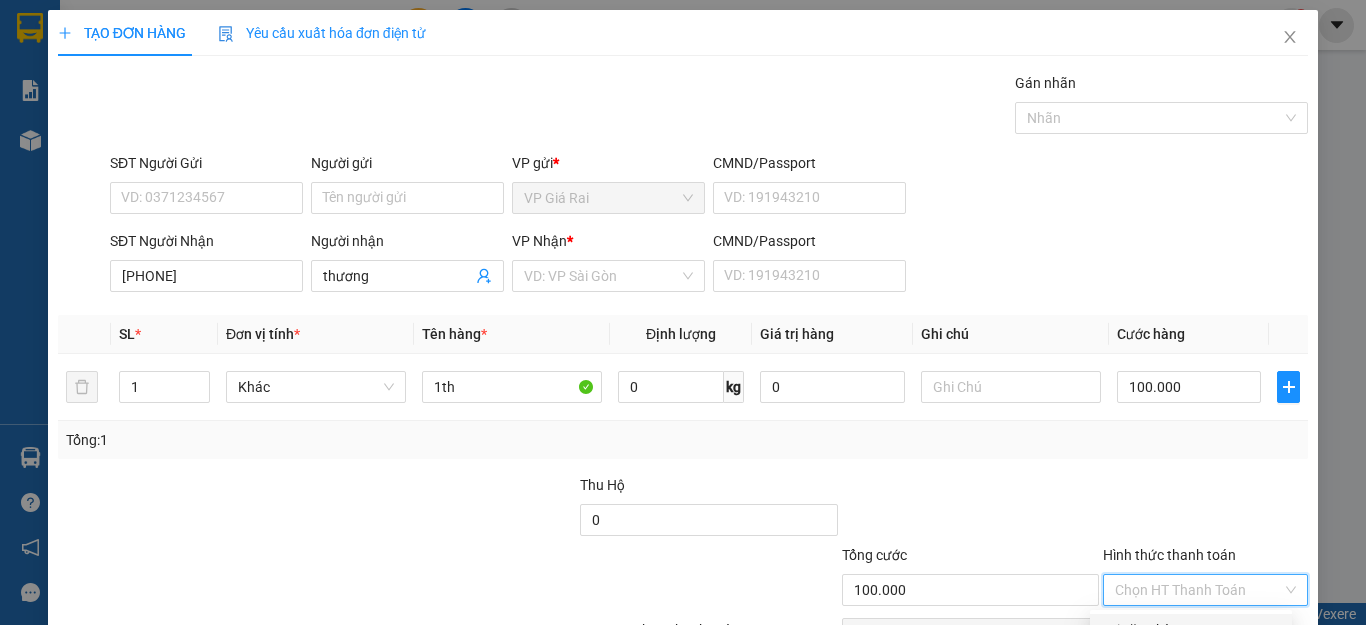 click on "Tại văn phòng" at bounding box center (1191, 630) 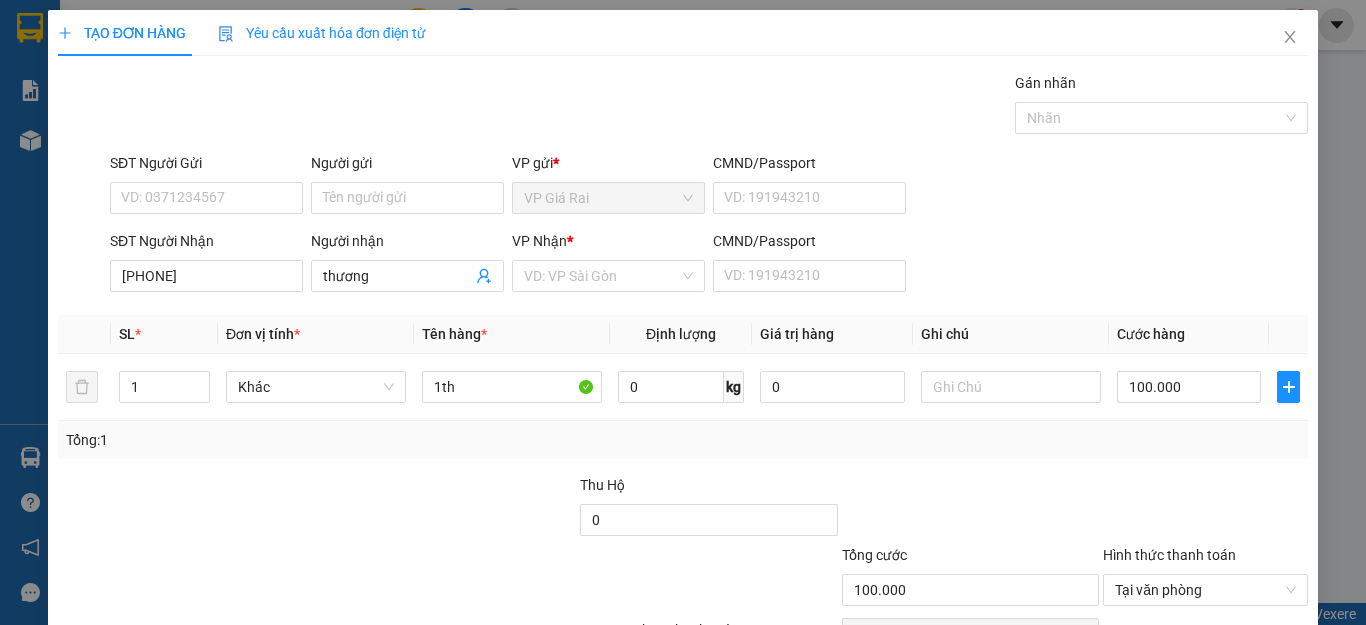 click 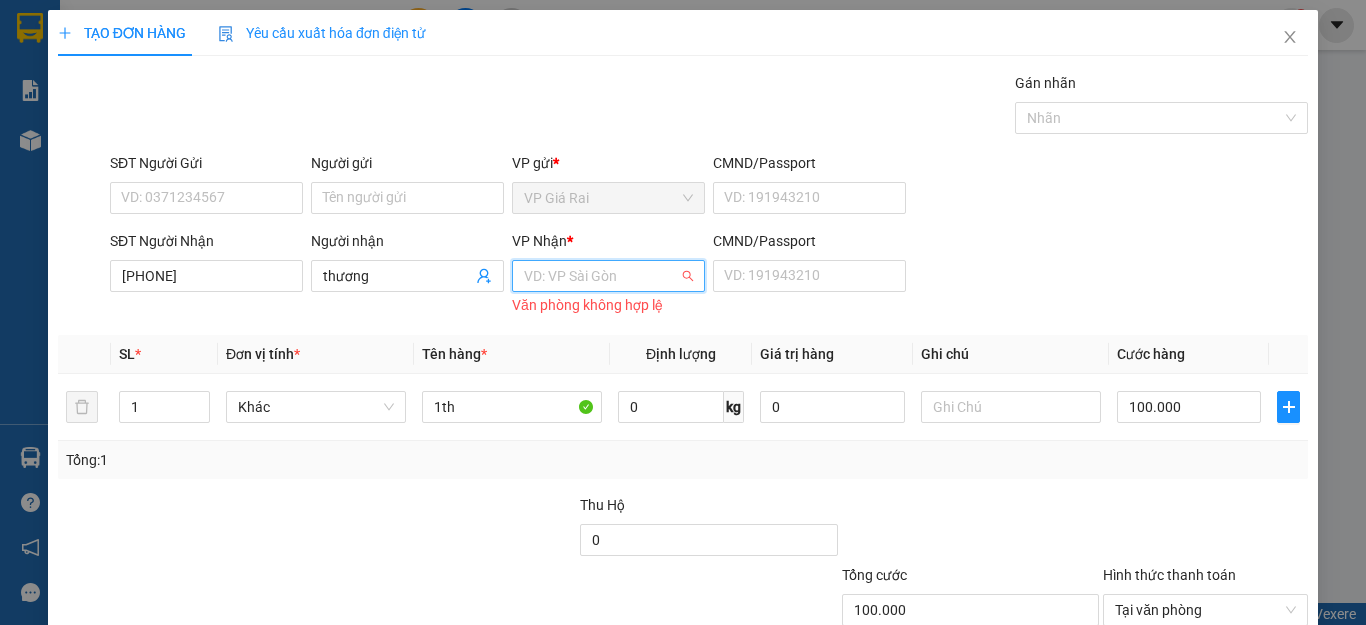 click at bounding box center [601, 276] 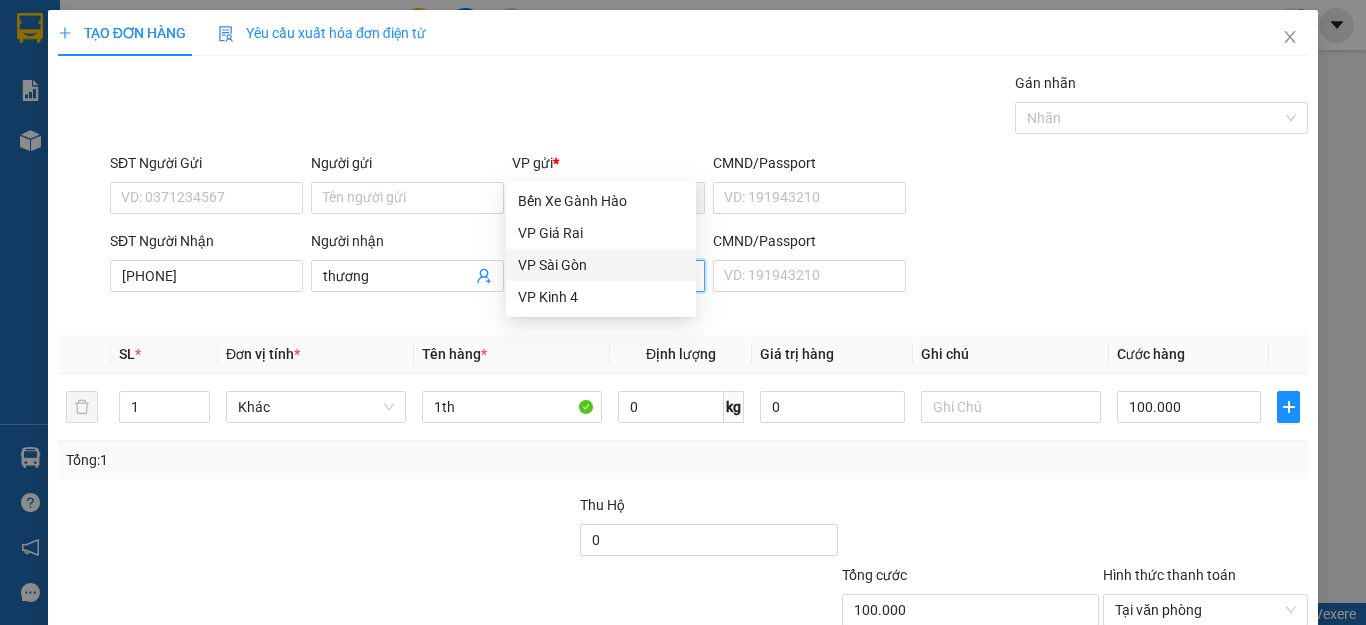 click on "VP Sài Gòn" at bounding box center (601, 265) 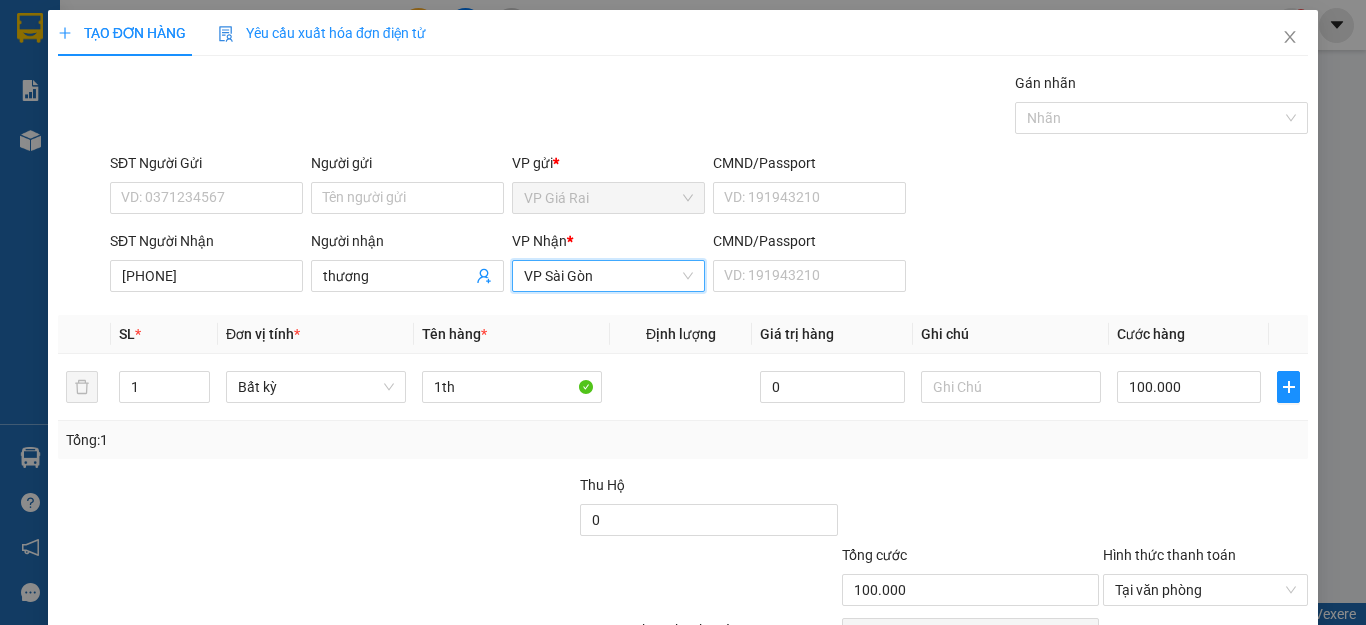 click on "Lưu và In" at bounding box center [1243, 685] 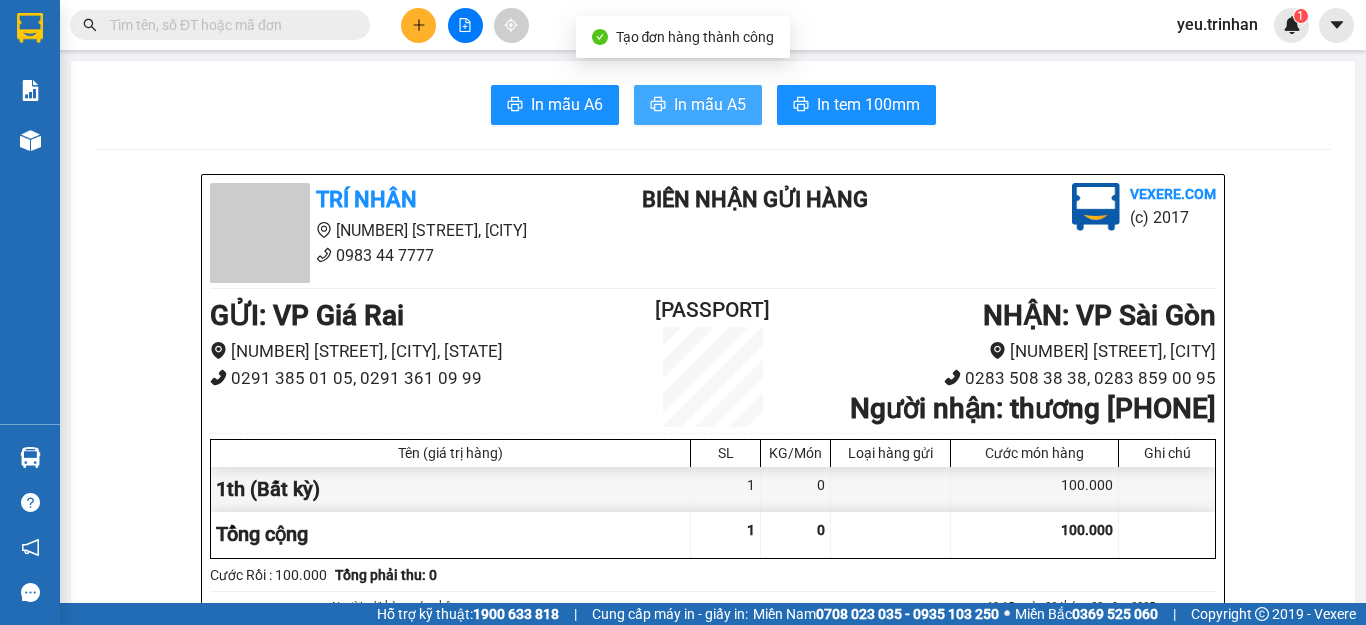 click on "In mẫu A5" at bounding box center [698, 105] 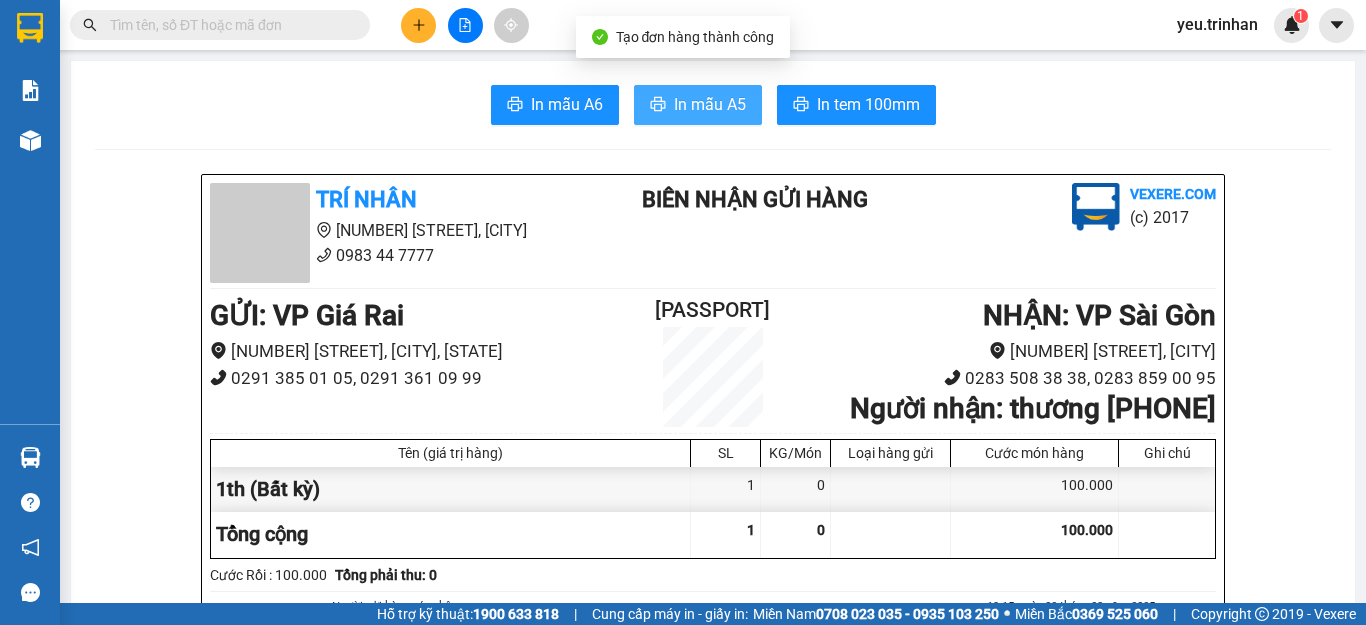 click on "In mẫu A5" at bounding box center (698, 105) 